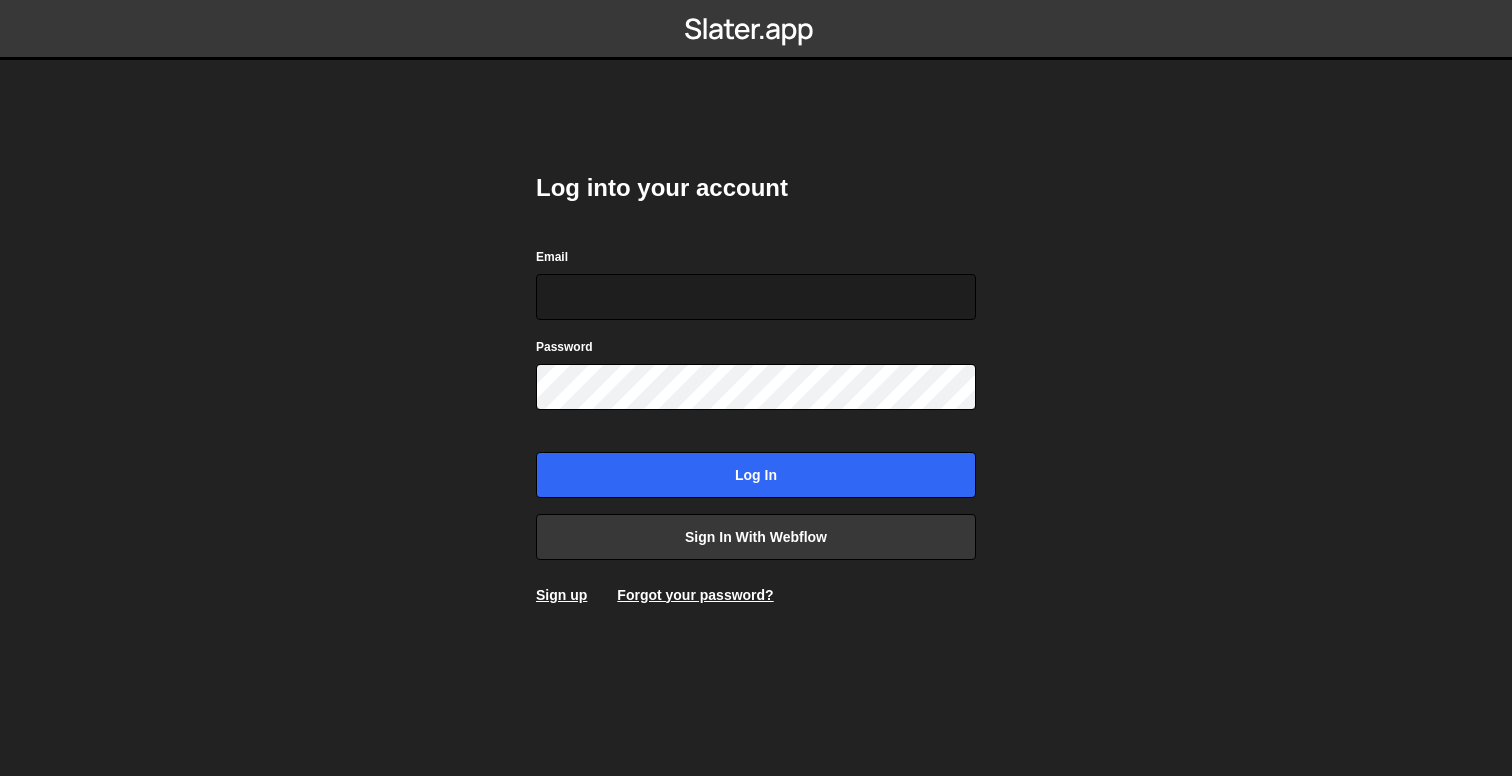 scroll, scrollTop: 0, scrollLeft: 0, axis: both 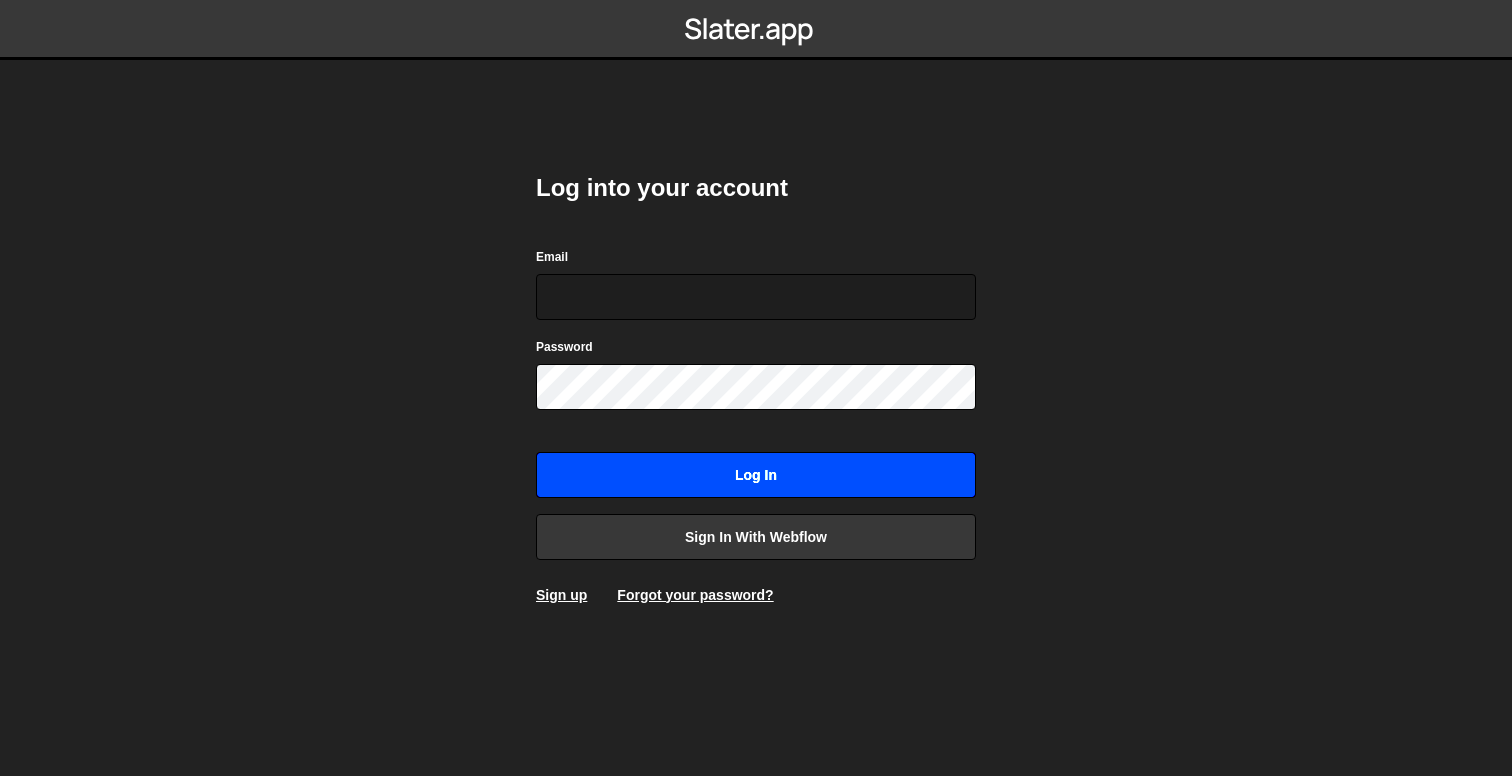 type on "[EMAIL_ADDRESS][DOMAIN_NAME]" 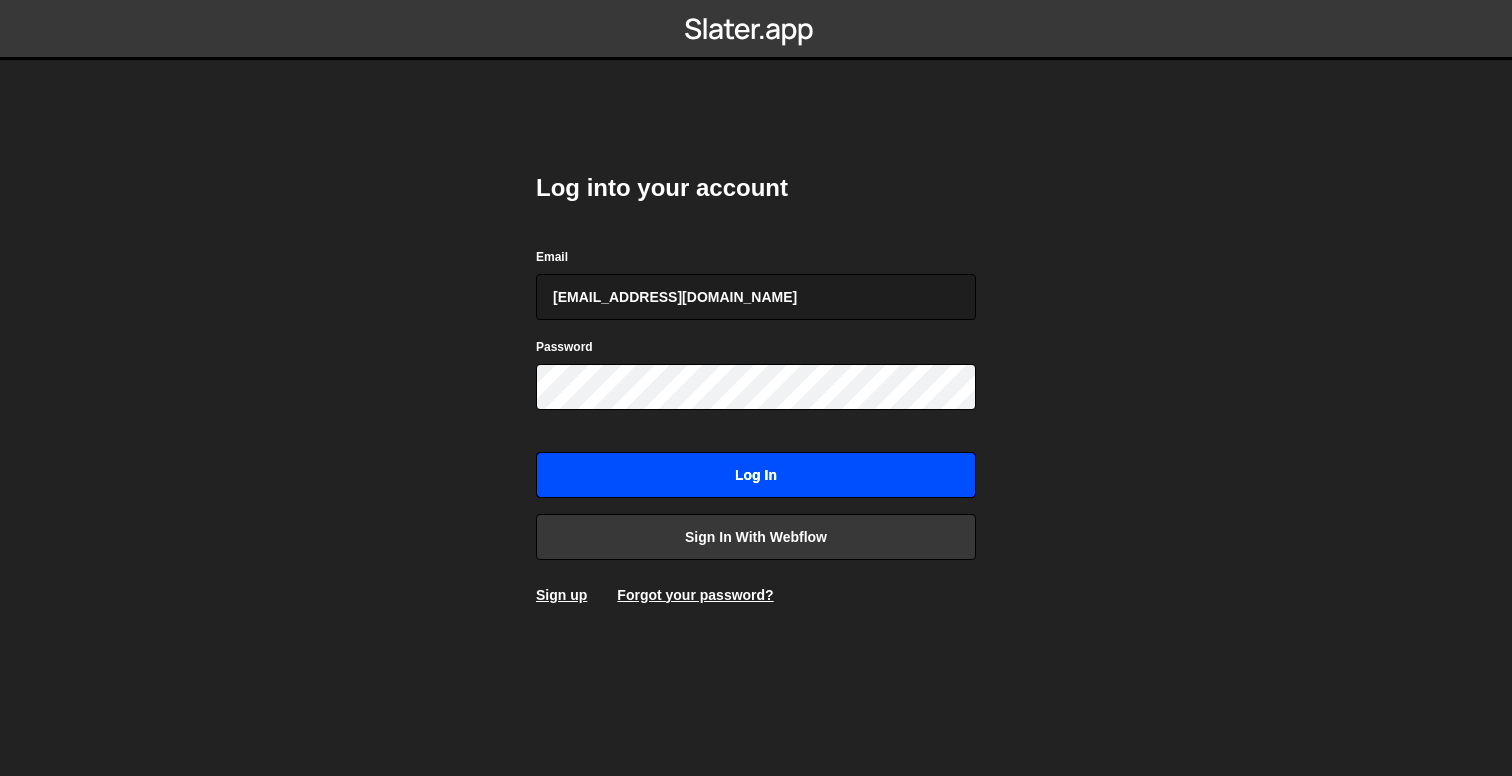 click on "Log in" at bounding box center [756, 475] 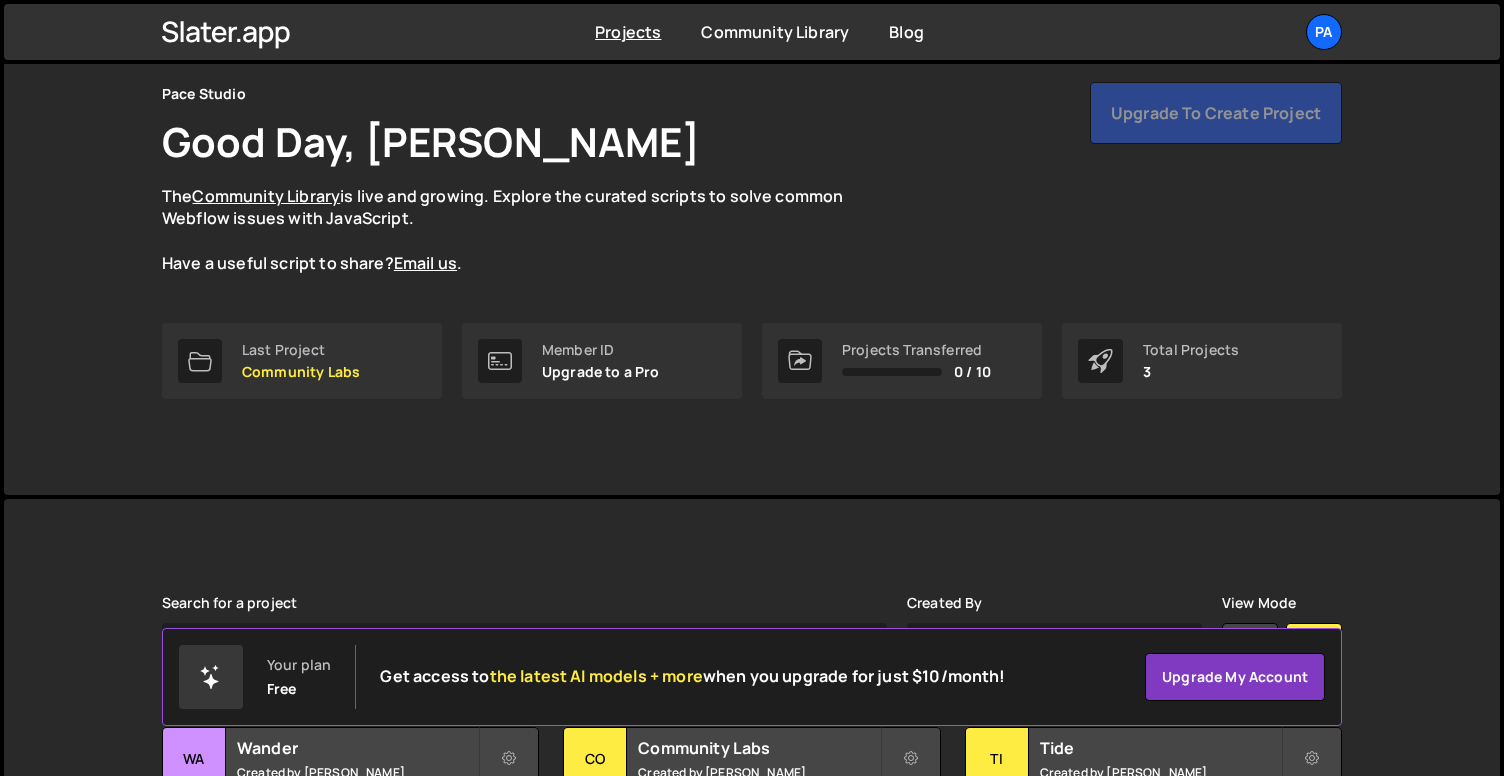 scroll, scrollTop: 253, scrollLeft: 0, axis: vertical 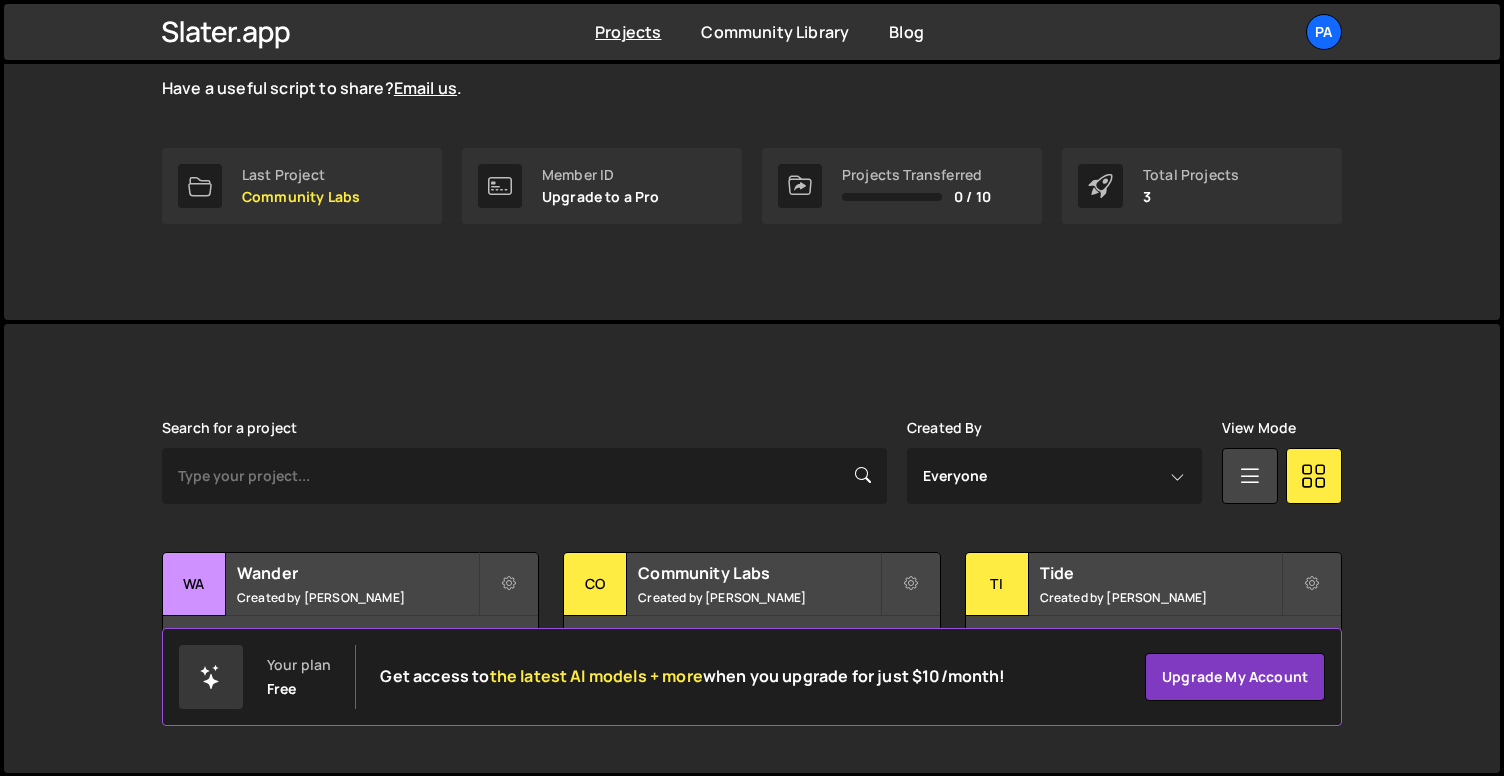 click on "Slater is designed for desktop use. Please use a larger screen to access the full functionality of Slater.
Search for a project
Created By
Everyone
Horace Choi
View Mode
Transfer Project
Edit Project
Delete Project
Wa
Wander
Created by Horace Choi
1 page, last updated by
Horace Choi 12 months ago
Co" at bounding box center (752, 548) 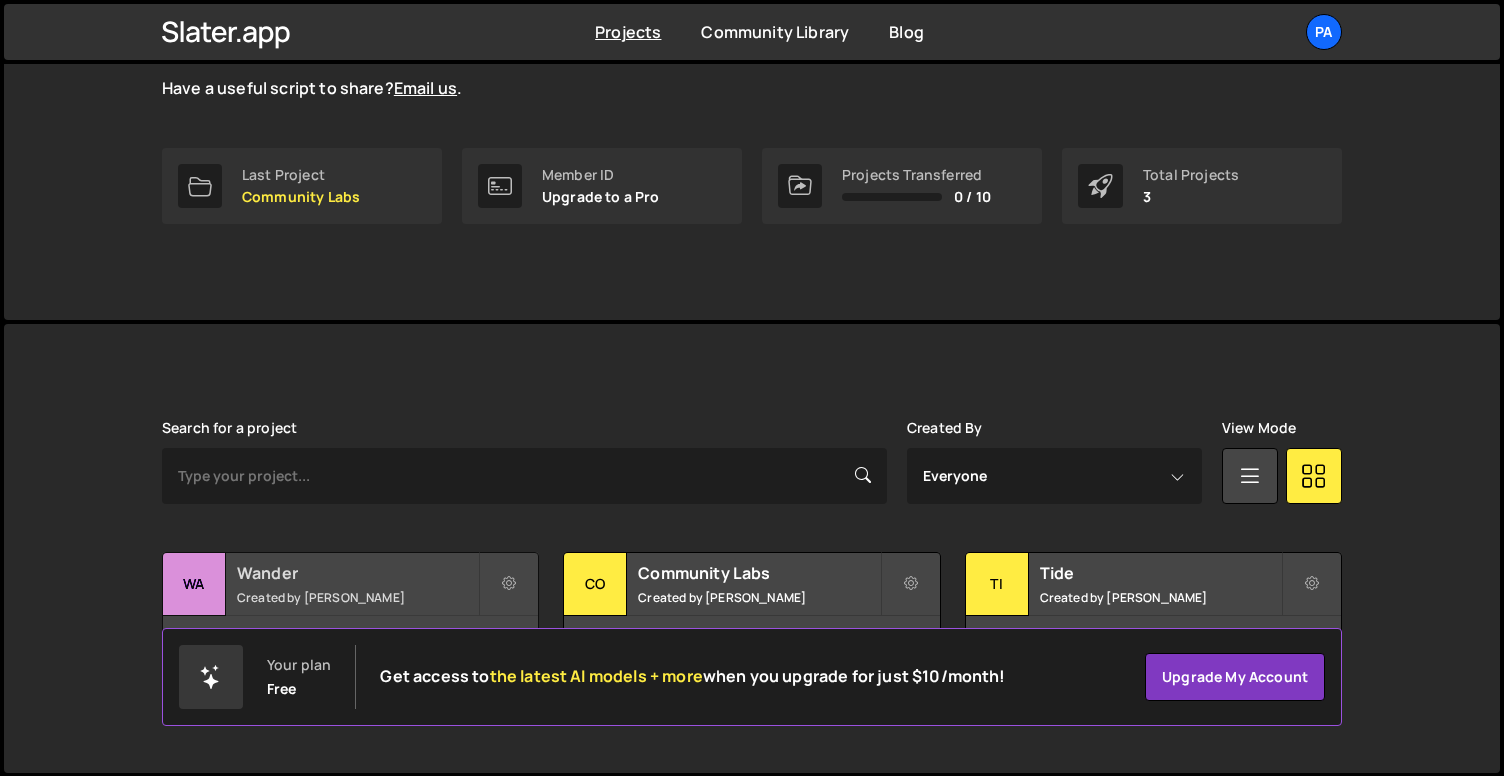 click on "Wander
Created by Horace Choi" at bounding box center (350, 584) 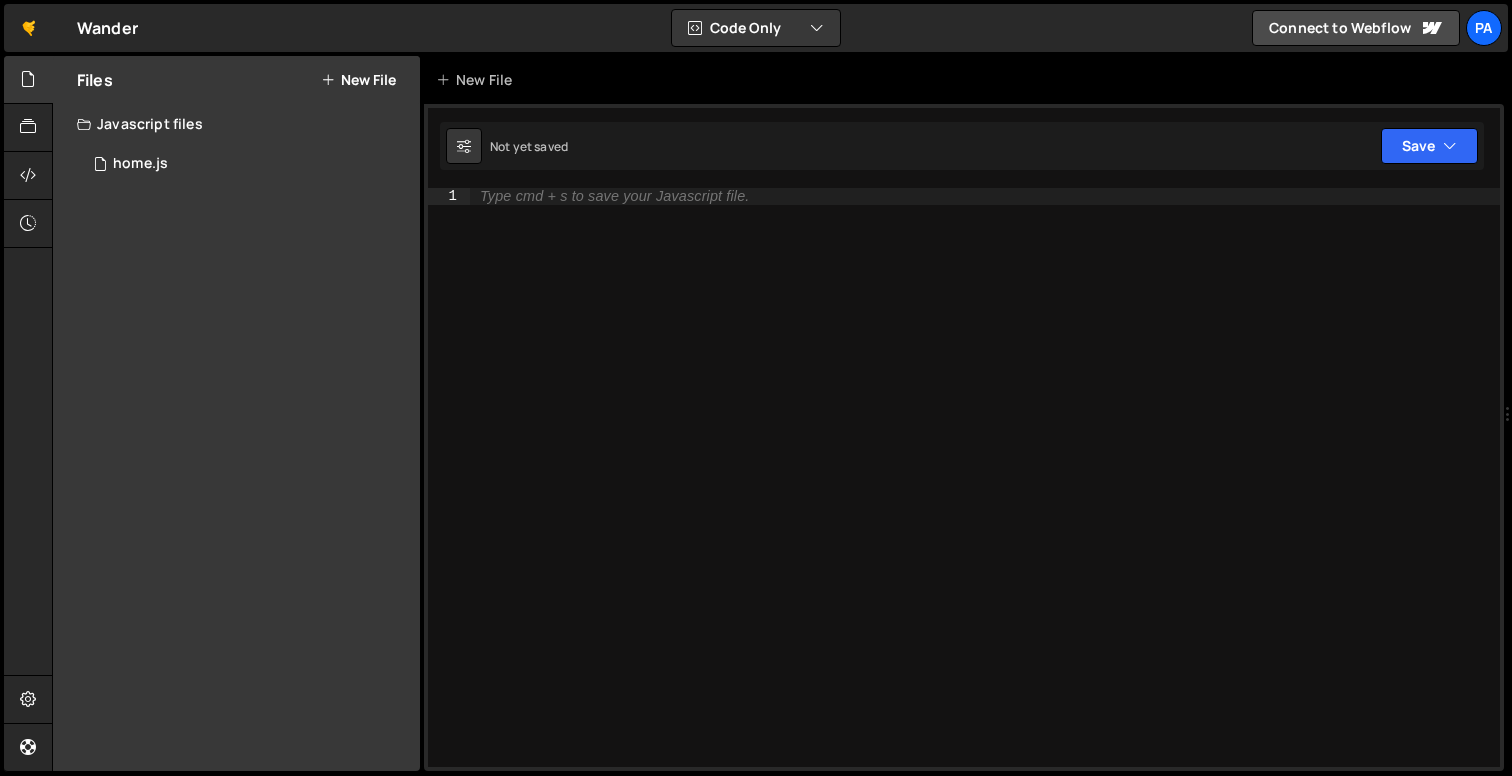 scroll, scrollTop: 0, scrollLeft: 0, axis: both 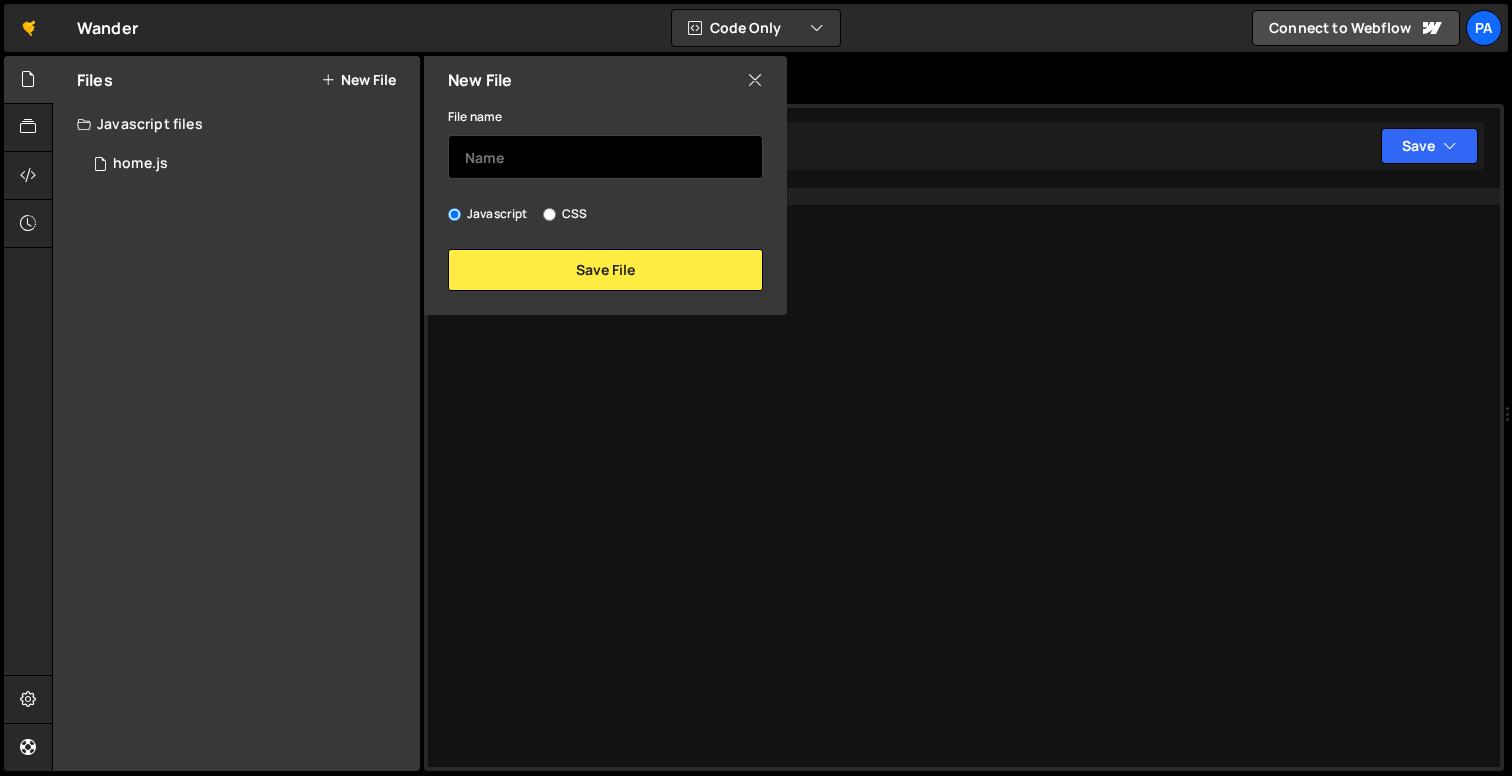 click at bounding box center [605, 157] 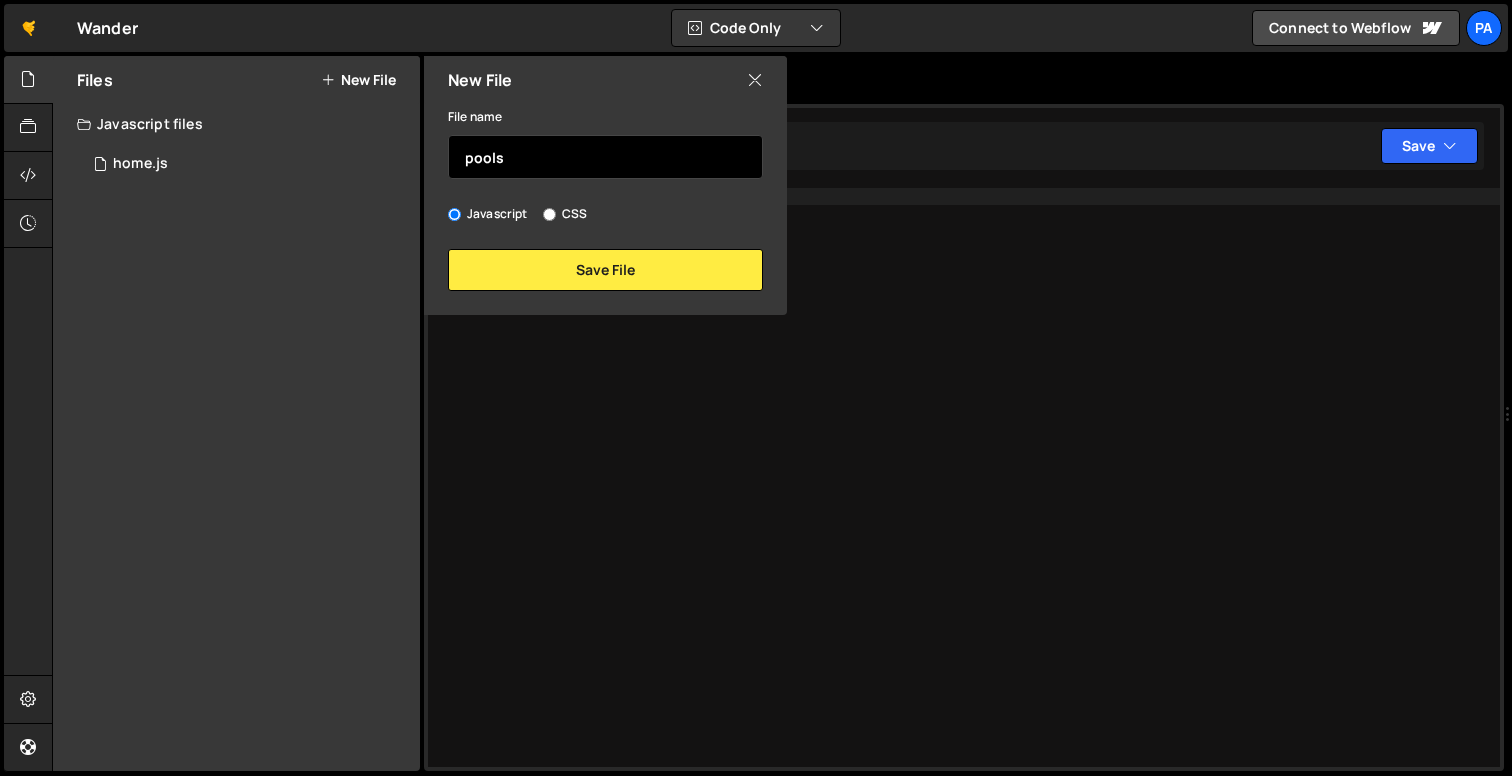 type on "pools" 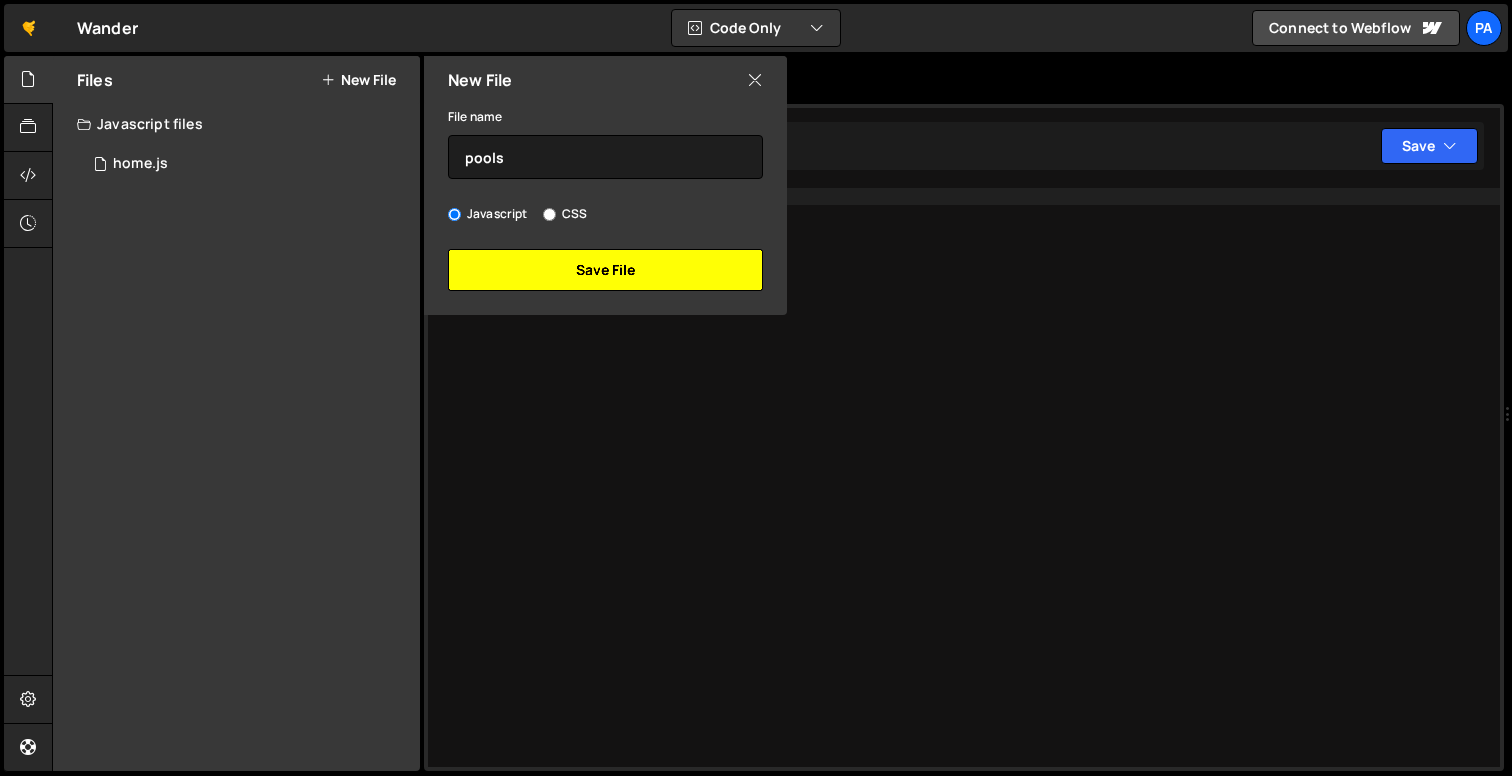 click on "Save File" at bounding box center (605, 270) 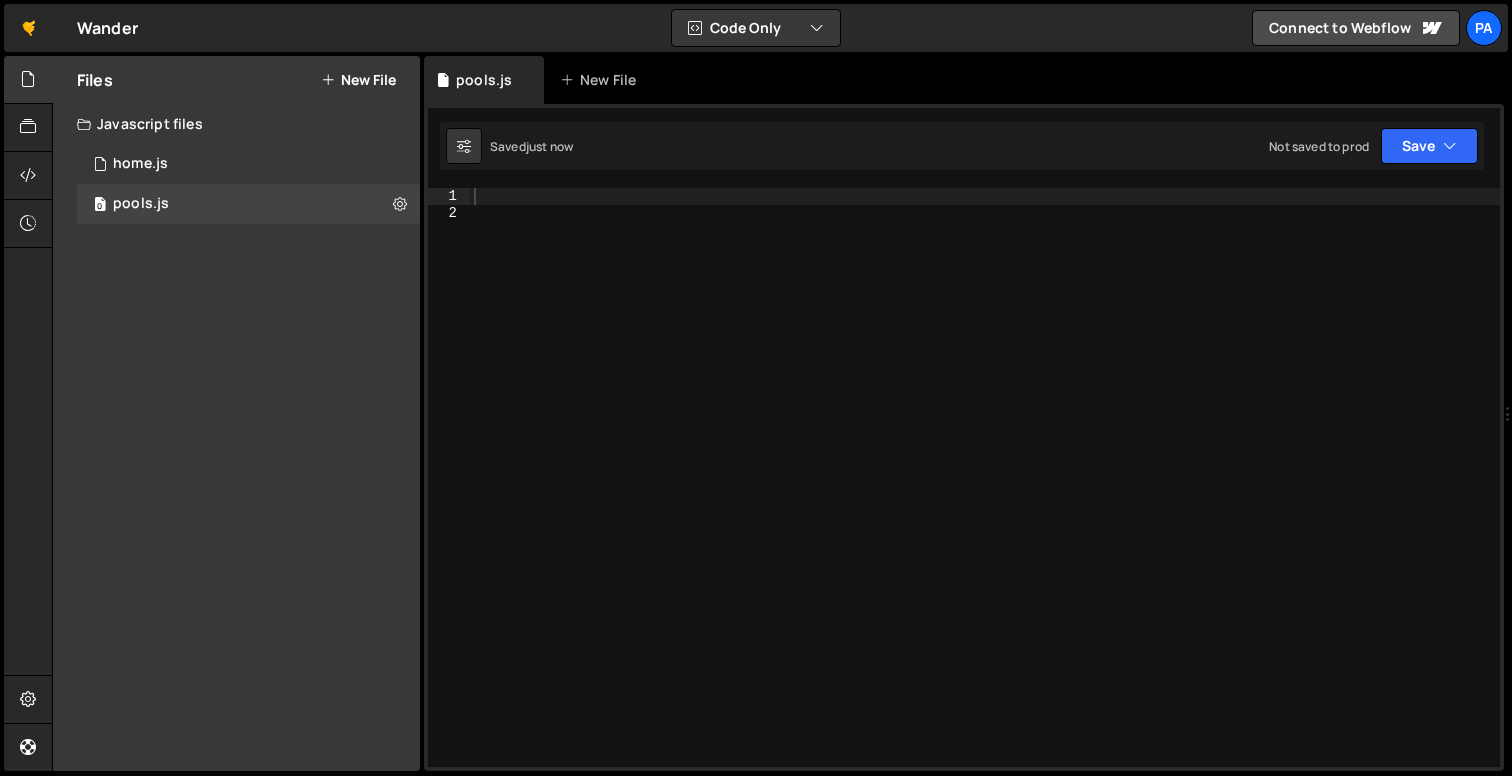 type 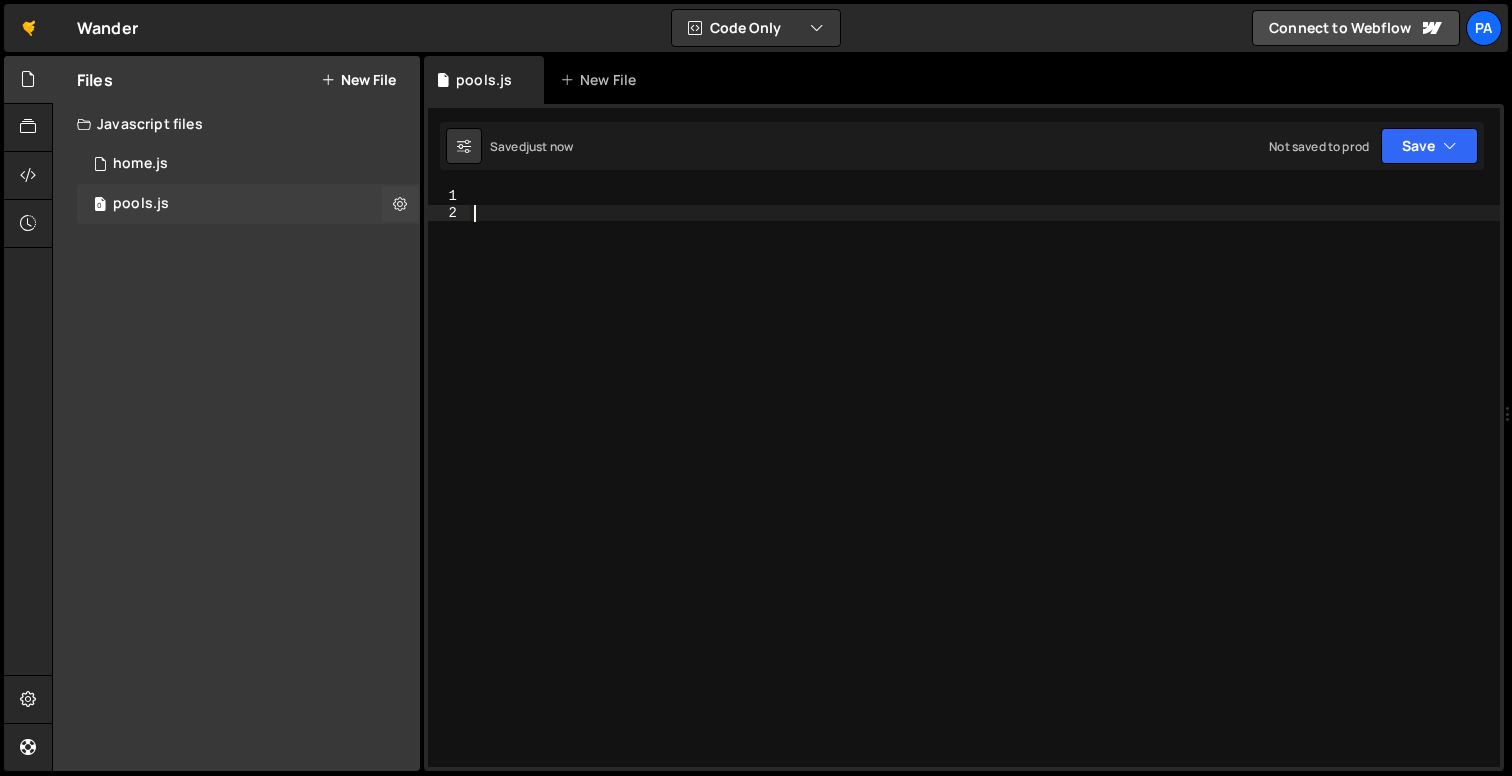 click on "0
pools.js
0" at bounding box center (248, 204) 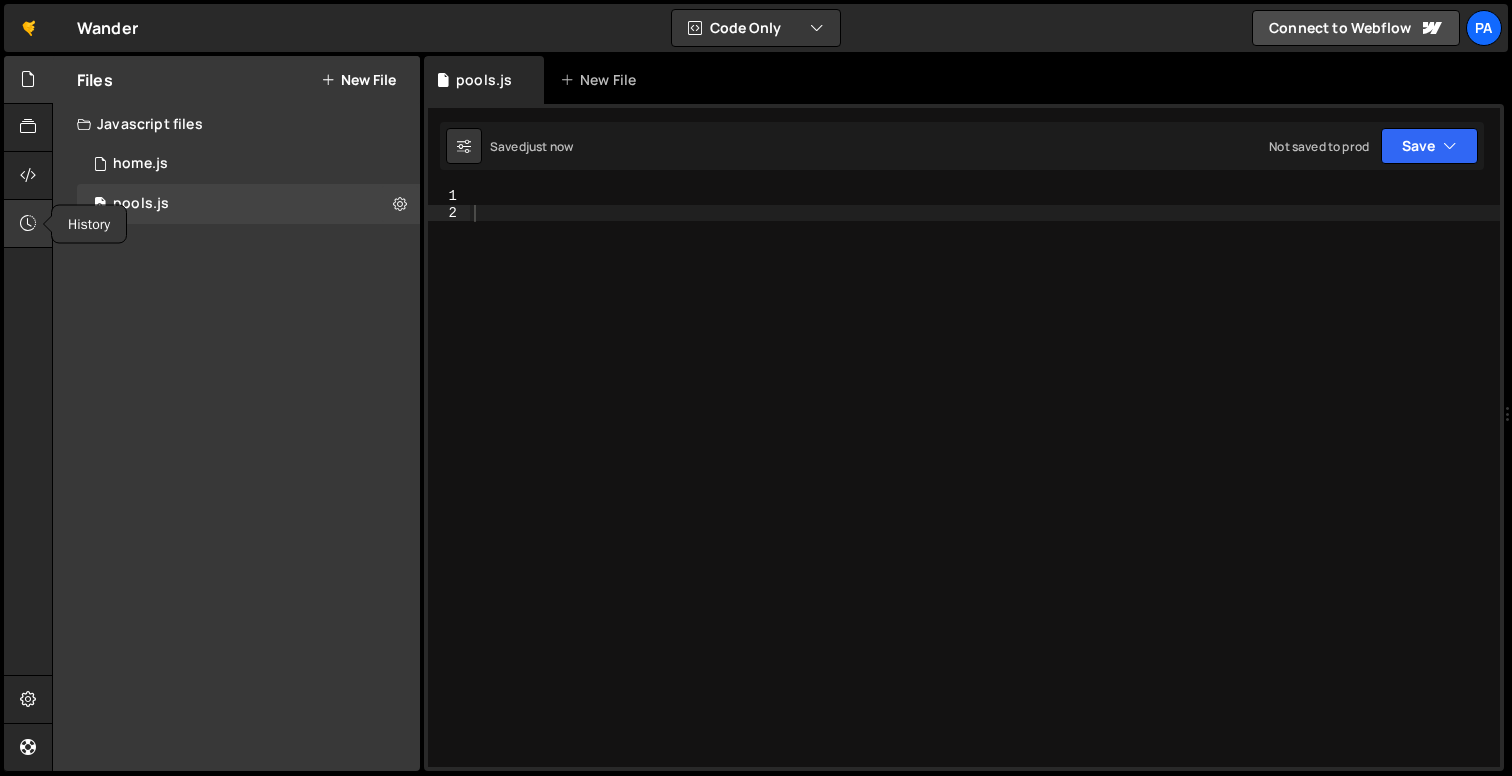 click at bounding box center [28, 224] 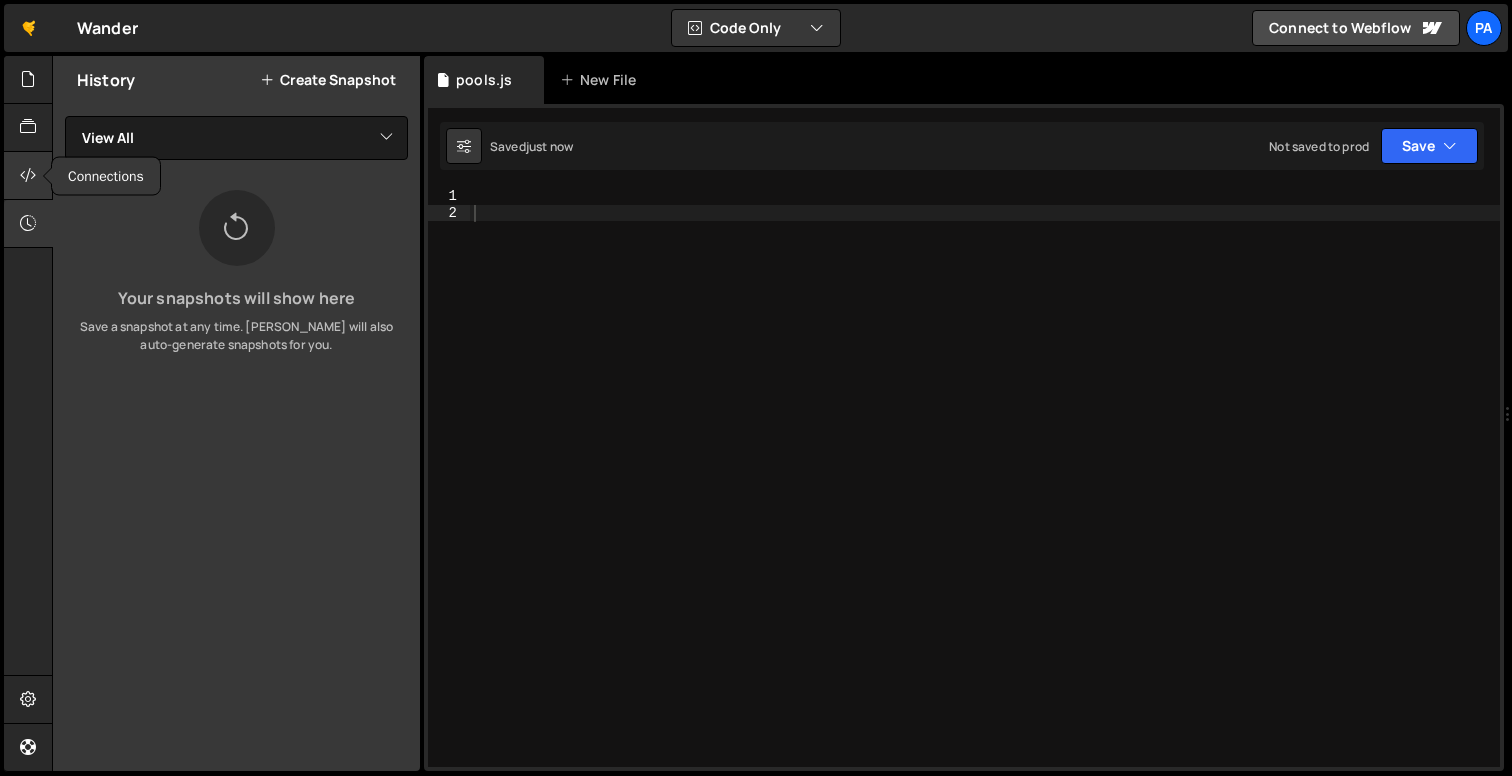 click at bounding box center (28, 176) 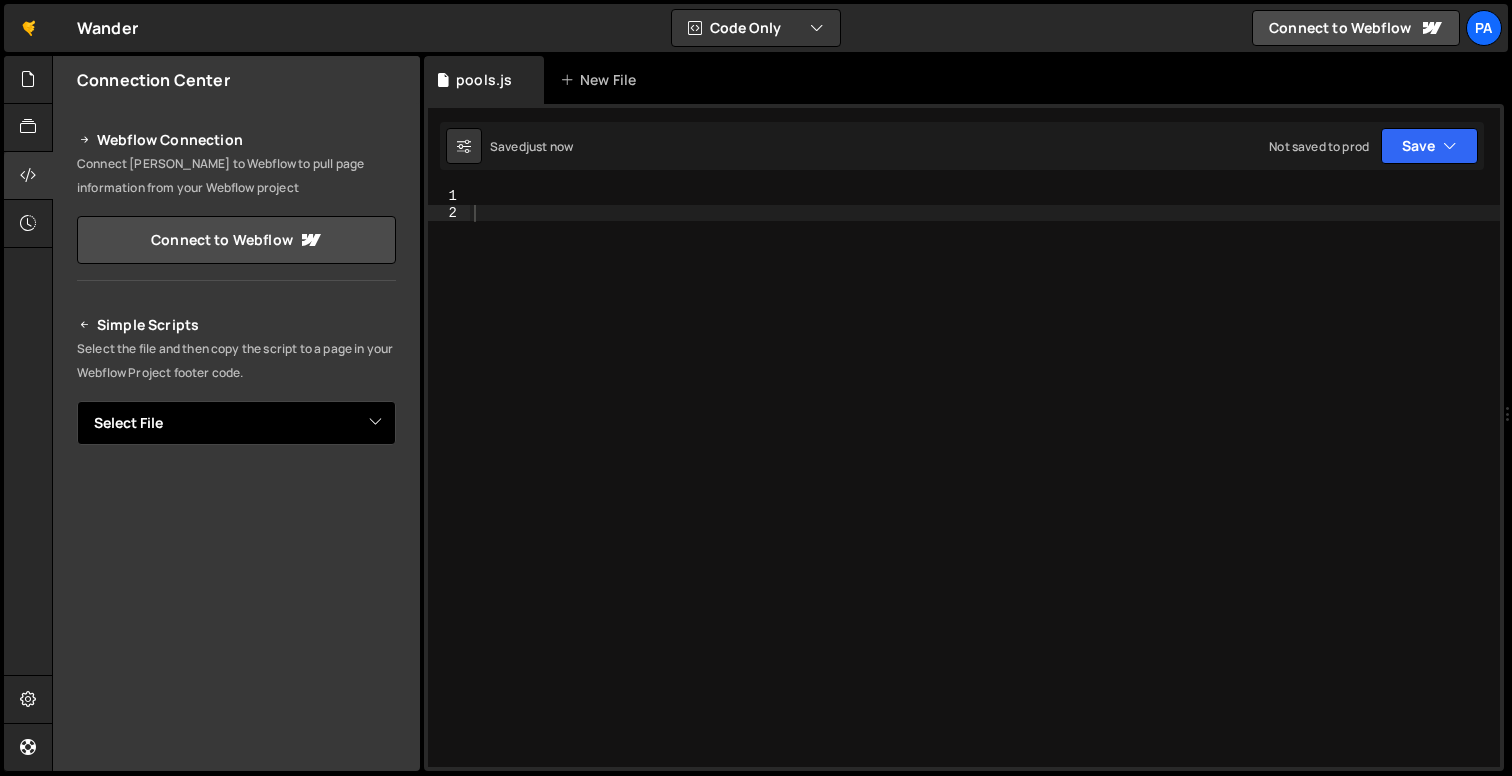 click on "Select File
home.js
pools.js" at bounding box center [236, 423] 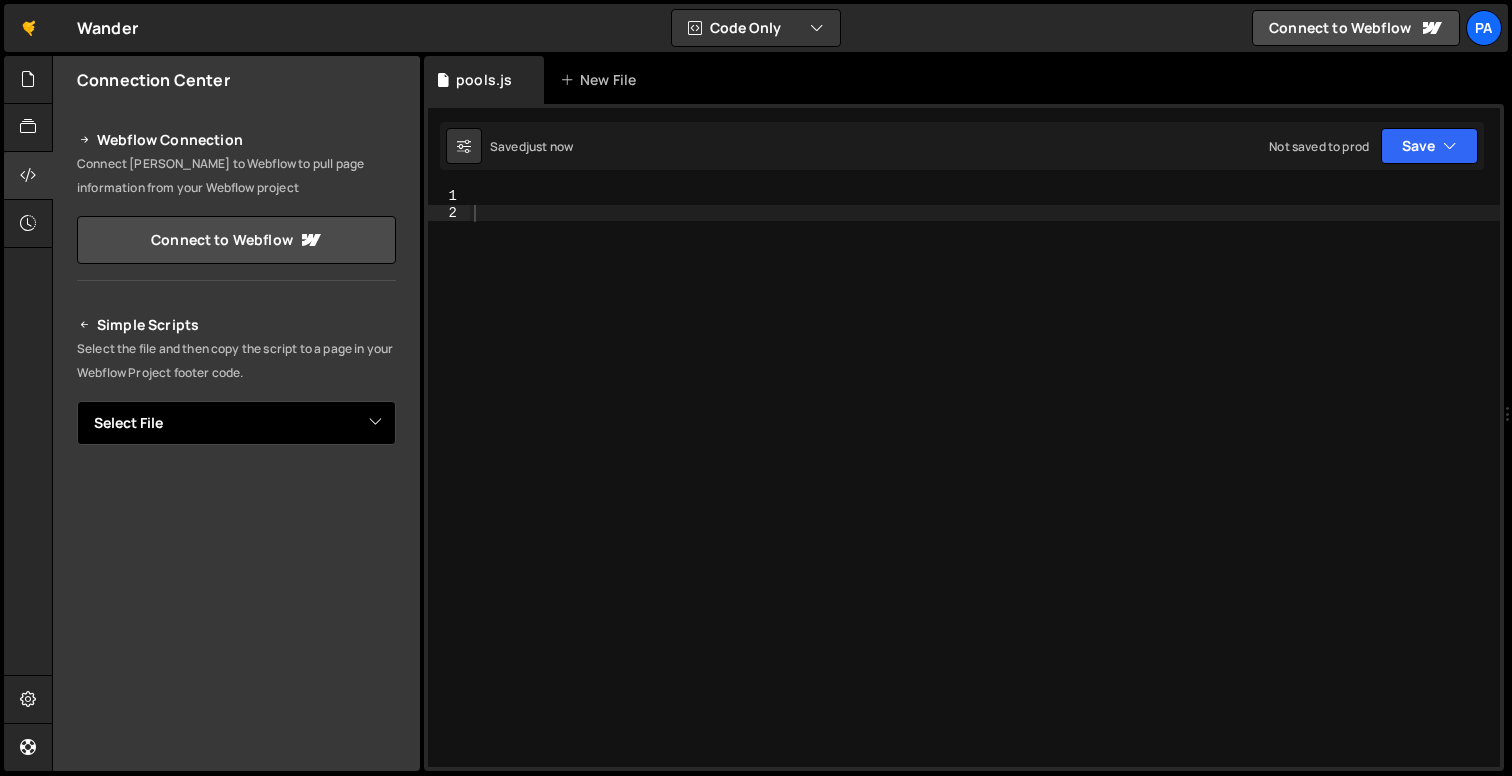 select on "42856" 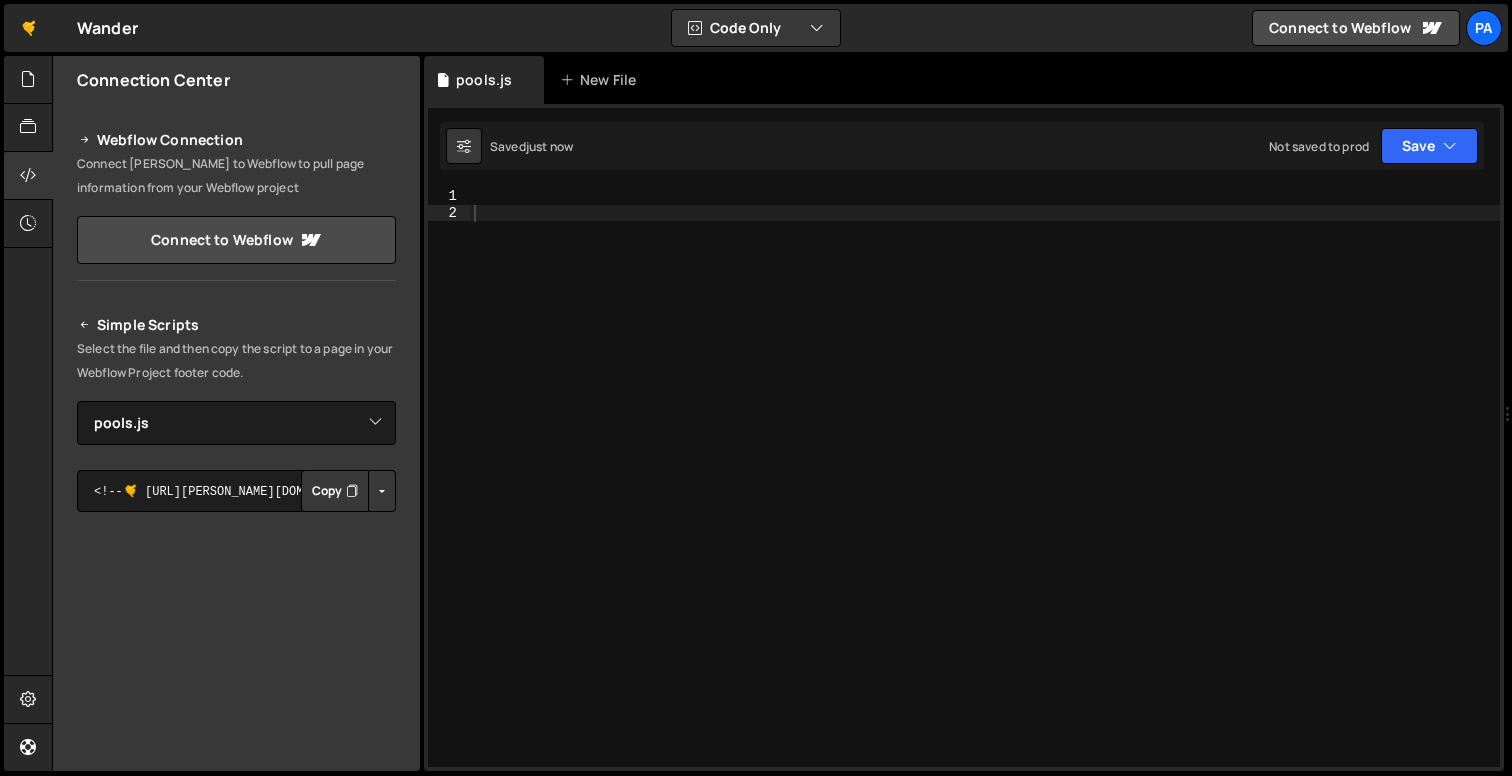 click on "Copy" at bounding box center (335, 491) 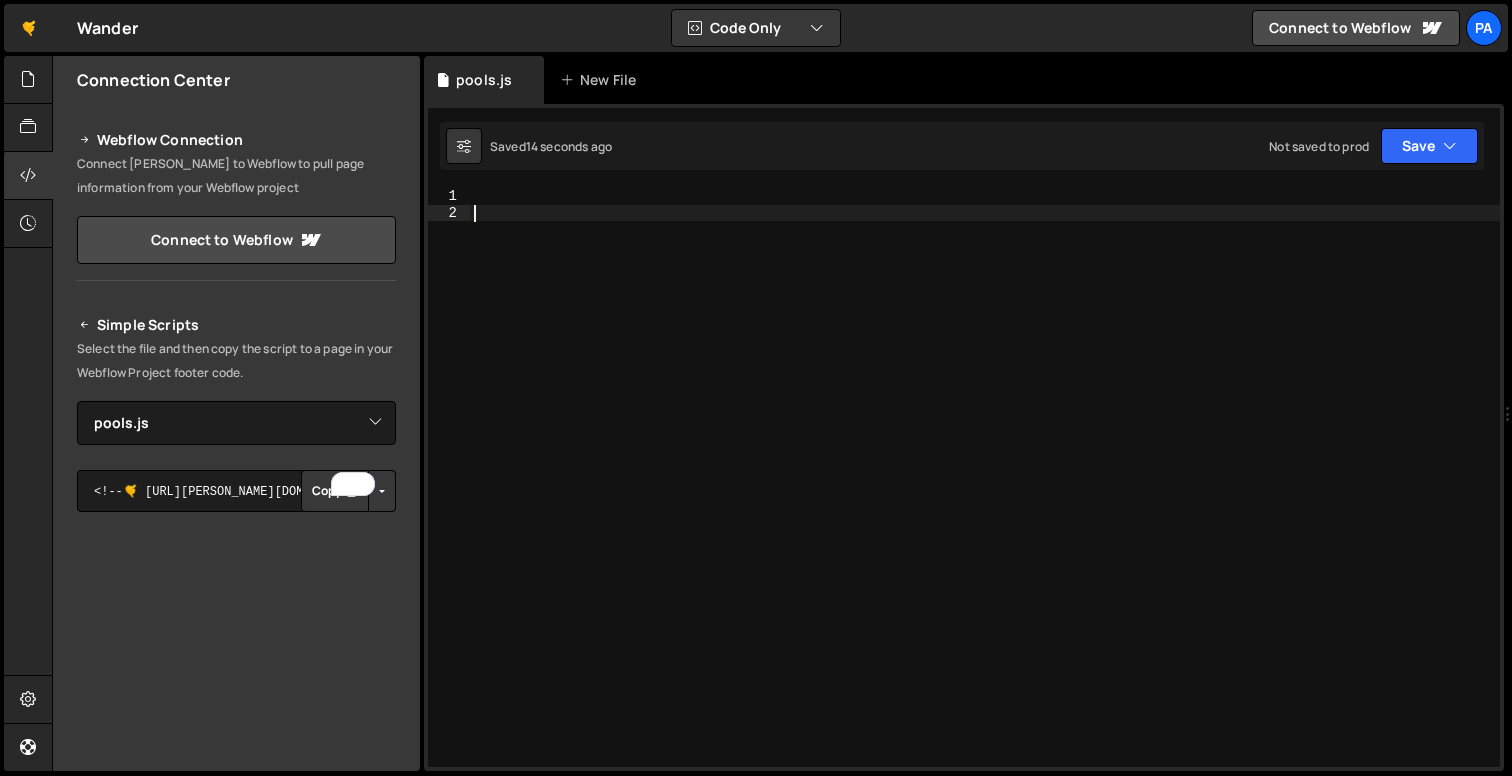 click at bounding box center [985, 494] 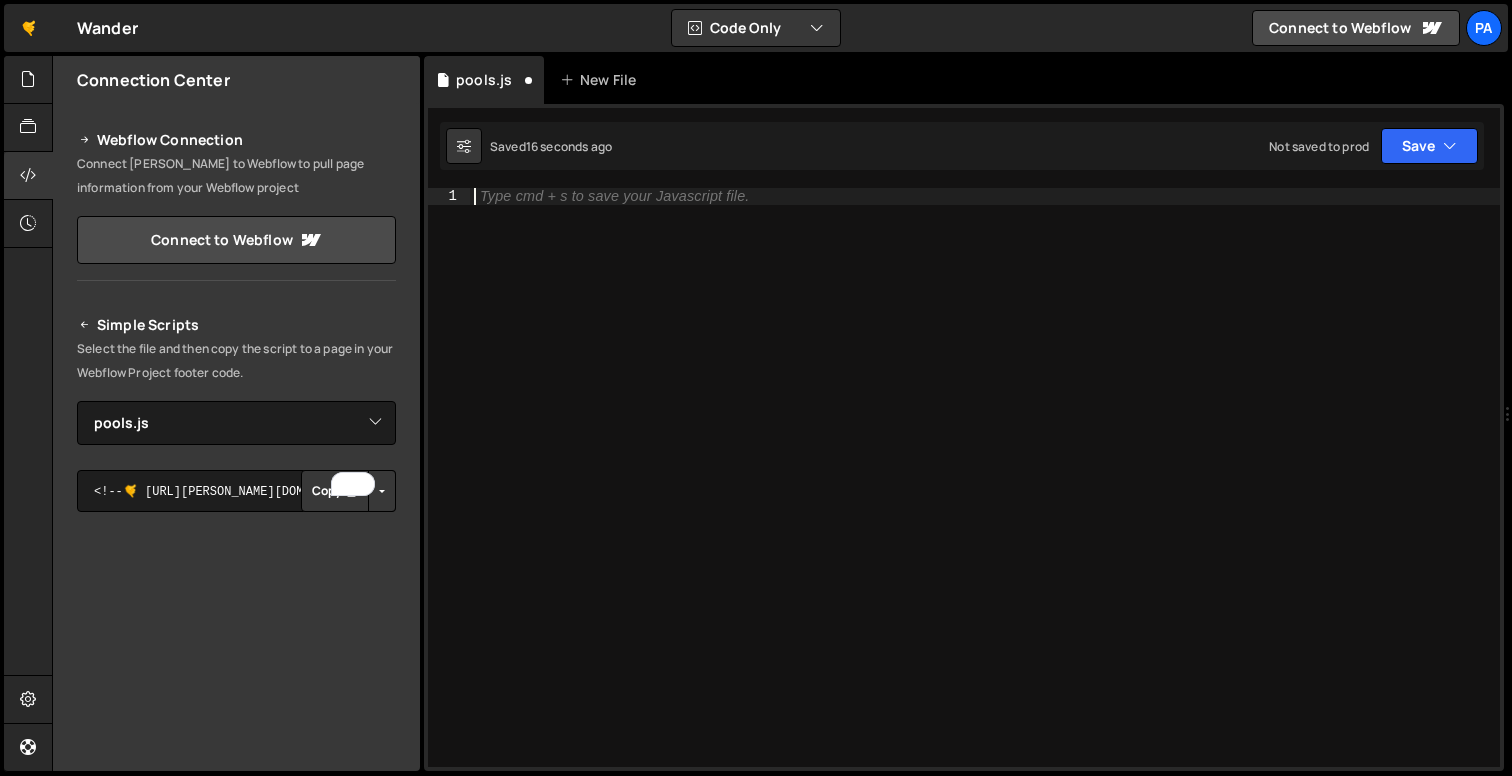 click on "Type cmd + s to save your Javascript file." at bounding box center (985, 494) 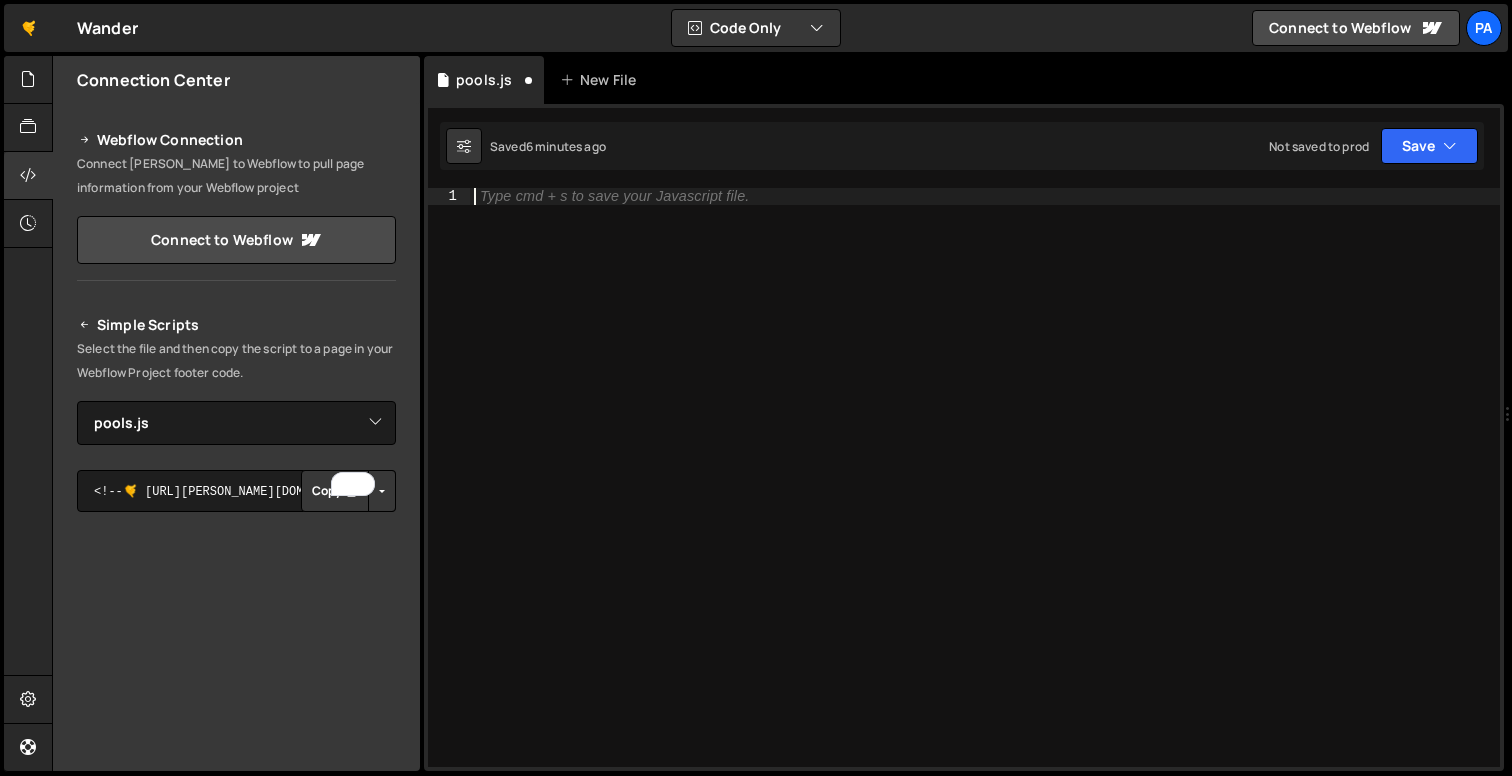 click on "Type cmd + s to save your Javascript file." at bounding box center (985, 494) 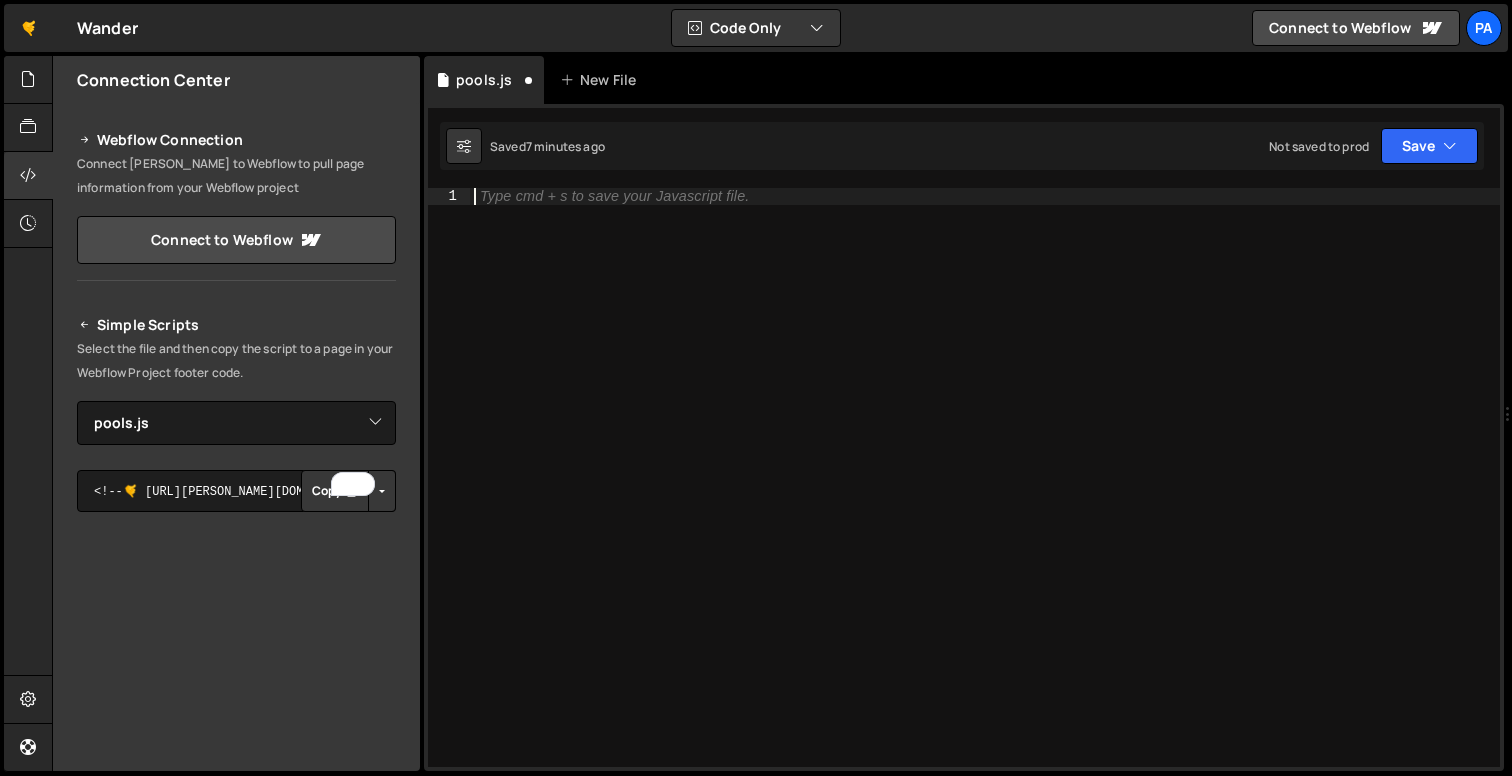 click on "Type cmd + s to save your Javascript file." at bounding box center [985, 494] 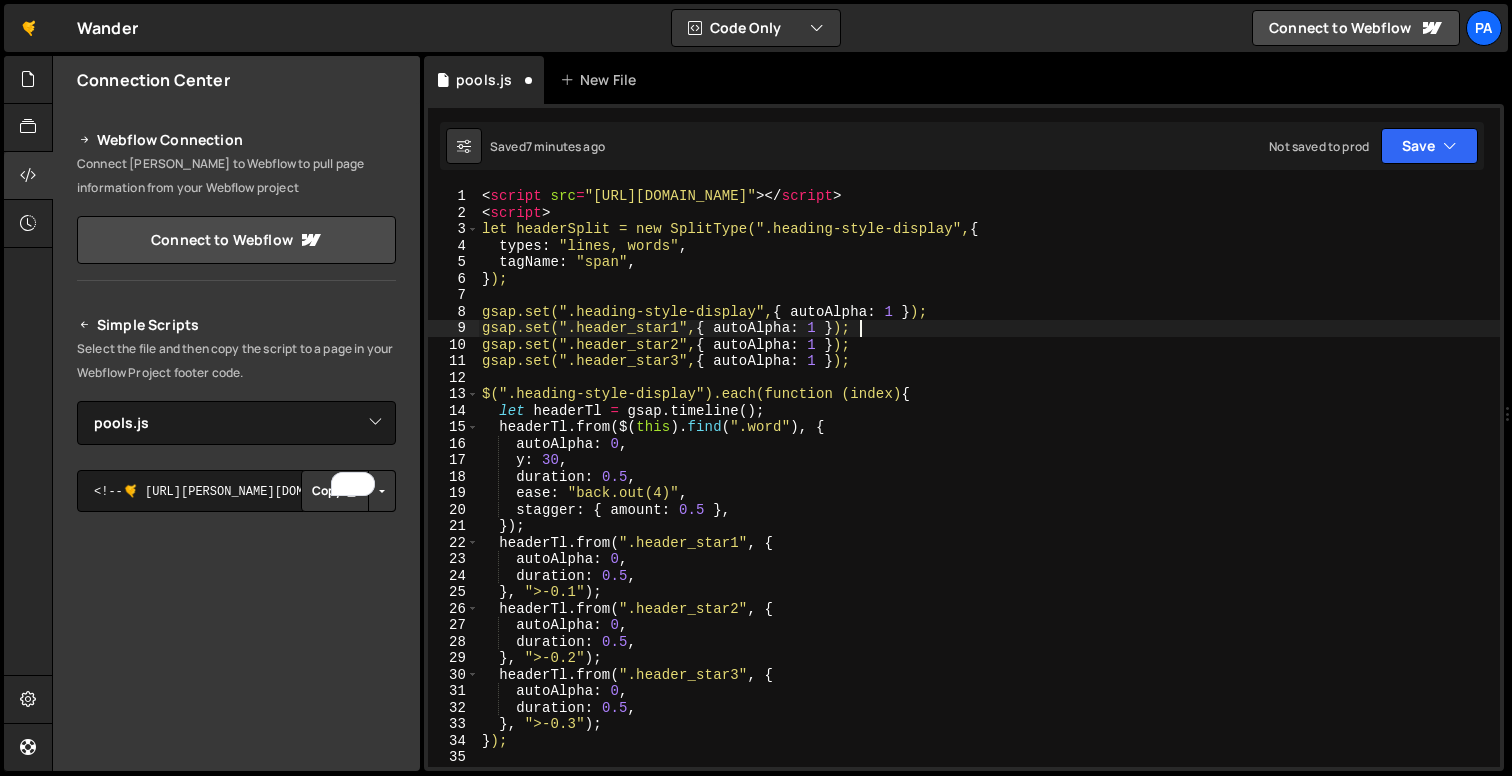 click on "< script   src = "[URL][DOMAIN_NAME]" > </ script > < script > let headerSplit = new SplitType(".heading-style-display",  {    types :   "lines, words" ,    tagName :   "span" , } ); gsap.set(".heading-style-display",  {   autoAlpha :   1   } ); gsap.set(".header_star1",  {   autoAlpha :   1   } ); gsap.set(".header_star2",  {   autoAlpha :   1   } ); gsap.set(".header_star3",  {   autoAlpha :   1   } ); $(".heading-style-display").each(function (index)  {    let   headerTl   =   gsap . timeline ( ) ;    headerTl . from ( $ ( this ) . find ( ".word" ) ,   {       autoAlpha :   0 ,       y :   30 ,       duration :   0.5 ,       ease :   "back.out(4)" ,       stagger :   {   amount :   0.5   } ,    }) ;    headerTl . from ( ".header_star1" ,   {       autoAlpha :   0 ,       duration :   0.5 ,    } ,   ">-0.1" ) ;    headerTl . from ( ".header_star2" ,   {       autoAlpha :   0 ,       duration :   0.5 ,    } ,   ">-0.2" ) ;    headerTl . from ( ".header_star3" ,   {       autoAlpha :   0 ,       :" at bounding box center (989, 494) 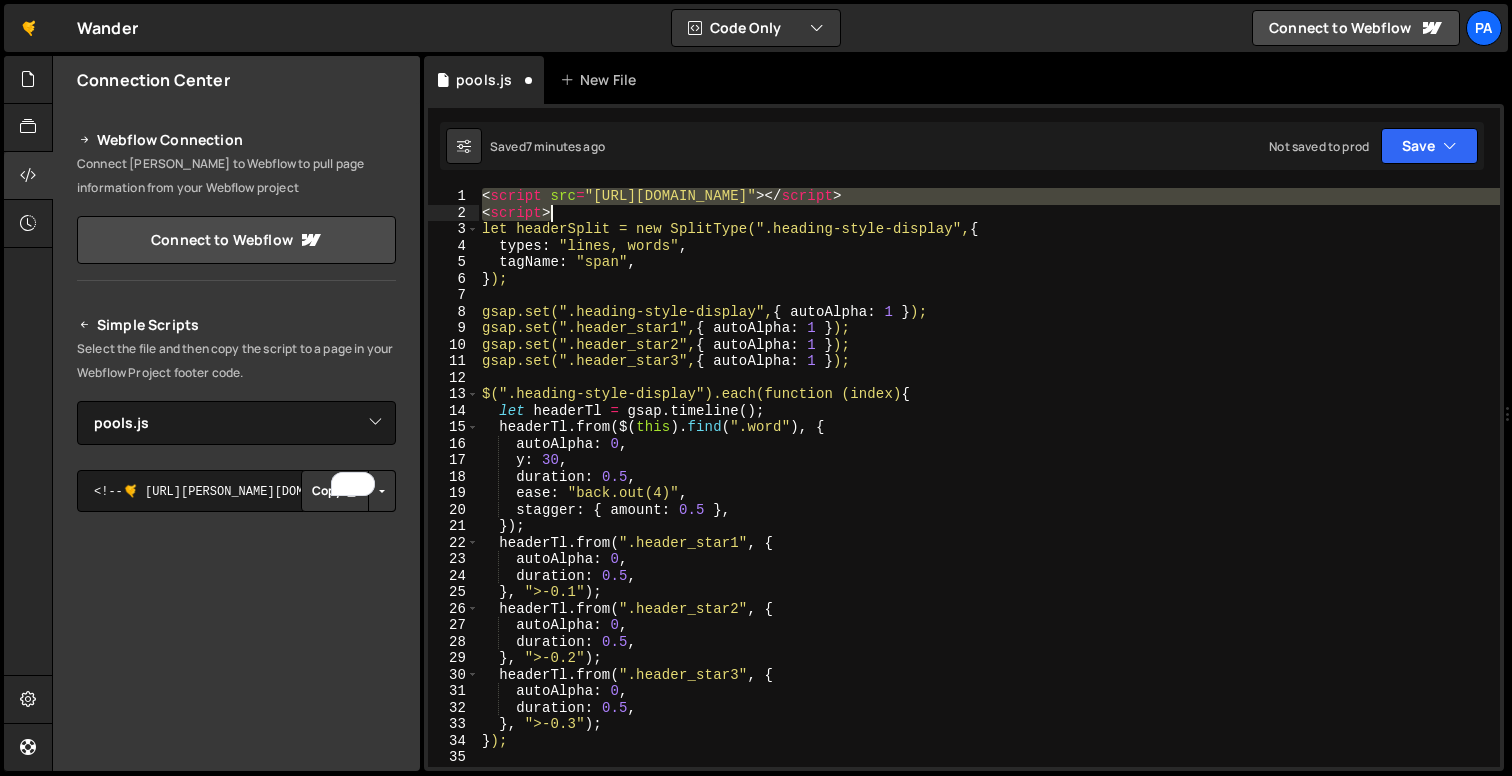 drag, startPoint x: 482, startPoint y: 197, endPoint x: 599, endPoint y: 209, distance: 117.61378 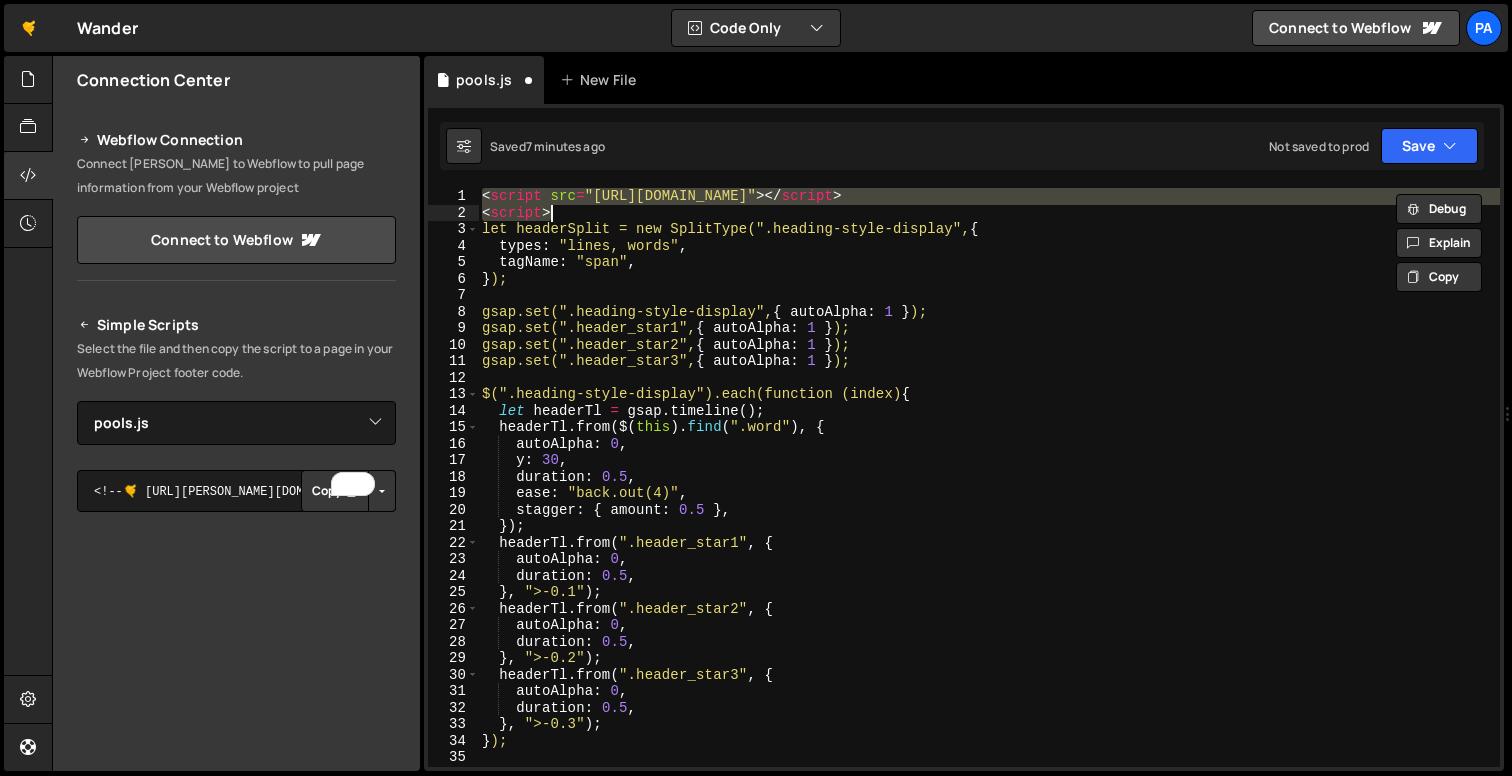 click on "< script   src = "[URL][DOMAIN_NAME]" > </ script > < script > let headerSplit = new SplitType(".heading-style-display",  {    types :   "lines, words" ,    tagName :   "span" , } ); gsap.set(".heading-style-display",  {   autoAlpha :   1   } ); gsap.set(".header_star1",  {   autoAlpha :   1   } ); gsap.set(".header_star2",  {   autoAlpha :   1   } ); gsap.set(".header_star3",  {   autoAlpha :   1   } ); $(".heading-style-display").each(function (index)  {    let   headerTl   =   gsap . timeline ( ) ;    headerTl . from ( $ ( this ) . find ( ".word" ) ,   {       autoAlpha :   0 ,       y :   30 ,       duration :   0.5 ,       ease :   "back.out(4)" ,       stagger :   {   amount :   0.5   } ,    }) ;    headerTl . from ( ".header_star1" ,   {       autoAlpha :   0 ,       duration :   0.5 ,    } ,   ">-0.1" ) ;    headerTl . from ( ".header_star2" ,   {       autoAlpha :   0 ,       duration :   0.5 ,    } ,   ">-0.2" ) ;    headerTl . from ( ".header_star3" ,   {       autoAlpha :   0 ,       :" at bounding box center (989, 477) 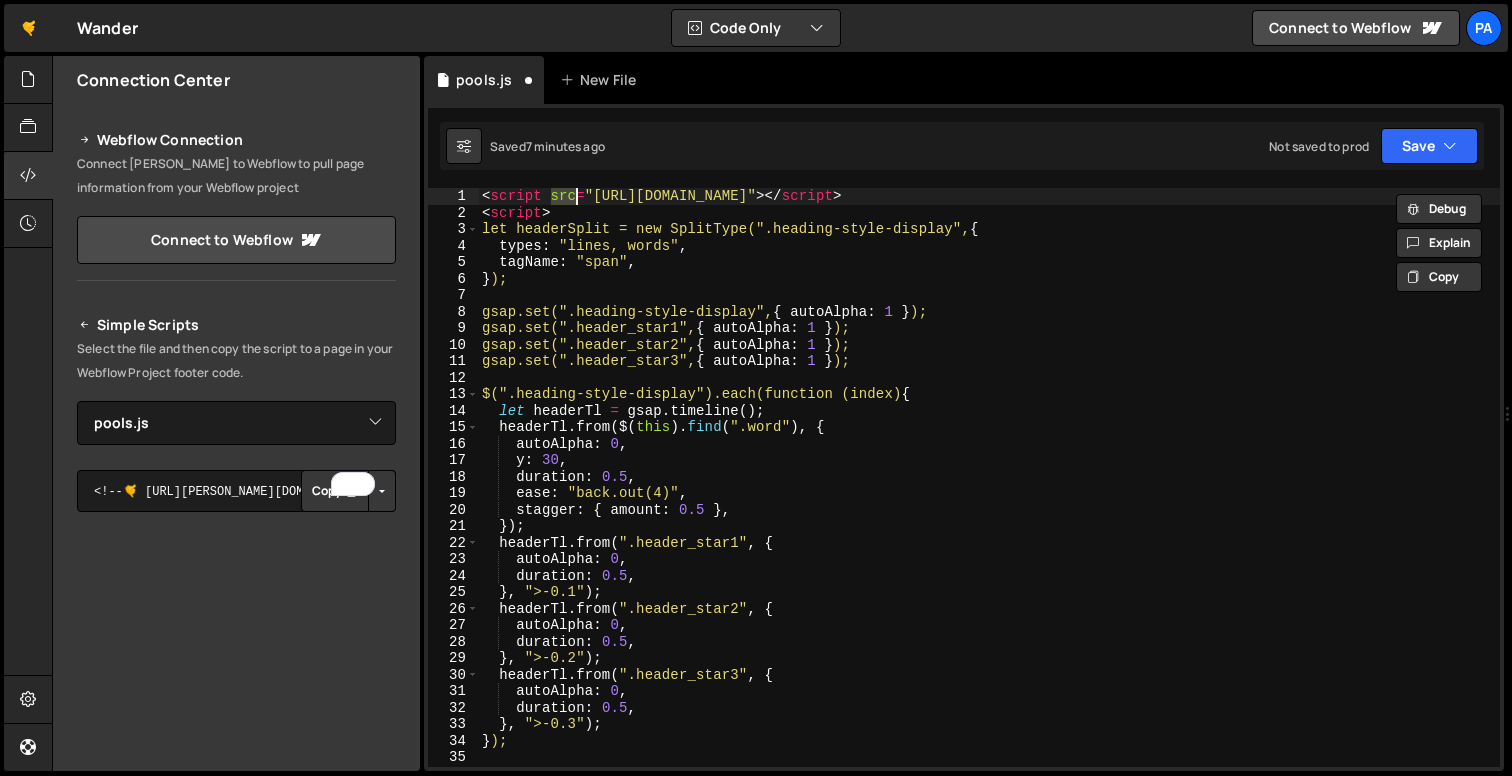 click on "< script   src = "[URL][DOMAIN_NAME]" > </ script > < script > let headerSplit = new SplitType(".heading-style-display",  {    types :   "lines, words" ,    tagName :   "span" , } ); gsap.set(".heading-style-display",  {   autoAlpha :   1   } ); gsap.set(".header_star1",  {   autoAlpha :   1   } ); gsap.set(".header_star2",  {   autoAlpha :   1   } ); gsap.set(".header_star3",  {   autoAlpha :   1   } ); $(".heading-style-display").each(function (index)  {    let   headerTl   =   gsap . timeline ( ) ;    headerTl . from ( $ ( this ) . find ( ".word" ) ,   {       autoAlpha :   0 ,       y :   30 ,       duration :   0.5 ,       ease :   "back.out(4)" ,       stagger :   {   amount :   0.5   } ,    }) ;    headerTl . from ( ".header_star1" ,   {       autoAlpha :   0 ,       duration :   0.5 ,    } ,   ">-0.1" ) ;    headerTl . from ( ".header_star2" ,   {       autoAlpha :   0 ,       duration :   0.5 ,    } ,   ">-0.2" ) ;    headerTl . from ( ".header_star3" ,   {       autoAlpha :   0 ,       :" at bounding box center [989, 494] 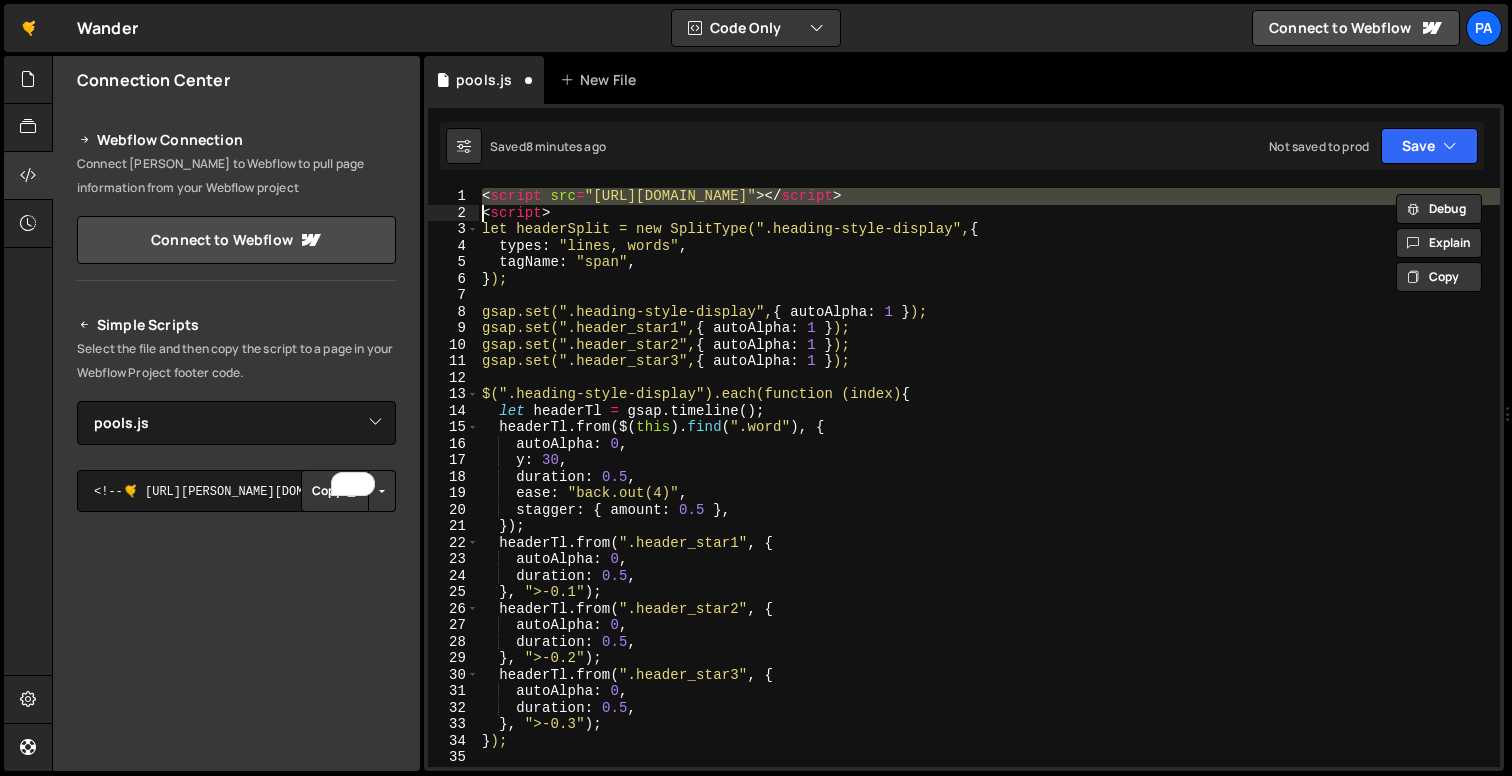 click on "< script   src = "[URL][DOMAIN_NAME]" > </ script > < script > let headerSplit = new SplitType(".heading-style-display",  {    types :   "lines, words" ,    tagName :   "span" , } ); gsap.set(".heading-style-display",  {   autoAlpha :   1   } ); gsap.set(".header_star1",  {   autoAlpha :   1   } ); gsap.set(".header_star2",  {   autoAlpha :   1   } ); gsap.set(".header_star3",  {   autoAlpha :   1   } ); $(".heading-style-display").each(function (index)  {    let   headerTl   =   gsap . timeline ( ) ;    headerTl . from ( $ ( this ) . find ( ".word" ) ,   {       autoAlpha :   0 ,       y :   30 ,       duration :   0.5 ,       ease :   "back.out(4)" ,       stagger :   {   amount :   0.5   } ,    }) ;    headerTl . from ( ".header_star1" ,   {       autoAlpha :   0 ,       duration :   0.5 ,    } ,   ">-0.1" ) ;    headerTl . from ( ".header_star2" ,   {       autoAlpha :   0 ,       duration :   0.5 ,    } ,   ">-0.2" ) ;    headerTl . from ( ".header_star3" ,   {       autoAlpha :   0 ,       :" at bounding box center [989, 494] 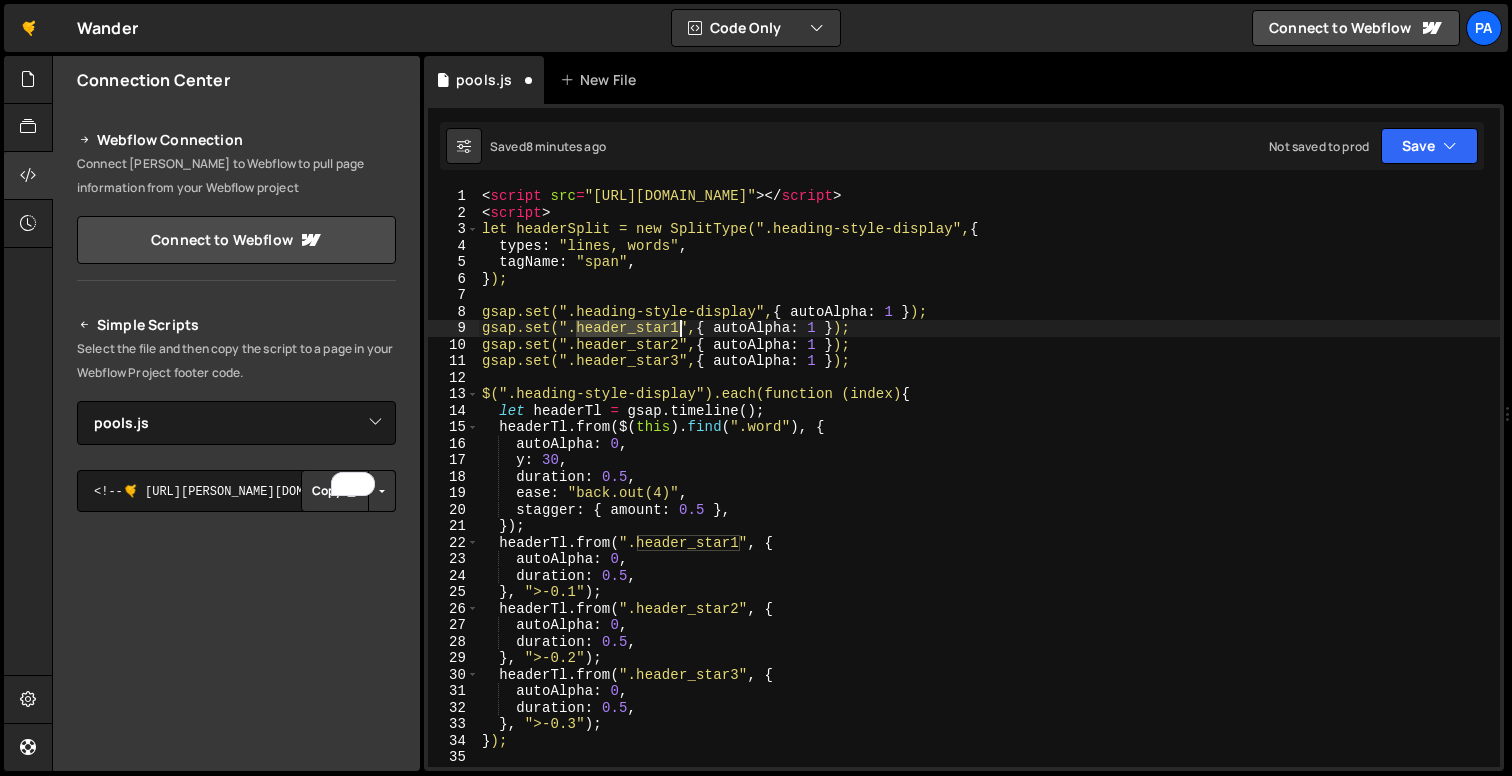 drag, startPoint x: 576, startPoint y: 326, endPoint x: 679, endPoint y: 319, distance: 103.23759 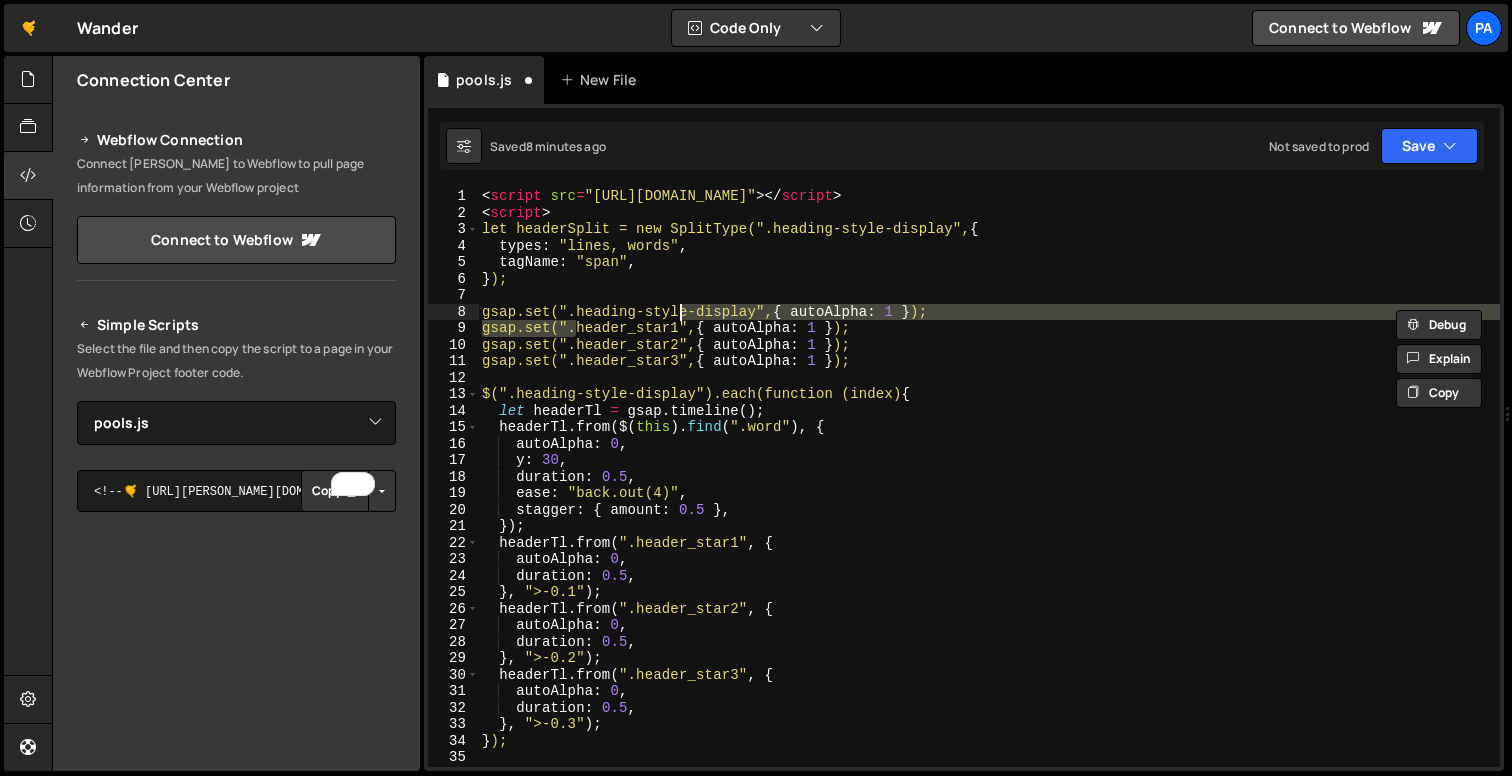 paste on "pools-header_image" 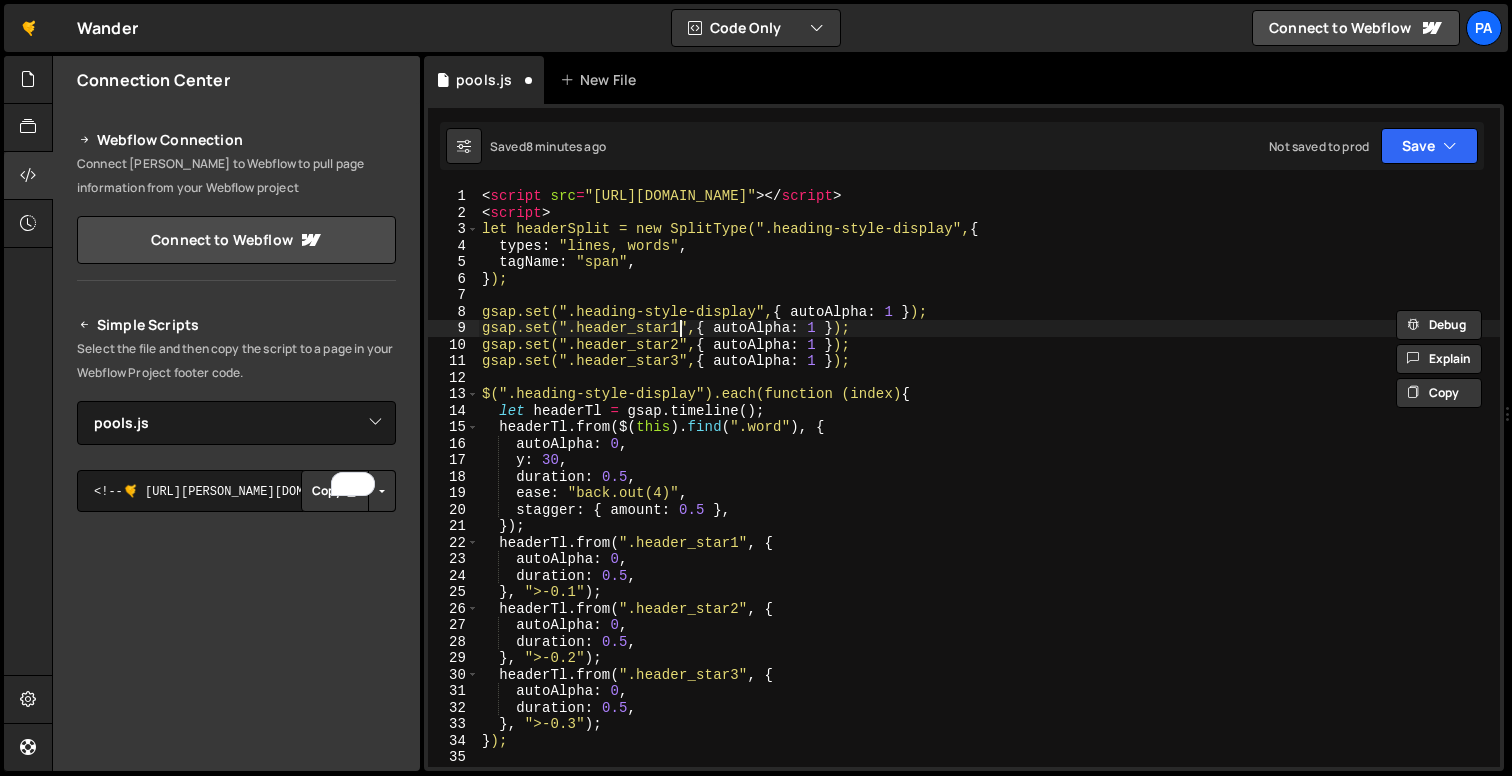 click on "< script   src = "[URL][DOMAIN_NAME]" > </ script > < script > let headerSplit = new SplitType(".heading-style-display",  {    types :   "lines, words" ,    tagName :   "span" , } ); gsap.set(".heading-style-display",  {   autoAlpha :   1   } ); gsap.set(".header_star1",  {   autoAlpha :   1   } ); gsap.set(".header_star2",  {   autoAlpha :   1   } ); gsap.set(".header_star3",  {   autoAlpha :   1   } ); $(".heading-style-display").each(function (index)  {    let   headerTl   =   gsap . timeline ( ) ;    headerTl . from ( $ ( this ) . find ( ".word" ) ,   {       autoAlpha :   0 ,       y :   30 ,       duration :   0.5 ,       ease :   "back.out(4)" ,       stagger :   {   amount :   0.5   } ,    }) ;    headerTl . from ( ".header_star1" ,   {       autoAlpha :   0 ,       duration :   0.5 ,    } ,   ">-0.1" ) ;    headerTl . from ( ".header_star2" ,   {       autoAlpha :   0 ,       duration :   0.5 ,    } ,   ">-0.2" ) ;    headerTl . from ( ".header_star3" ,   {       autoAlpha :   0 ,       :" at bounding box center (989, 494) 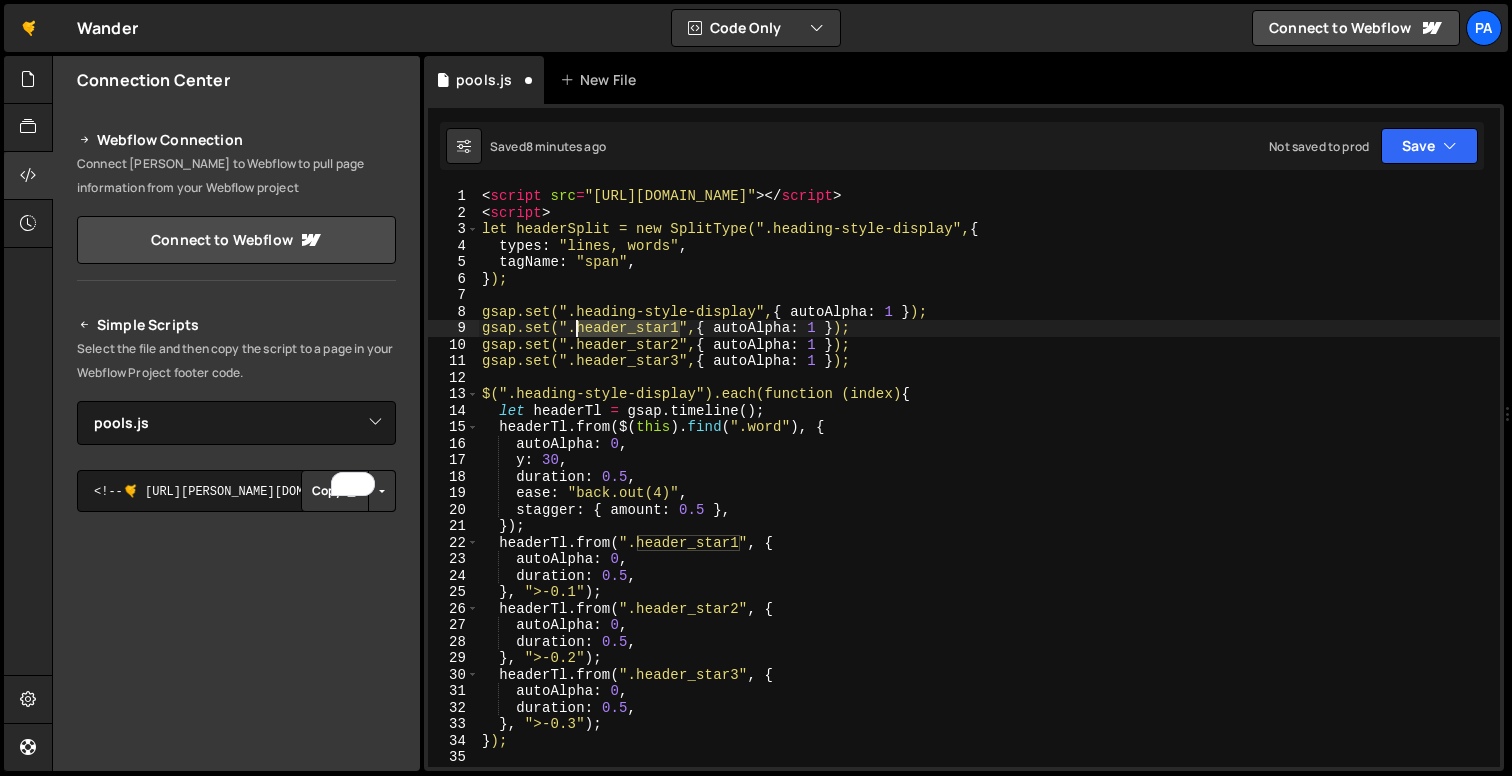 drag, startPoint x: 677, startPoint y: 325, endPoint x: 580, endPoint y: 322, distance: 97.04638 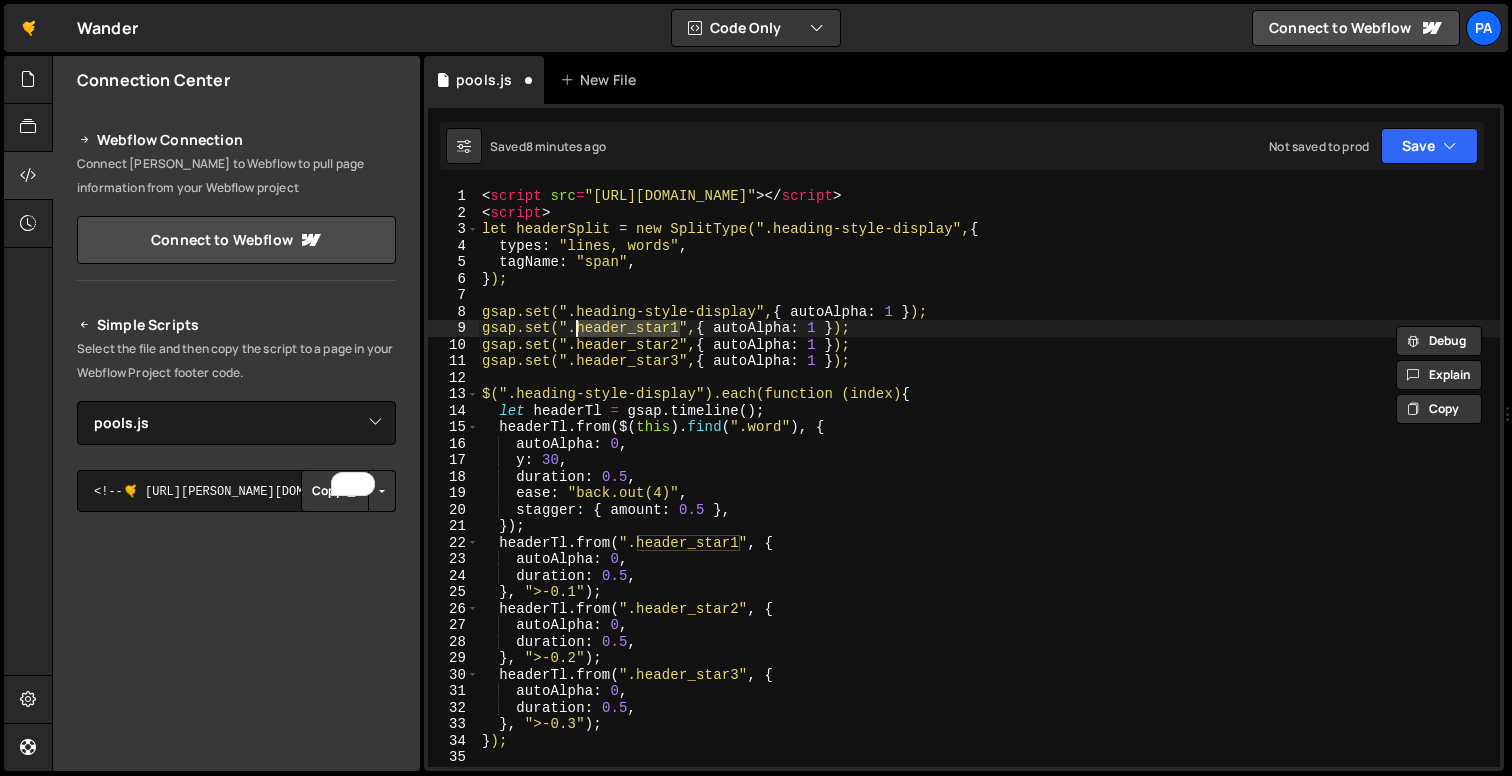 paste on "pools-header_image" 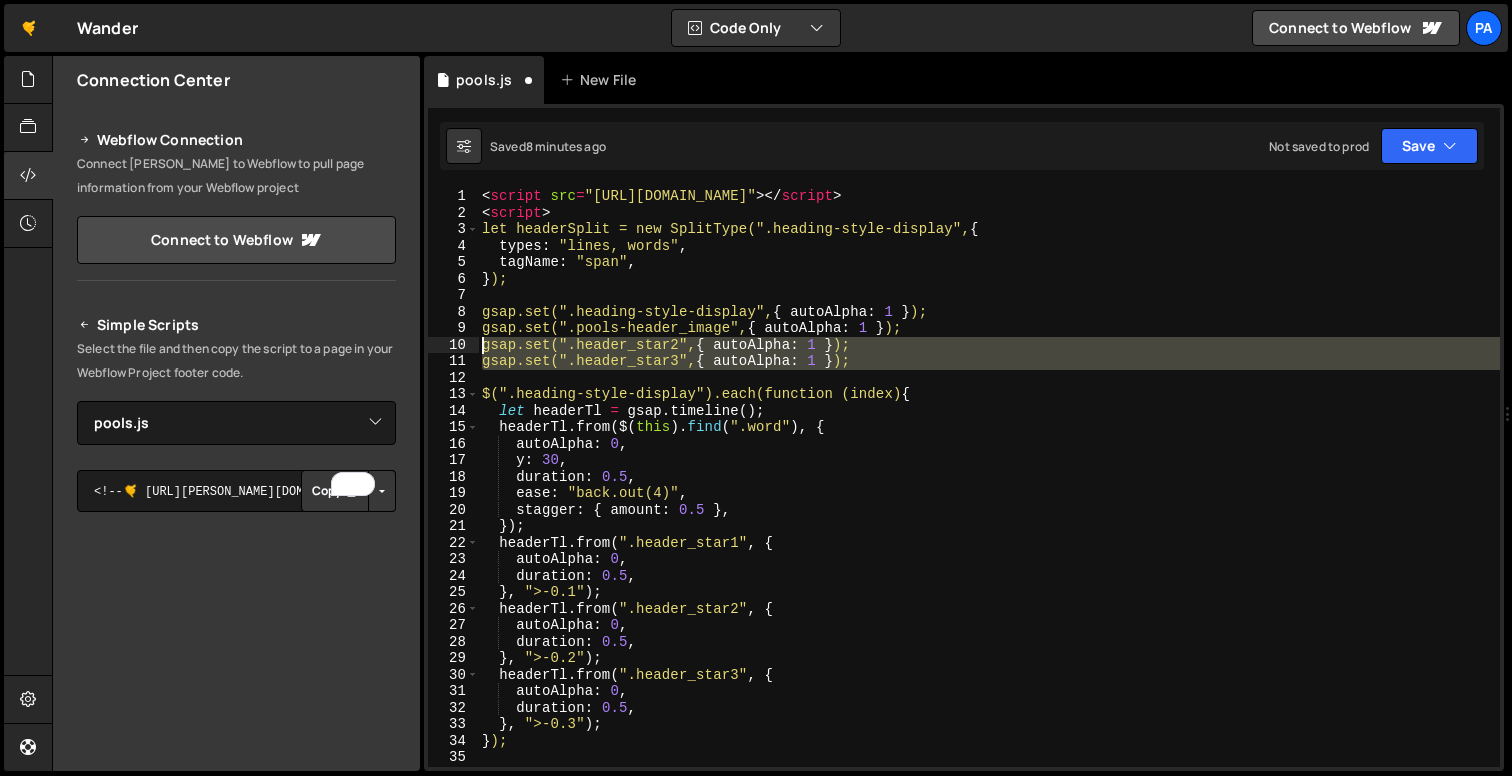 drag, startPoint x: 940, startPoint y: 376, endPoint x: 444, endPoint y: 344, distance: 497.0312 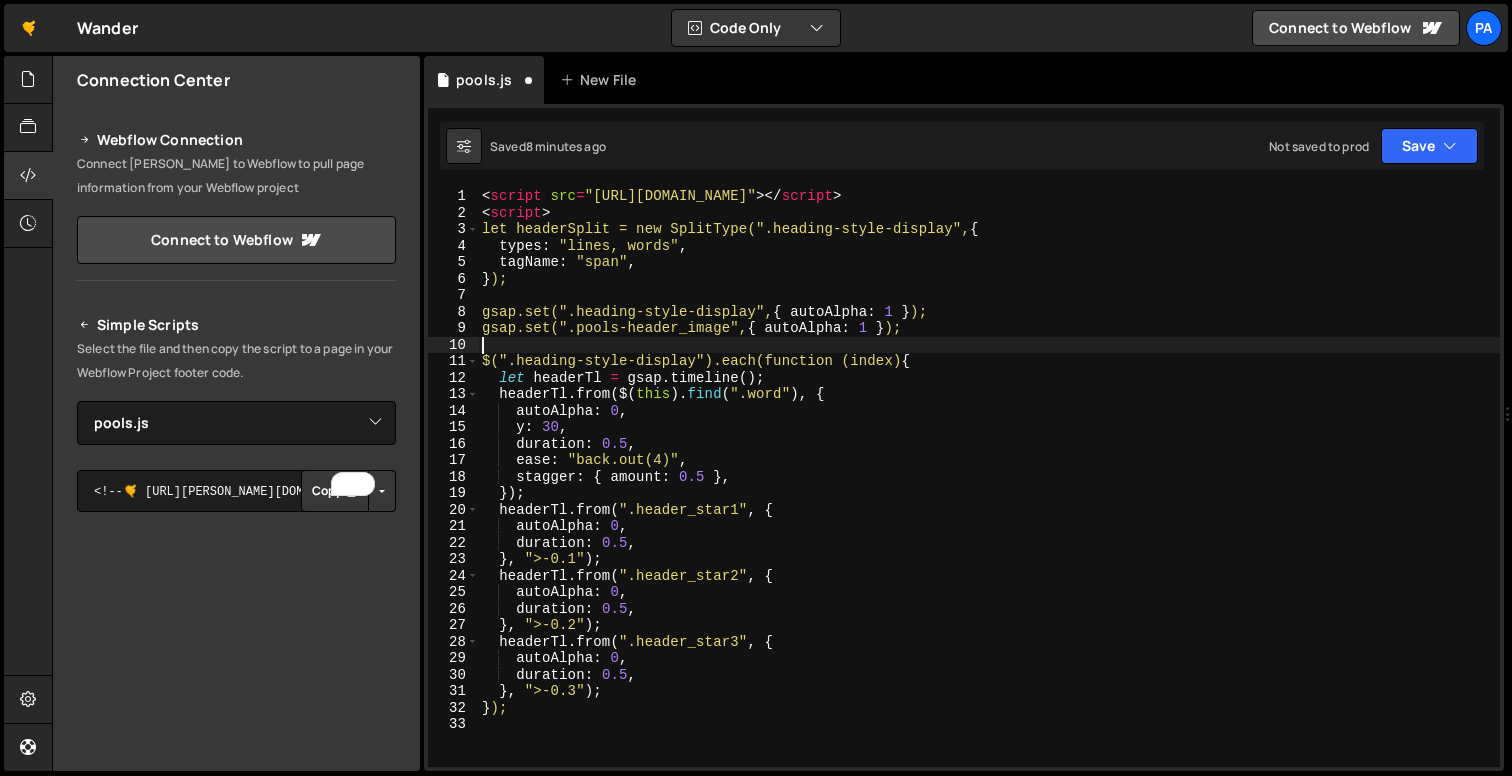 click on "< script   src = "[URL][DOMAIN_NAME]" > </ script > < script > let headerSplit = new SplitType(".heading-style-display",  {    types :   "lines, words" ,    tagName :   "span" , } ); gsap.set(".heading-style-display",  {   autoAlpha :   1   } ); gsap.set(".pools-header_image",  {   autoAlpha :   1   } ); $(".heading-style-display").each(function (index)  {    let   headerTl   =   gsap . timeline ( ) ;    headerTl . from ( $ ( this ) . find ( ".word" ) ,   {       autoAlpha :   0 ,       y :   30 ,       duration :   0.5 ,       ease :   "back.out(4)" ,       stagger :   {   amount :   0.5   } ,    }) ;    headerTl . from ( ".header_star1" ,   {       autoAlpha :   0 ,       duration :   0.5 ,    } ,   ">-0.1" ) ;    headerTl . from ( ".header_star2" ,   {       autoAlpha :   0 ,       duration :   0.5 ,    } ,   ">-0.2" ) ;    headerTl . from ( ".header_star3" ,   {       autoAlpha :   0 ,       duration :   0.5 ,    } ,   ">-0.3" ) ; } );" at bounding box center (989, 494) 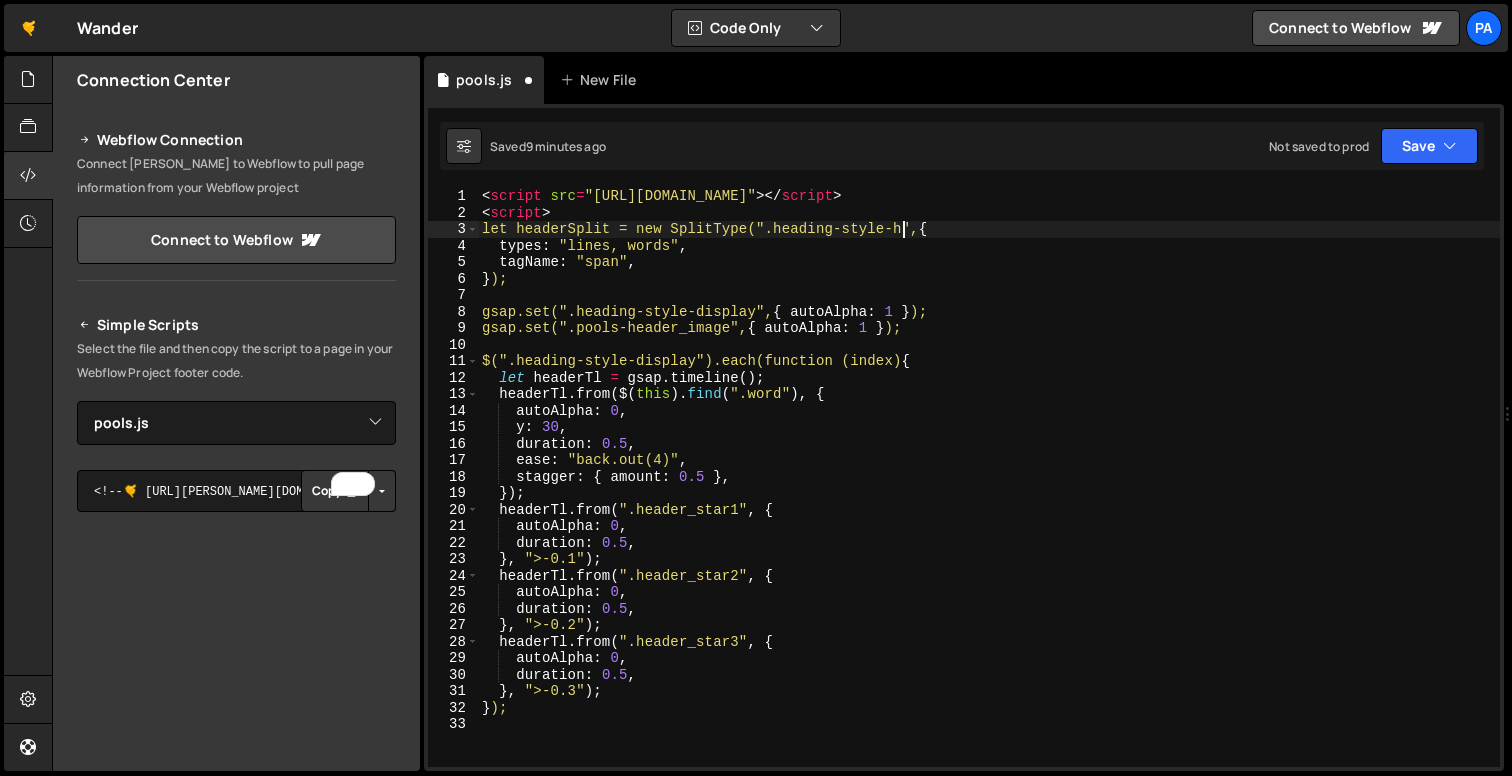 scroll, scrollTop: 0, scrollLeft: 29, axis: horizontal 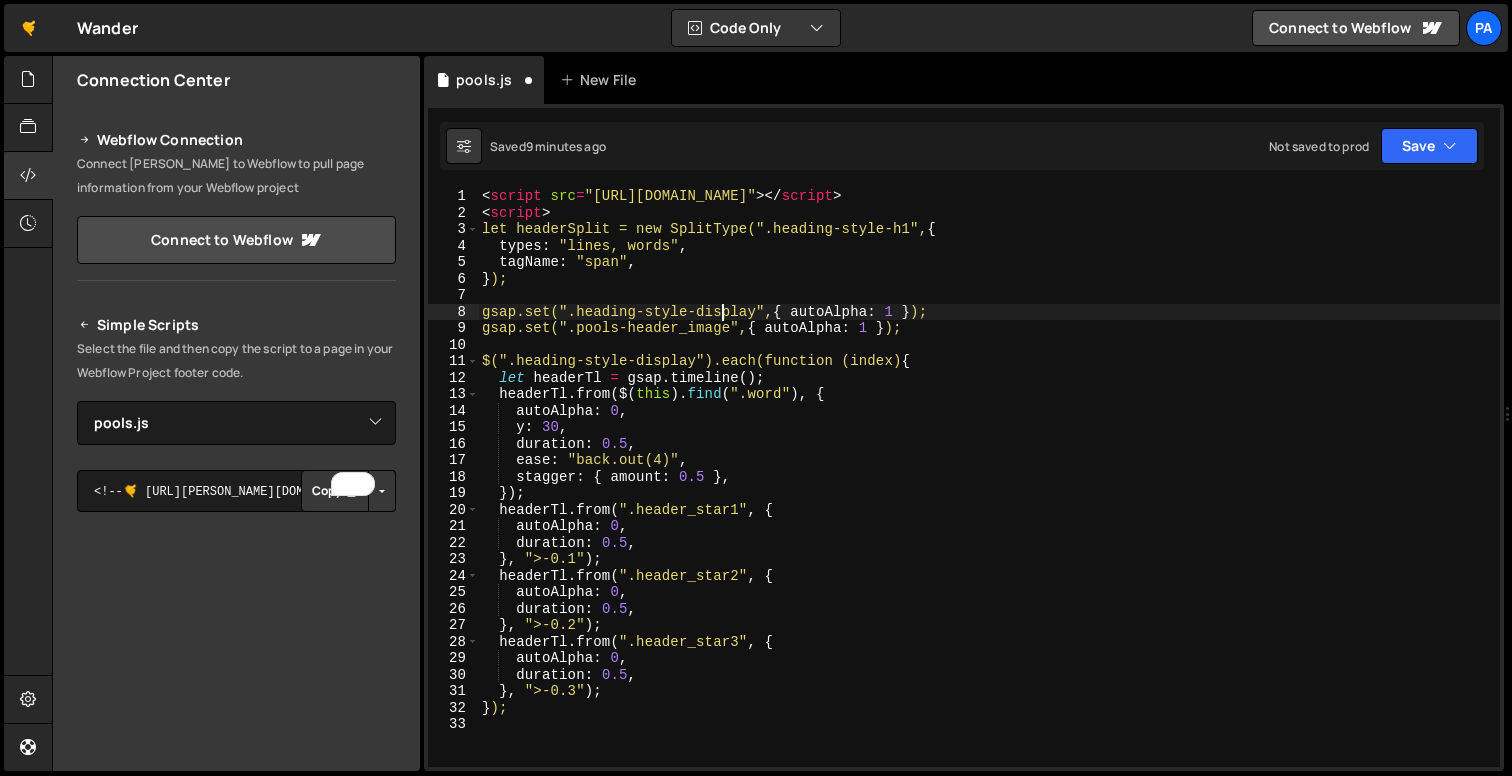 click on "< script   src = "[URL][DOMAIN_NAME]" > </ script > < script > let headerSplit = new SplitType(".heading-style-h1",  {    types :   "lines, words" ,    tagName :   "span" , } ); gsap.set(".heading-style-display",  {   autoAlpha :   1   } ); gsap.set(".pools-header_image",  {   autoAlpha :   1   } ); $(".heading-style-display").each(function (index)  {    let   headerTl   =   gsap . timeline ( ) ;    headerTl . from ( $ ( this ) . find ( ".word" ) ,   {       autoAlpha :   0 ,       y :   30 ,       duration :   0.5 ,       ease :   "back.out(4)" ,       stagger :   {   amount :   0.5   } ,    }) ;    headerTl . from ( ".header_star1" ,   {       autoAlpha :   0 ,       duration :   0.5 ,    } ,   ">-0.1" ) ;    headerTl . from ( ".header_star2" ,   {       autoAlpha :   0 ,       duration :   0.5 ,    } ,   ">-0.2" ) ;    headerTl . from ( ".header_star3" ,   {       autoAlpha :   0 ,       duration :   0.5 ,    } ,   ">-0.3" ) ; } );" at bounding box center (989, 494) 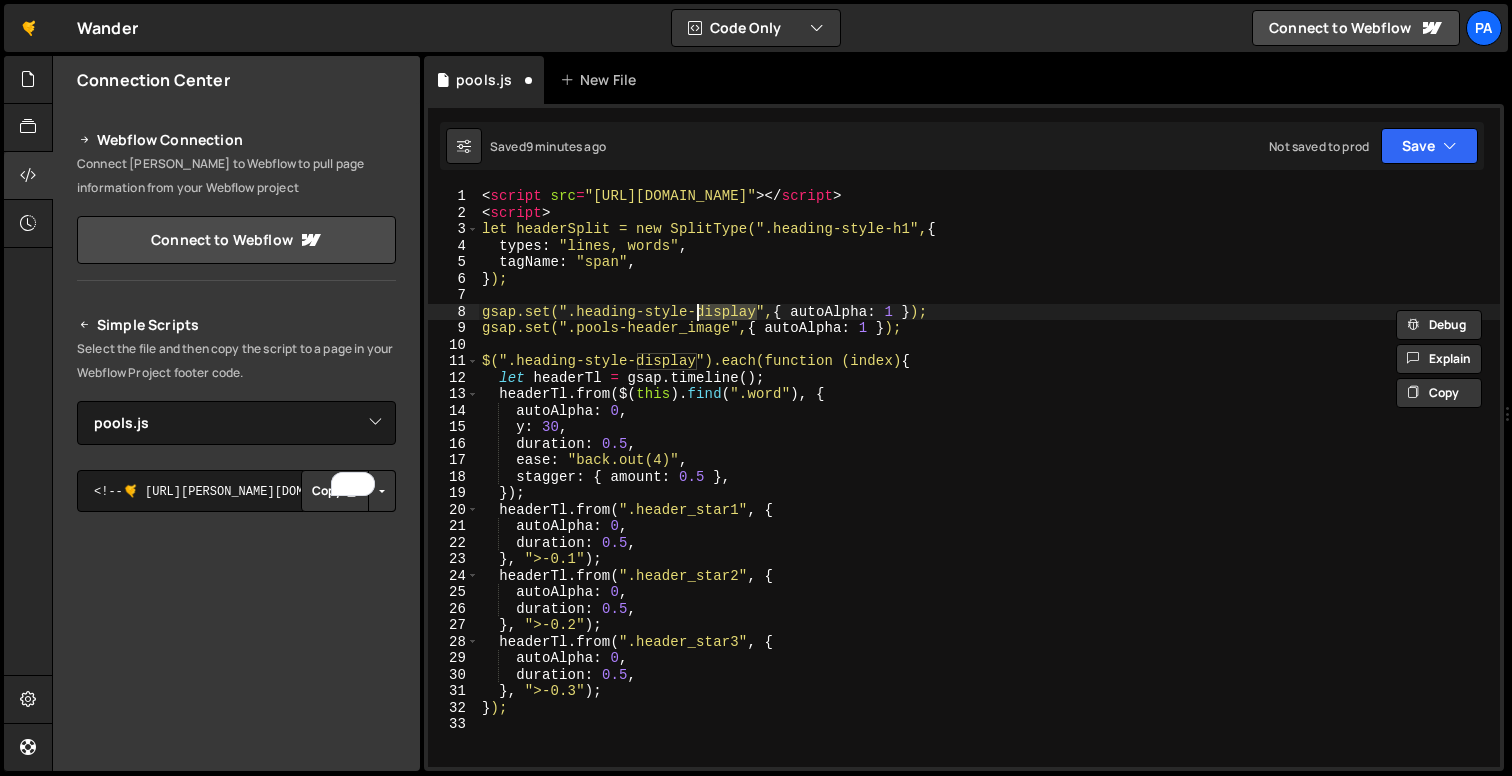 scroll, scrollTop: 0, scrollLeft: 16, axis: horizontal 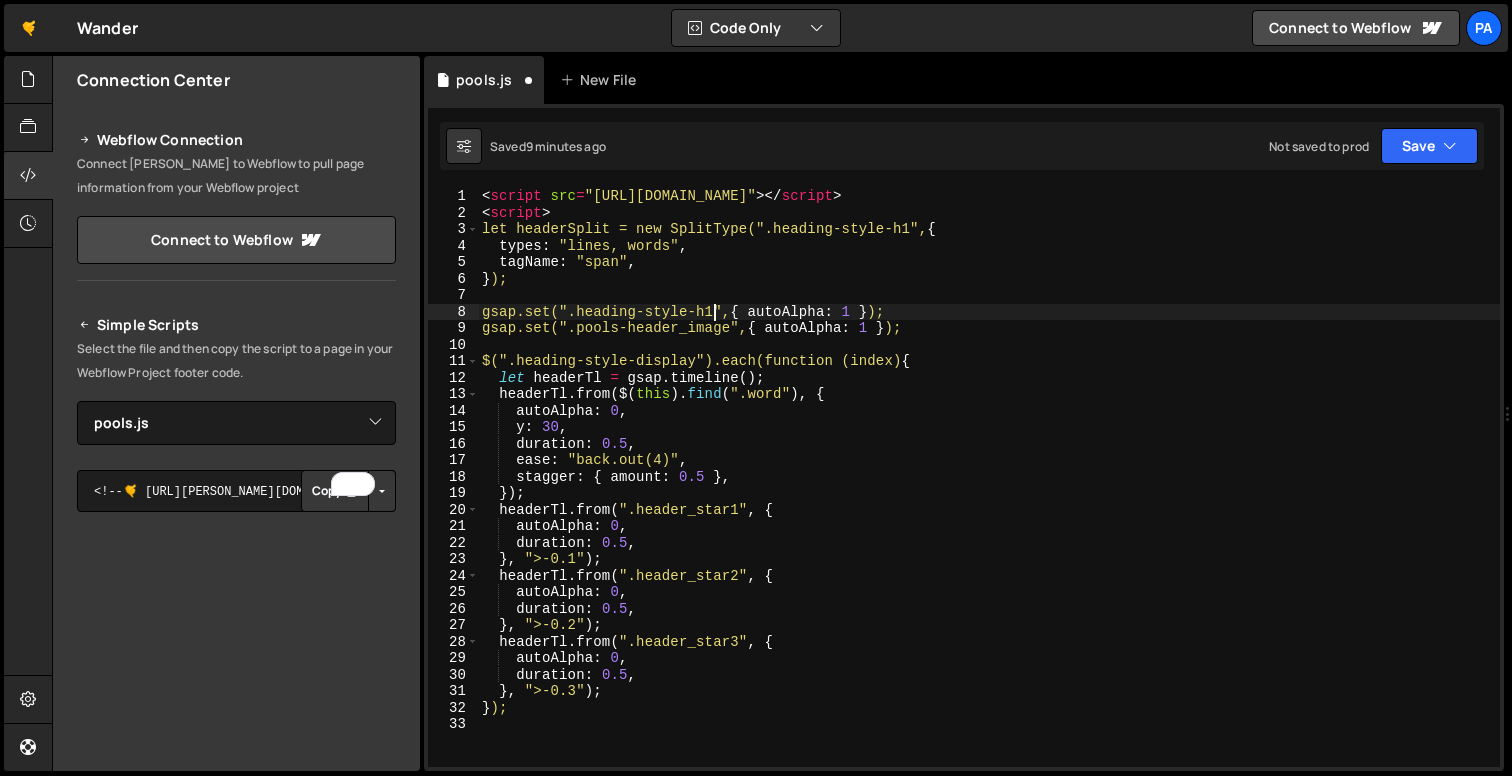 click on "< script   src = "[URL][DOMAIN_NAME]" > </ script > < script > let headerSplit = new SplitType(".heading-style-h1",  {    types :   "lines, words" ,    tagName :   "span" , } ); gsap.set(".heading-style-h1",  {   autoAlpha :   1   } ); gsap.set(".pools-header_image",  {   autoAlpha :   1   } ); $(".heading-style-display").each(function (index)  {    let   headerTl   =   gsap . timeline ( ) ;    headerTl . from ( $ ( this ) . find ( ".word" ) ,   {       autoAlpha :   0 ,       y :   30 ,       duration :   0.5 ,       ease :   "back.out(4)" ,       stagger :   {   amount :   0.5   } ,    }) ;    headerTl . from ( ".header_star1" ,   {       autoAlpha :   0 ,       duration :   0.5 ,    } ,   ">-0.1" ) ;    headerTl . from ( ".header_star2" ,   {       autoAlpha :   0 ,       duration :   0.5 ,    } ,   ">-0.2" ) ;    headerTl . from ( ".header_star3" ,   {       autoAlpha :   0 ,       duration :   0.5 ,    } ,   ">-0.3" ) ; } );" at bounding box center [989, 494] 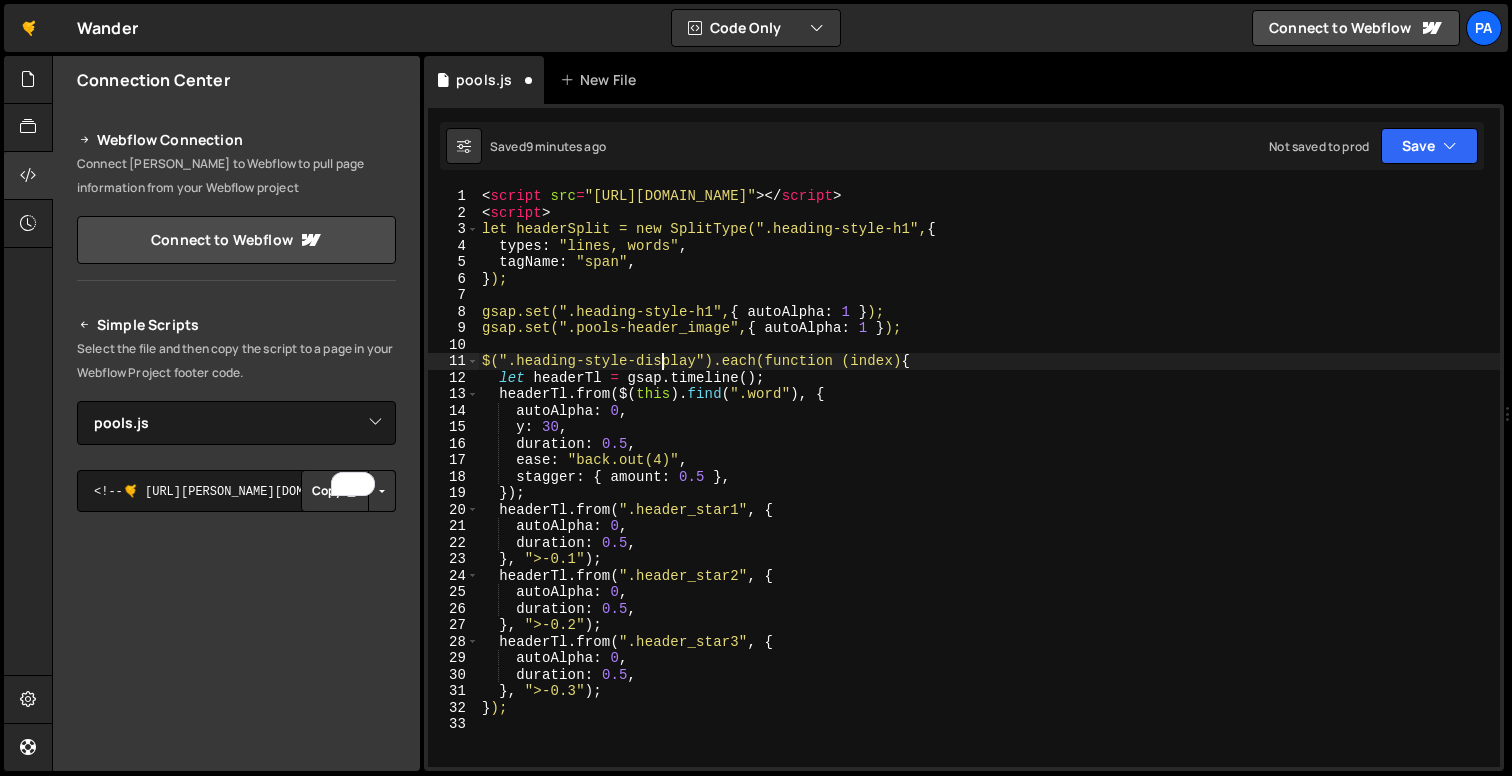 click on "< script   src = "[URL][DOMAIN_NAME]" > </ script > < script > let headerSplit = new SplitType(".heading-style-h1",  {    types :   "lines, words" ,    tagName :   "span" , } ); gsap.set(".heading-style-h1",  {   autoAlpha :   1   } ); gsap.set(".pools-header_image",  {   autoAlpha :   1   } ); $(".heading-style-display").each(function (index)  {    let   headerTl   =   gsap . timeline ( ) ;    headerTl . from ( $ ( this ) . find ( ".word" ) ,   {       autoAlpha :   0 ,       y :   30 ,       duration :   0.5 ,       ease :   "back.out(4)" ,       stagger :   {   amount :   0.5   } ,    }) ;    headerTl . from ( ".header_star1" ,   {       autoAlpha :   0 ,       duration :   0.5 ,    } ,   ">-0.1" ) ;    headerTl . from ( ".header_star2" ,   {       autoAlpha :   0 ,       duration :   0.5 ,    } ,   ">-0.2" ) ;    headerTl . from ( ".header_star3" ,   {       autoAlpha :   0 ,       duration :   0.5 ,    } ,   ">-0.3" ) ; } );" at bounding box center [989, 494] 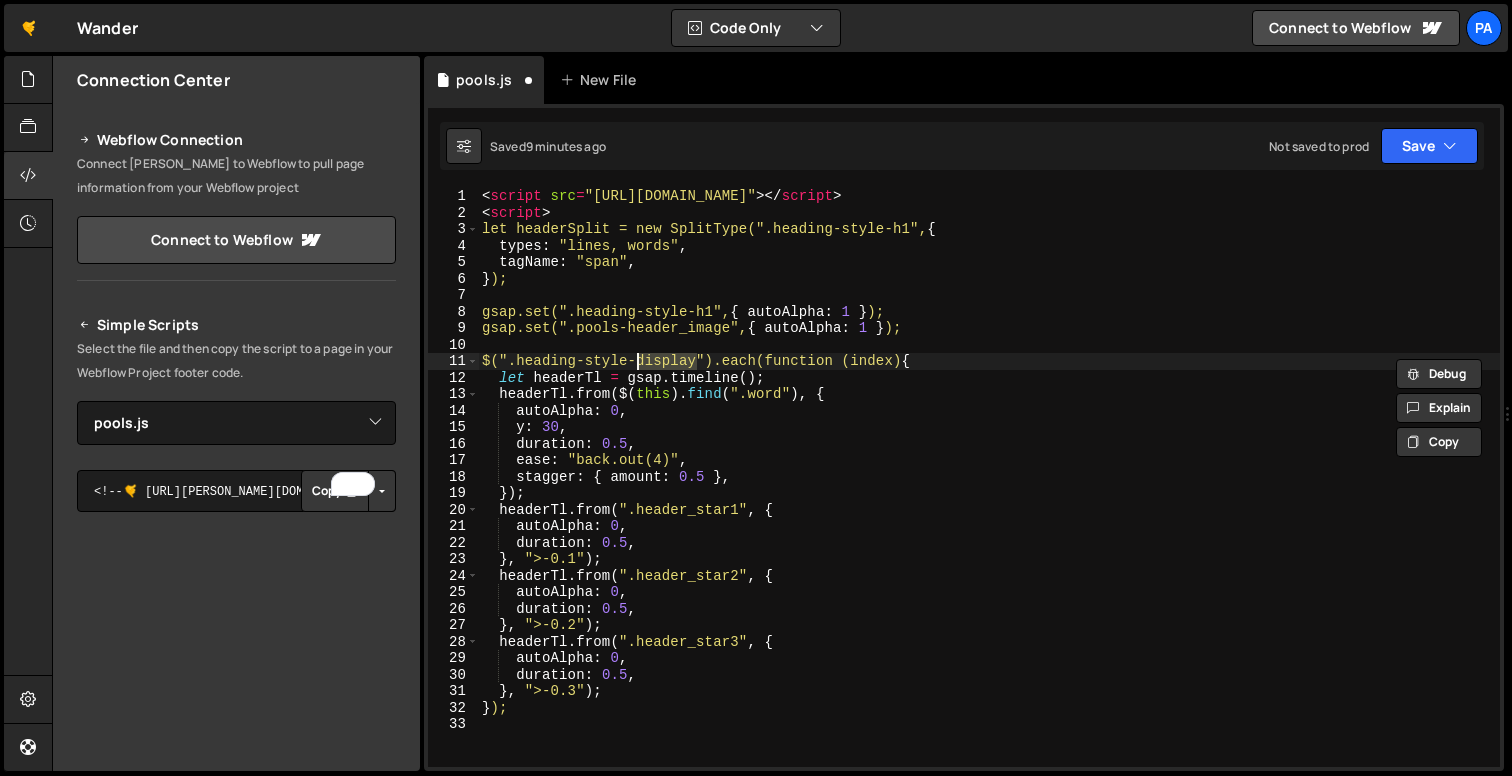 scroll, scrollTop: 0, scrollLeft: 12, axis: horizontal 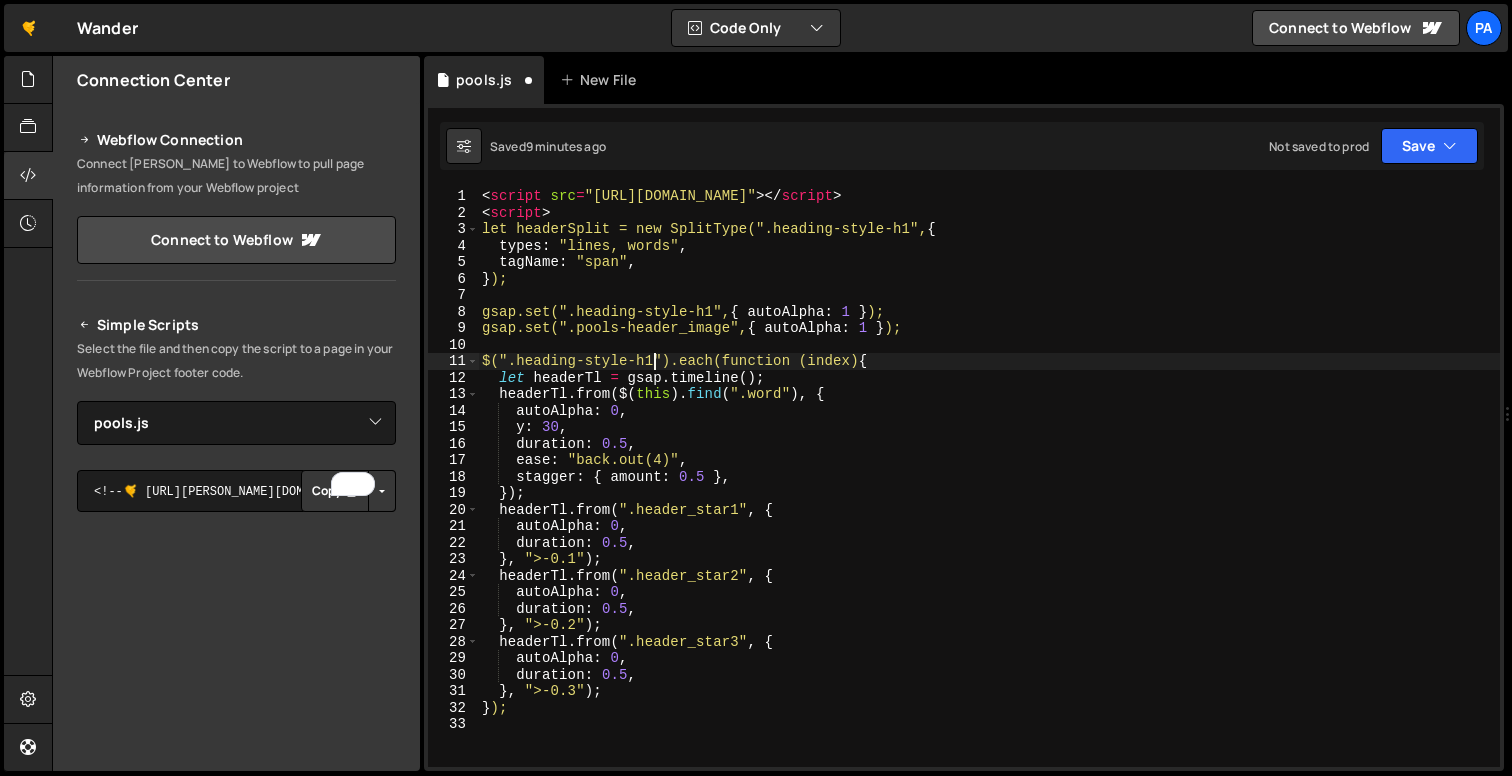 click on "< script   src = "[URL][DOMAIN_NAME]" > </ script > < script > let headerSplit = new SplitType(".heading-style-h1",  {    types :   "lines, words" ,    tagName :   "span" , } ); gsap.set(".heading-style-h1",  {   autoAlpha :   1   } ); gsap.set(".pools-header_image",  {   autoAlpha :   1   } ); $(".heading-style-h1").each(function (index)  {    let   headerTl   =   gsap . timeline ( ) ;    headerTl . from ( $ ( this ) . find ( ".word" ) ,   {       autoAlpha :   0 ,       y :   30 ,       duration :   0.5 ,       ease :   "back.out(4)" ,       stagger :   {   amount :   0.5   } ,    }) ;    headerTl . from ( ".header_star1" ,   {       autoAlpha :   0 ,       duration :   0.5 ,    } ,   ">-0.1" ) ;    headerTl . from ( ".header_star2" ,   {       autoAlpha :   0 ,       duration :   0.5 ,    } ,   ">-0.2" ) ;    headerTl . from ( ".header_star3" ,   {       autoAlpha :   0 ,       duration :   0.5 ,    } ,   ">-0.3" ) ; } );" at bounding box center [989, 494] 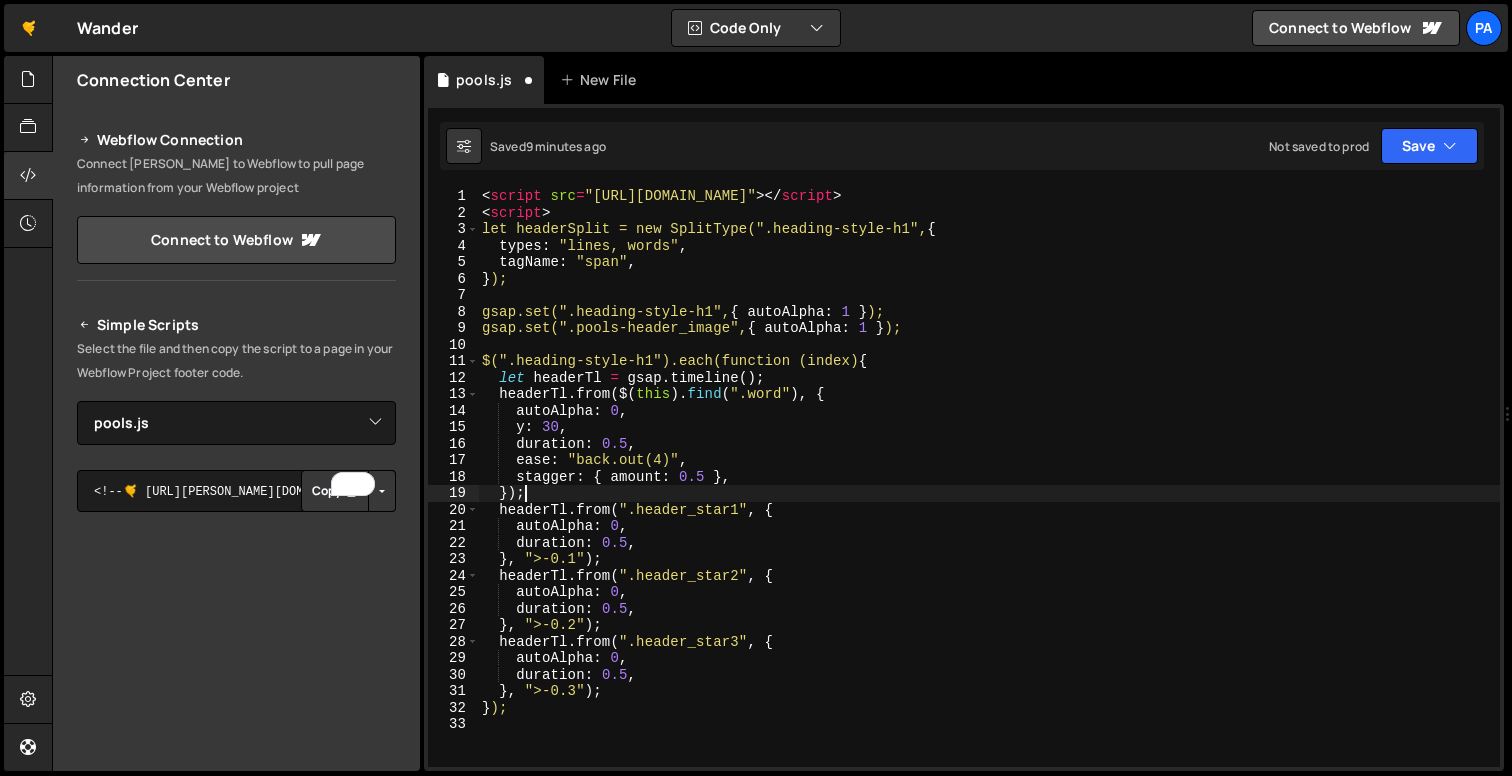 scroll, scrollTop: 0, scrollLeft: 2, axis: horizontal 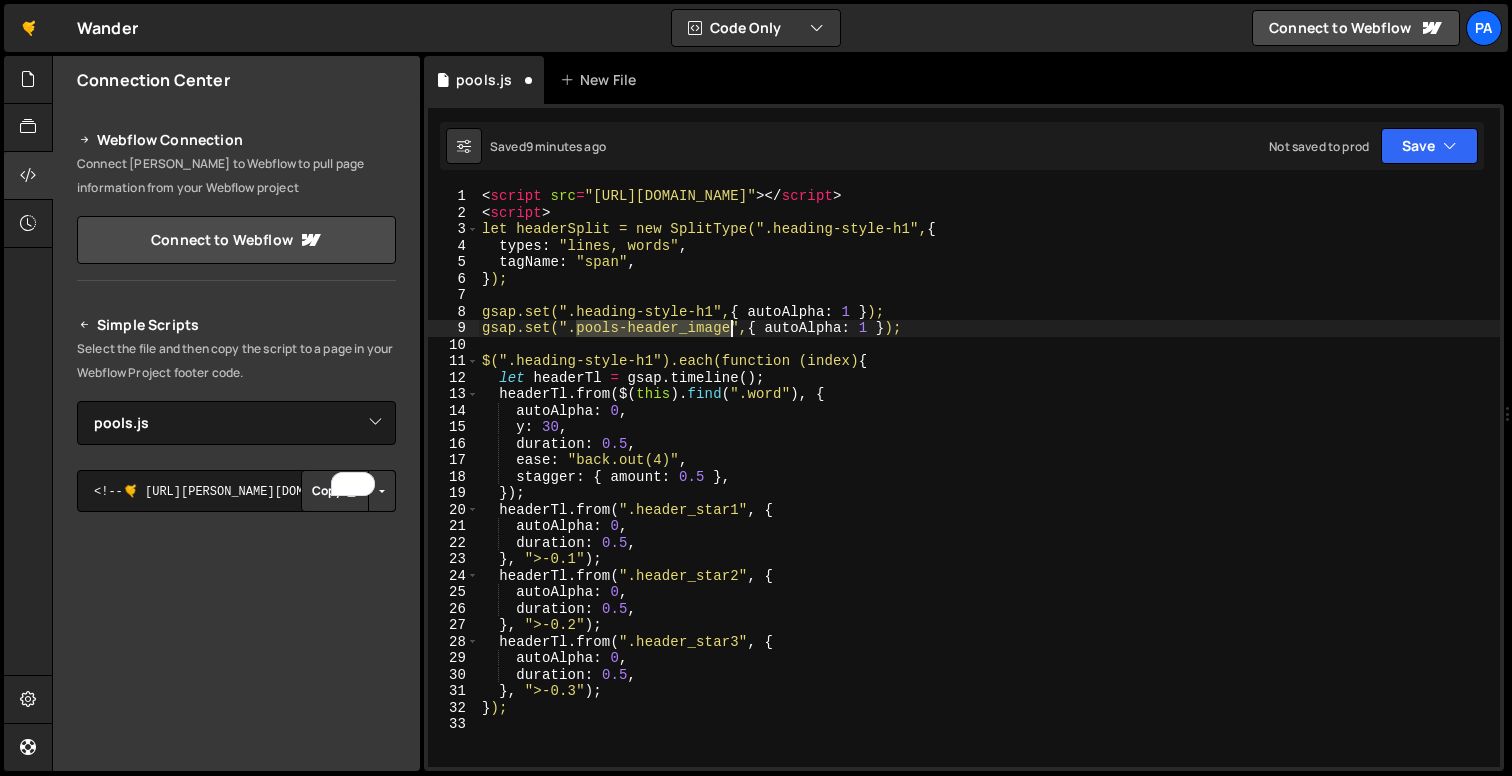 drag, startPoint x: 576, startPoint y: 328, endPoint x: 727, endPoint y: 322, distance: 151.11916 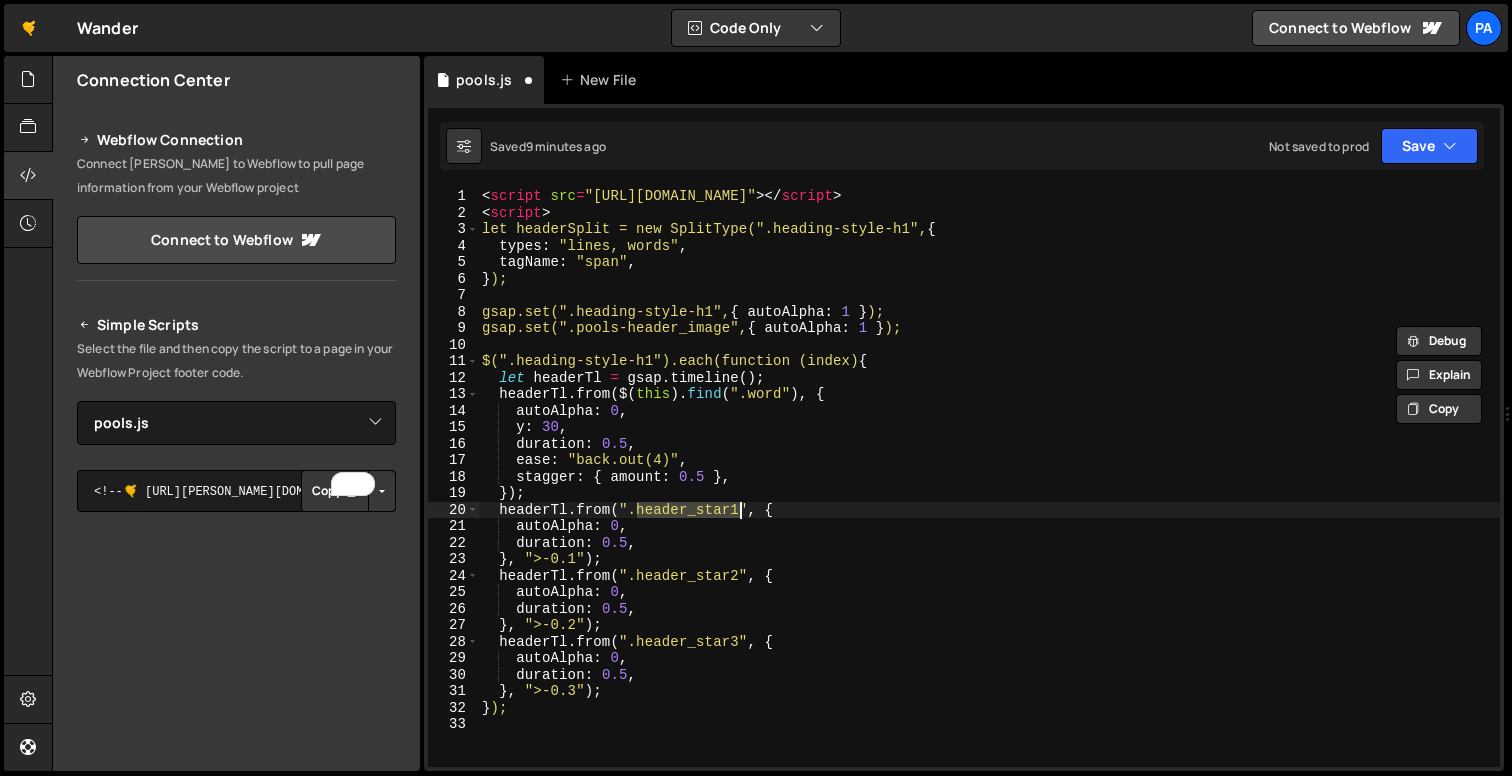 drag, startPoint x: 635, startPoint y: 506, endPoint x: 738, endPoint y: 502, distance: 103.077644 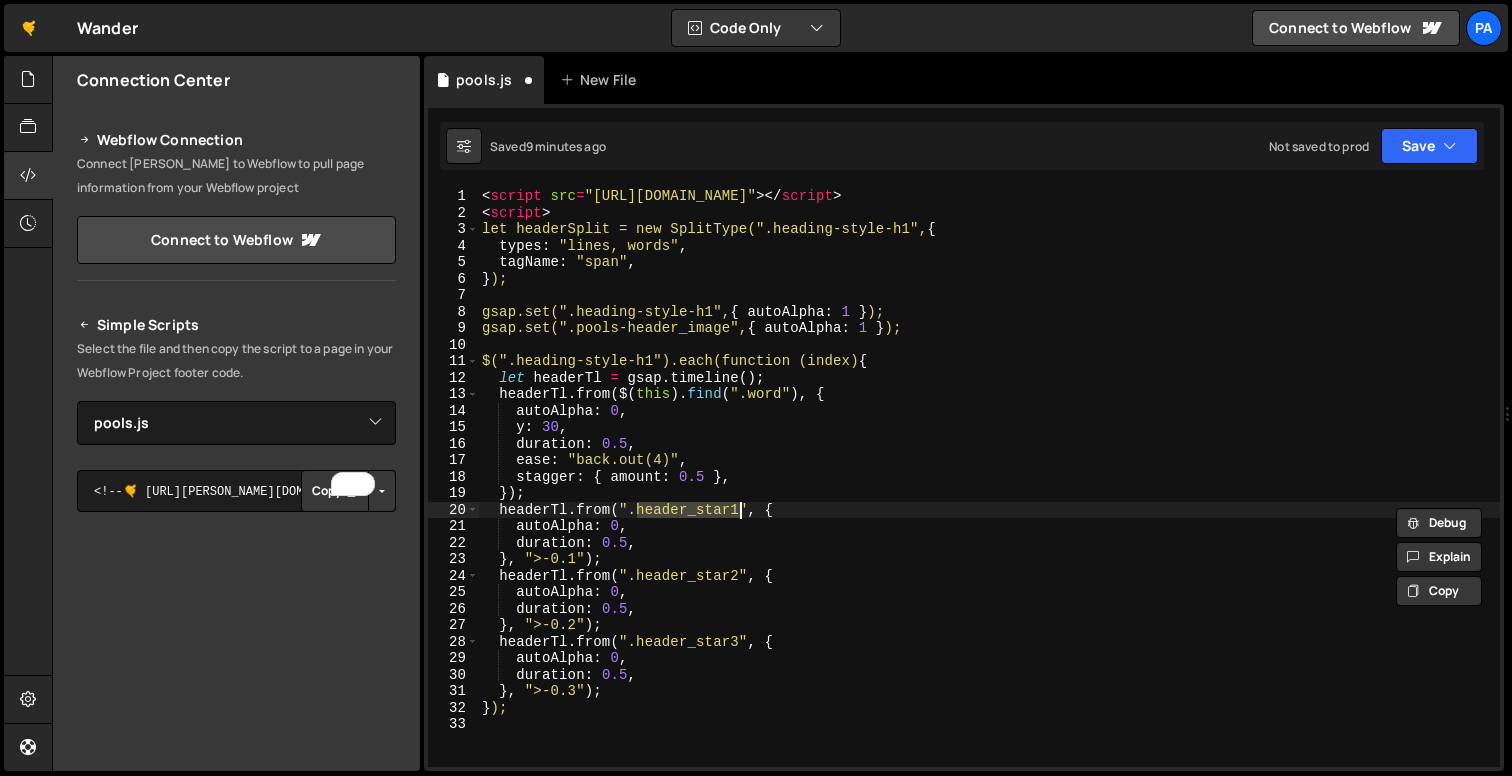 paste on "pools-header_image" 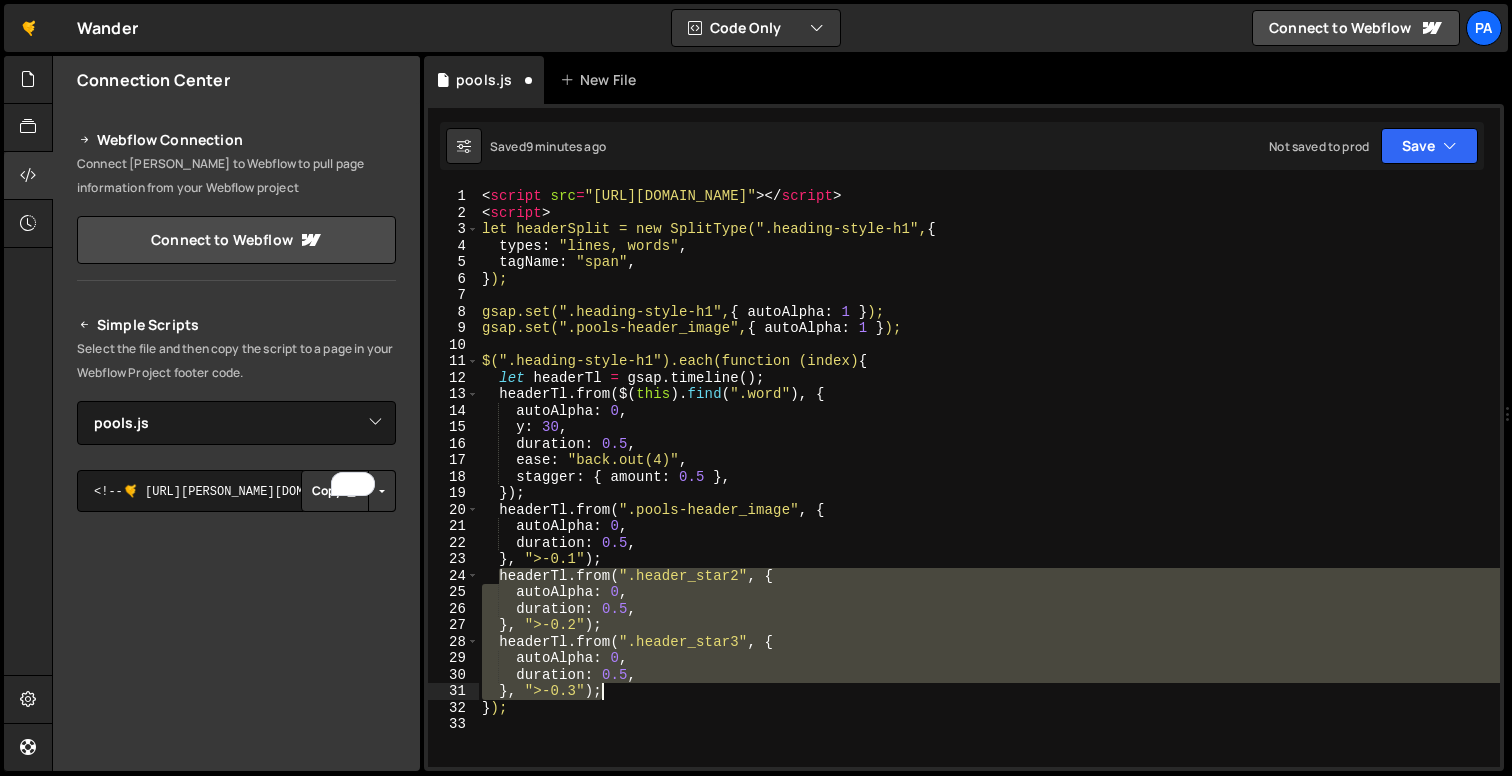 drag, startPoint x: 498, startPoint y: 579, endPoint x: 628, endPoint y: 691, distance: 171.59254 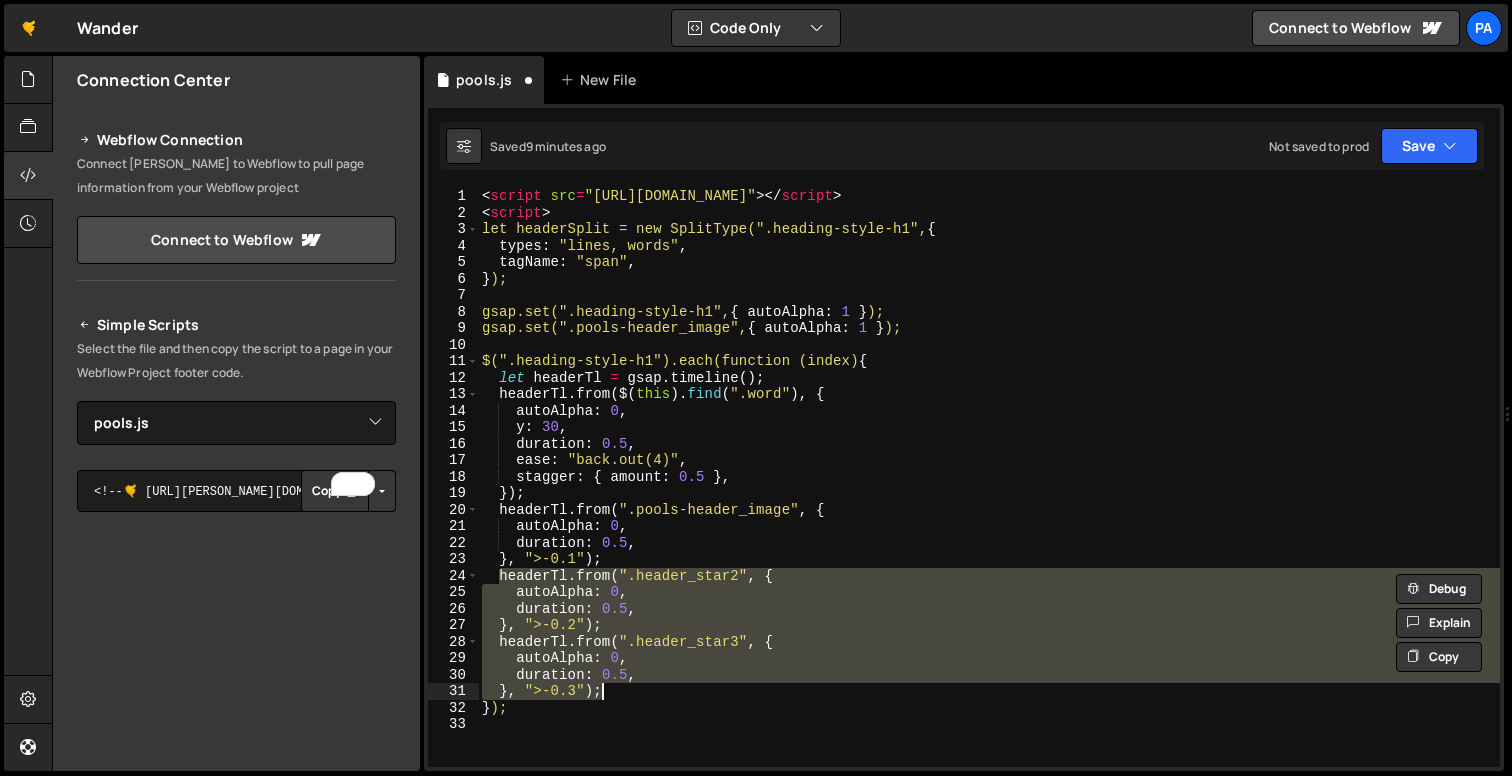 scroll, scrollTop: 0, scrollLeft: 0, axis: both 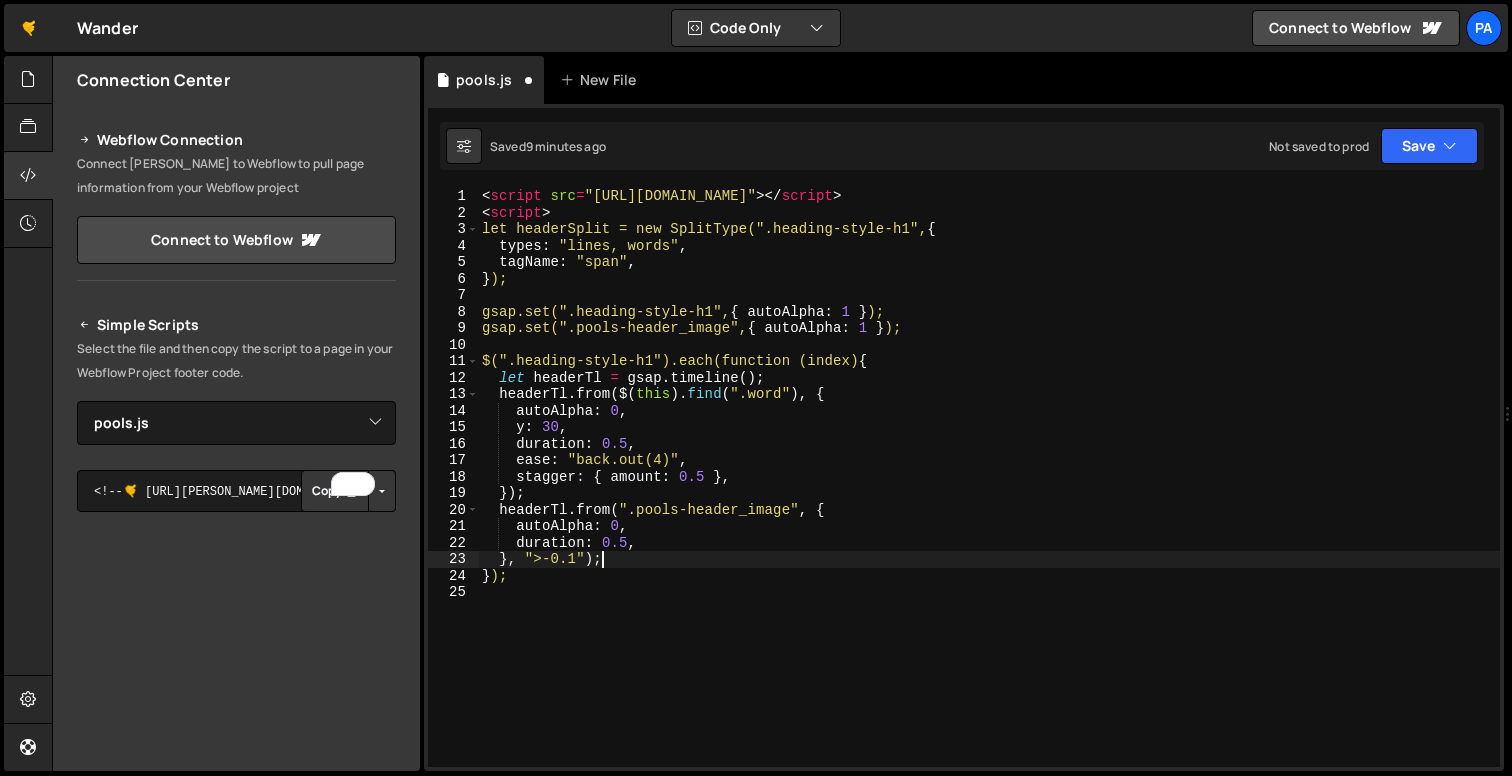 click on "< script   src = "[URL][DOMAIN_NAME]" > </ script > < script > let headerSplit = new SplitType(".heading-style-h1",  {    types :   "lines, words" ,    tagName :   "span" , } ); gsap.set(".heading-style-h1",  {   autoAlpha :   1   } ); gsap.set(".pools-header_image",  {   autoAlpha :   1   } ); $(".heading-style-h1").each(function (index)  {    let   headerTl   =   gsap . timeline ( ) ;    headerTl . from ( $ ( this ) . find ( ".word" ) ,   {       autoAlpha :   0 ,       y :   30 ,       duration :   0.5 ,       ease :   "back.out(4)" ,       stagger :   {   amount :   0.5   } ,    }) ;    headerTl . from ( ".pools-header_image" ,   {       autoAlpha :   0 ,       duration :   0.5 ,    } ,   ">-0.1" ) ; } );" at bounding box center [989, 494] 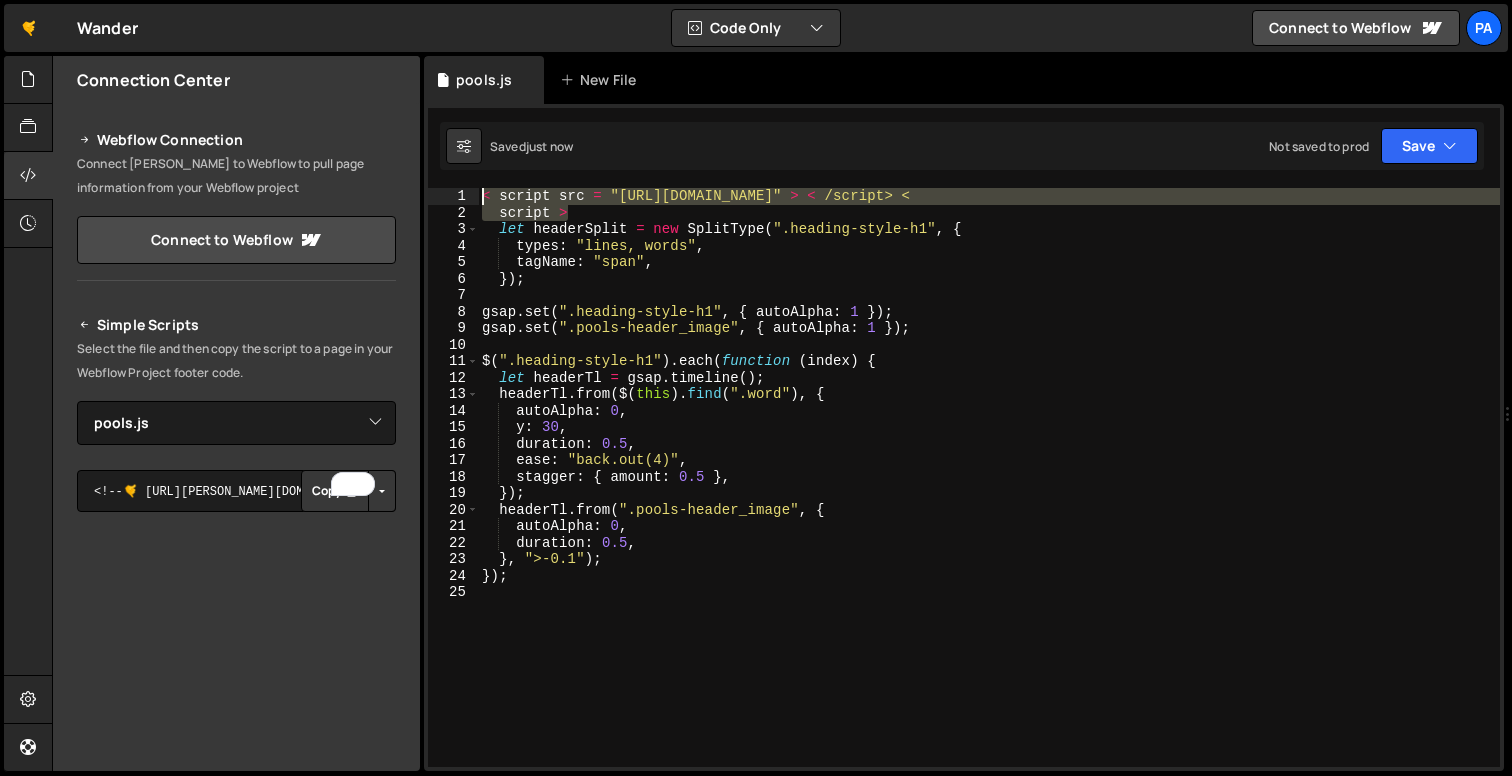 drag, startPoint x: 590, startPoint y: 209, endPoint x: 429, endPoint y: 187, distance: 162.49615 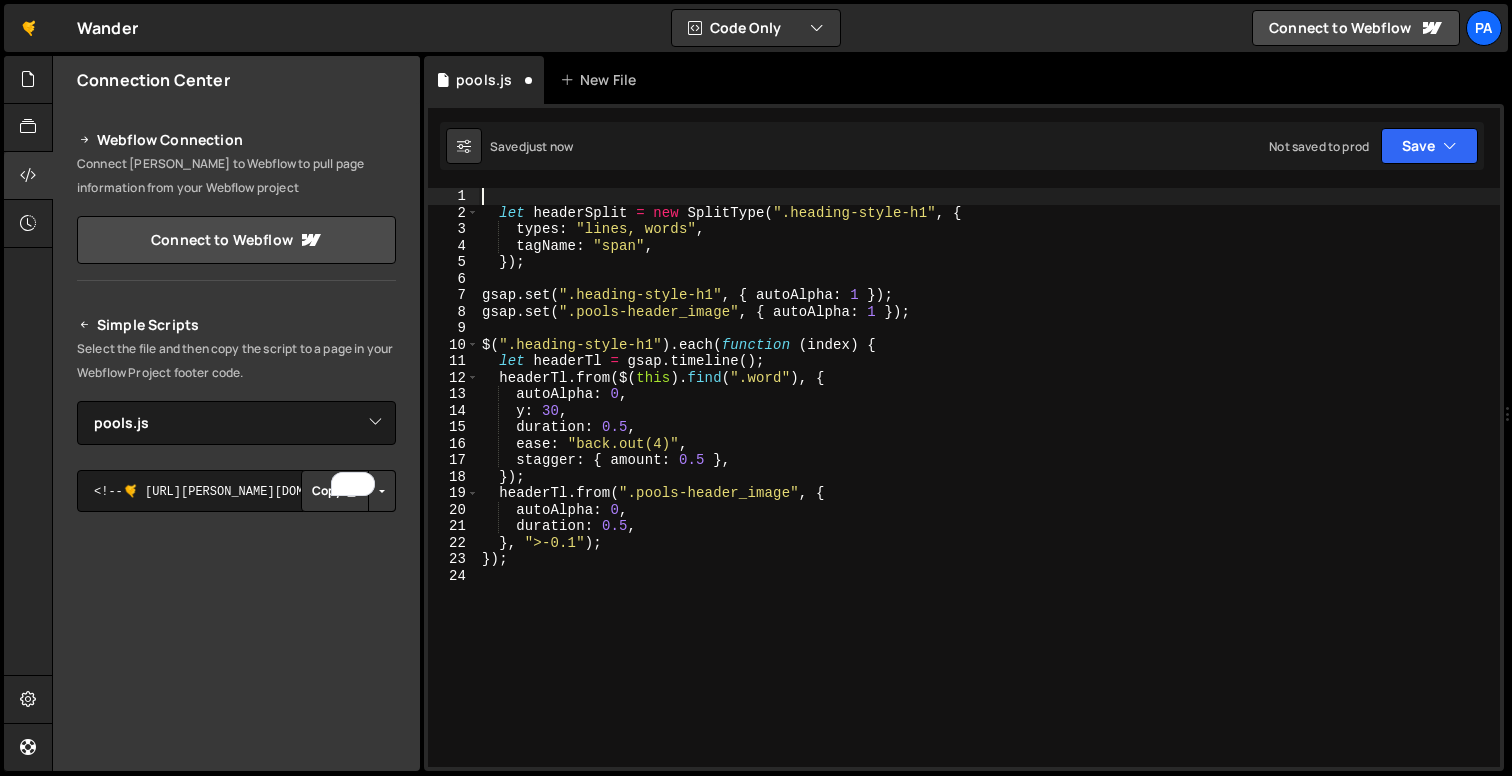 type on "let headerSplit = new SplitType(".heading-style-h1", {" 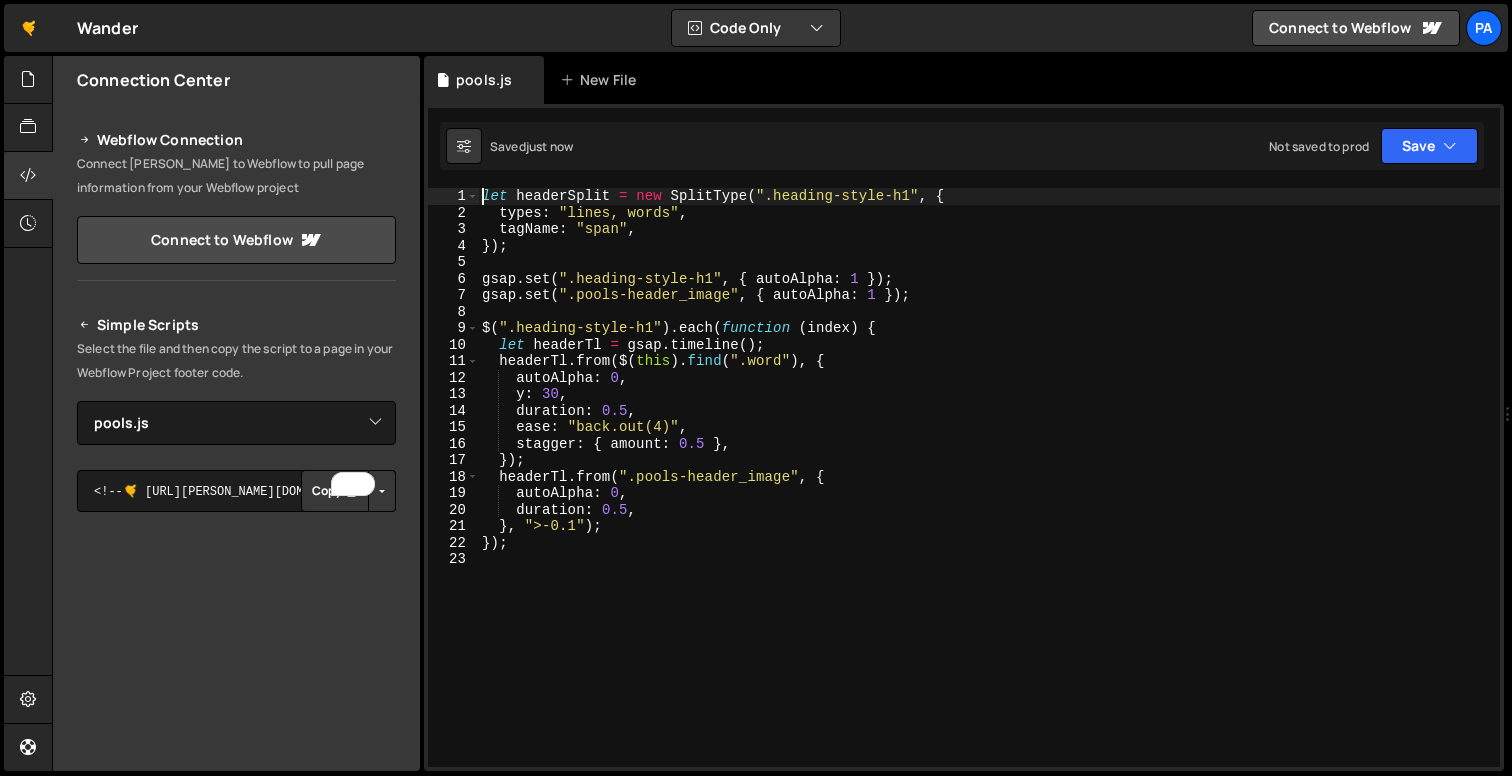 click on "let   headerSplit   =   new   SplitType ( ".heading-style-h1" ,   {    types :   "lines, words" ,    tagName :   "span" , }) ; gsap . set ( ".heading-style-h1" ,   {   autoAlpha :   1   }) ; gsap . set ( ".pools-header_image" ,   {   autoAlpha :   1   }) ; $ ( ".heading-style-h1" ) . each ( function   ( index )   {    let   headerTl   =   gsap . timeline ( ) ;    headerTl . from ( $ ( this ) . find ( ".word" ) ,   {       autoAlpha :   0 ,       y :   30 ,       duration :   0.5 ,       ease :   "back.out(4)" ,       stagger :   {   amount :   0.5   } ,    }) ;    headerTl . from ( ".pools-header_image" ,   {       autoAlpha :   0 ,       duration :   0.5 ,    } ,   ">-0.1" ) ; }) ;" at bounding box center [989, 494] 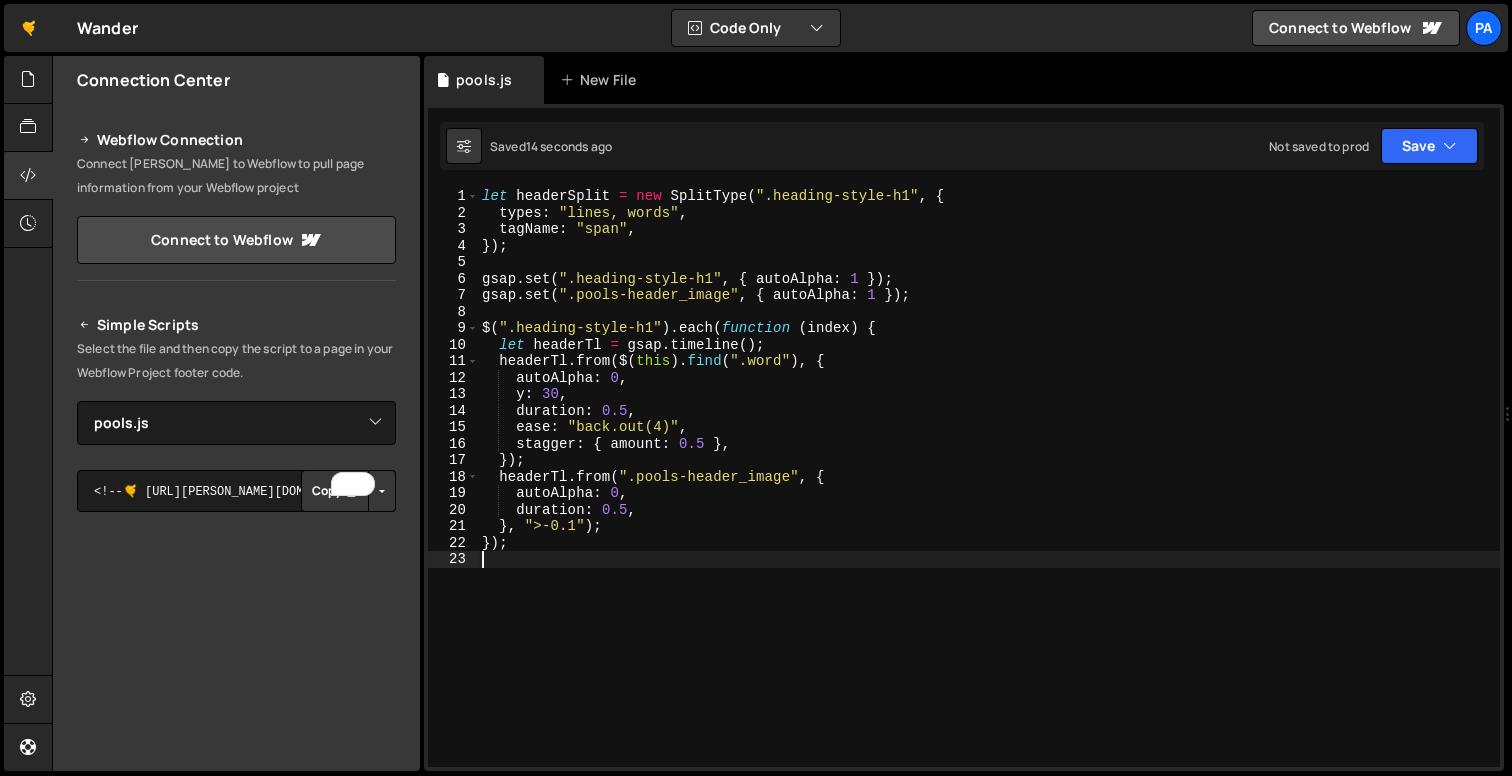 click on "let   headerSplit   =   new   SplitType ( ".heading-style-h1" ,   {    types :   "lines, words" ,    tagName :   "span" , }) ; gsap . set ( ".heading-style-h1" ,   {   autoAlpha :   1   }) ; gsap . set ( ".pools-header_image" ,   {   autoAlpha :   1   }) ; $ ( ".heading-style-h1" ) . each ( function   ( index )   {    let   headerTl   =   gsap . timeline ( ) ;    headerTl . from ( $ ( this ) . find ( ".word" ) ,   {       autoAlpha :   0 ,       y :   30 ,       duration :   0.5 ,       ease :   "back.out(4)" ,       stagger :   {   amount :   0.5   } ,    }) ;    headerTl . from ( ".pools-header_image" ,   {       autoAlpha :   0 ,       duration :   0.5 ,    } ,   ">-0.1" ) ; }) ;" at bounding box center [989, 494] 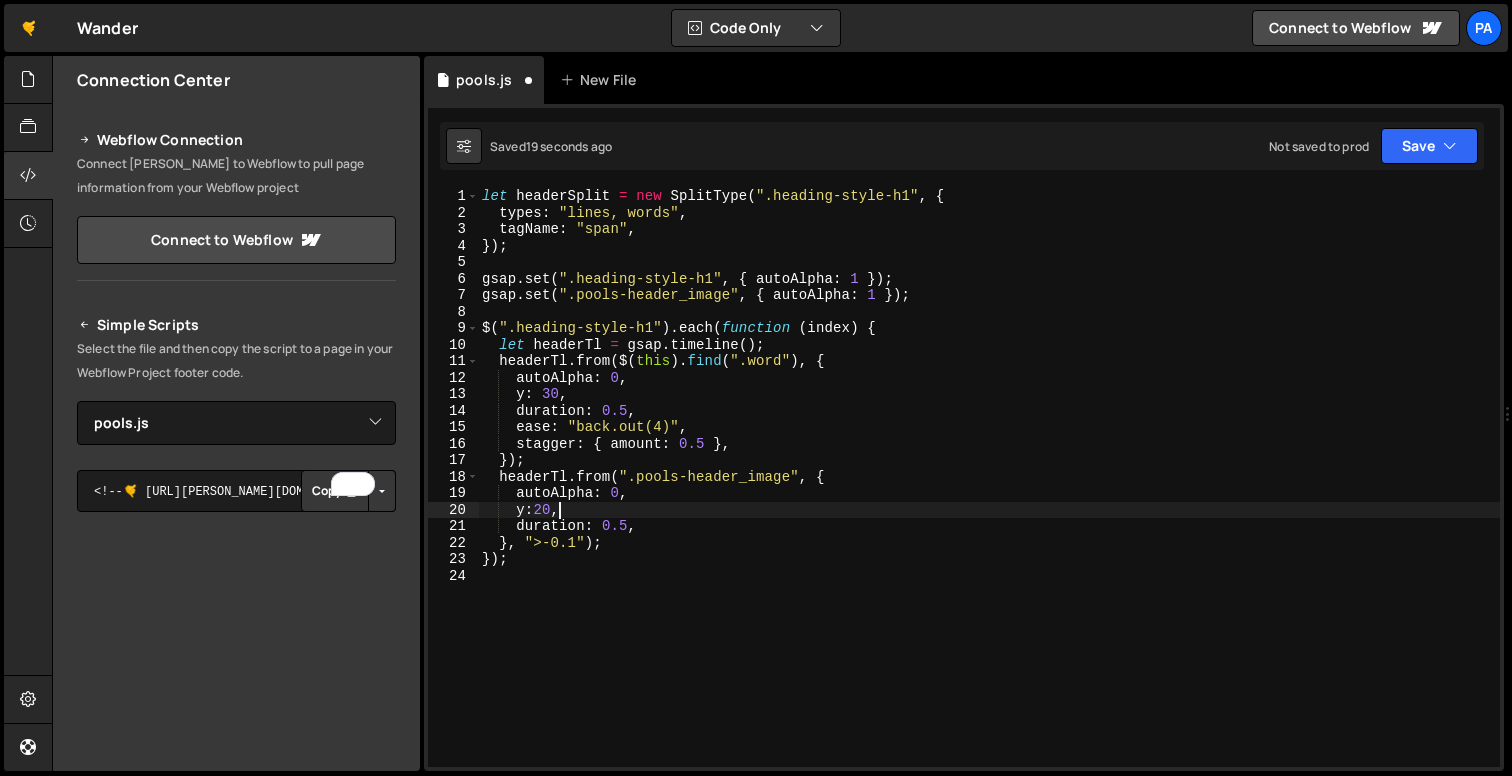scroll, scrollTop: 0, scrollLeft: 4, axis: horizontal 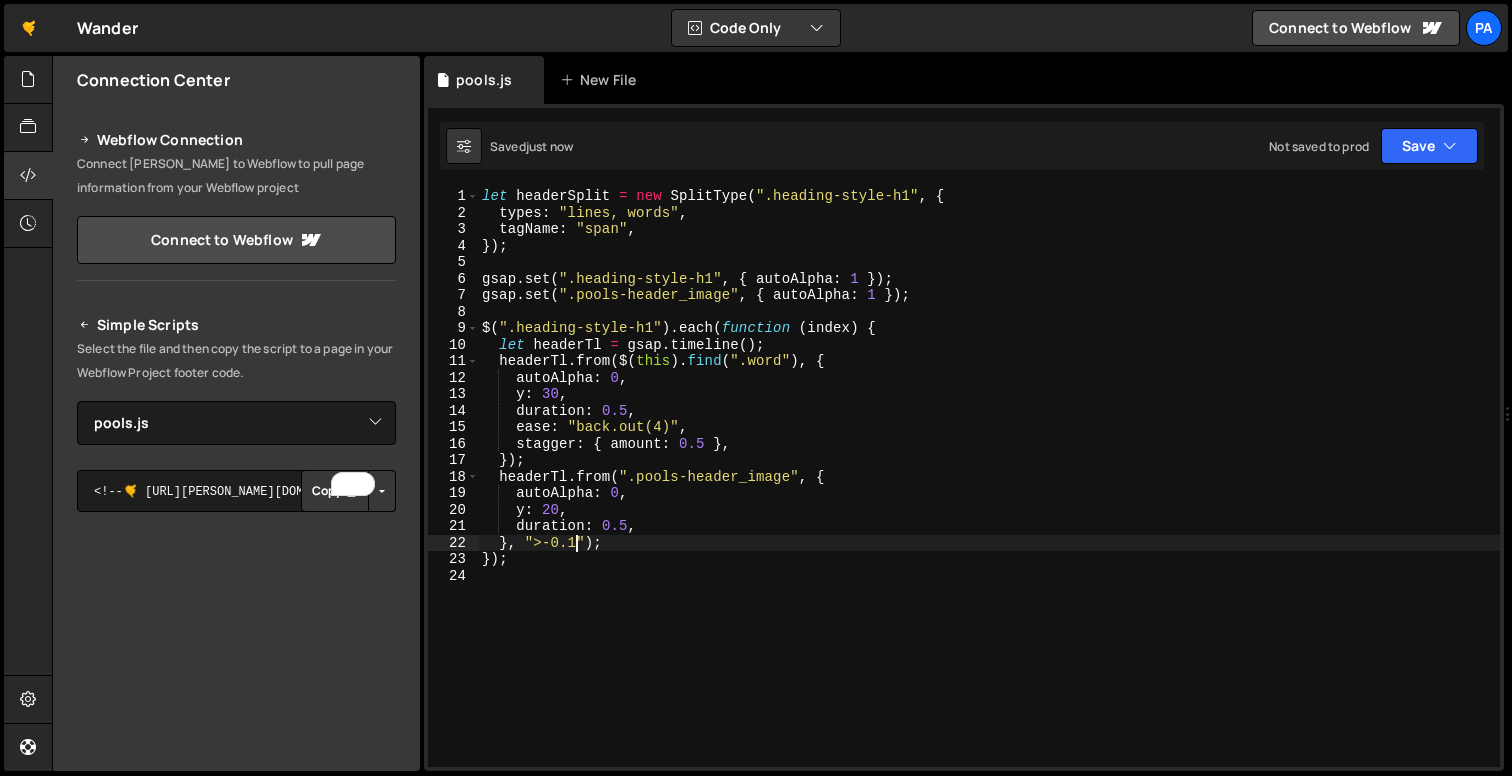 click on "let   headerSplit   =   new   SplitType ( ".heading-style-h1" ,   {    types :   "lines, words" ,    tagName :   "span" , }) ; gsap . set ( ".heading-style-h1" ,   {   autoAlpha :   1   }) ; gsap . set ( ".pools-header_image" ,   {   autoAlpha :   1   }) ; $ ( ".heading-style-h1" ) . each ( function   ( index )   {    let   headerTl   =   gsap . timeline ( ) ;    headerTl . from ( $ ( this ) . find ( ".word" ) ,   {       autoAlpha :   0 ,       y :   30 ,       duration :   0.5 ,       ease :   "back.out(4)" ,       stagger :   {   amount :   0.5   } ,    }) ;    headerTl . from ( ".pools-header_image" ,   {       autoAlpha :   0 ,       y :   20 ,       duration :   0.5 ,    } ,   ">-0.1" ) ; }) ;" at bounding box center [989, 494] 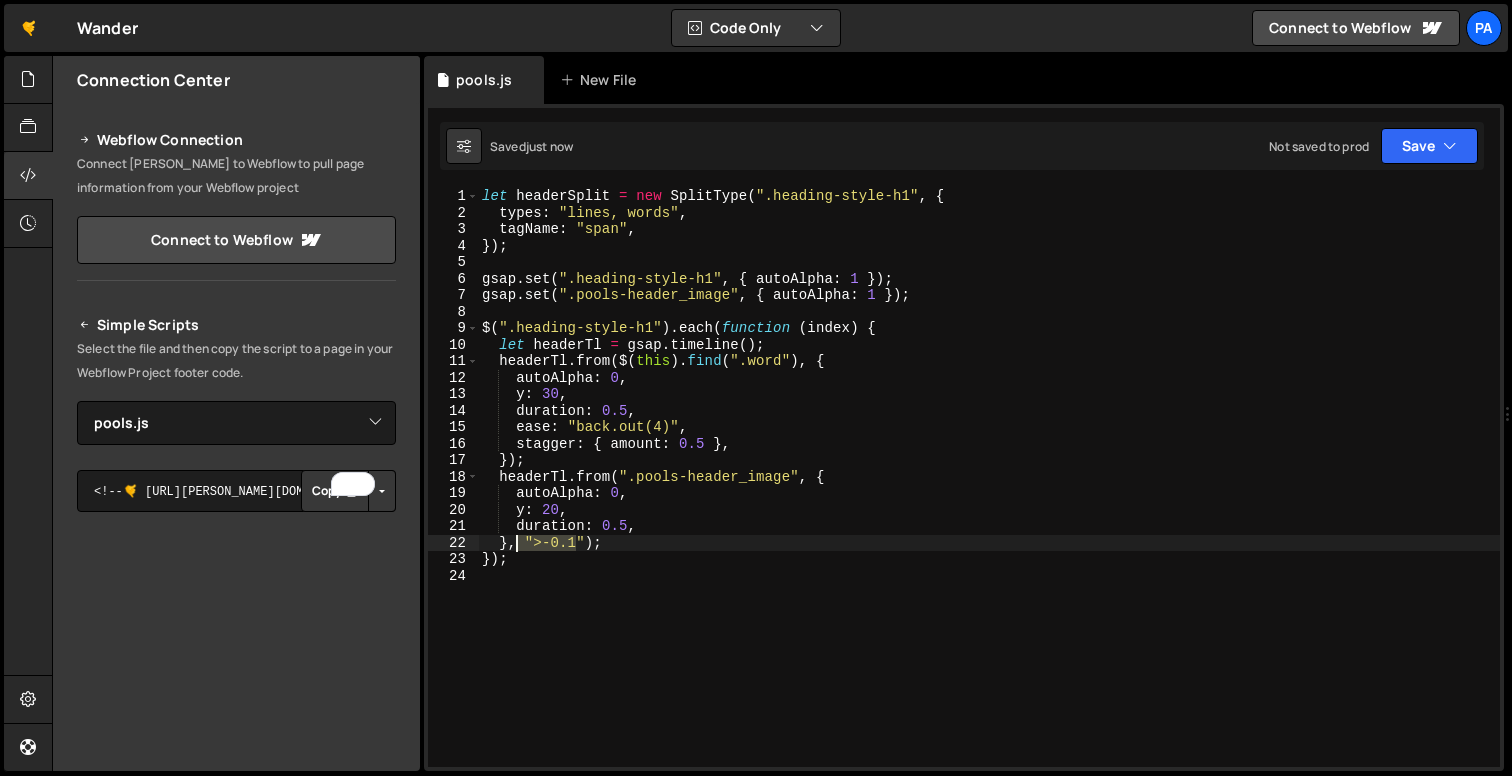drag, startPoint x: 576, startPoint y: 541, endPoint x: 514, endPoint y: 541, distance: 62 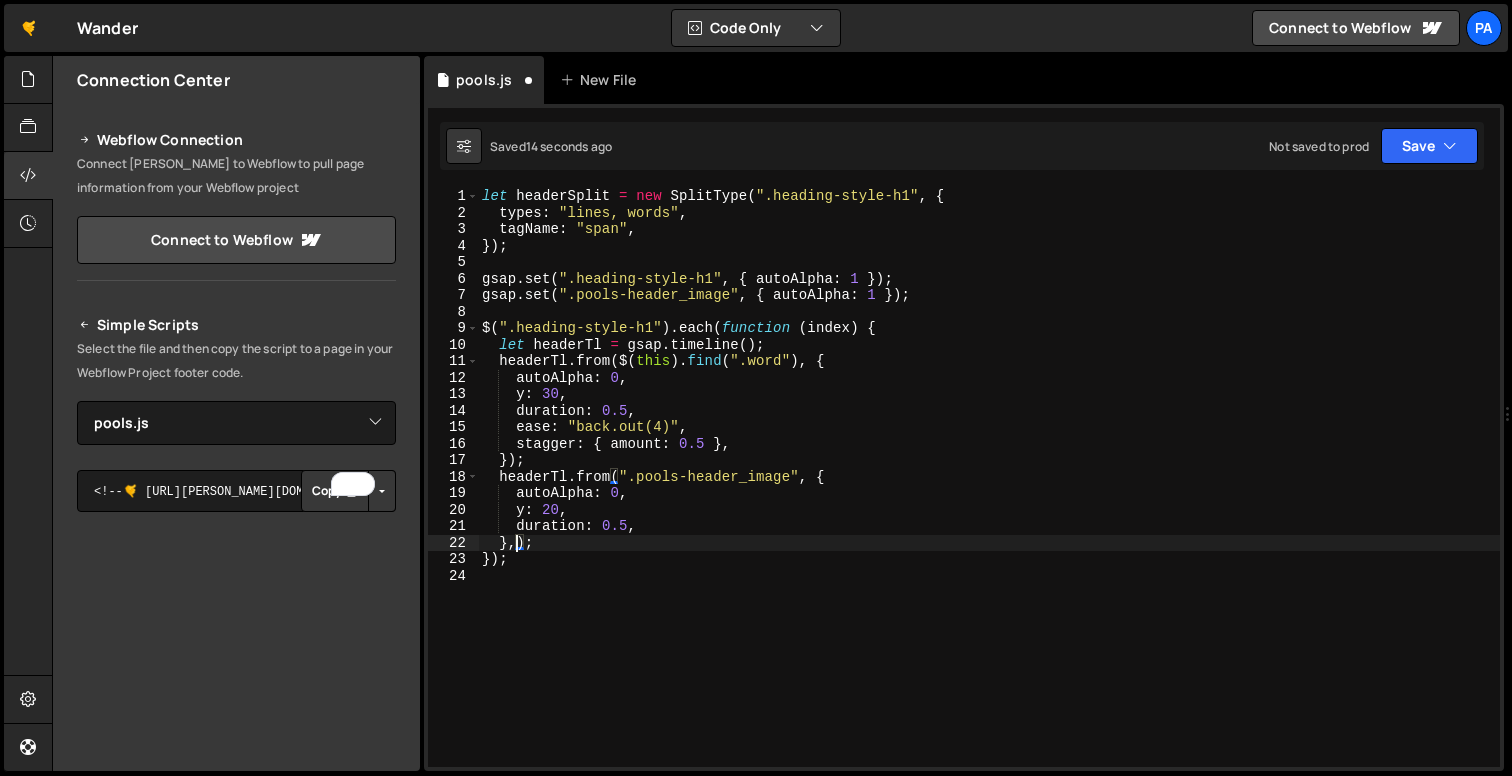 scroll, scrollTop: 0, scrollLeft: 2, axis: horizontal 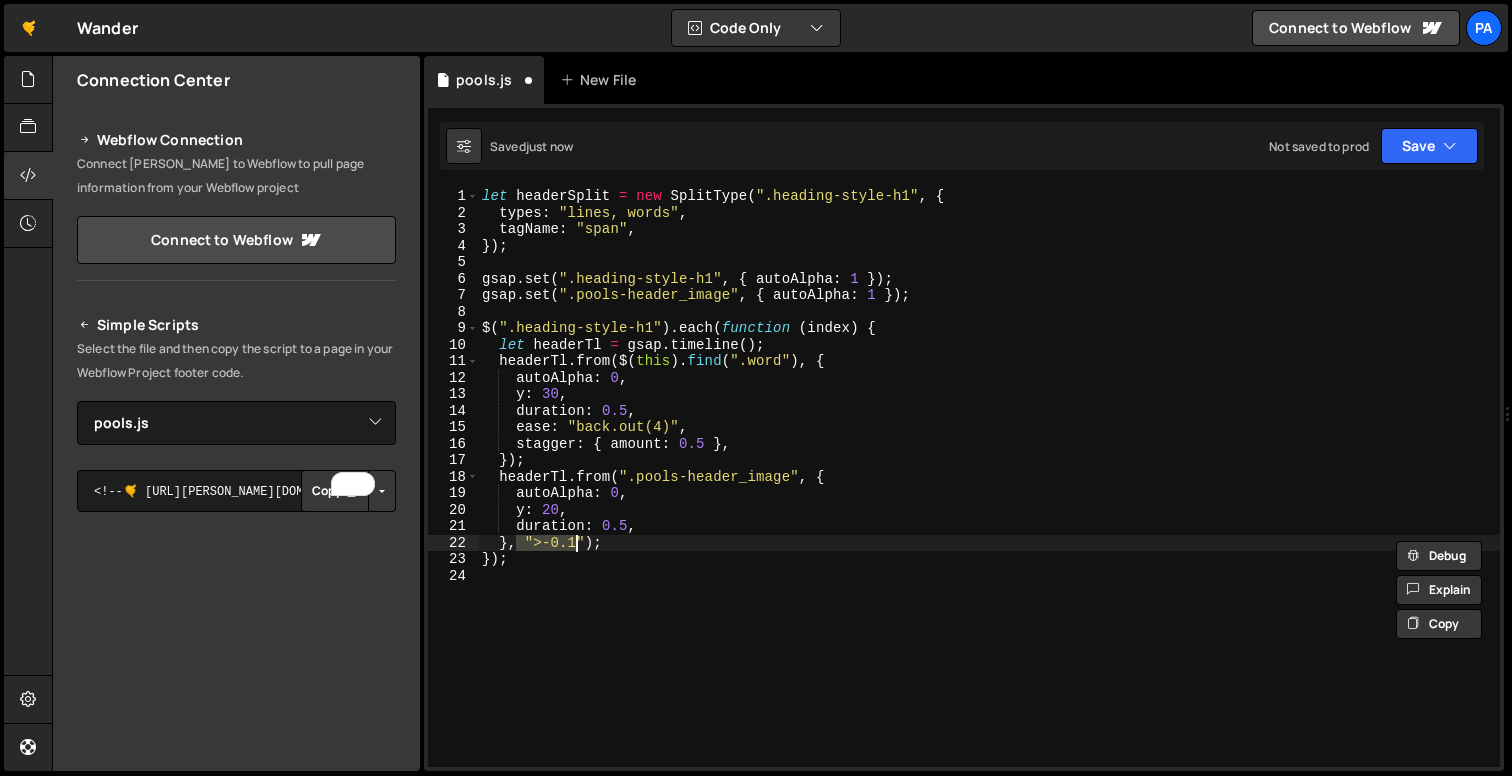 click on "let   headerSplit   =   new   SplitType ( ".heading-style-h1" ,   {    types :   "lines, words" ,    tagName :   "span" , }) ; gsap . set ( ".heading-style-h1" ,   {   autoAlpha :   1   }) ; gsap . set ( ".pools-header_image" ,   {   autoAlpha :   1   }) ; $ ( ".heading-style-h1" ) . each ( function   ( index )   {    let   headerTl   =   gsap . timeline ( ) ;    headerTl . from ( $ ( this ) . find ( ".word" ) ,   {       autoAlpha :   0 ,       y :   30 ,       duration :   0.5 ,       ease :   "back.out(4)" ,       stagger :   {   amount :   0.5   } ,    }) ;    headerTl . from ( ".pools-header_image" ,   {       autoAlpha :   0 ,       y :   20 ,       duration :   0.5 ,    } ,   ">-0.1" ) ; }) ;" at bounding box center (989, 477) 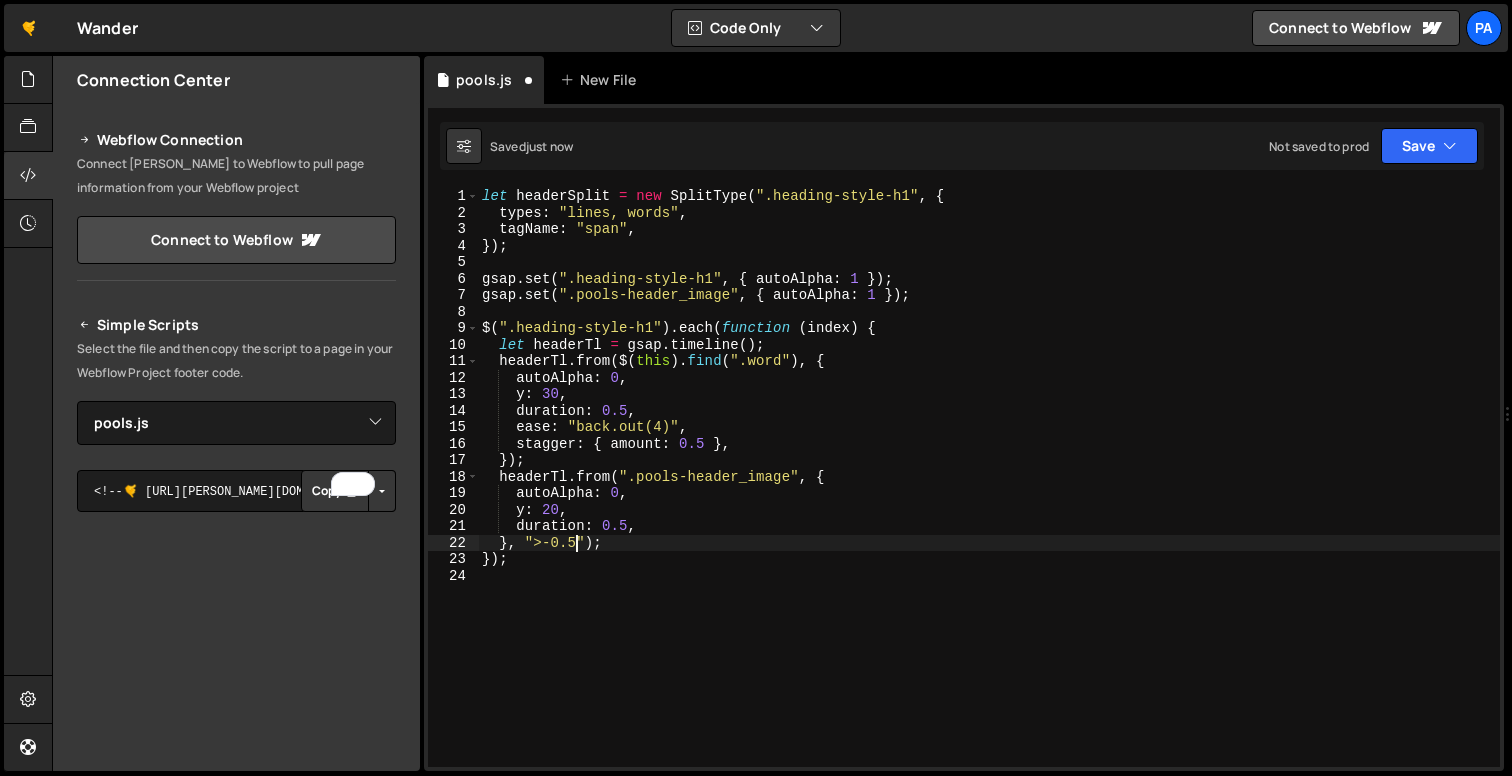 scroll, scrollTop: 0, scrollLeft: 6, axis: horizontal 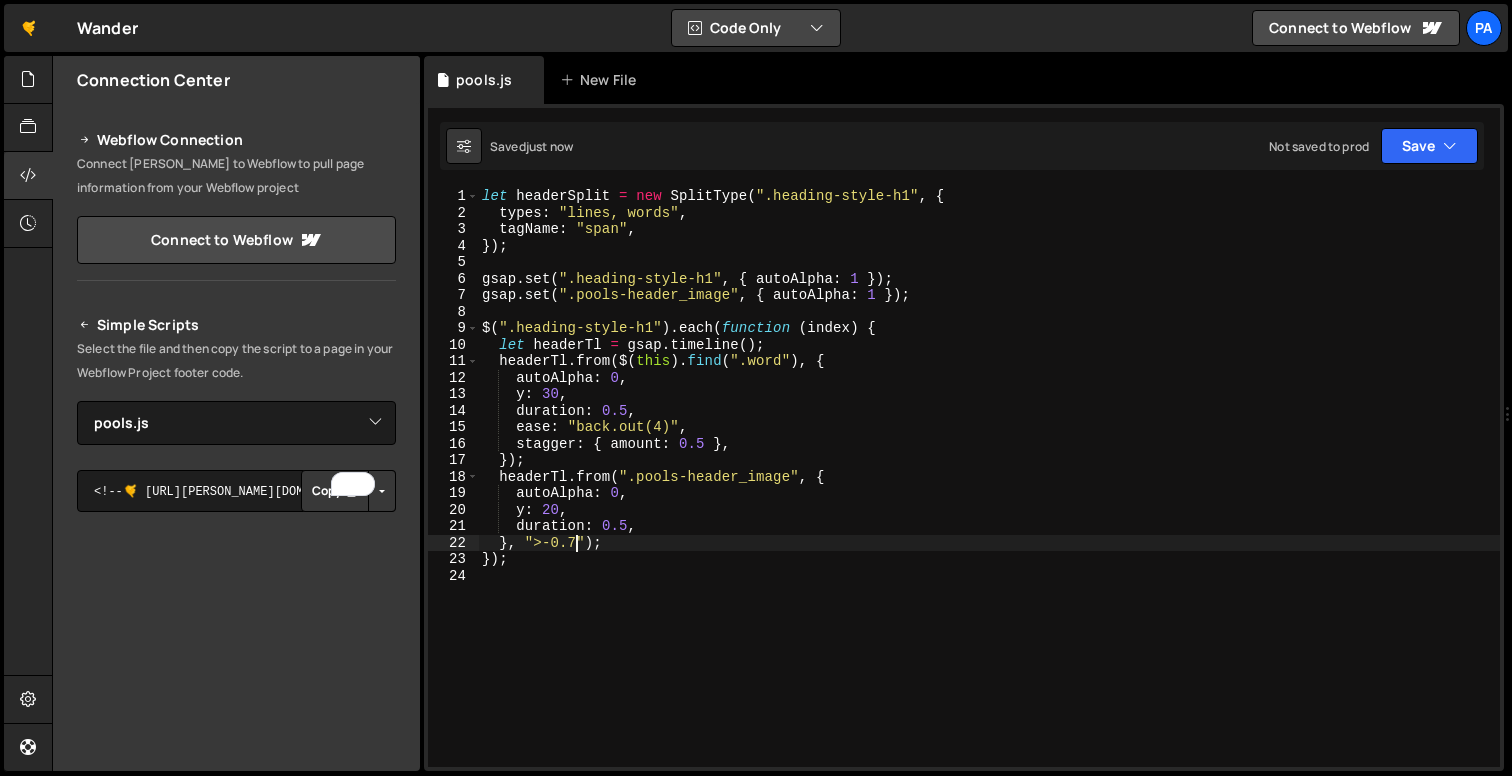 type on "}, ">-0.7");" 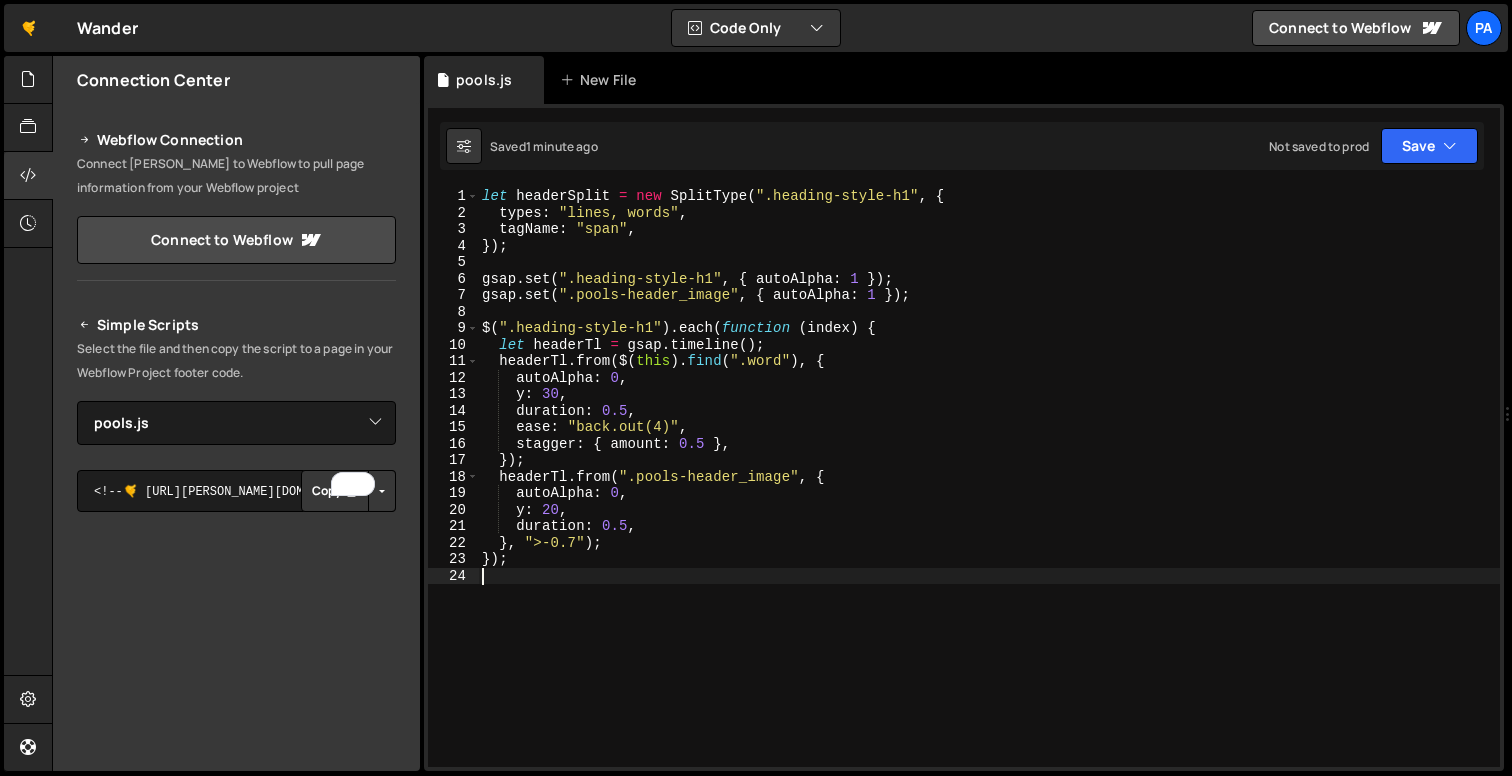 click on "let   headerSplit   =   new   SplitType ( ".heading-style-h1" ,   {    types :   "lines, words" ,    tagName :   "span" , }) ; gsap . set ( ".heading-style-h1" ,   {   autoAlpha :   1   }) ; gsap . set ( ".pools-header_image" ,   {   autoAlpha :   1   }) ; $ ( ".heading-style-h1" ) . each ( function   ( index )   {    let   headerTl   =   gsap . timeline ( ) ;    headerTl . from ( $ ( this ) . find ( ".word" ) ,   {       autoAlpha :   0 ,       y :   30 ,       duration :   0.5 ,       ease :   "back.out(4)" ,       stagger :   {   amount :   0.5   } ,    }) ;    headerTl . from ( ".pools-header_image" ,   {       autoAlpha :   0 ,       y :   20 ,       duration :   0.5 ,    } ,   ">-0.7" ) ; }) ;" at bounding box center [989, 494] 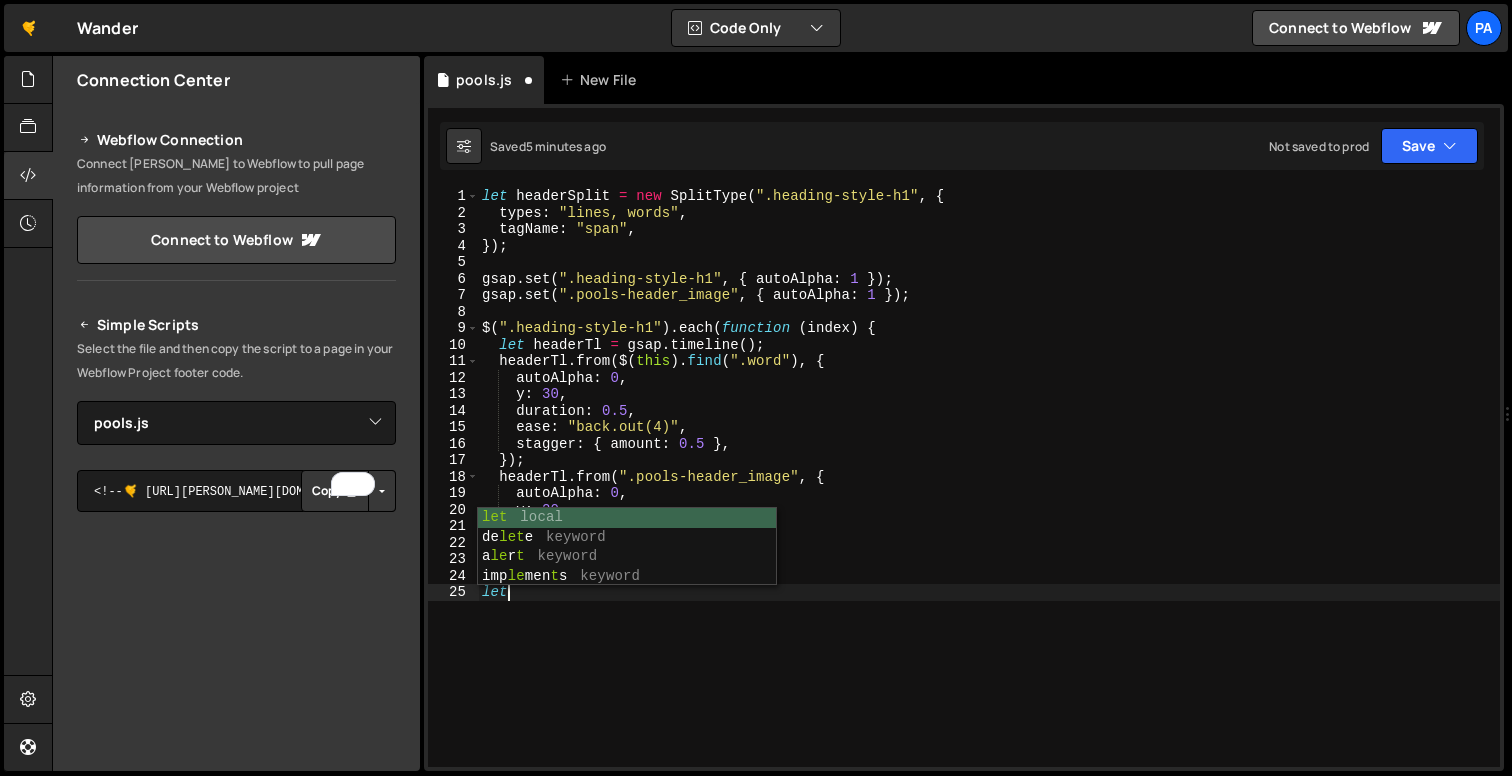 scroll, scrollTop: 0, scrollLeft: 1, axis: horizontal 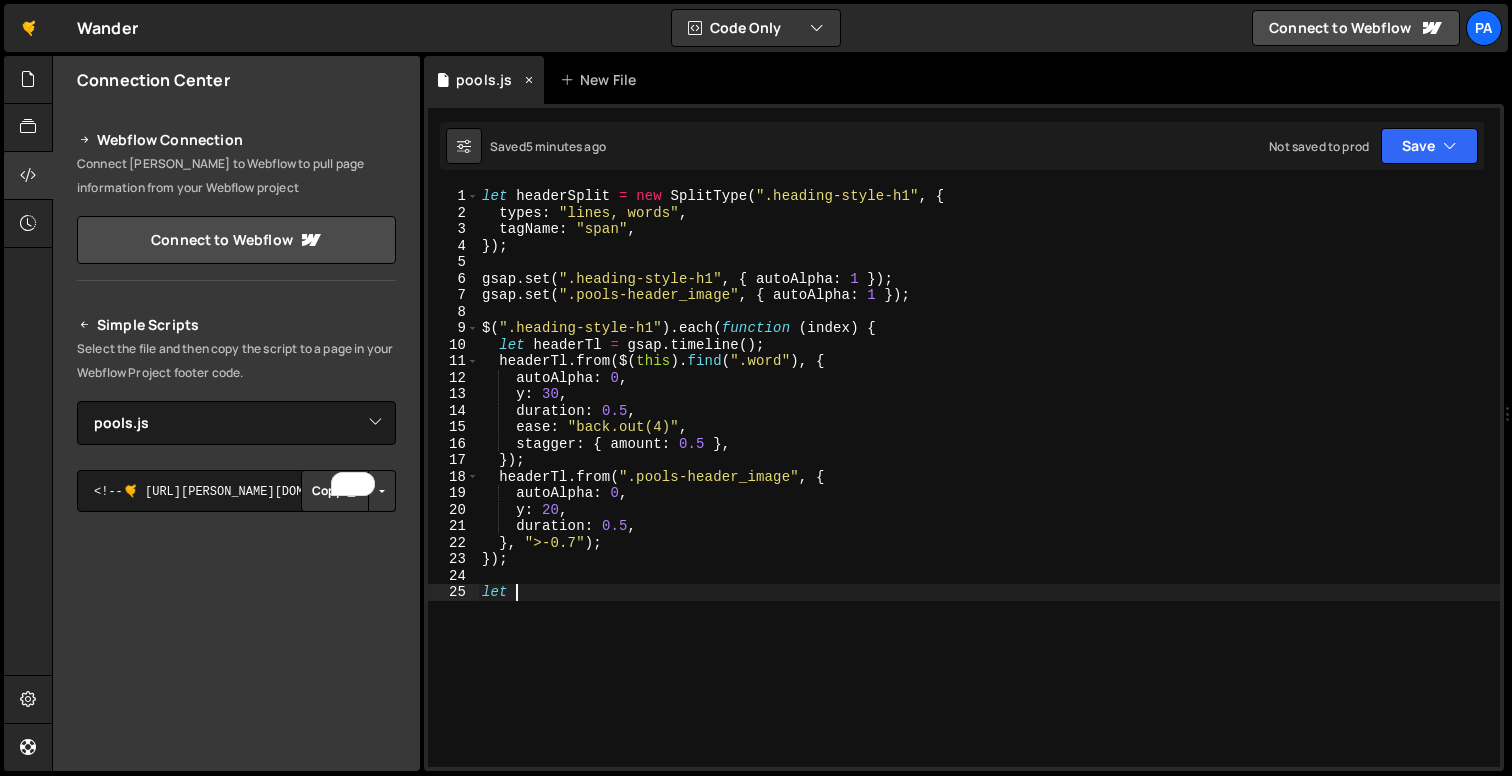 type on "let" 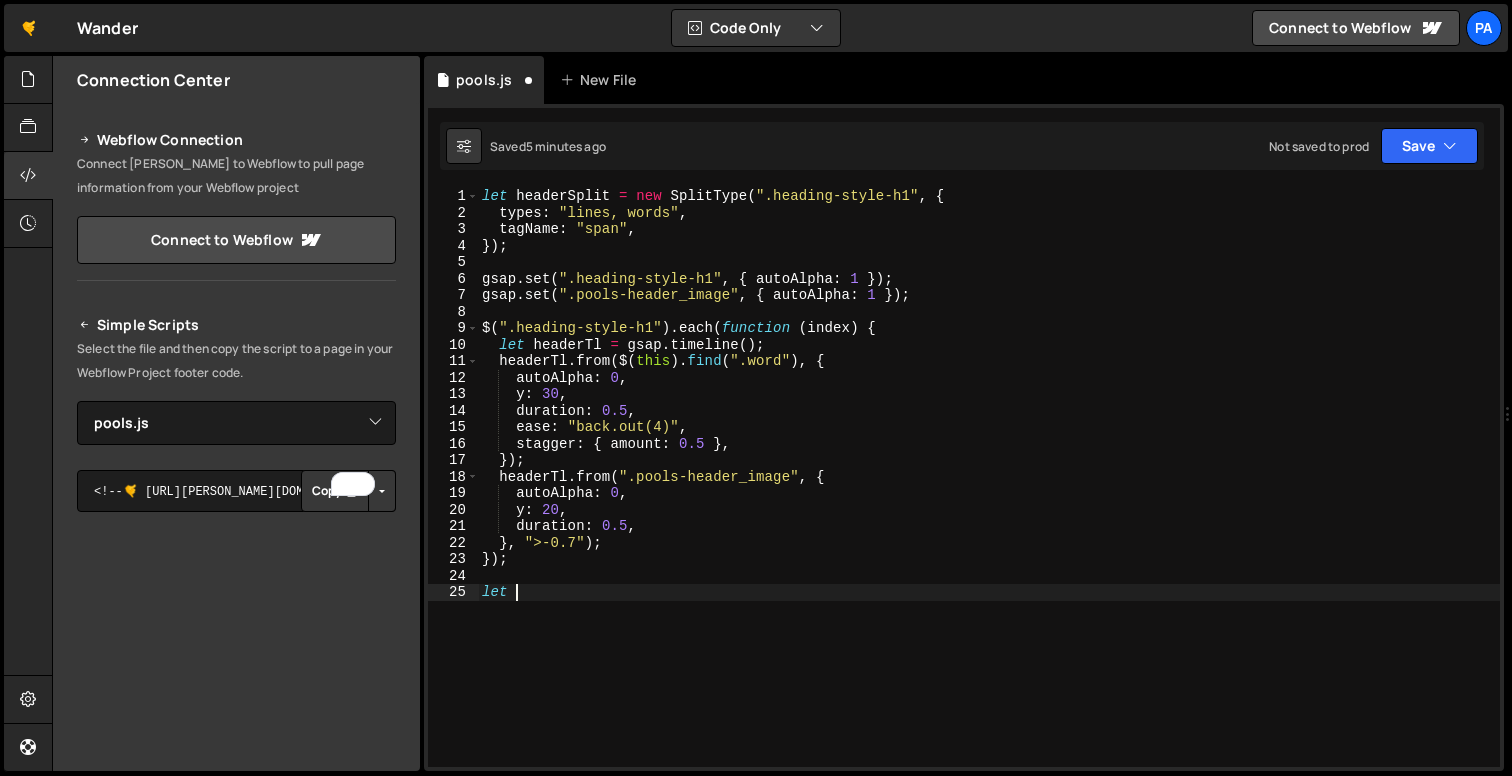 click on "let   headerSplit   =   new   SplitType ( ".heading-style-h1" ,   {    types :   "lines, words" ,    tagName :   "span" , }) ; gsap . set ( ".heading-style-h1" ,   {   autoAlpha :   1   }) ; gsap . set ( ".pools-header_image" ,   {   autoAlpha :   1   }) ; $ ( ".heading-style-h1" ) . each ( function   ( index )   {    let   headerTl   =   gsap . timeline ( ) ;    headerTl . from ( $ ( this ) . find ( ".word" ) ,   {       autoAlpha :   0 ,       y :   30 ,       duration :   0.5 ,       ease :   "back.out(4)" ,       stagger :   {   amount :   0.5   } ,    }) ;    headerTl . from ( ".pools-header_image" ,   {       autoAlpha :   0 ,       y :   20 ,       duration :   0.5 ,    } ,   ">-0.7" ) ; }) ; let" at bounding box center (989, 494) 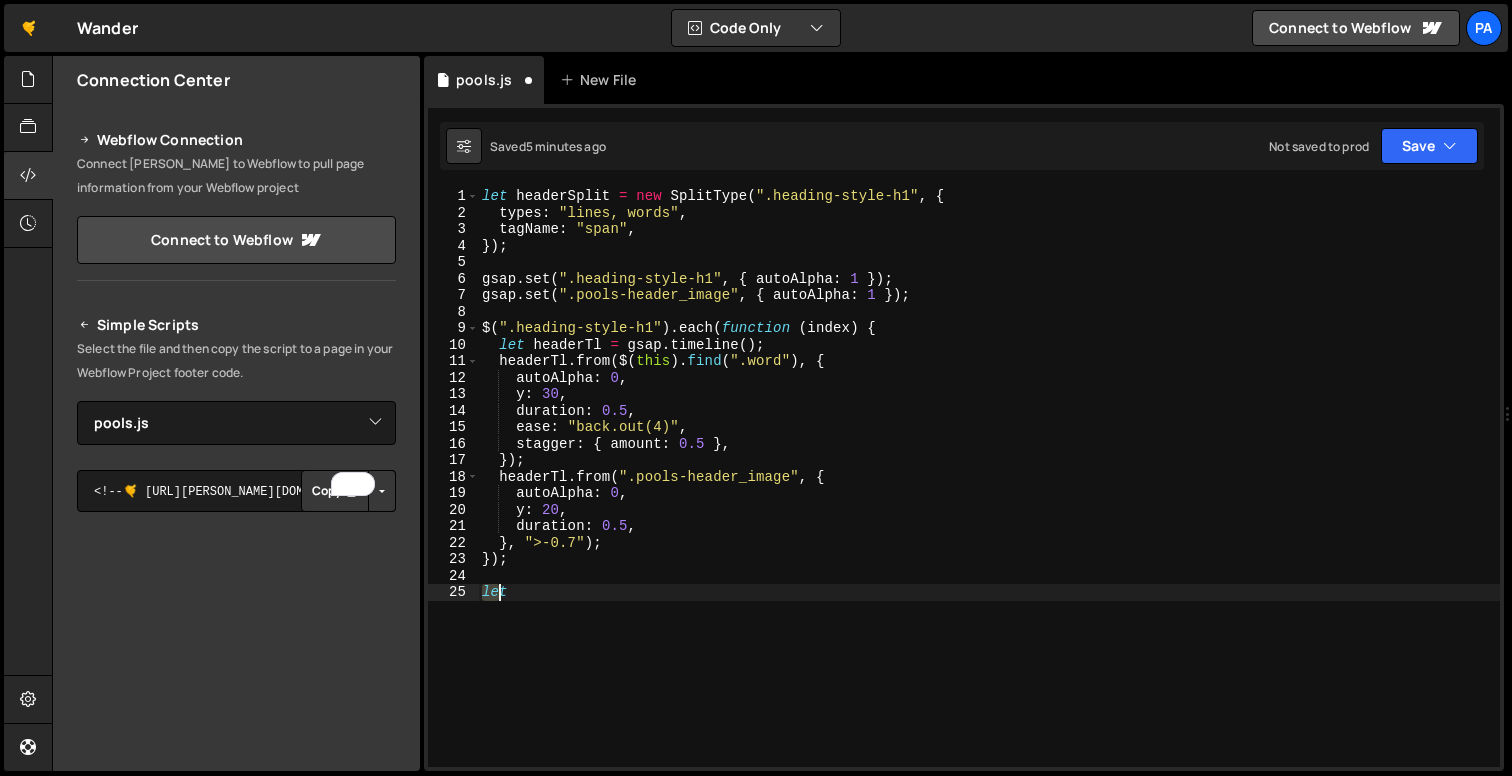 drag, startPoint x: 482, startPoint y: 592, endPoint x: 709, endPoint y: 605, distance: 227.37195 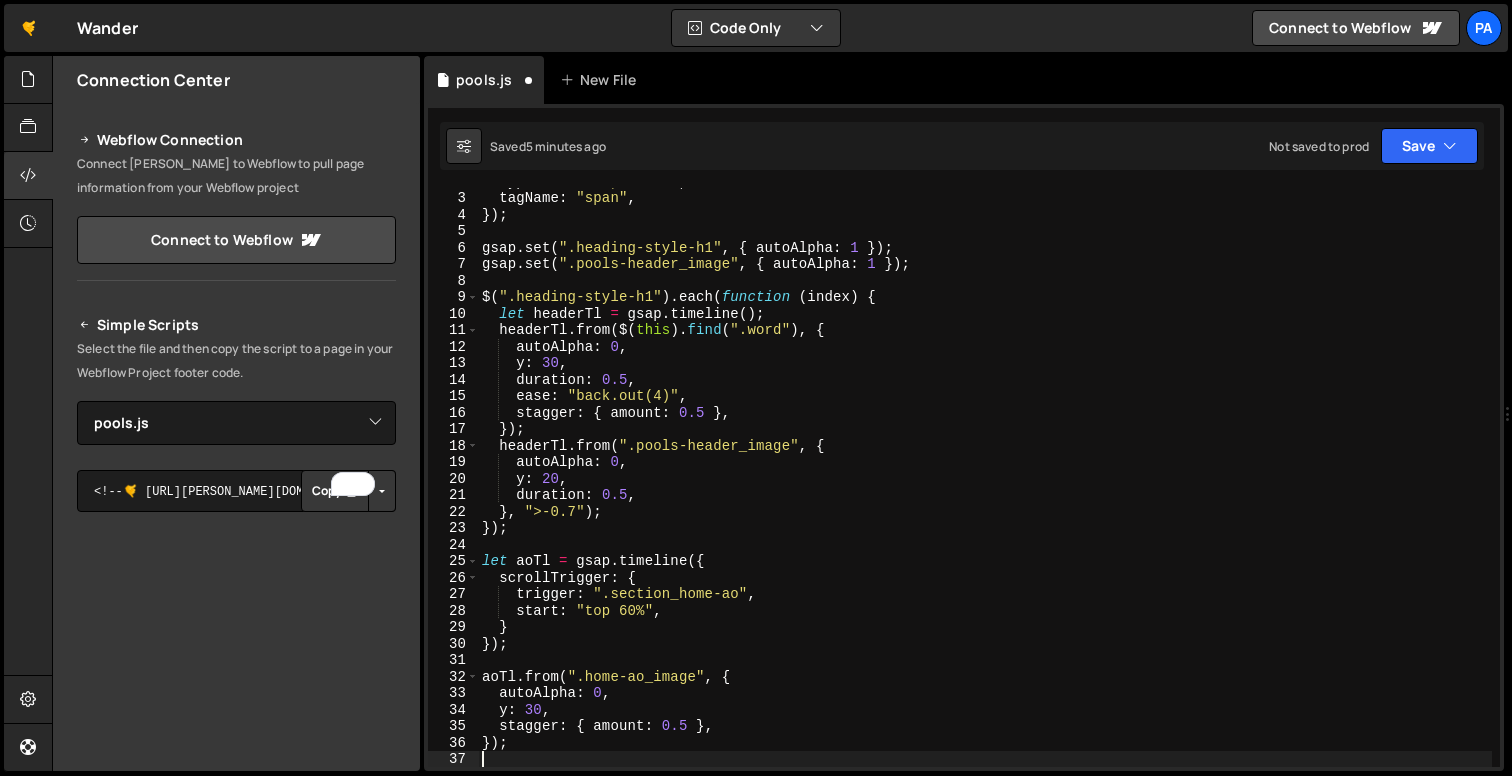 scroll, scrollTop: 0, scrollLeft: 0, axis: both 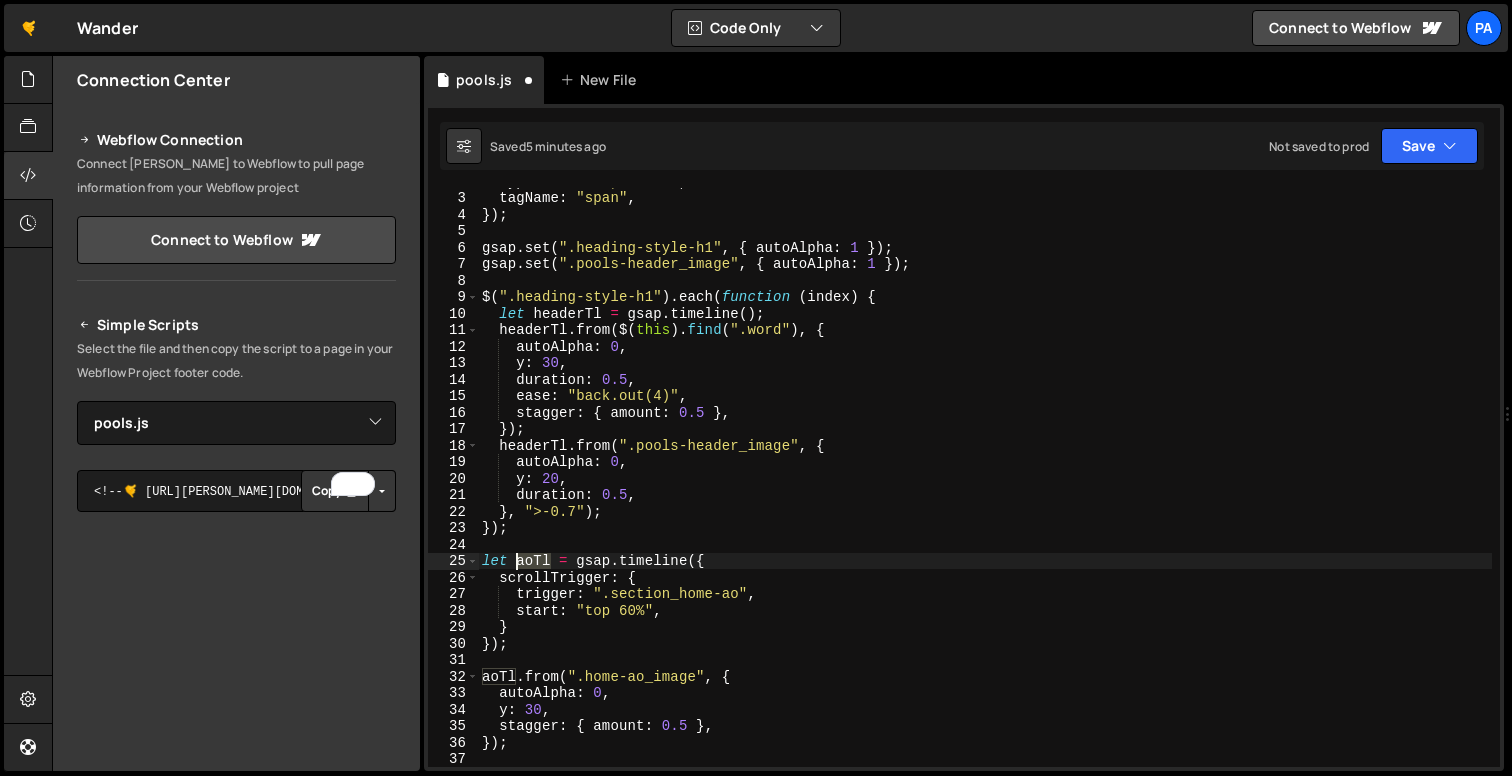 click on "types :   "lines, words" ,    tagName :   "span" , }) ; gsap . set ( ".heading-style-h1" ,   {   autoAlpha :   1   }) ; gsap . set ( ".pools-header_image" ,   {   autoAlpha :   1   }) ; $ ( ".heading-style-h1" ) . each ( function   ( index )   {    let   headerTl   =   gsap . timeline ( ) ;    headerTl . from ( $ ( this ) . find ( ".word" ) ,   {       autoAlpha :   0 ,       y :   30 ,       duration :   0.5 ,       ease :   "back.out(4)" ,       stagger :   {   amount :   0.5   } ,    }) ;    headerTl . from ( ".pools-header_image" ,   {       autoAlpha :   0 ,       y :   20 ,       duration :   0.5 ,    } ,   ">-0.7" ) ; }) ; let   aoTl   =   gsap . timeline ({    scrollTrigger :   {       trigger :   ".section_home-ao" ,       start :   "top 60%" ,    } }) ; aoTl . from ( ".home-ao_image" ,   {    autoAlpha :   0 ,    y :   30 ,    stagger :   {   amount :   0.5   } , }) ;" at bounding box center (985, 479) 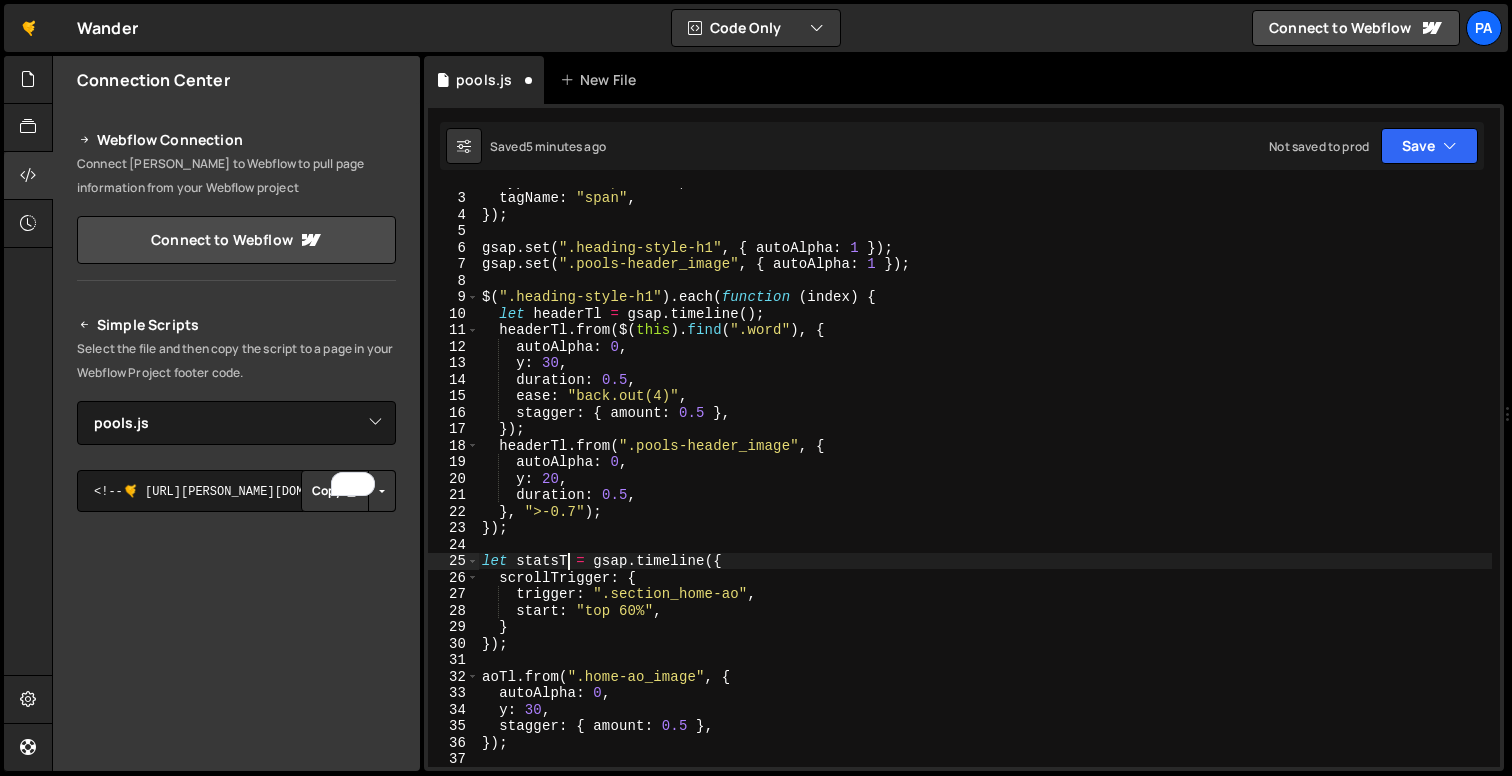 scroll, scrollTop: 0, scrollLeft: 6, axis: horizontal 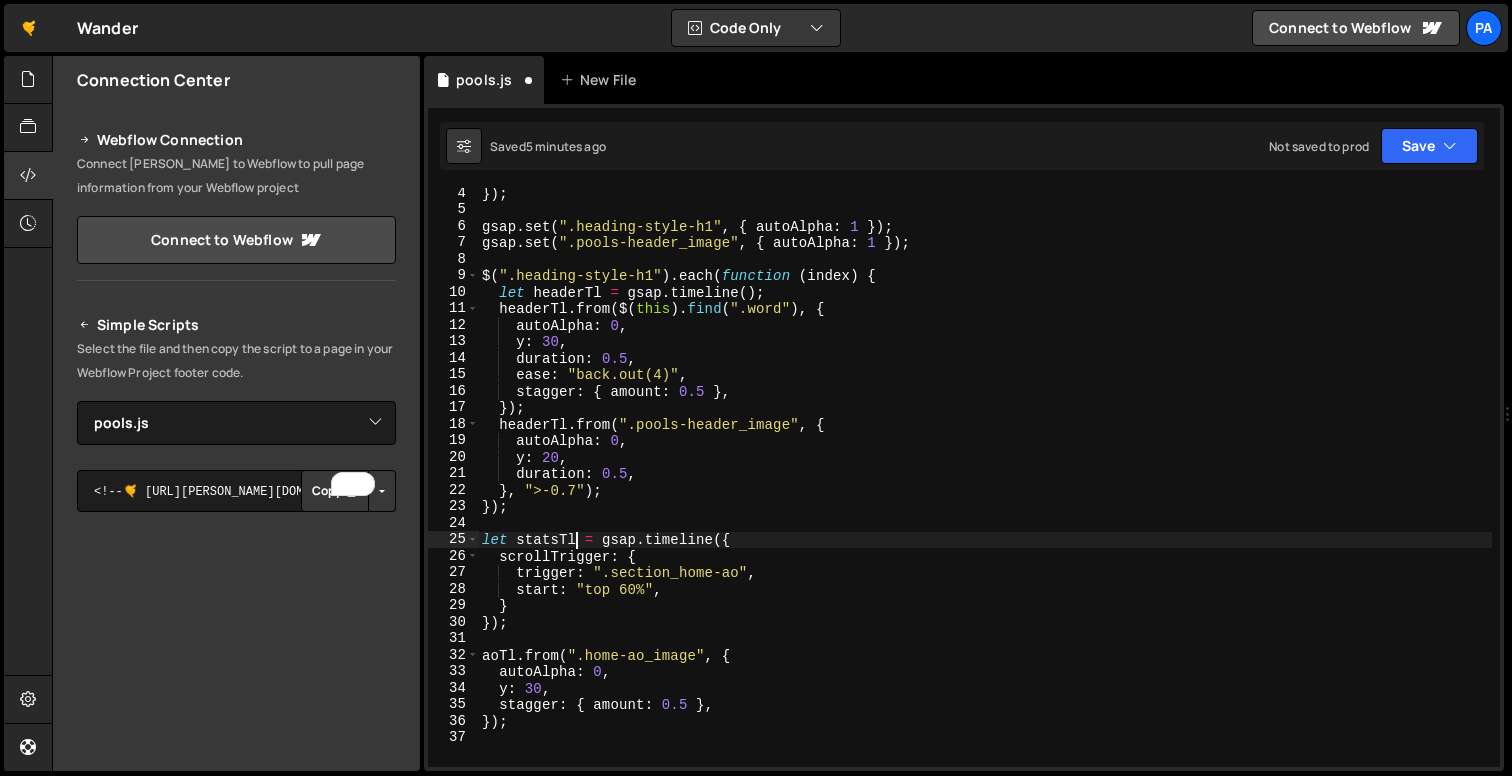 click on "}) ; gsap . set ( ".heading-style-h1" ,   {   autoAlpha :   1   }) ; gsap . set ( ".pools-header_image" ,   {   autoAlpha :   1   }) ; $ ( ".heading-style-h1" ) . each ( function   ( index )   {    let   headerTl   =   gsap . timeline ( ) ;    headerTl . from ( $ ( this ) . find ( ".word" ) ,   {       autoAlpha :   0 ,       y :   30 ,       duration :   0.5 ,       ease :   "back.out(4)" ,       stagger :   {   amount :   0.5   } ,    }) ;    headerTl . from ( ".pools-header_image" ,   {       autoAlpha :   0 ,       y :   20 ,       duration :   0.5 ,    } ,   ">-0.7" ) ; }) ; let   statsTl   =   gsap . timeline ({    scrollTrigger :   {       trigger :   ".section_home-ao" ,       start :   "top 60%" ,    } }) ; aoTl . from ( ".home-ao_image" ,   {    autoAlpha :   0 ,    y :   30 ,    stagger :   {   amount :   0.5   } , }) ;" at bounding box center [985, 491] 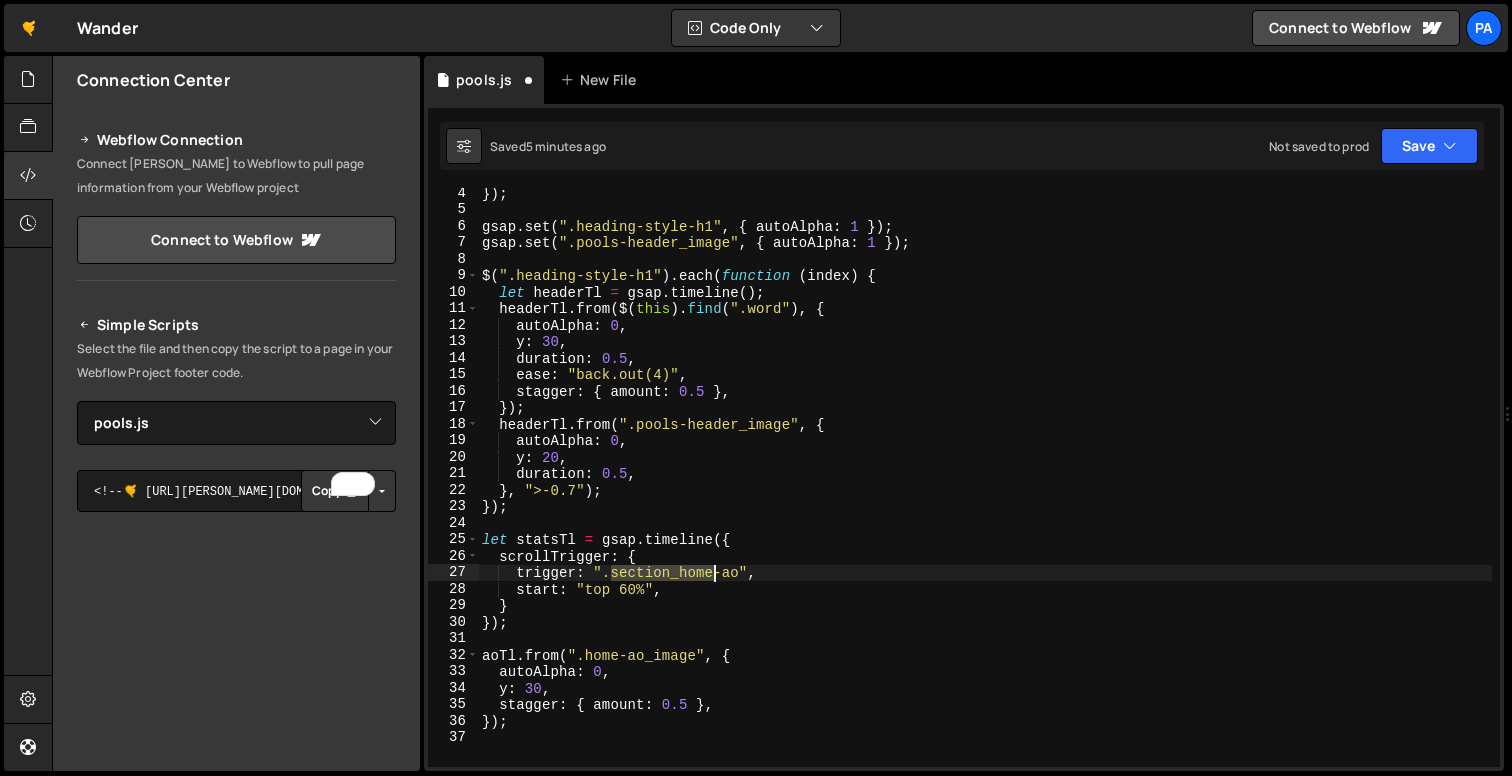 click on "}) ; gsap . set ( ".heading-style-h1" ,   {   autoAlpha :   1   }) ; gsap . set ( ".pools-header_image" ,   {   autoAlpha :   1   }) ; $ ( ".heading-style-h1" ) . each ( function   ( index )   {    let   headerTl   =   gsap . timeline ( ) ;    headerTl . from ( $ ( this ) . find ( ".word" ) ,   {       autoAlpha :   0 ,       y :   30 ,       duration :   0.5 ,       ease :   "back.out(4)" ,       stagger :   {   amount :   0.5   } ,    }) ;    headerTl . from ( ".pools-header_image" ,   {       autoAlpha :   0 ,       y :   20 ,       duration :   0.5 ,    } ,   ">-0.7" ) ; }) ; let   statsTl   =   gsap . timeline ({    scrollTrigger :   {       trigger :   ".section_home-ao" ,       start :   "top 60%" ,    } }) ; aoTl . from ( ".home-ao_image" ,   {    autoAlpha :   0 ,    y :   30 ,    stagger :   {   amount :   0.5   } , }) ;" at bounding box center [985, 491] 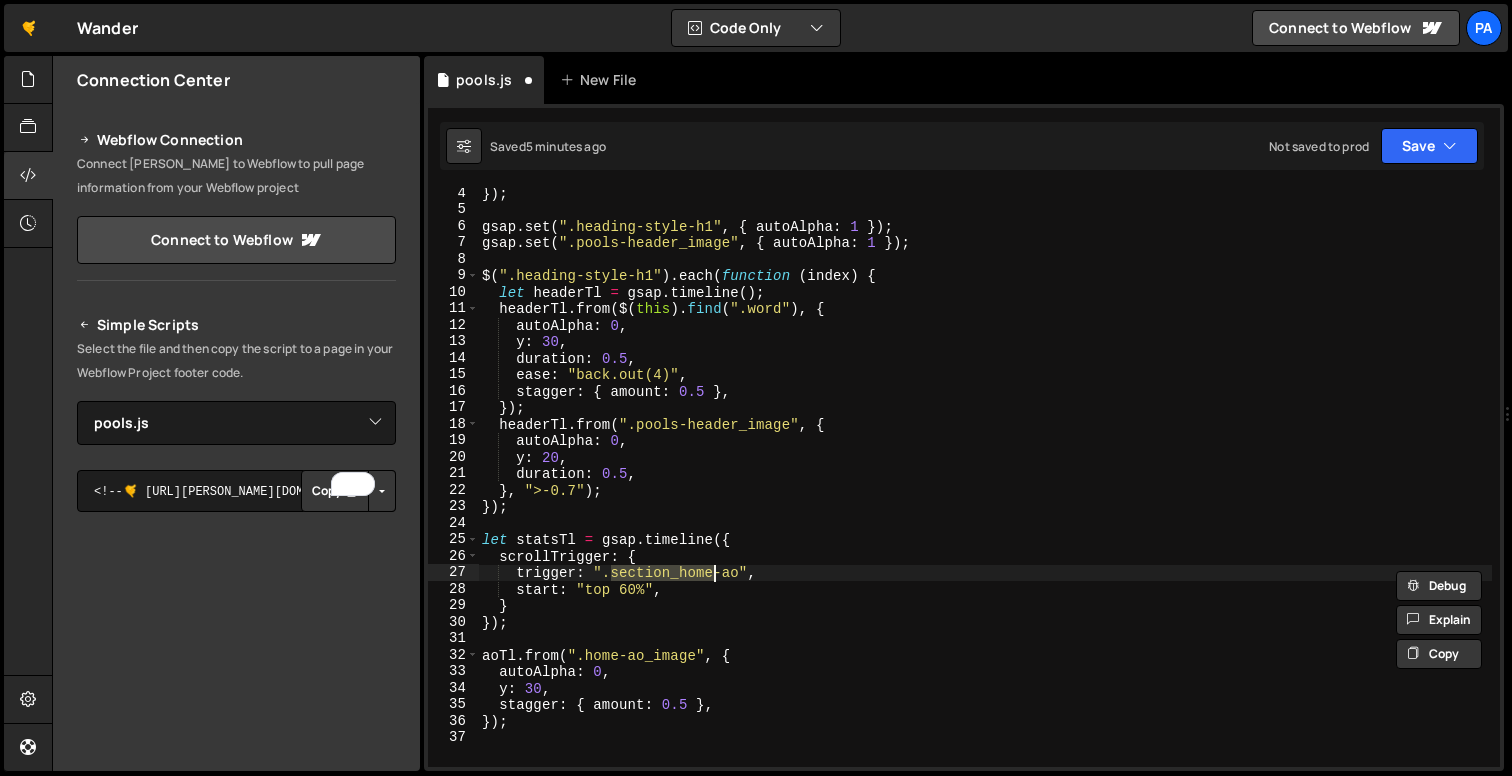 click on "}) ; gsap . set ( ".heading-style-h1" ,   {   autoAlpha :   1   }) ; gsap . set ( ".pools-header_image" ,   {   autoAlpha :   1   }) ; $ ( ".heading-style-h1" ) . each ( function   ( index )   {    let   headerTl   =   gsap . timeline ( ) ;    headerTl . from ( $ ( this ) . find ( ".word" ) ,   {       autoAlpha :   0 ,       y :   30 ,       duration :   0.5 ,       ease :   "back.out(4)" ,       stagger :   {   amount :   0.5   } ,    }) ;    headerTl . from ( ".pools-header_image" ,   {       autoAlpha :   0 ,       y :   20 ,       duration :   0.5 ,    } ,   ">-0.7" ) ; }) ; let   statsTl   =   gsap . timeline ({    scrollTrigger :   {       trigger :   ".section_home-ao" ,       start :   "top 60%" ,    } }) ; aoTl . from ( ".home-ao_image" ,   {    autoAlpha :   0 ,    y :   30 ,    stagger :   {   amount :   0.5   } , }) ;" at bounding box center (985, 491) 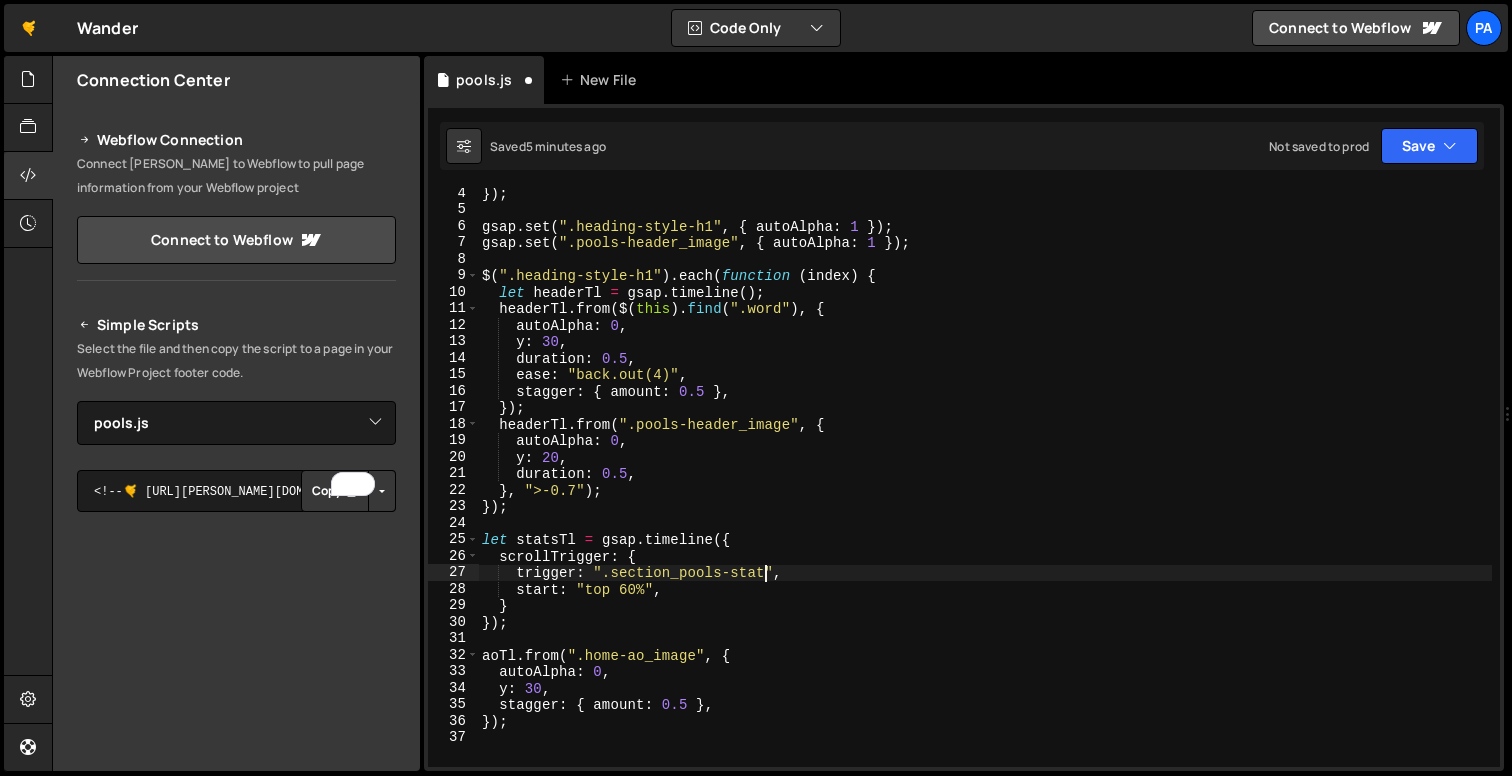 type on "trigger: ".section_pools-stats"," 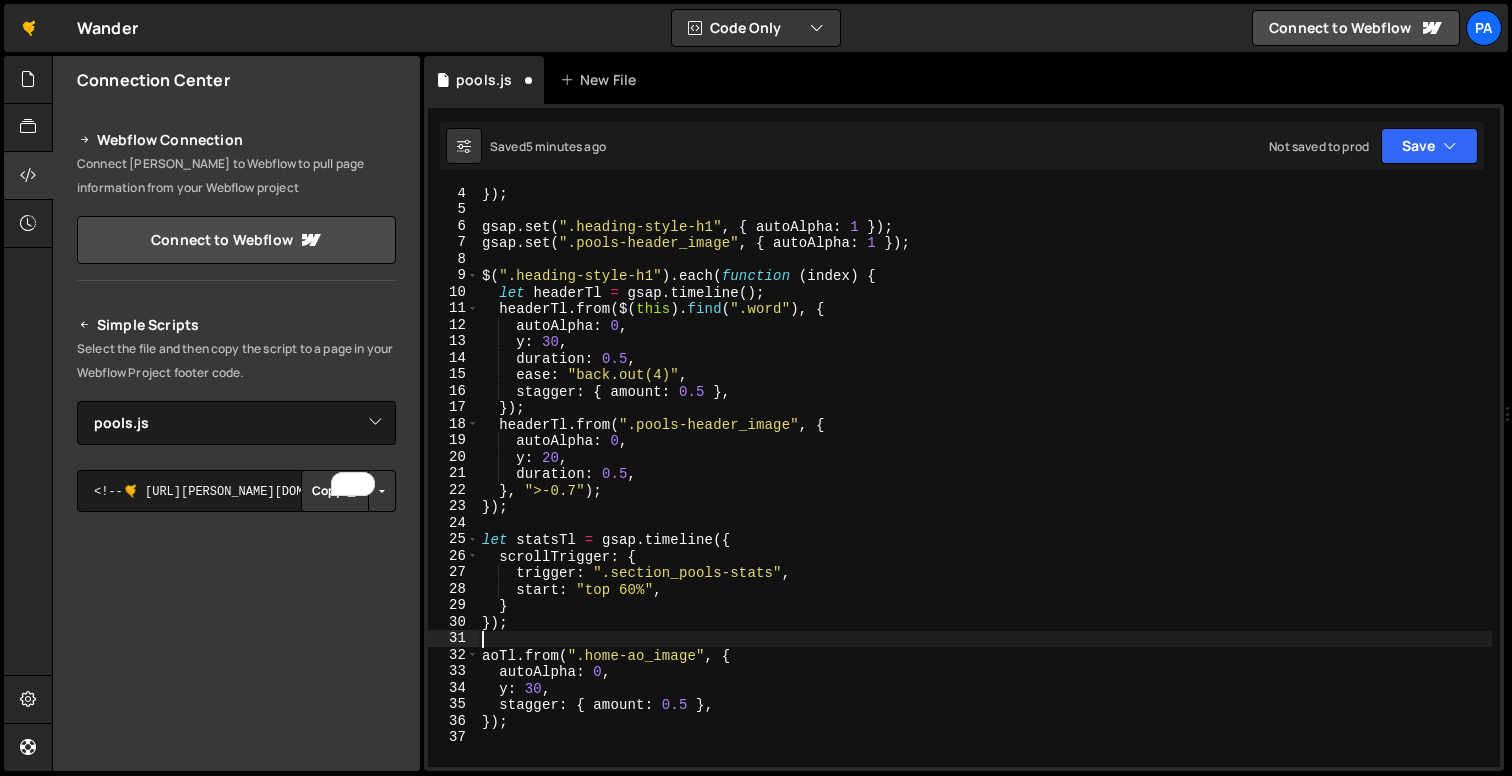 click on "}) ; gsap . set ( ".heading-style-h1" ,   {   autoAlpha :   1   }) ; gsap . set ( ".pools-header_image" ,   {   autoAlpha :   1   }) ; $ ( ".heading-style-h1" ) . each ( function   ( index )   {    let   headerTl   =   gsap . timeline ( ) ;    headerTl . from ( $ ( this ) . find ( ".word" ) ,   {       autoAlpha :   0 ,       y :   30 ,       duration :   0.5 ,       ease :   "back.out(4)" ,       stagger :   {   amount :   0.5   } ,    }) ;    headerTl . from ( ".pools-header_image" ,   {       autoAlpha :   0 ,       y :   20 ,       duration :   0.5 ,    } ,   ">-0.7" ) ; }) ; let   statsTl   =   gsap . timeline ({    scrollTrigger :   {       trigger :   ".section_pools-stats" ,       start :   "top 60%" ,    } }) ; aoTl . from ( ".home-ao_image" ,   {    autoAlpha :   0 ,    y :   30 ,    stagger :   {   amount :   0.5   } , }) ;" at bounding box center (985, 491) 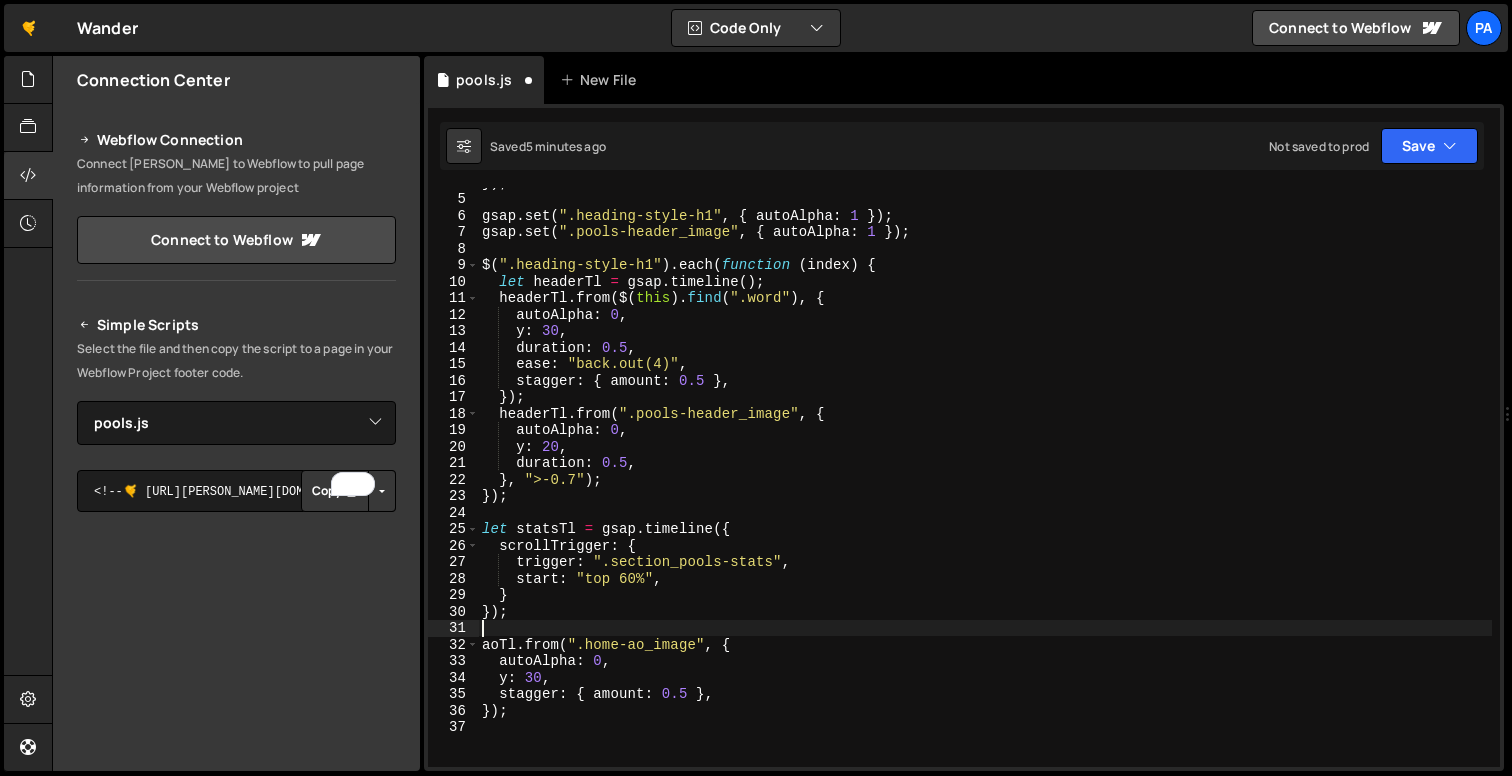 scroll, scrollTop: 68, scrollLeft: 0, axis: vertical 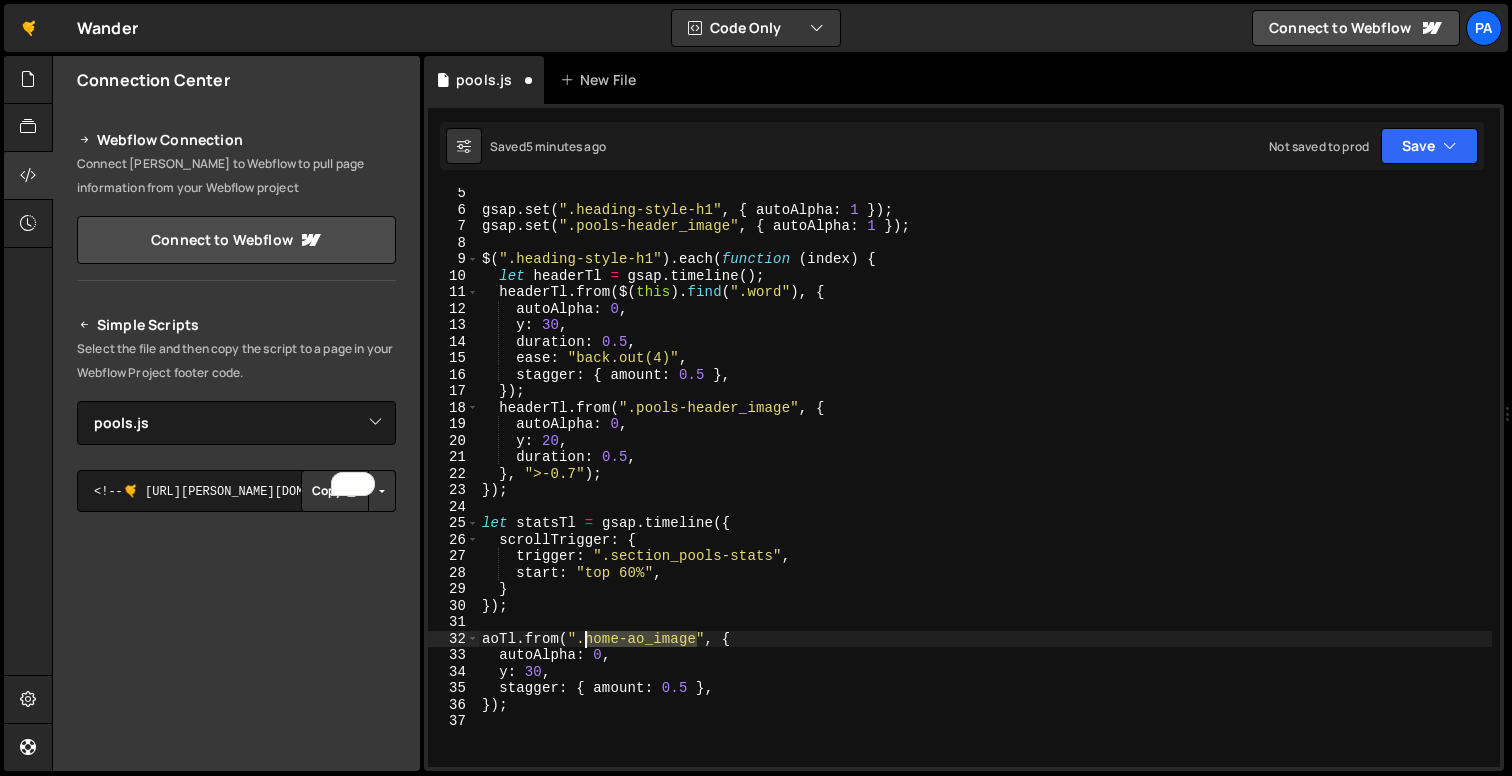 drag, startPoint x: 696, startPoint y: 640, endPoint x: 587, endPoint y: 632, distance: 109.29318 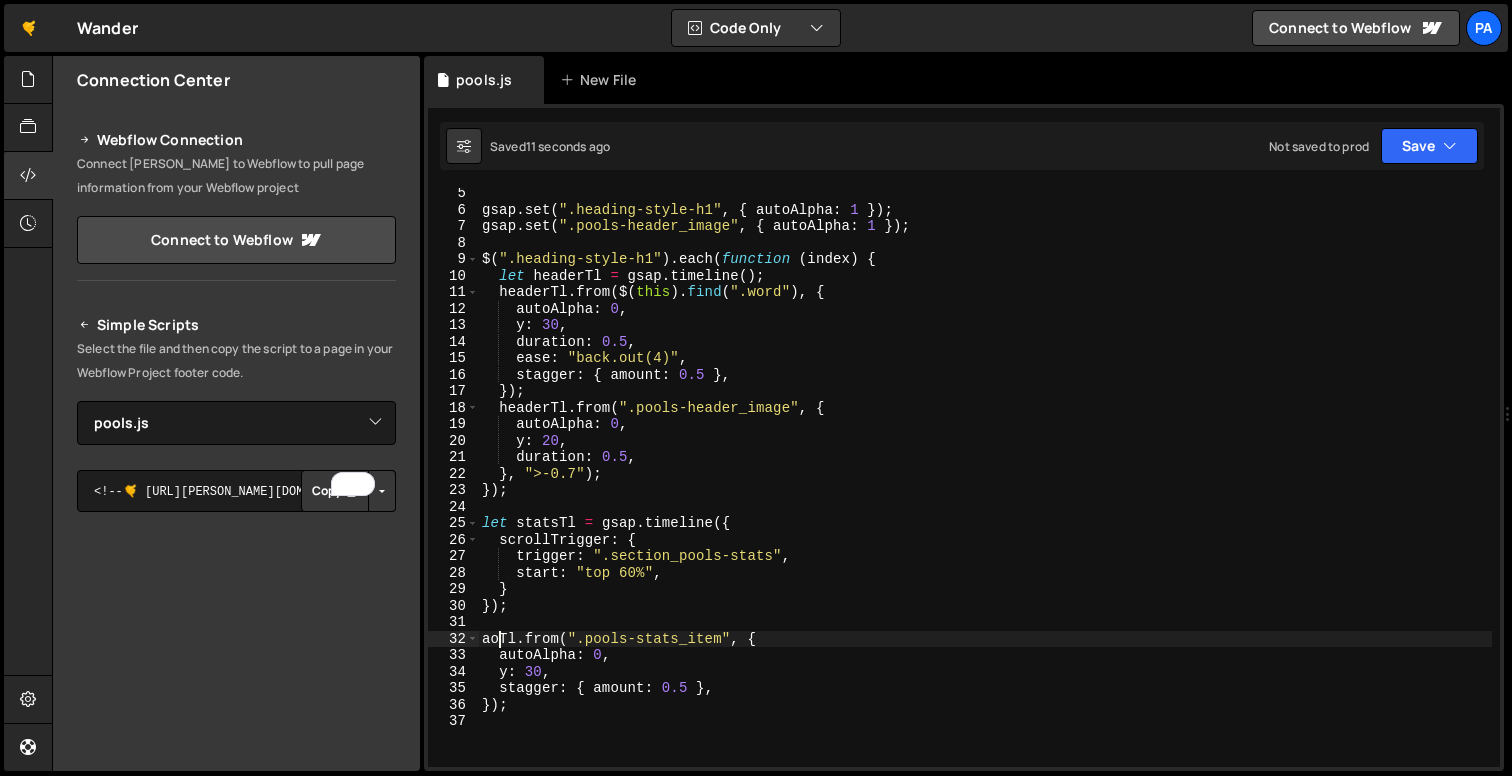 click on "gsap . set ( ".heading-style-h1" ,   {   autoAlpha :   1   }) ; gsap . set ( ".pools-header_image" ,   {   autoAlpha :   1   }) ; $ ( ".heading-style-h1" ) . each ( function   ( index )   {    let   headerTl   =   gsap . timeline ( ) ;    headerTl . from ( $ ( this ) . find ( ".word" ) ,   {       autoAlpha :   0 ,       y :   30 ,       duration :   0.5 ,       ease :   "back.out(4)" ,       stagger :   {   amount :   0.5   } ,    }) ;    headerTl . from ( ".pools-header_image" ,   {       autoAlpha :   0 ,       y :   20 ,       duration :   0.5 ,    } ,   ">-0.7" ) ; }) ; let   statsTl   =   gsap . timeline ({    scrollTrigger :   {       trigger :   ".section_pools-stats" ,       start :   "top 60%" ,    } }) ; aoTl . from ( ".pools-stats_item" ,   {    autoAlpha :   0 ,    y :   30 ,    stagger :   {   amount :   0.5   } , }) ;" at bounding box center [985, 491] 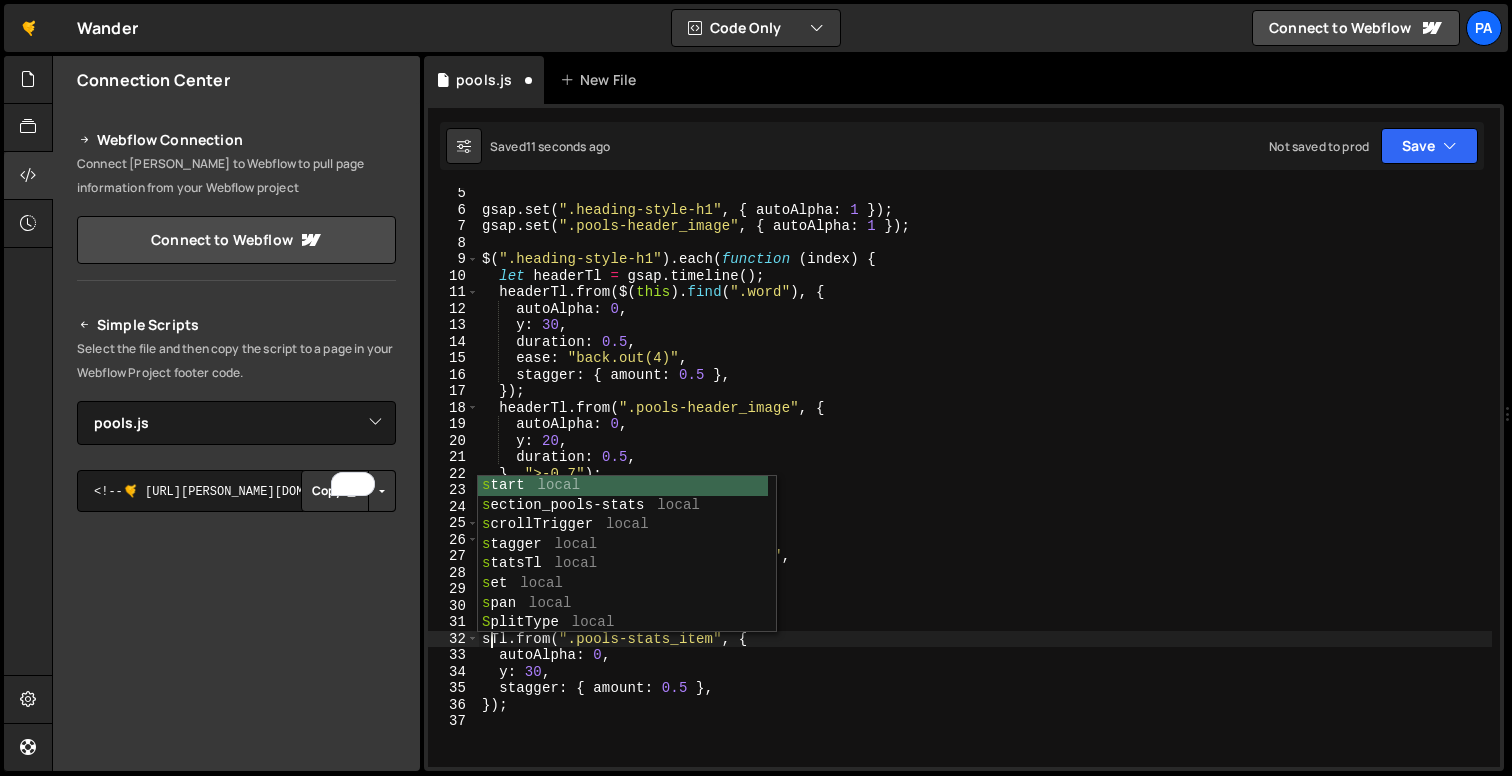 scroll, scrollTop: 0, scrollLeft: 0, axis: both 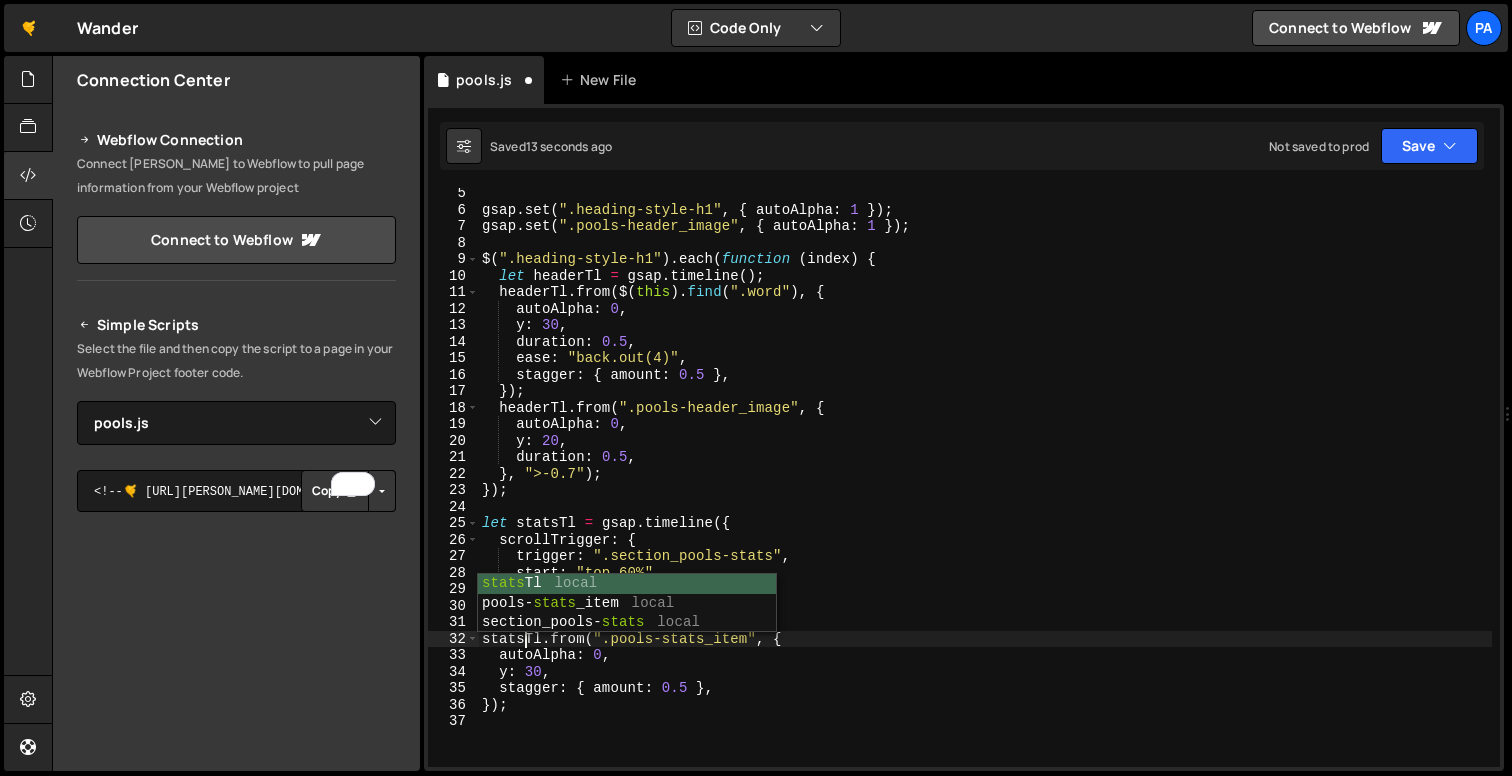 click on "gsap . set ( ".heading-style-h1" ,   {   autoAlpha :   1   }) ; gsap . set ( ".pools-header_image" ,   {   autoAlpha :   1   }) ; $ ( ".heading-style-h1" ) . each ( function   ( index )   {    let   headerTl   =   gsap . timeline ( ) ;    headerTl . from ( $ ( this ) . find ( ".word" ) ,   {       autoAlpha :   0 ,       y :   30 ,       duration :   0.5 ,       ease :   "back.out(4)" ,       stagger :   {   amount :   0.5   } ,    }) ;    headerTl . from ( ".pools-header_image" ,   {       autoAlpha :   0 ,       y :   20 ,       duration :   0.5 ,    } ,   ">-0.7" ) ; }) ; let   statsTl   =   gsap . timeline ({    scrollTrigger :   {       trigger :   ".section_pools-stats" ,       start :   "top 60%" ,    } }) ; statsTl . from ( ".pools-stats_item" ,   {    autoAlpha :   0 ,    y :   30 ,    stagger :   {   amount :   0.5   } , }) ;" at bounding box center [985, 491] 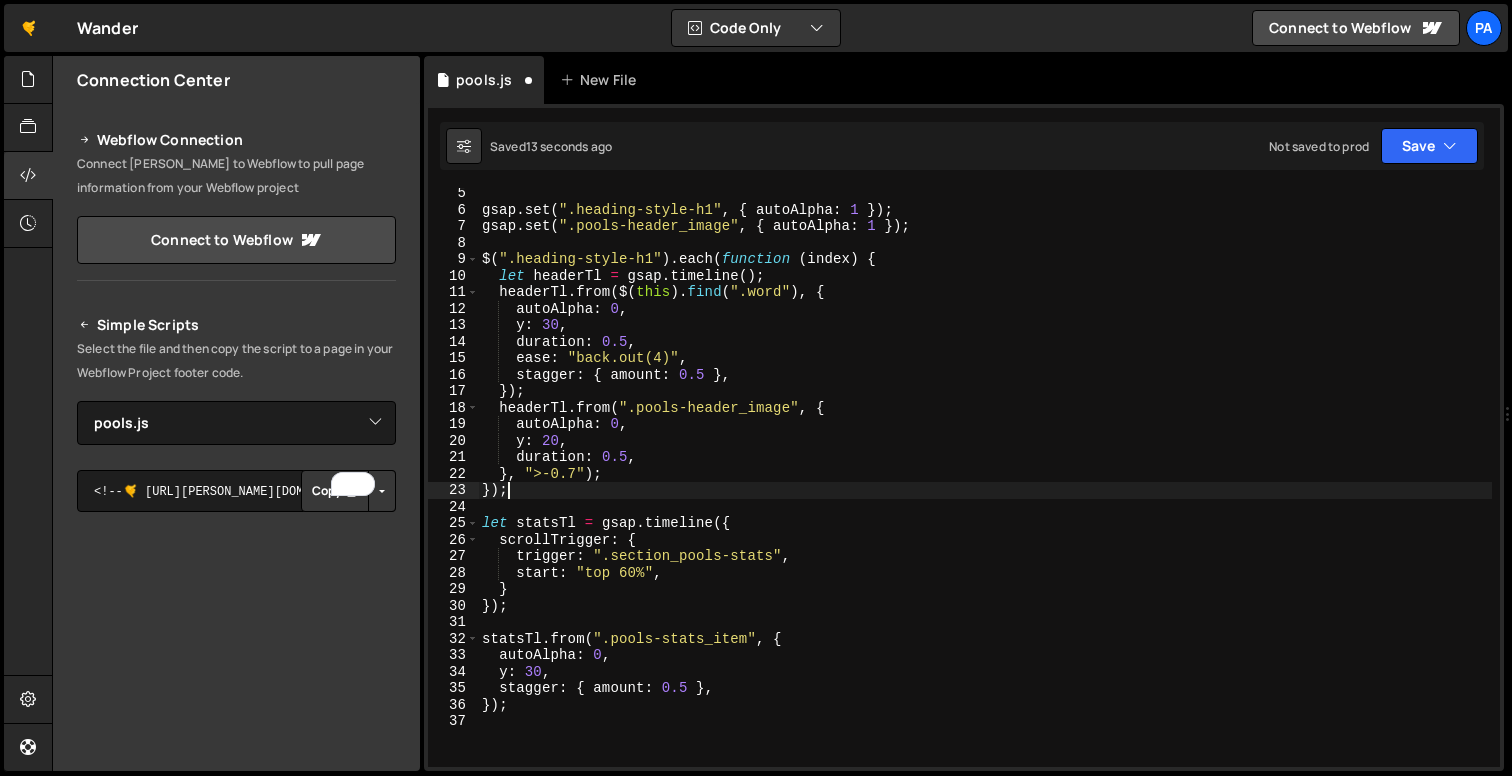 scroll, scrollTop: 0, scrollLeft: 1, axis: horizontal 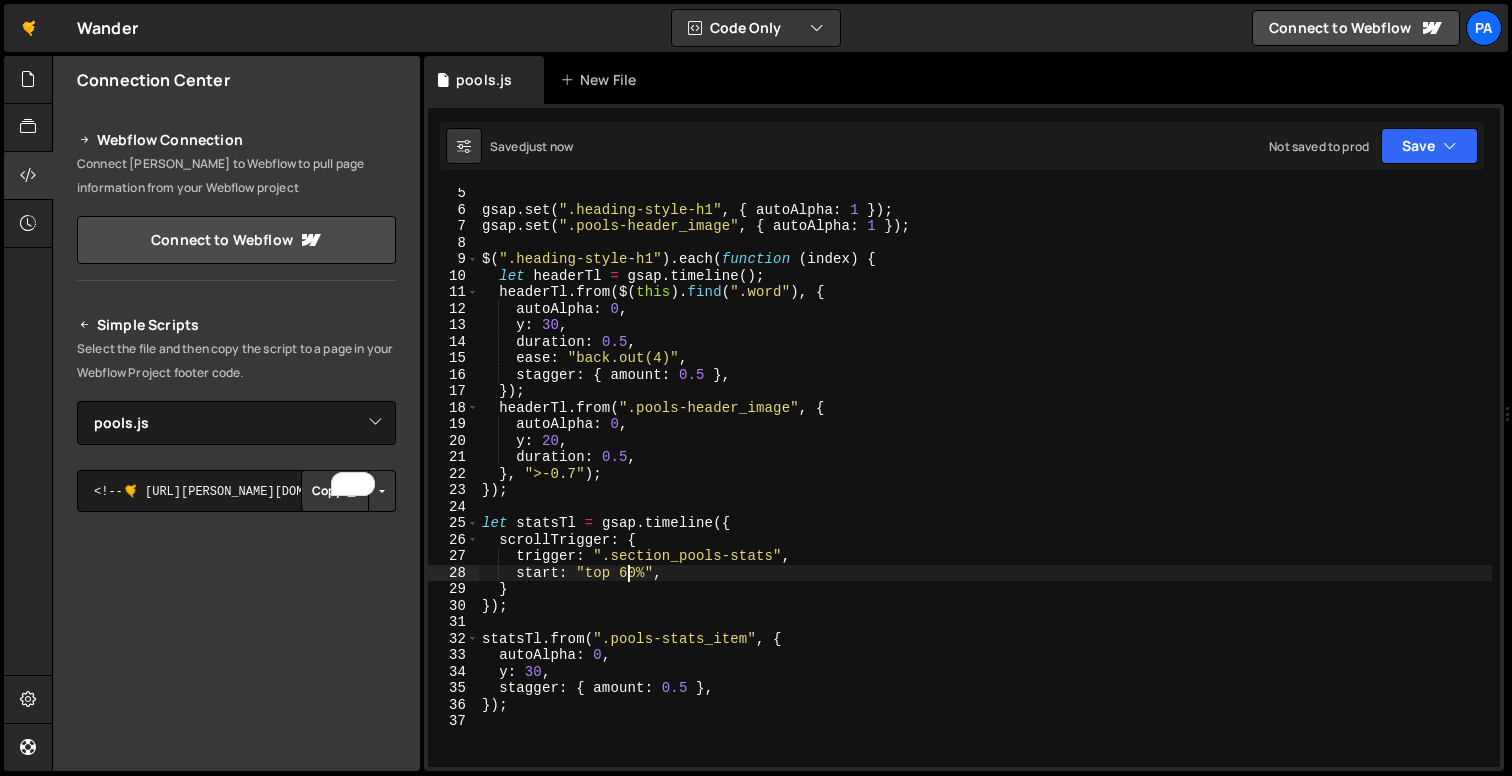 click on "gsap . set ( ".heading-style-h1" ,   {   autoAlpha :   1   }) ; gsap . set ( ".pools-header_image" ,   {   autoAlpha :   1   }) ; $ ( ".heading-style-h1" ) . each ( function   ( index )   {    let   headerTl   =   gsap . timeline ( ) ;    headerTl . from ( $ ( this ) . find ( ".word" ) ,   {       autoAlpha :   0 ,       y :   30 ,       duration :   0.5 ,       ease :   "back.out(4)" ,       stagger :   {   amount :   0.5   } ,    }) ;    headerTl . from ( ".pools-header_image" ,   {       autoAlpha :   0 ,       y :   20 ,       duration :   0.5 ,    } ,   ">-0.7" ) ; }) ; let   statsTl   =   gsap . timeline ({    scrollTrigger :   {       trigger :   ".section_pools-stats" ,       start :   "top 60%" ,    } }) ; statsTl . from ( ".pools-stats_item" ,   {    autoAlpha :   0 ,    y :   30 ,    stagger :   {   amount :   0.5   } , }) ;" at bounding box center [985, 491] 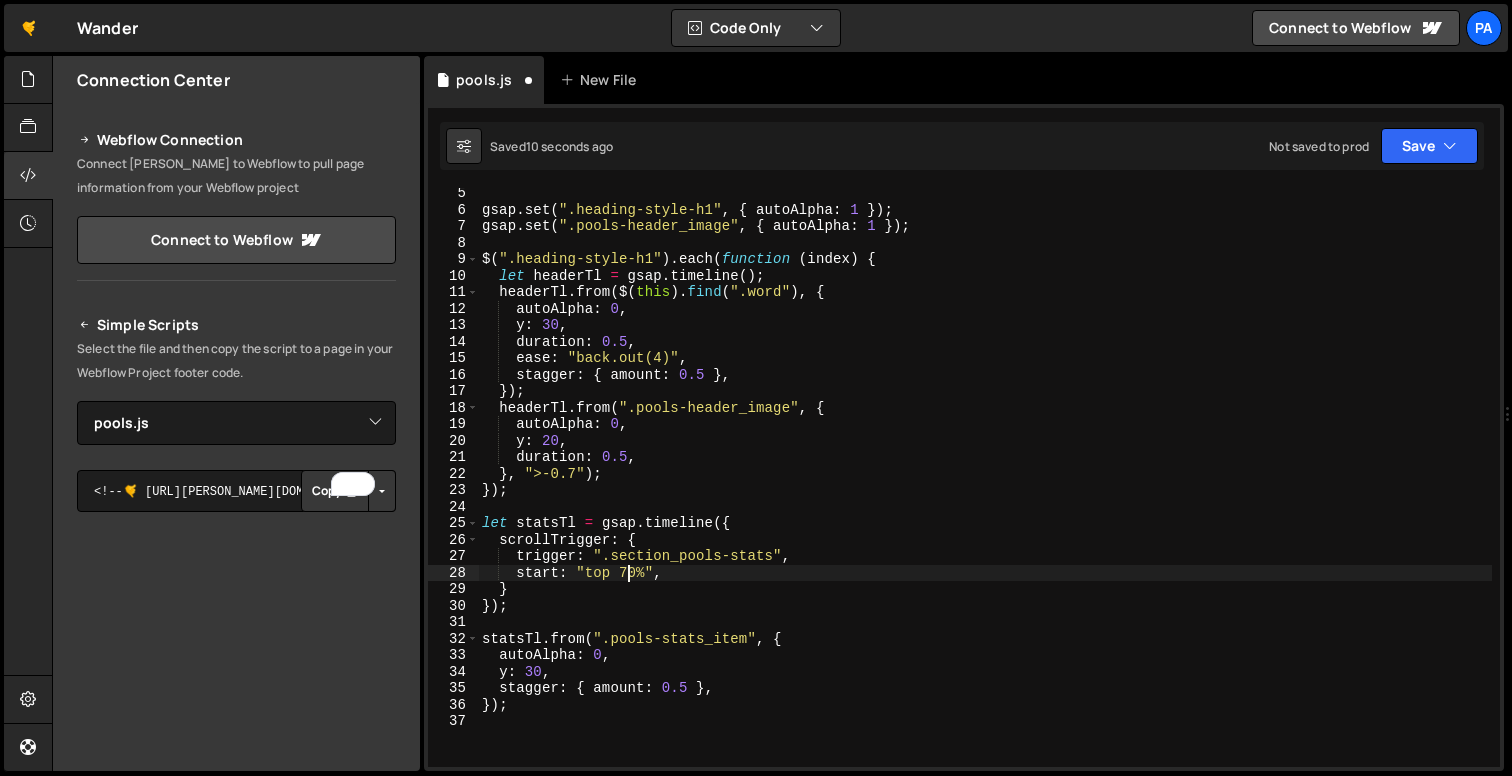 scroll, scrollTop: 0, scrollLeft: 9, axis: horizontal 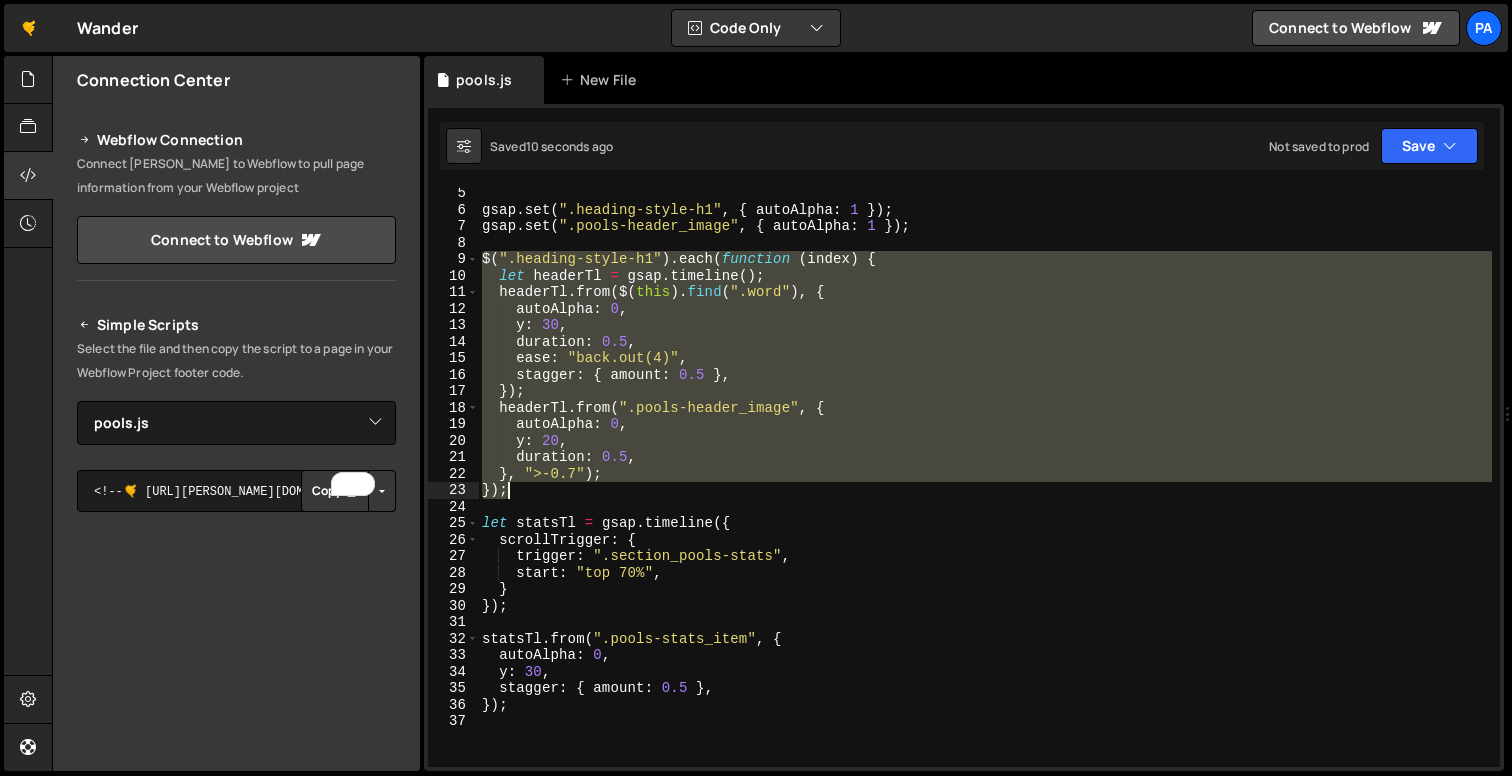 drag, startPoint x: 483, startPoint y: 258, endPoint x: 644, endPoint y: 487, distance: 279.93213 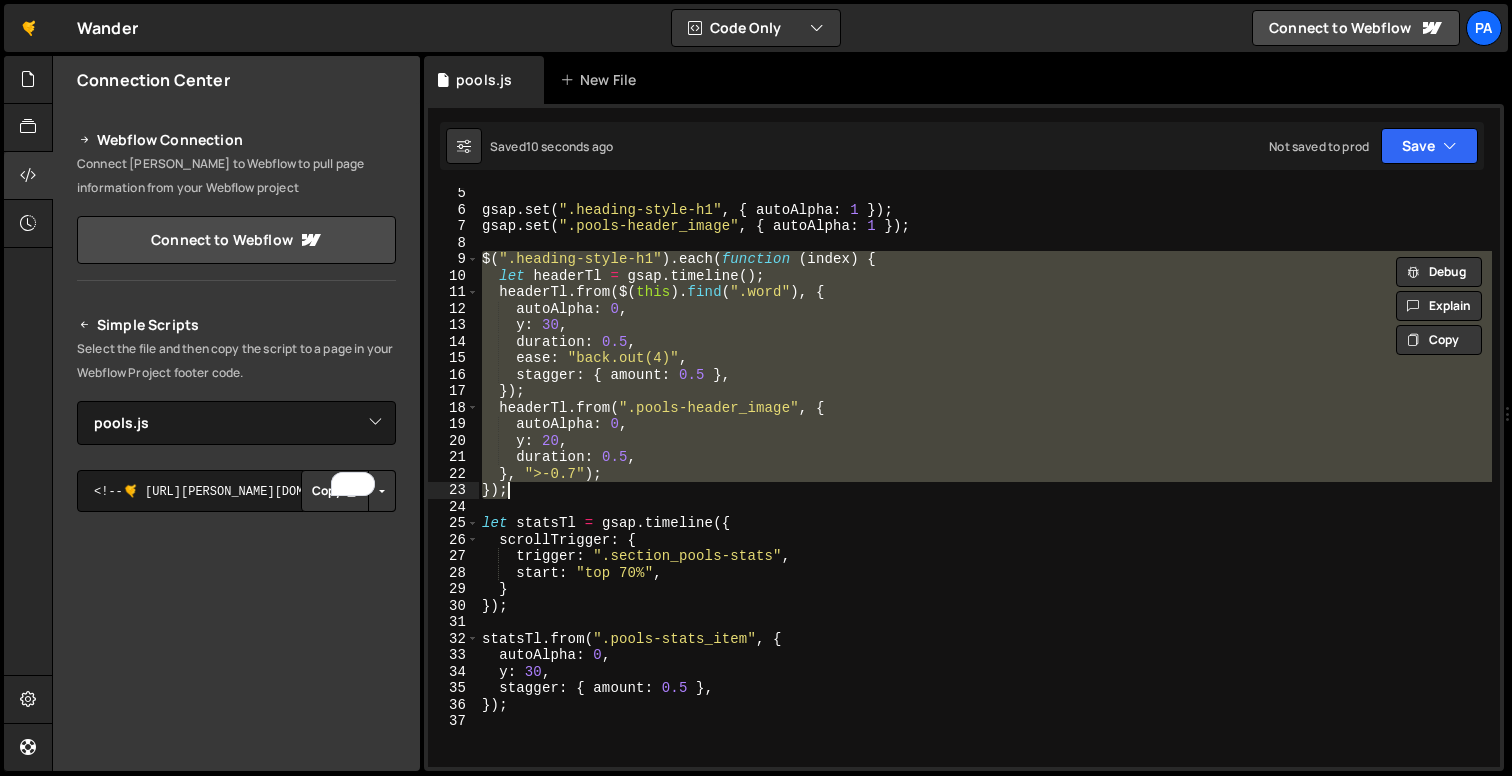 scroll, scrollTop: 0, scrollLeft: 7, axis: horizontal 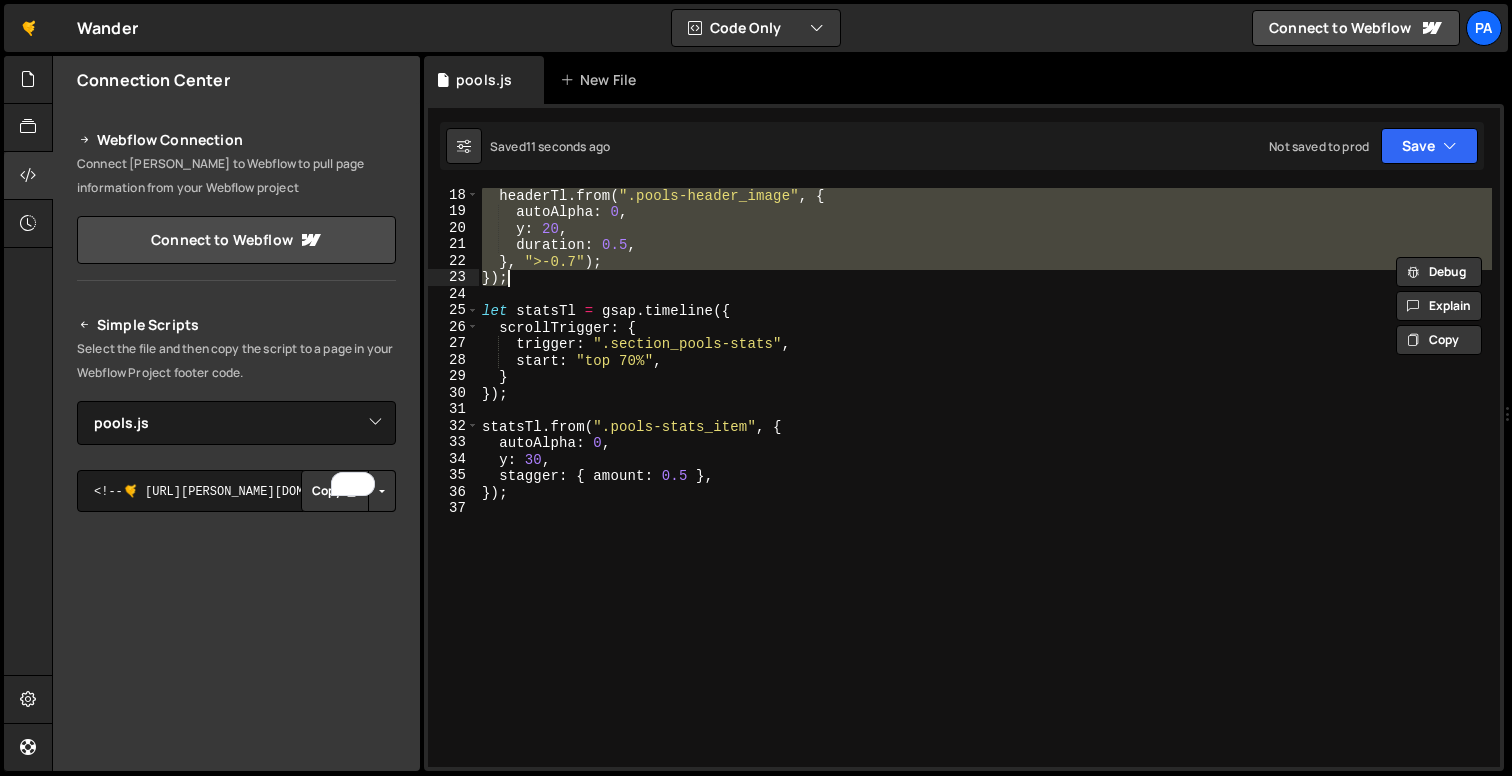 click on "headerTl . from ( ".pools-header_image" ,   {       autoAlpha :   0 ,       y :   20 ,       duration :   0.5 ,    } ,   ">-0.7" ) ; }) ; let   statsTl   =   gsap . timeline ({    scrollTrigger :   {       trigger :   ".section_pools-stats" ,       start :   "top 70%" ,    } }) ; statsTl . from ( ".pools-stats_item" ,   {    autoAlpha :   0 ,    y :   30 ,    stagger :   {   amount :   0.5   } , }) ;" at bounding box center [985, 493] 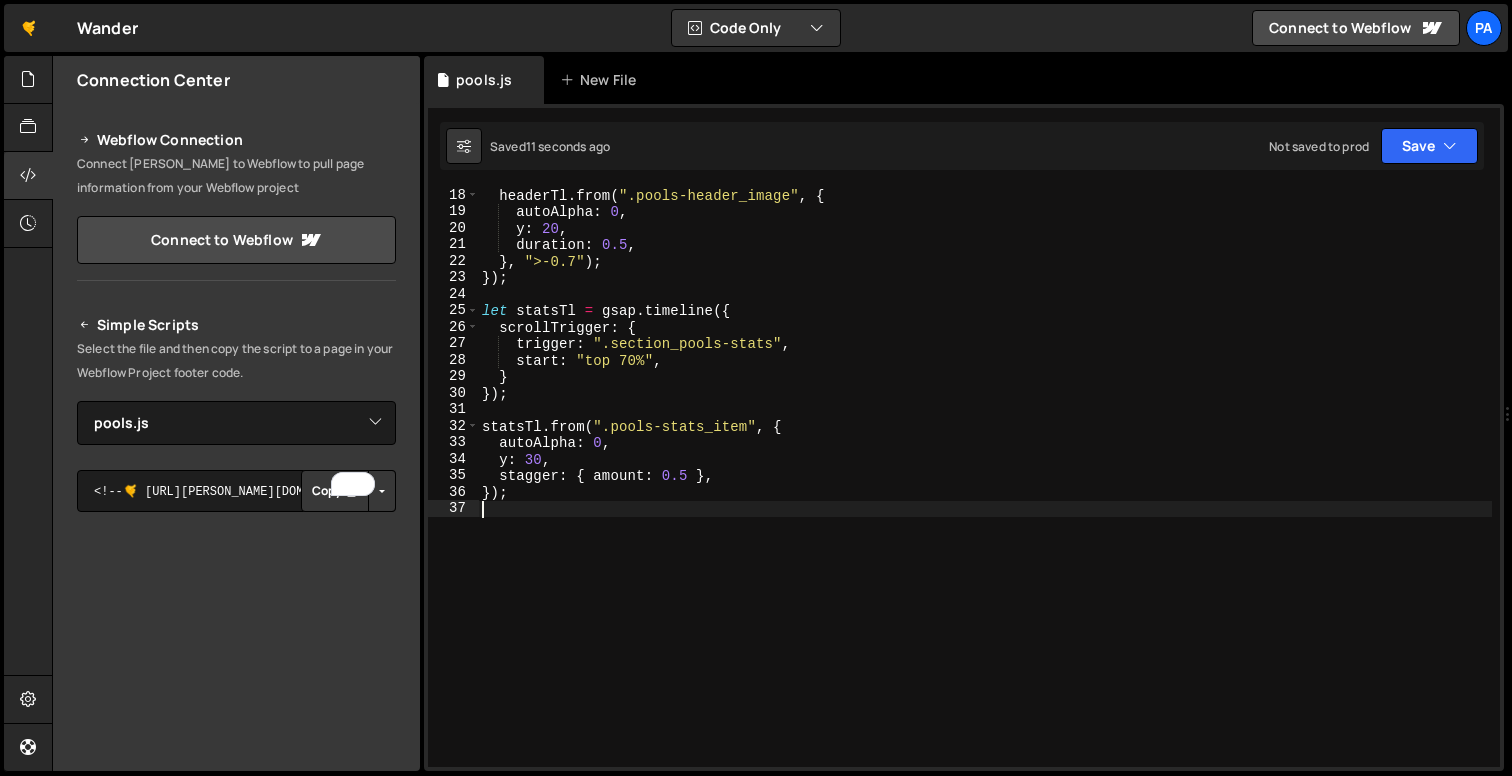 scroll, scrollTop: 0, scrollLeft: 0, axis: both 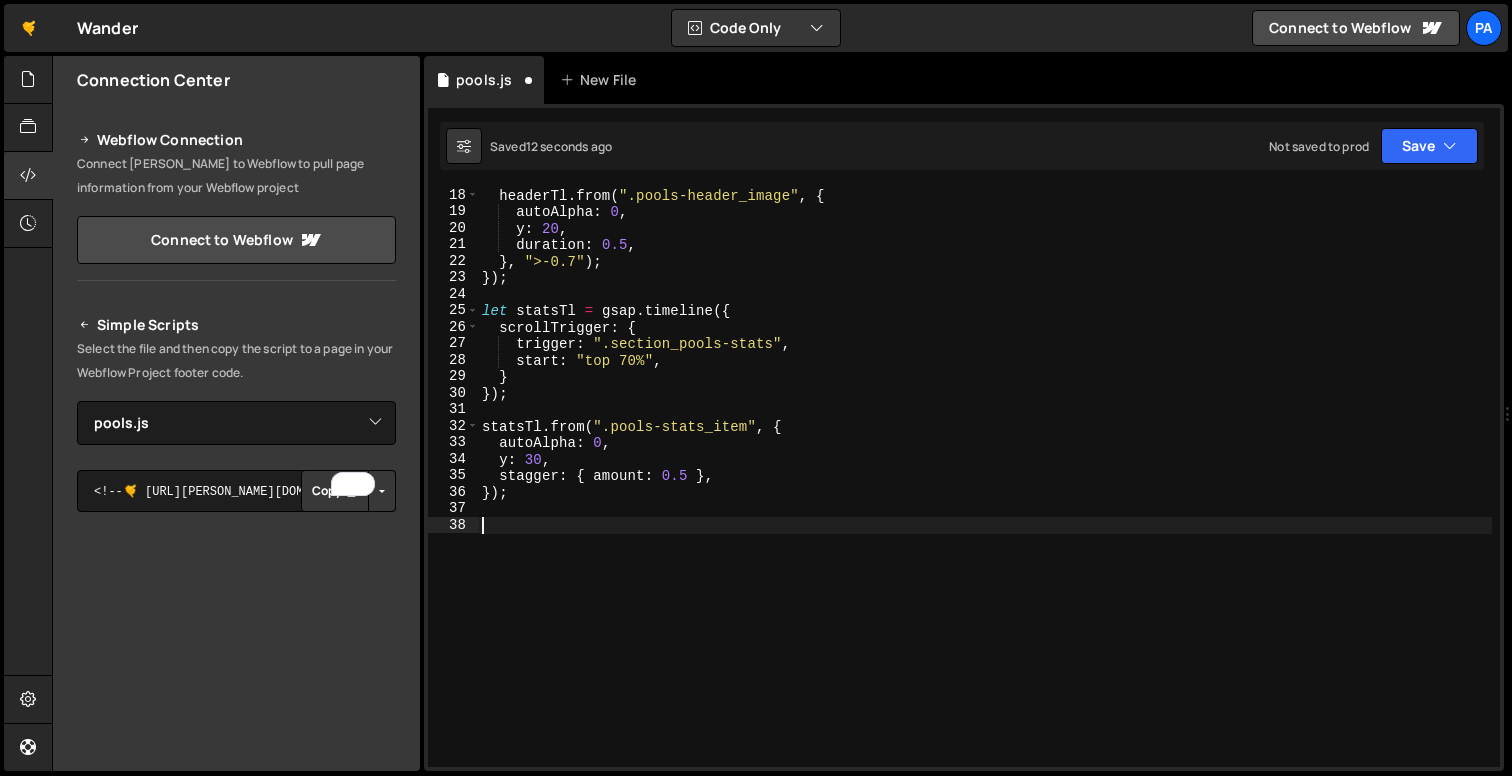 paste on "});" 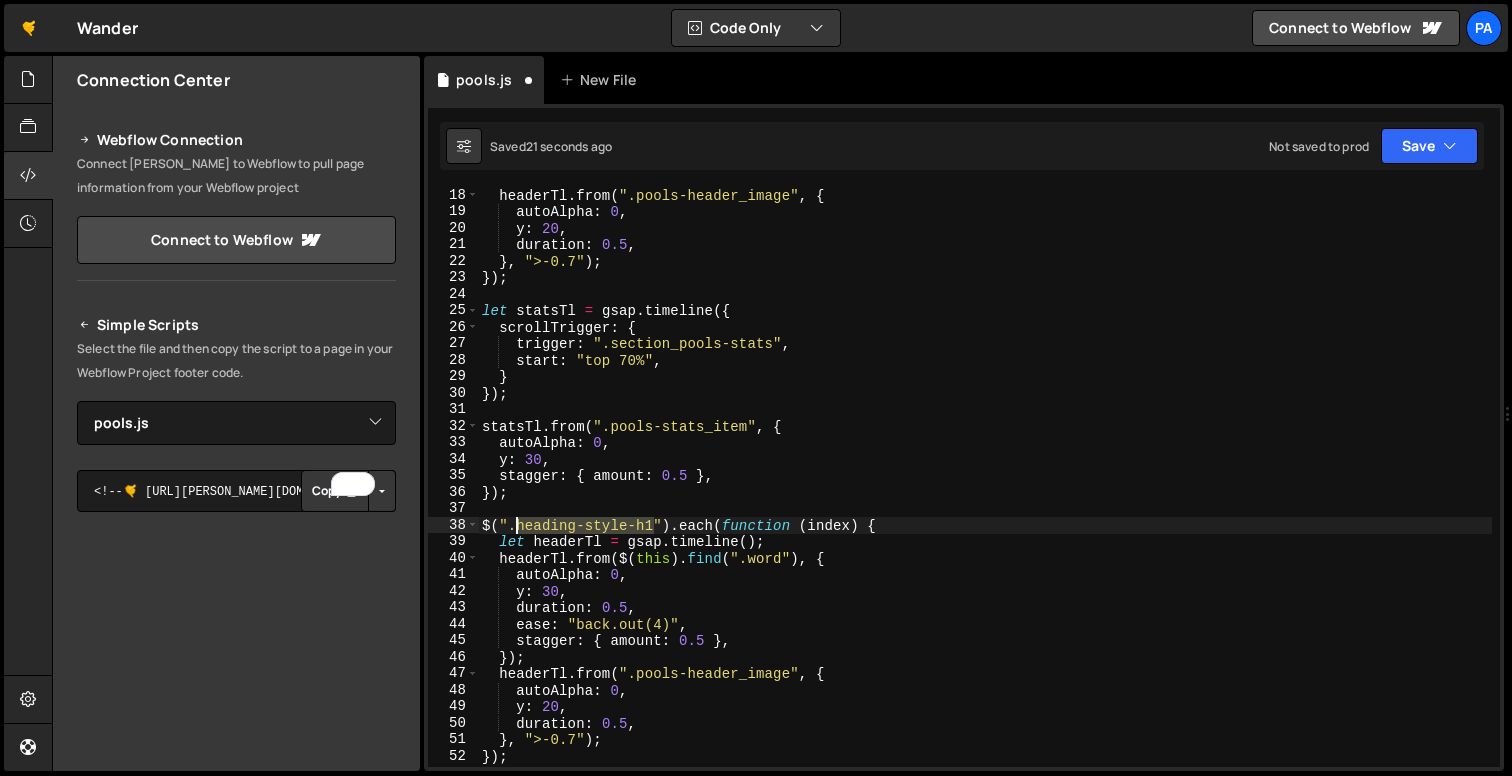 drag, startPoint x: 652, startPoint y: 523, endPoint x: 520, endPoint y: 517, distance: 132.13629 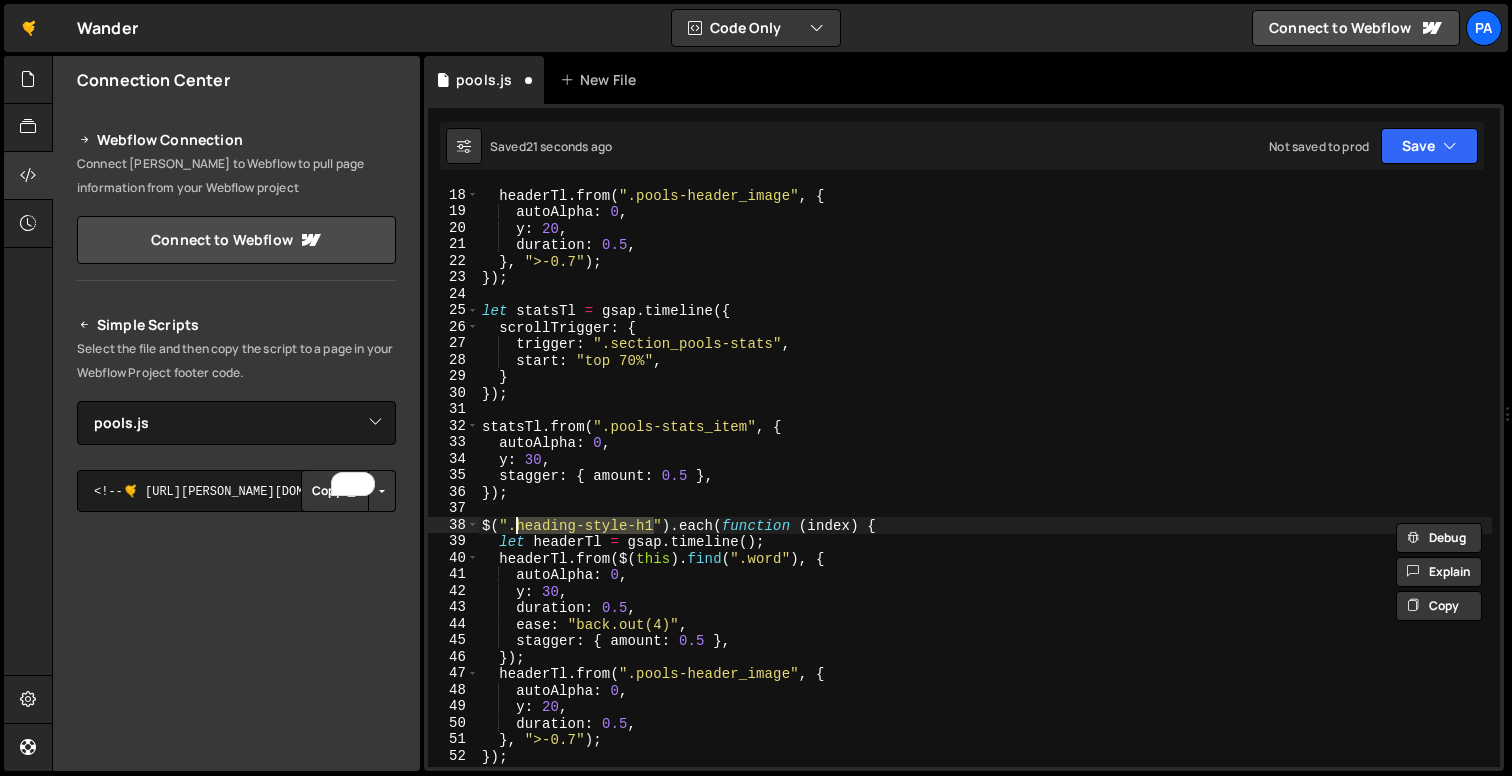 paste on "2" 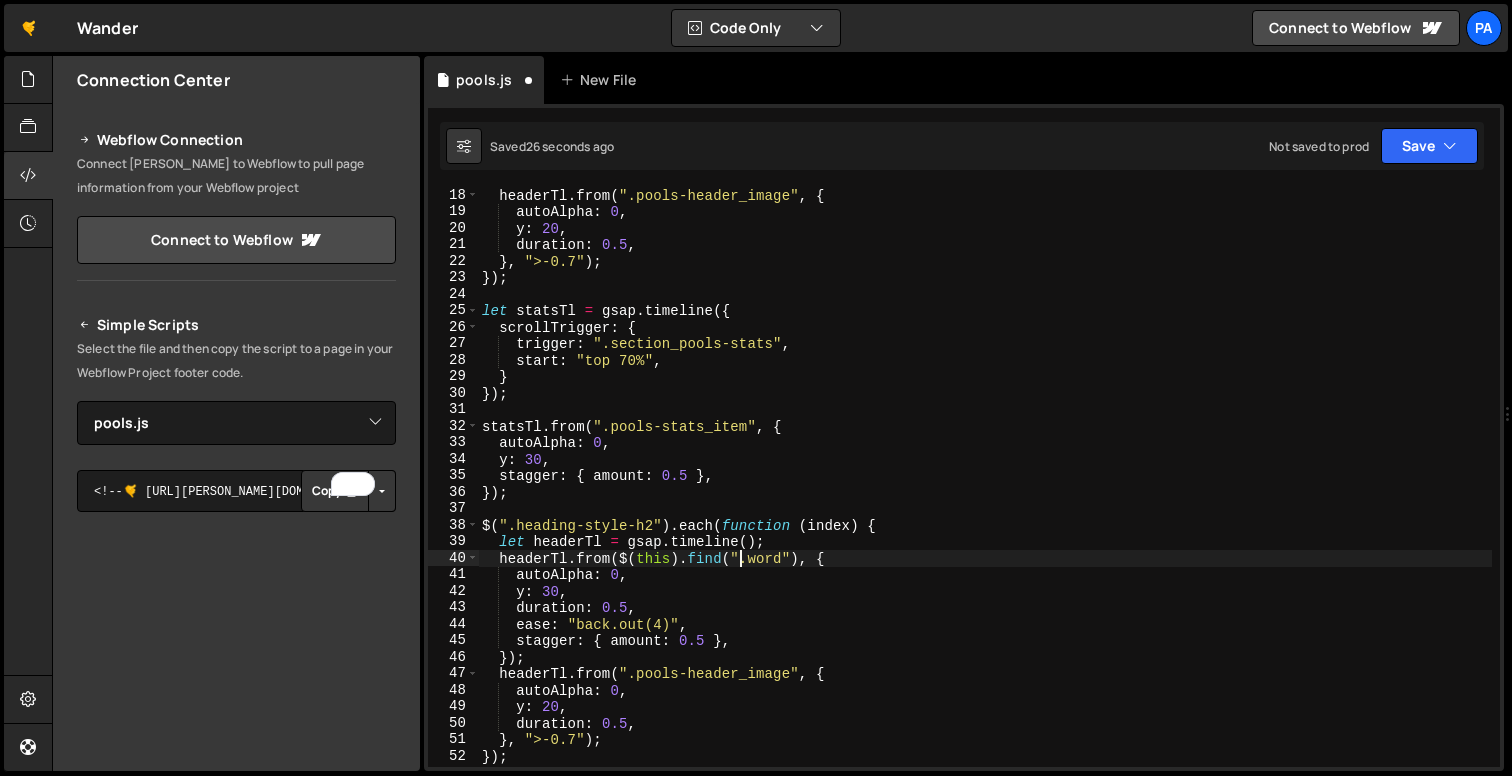 click on "headerTl . from ( ".pools-header_image" ,   {       autoAlpha :   0 ,       y :   20 ,       duration :   0.5 ,    } ,   ">-0.7" ) ; }) ; let   statsTl   =   gsap . timeline ({    scrollTrigger :   {       trigger :   ".section_pools-stats" ,       start :   "top 70%" ,    } }) ; statsTl . from ( ".pools-stats_item" ,   {    autoAlpha :   0 ,    y :   30 ,    stagger :   {   amount :   0.5   } , }) ; $ ( ".heading-style-h2" ) . each ( function   ( index )   {    let   headerTl   =   gsap . timeline ( ) ;    headerTl . from ( $ ( this ) . find ( ".word" ) ,   {       autoAlpha :   0 ,       y :   30 ,       duration :   0.5 ,       ease :   "back.out(4)" ,       stagger :   {   amount :   0.5   } ,    }) ;    headerTl . from ( ".pools-header_image" ,   {       autoAlpha :   0 ,       y :   20 ,       duration :   0.5 ,    } ,   ">-0.7" ) ; }) ;" at bounding box center [985, 493] 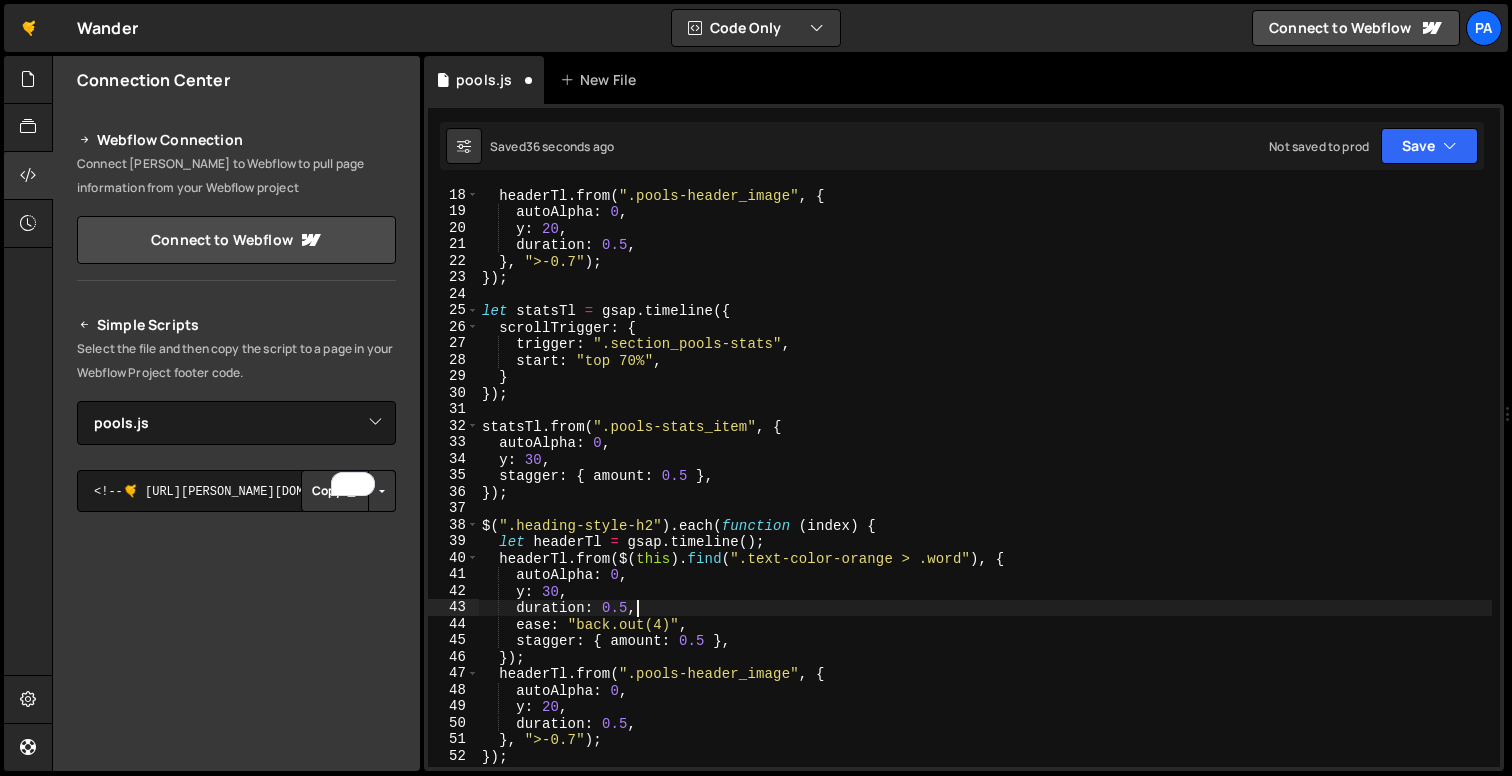 click on "headerTl . from ( ".pools-header_image" ,   {       autoAlpha :   0 ,       y :   20 ,       duration :   0.5 ,    } ,   ">-0.7" ) ; }) ; let   statsTl   =   gsap . timeline ({    scrollTrigger :   {       trigger :   ".section_pools-stats" ,       start :   "top 70%" ,    } }) ; statsTl . from ( ".pools-stats_item" ,   {    autoAlpha :   0 ,    y :   30 ,    stagger :   {   amount :   0.5   } , }) ; $ ( ".heading-style-h2" ) . each ( function   ( index )   {    let   headerTl   =   gsap . timeline ( ) ;    headerTl . from ( $ ( this ) . find ( ".text-color-orange > .word" ) ,   {       autoAlpha :   0 ,       y :   30 ,       duration :   0.5 ,       ease :   "back.out(4)" ,       stagger :   {   amount :   0.5   } ,    }) ;    headerTl . from ( ".pools-header_image" ,   {       autoAlpha :   0 ,       y :   20 ,       duration :   0.5 ,    } ,   ">-0.7" ) ; }) ;" at bounding box center (985, 493) 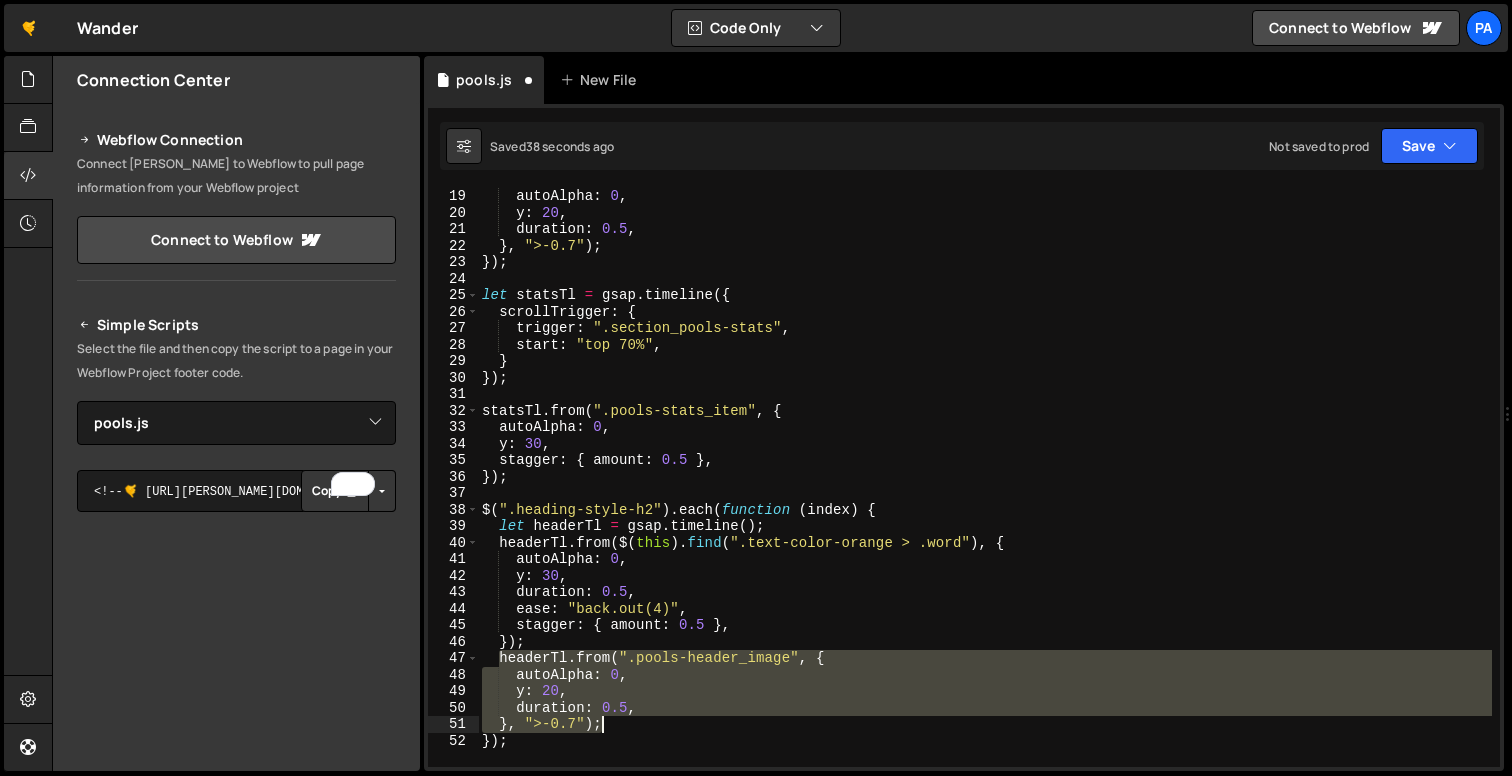 drag, startPoint x: 496, startPoint y: 663, endPoint x: 650, endPoint y: 722, distance: 164.91513 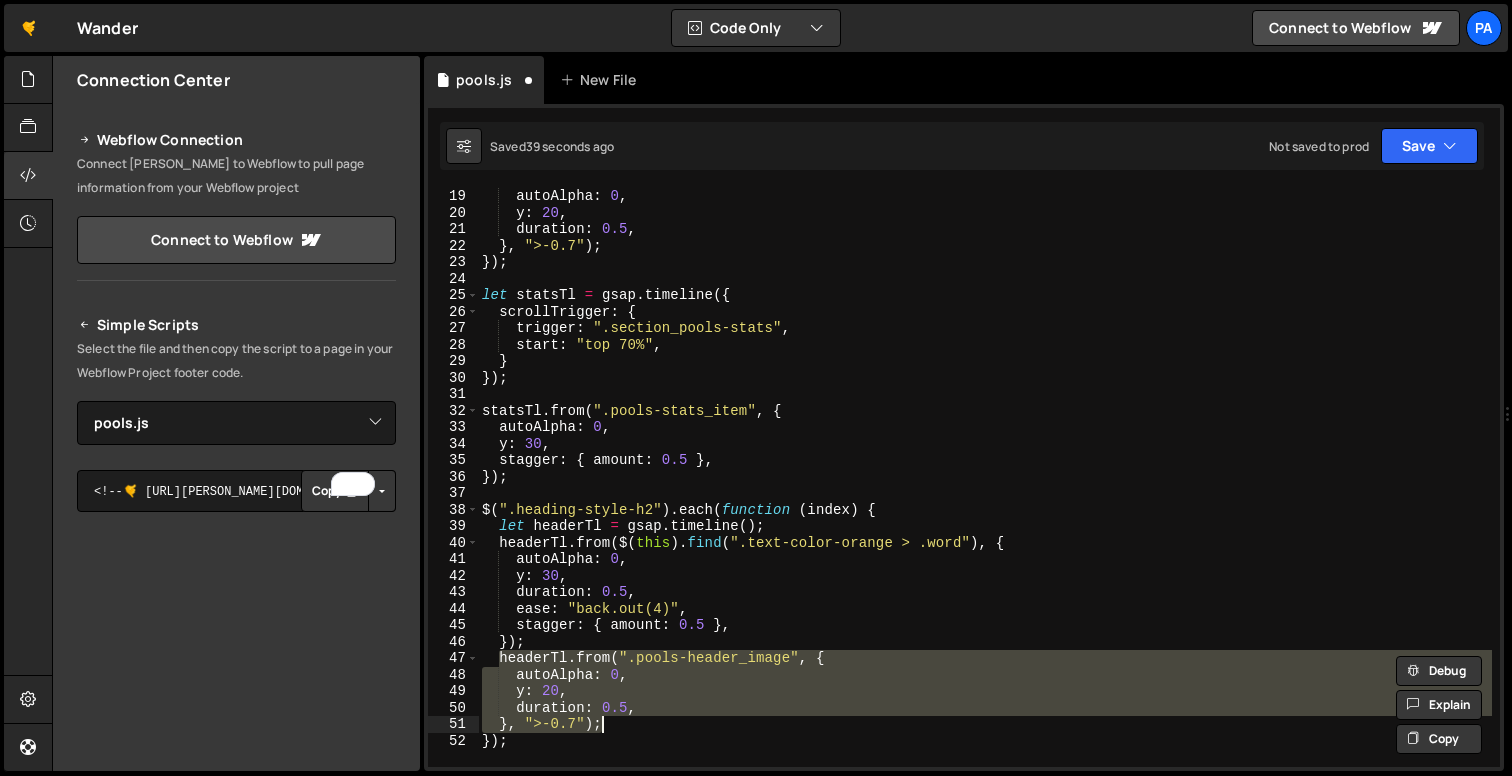scroll, scrollTop: 0, scrollLeft: 0, axis: both 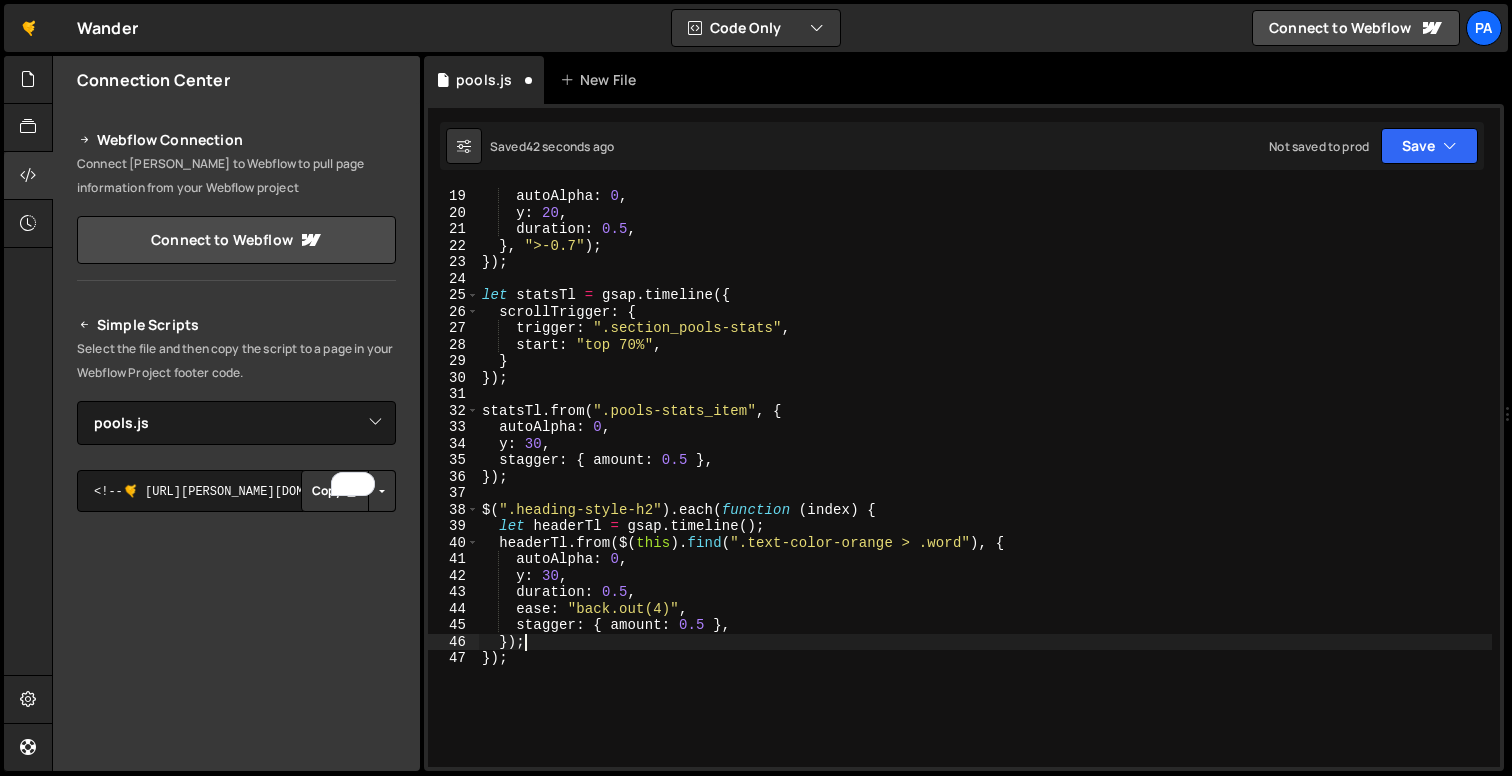 click on "autoAlpha :   0 ,       y :   20 ,       duration :   0.5 ,    } ,   ">-0.7" ) ; }) ; let   statsTl   =   gsap . timeline ({    scrollTrigger :   {       trigger :   ".section_pools-stats" ,       start :   "top 70%" ,    } }) ; statsTl . from ( ".pools-stats_item" ,   {    autoAlpha :   0 ,    y :   30 ,    stagger :   {   amount :   0.5   } , }) ; $ ( ".heading-style-h2" ) . each ( function   ( index )   {    let   headerTl   =   gsap . timeline ( ) ;    headerTl . from ( $ ( this ) . find ( ".text-color-orange > .word" ) ,   {       autoAlpha :   0 ,       y :   30 ,       duration :   0.5 ,       ease :   "back.out(4)" ,       stagger :   {   amount :   0.5   } ,    }) ; }) ;" at bounding box center [985, 494] 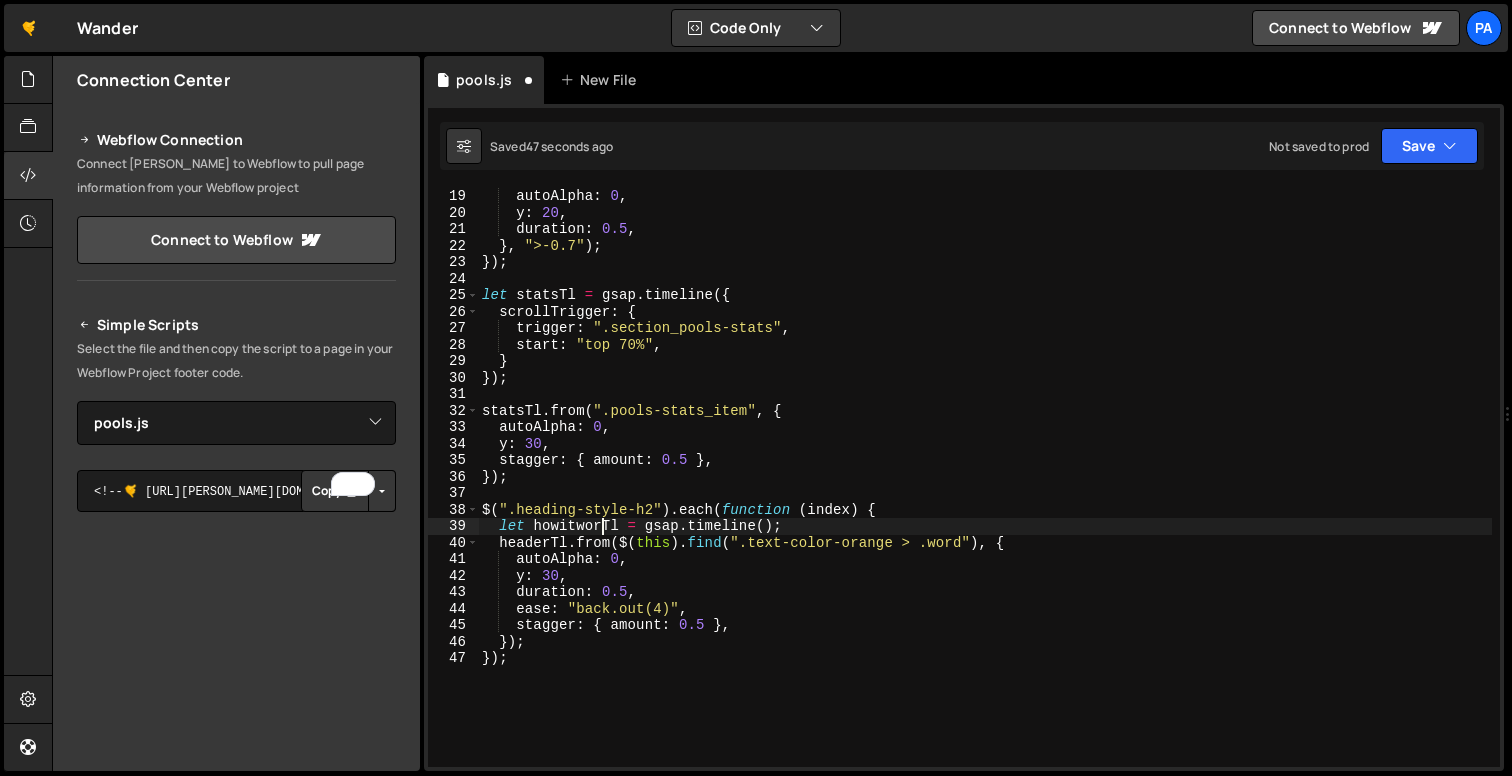 scroll, scrollTop: 0, scrollLeft: 9, axis: horizontal 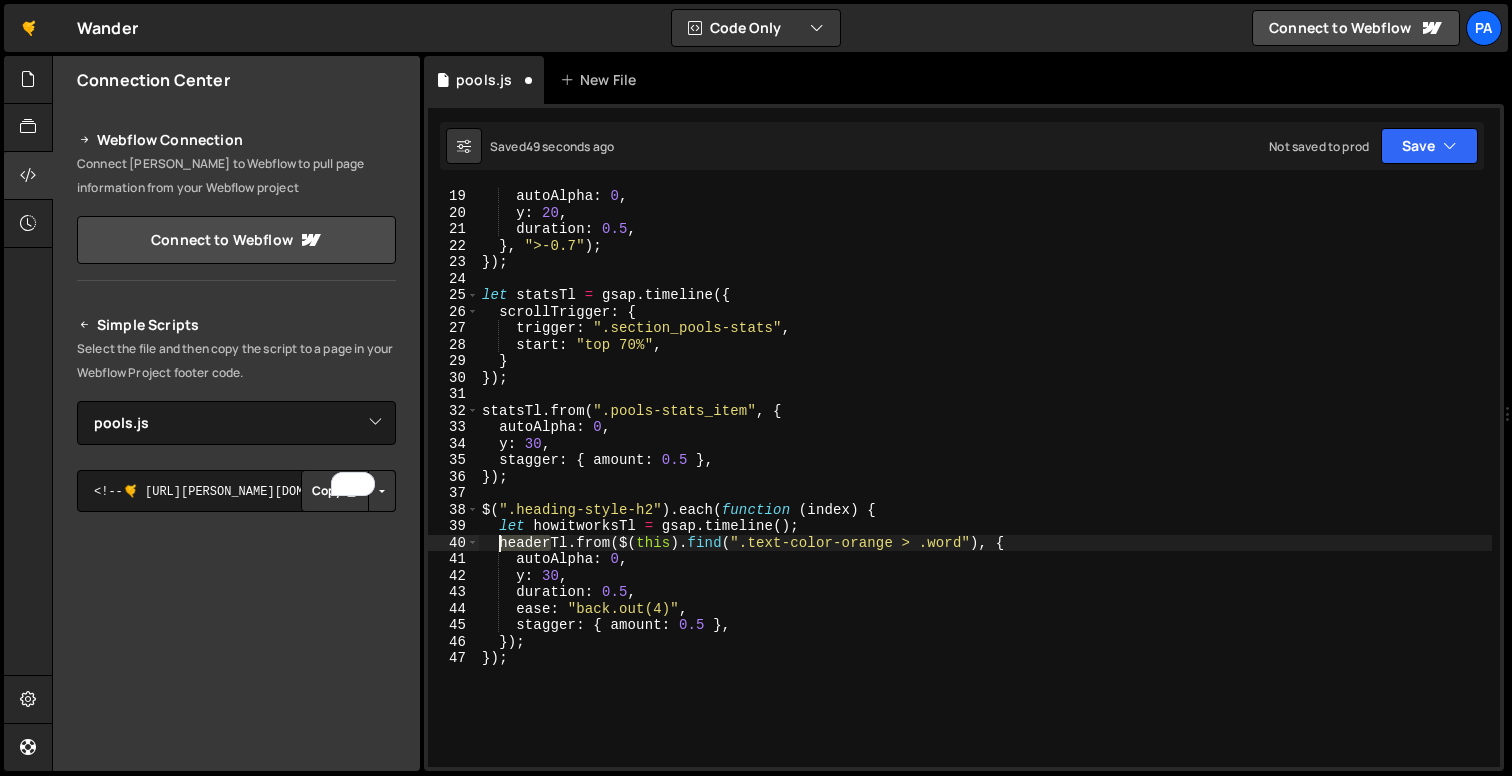 drag, startPoint x: 548, startPoint y: 540, endPoint x: 501, endPoint y: 539, distance: 47.010635 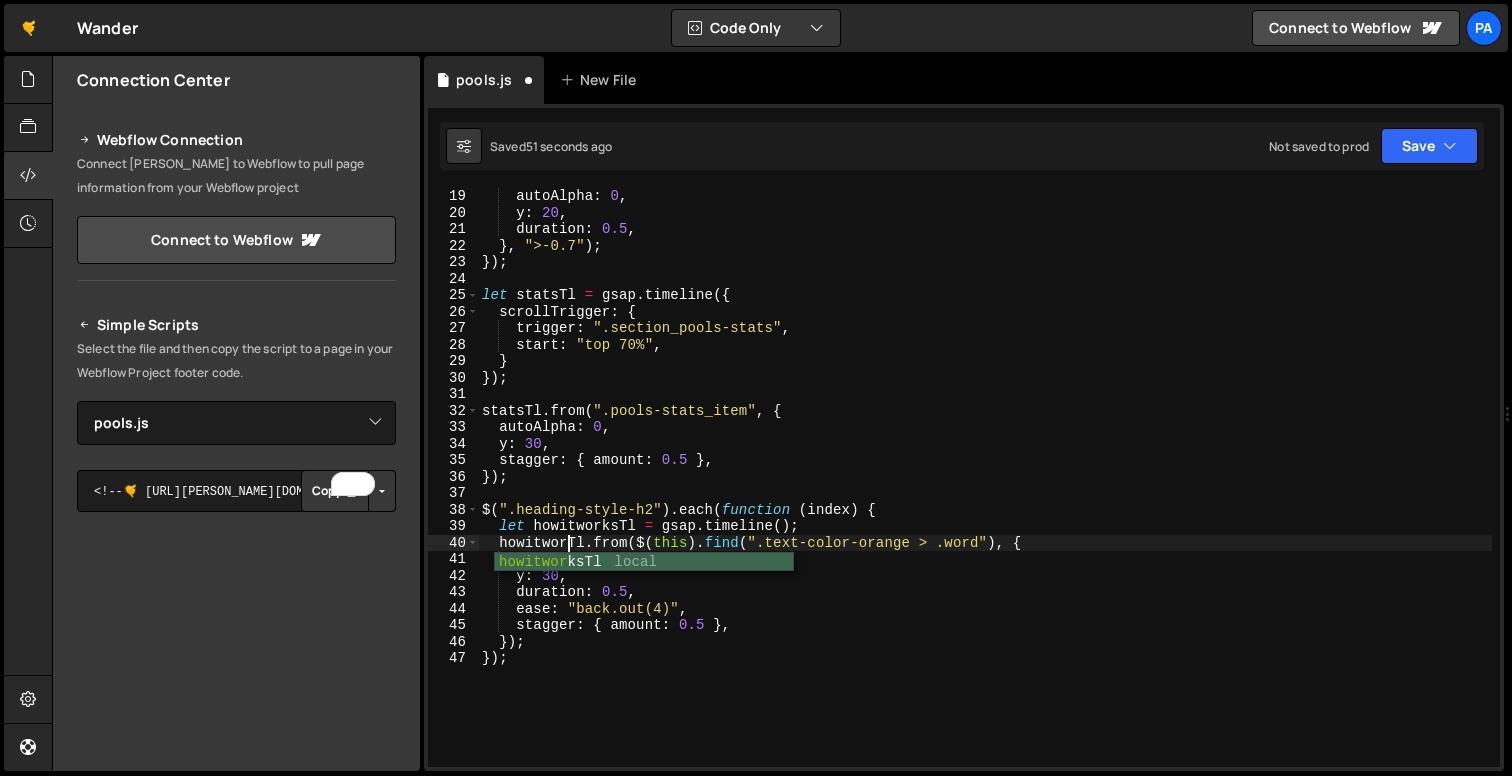 scroll, scrollTop: 0, scrollLeft: 6, axis: horizontal 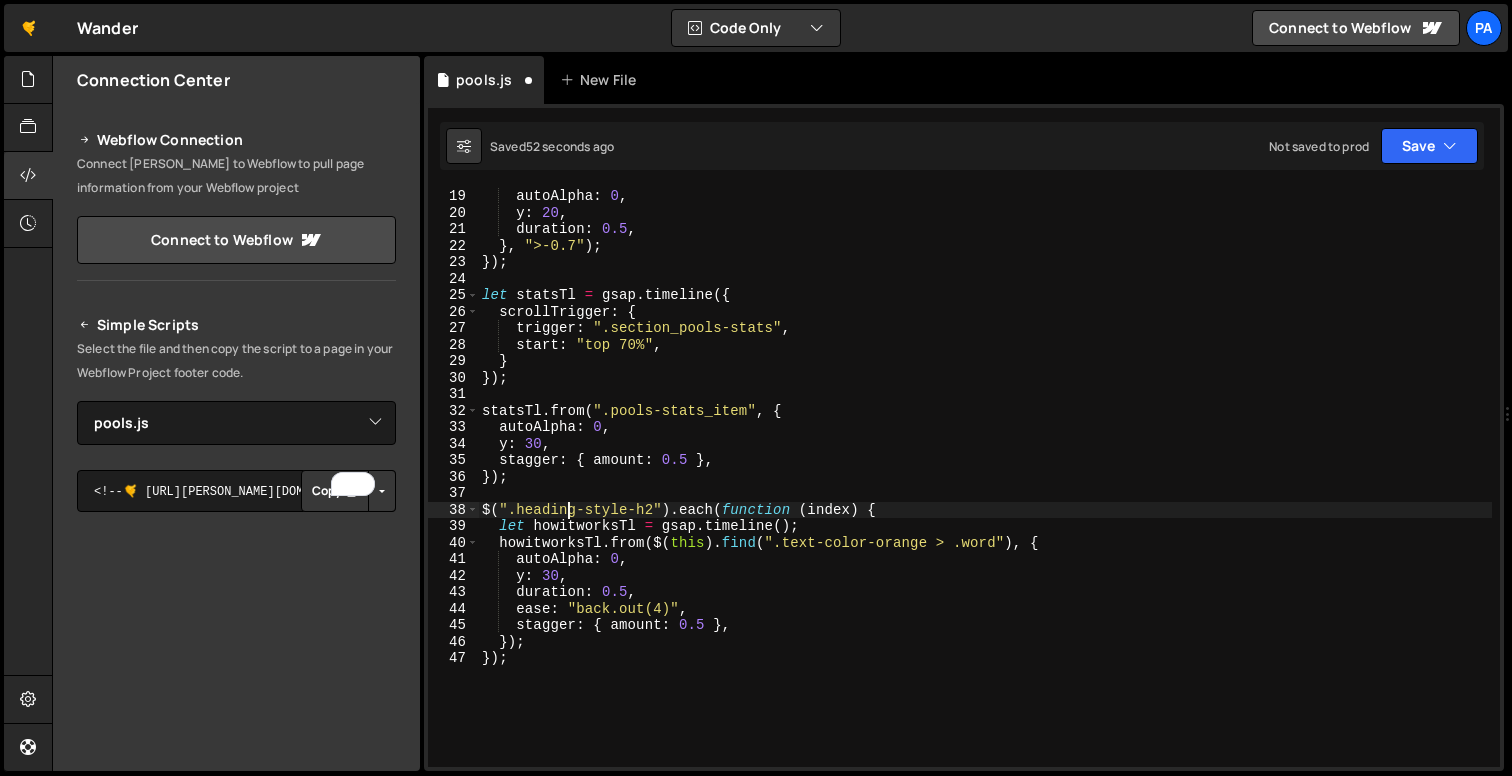 click on "autoAlpha :   0 ,       y :   20 ,       duration :   0.5 ,    } ,   ">-0.7" ) ; }) ; let   statsTl   =   gsap . timeline ({    scrollTrigger :   {       trigger :   ".section_pools-stats" ,       start :   "top 70%" ,    } }) ; statsTl . from ( ".pools-stats_item" ,   {    autoAlpha :   0 ,    y :   30 ,    stagger :   {   amount :   0.5   } , }) ; $ ( ".heading-style-h2" ) . each ( function   ( index )   {    let   howitworksTl   =   gsap . timeline ( ) ;    howitworksTl . from ( $ ( this ) . find ( ".text-color-orange > .word" ) ,   {       autoAlpha :   0 ,       y :   30 ,       duration :   0.5 ,       ease :   "back.out(4)" ,       stagger :   {   amount :   0.5   } ,    }) ; }) ;" at bounding box center (985, 494) 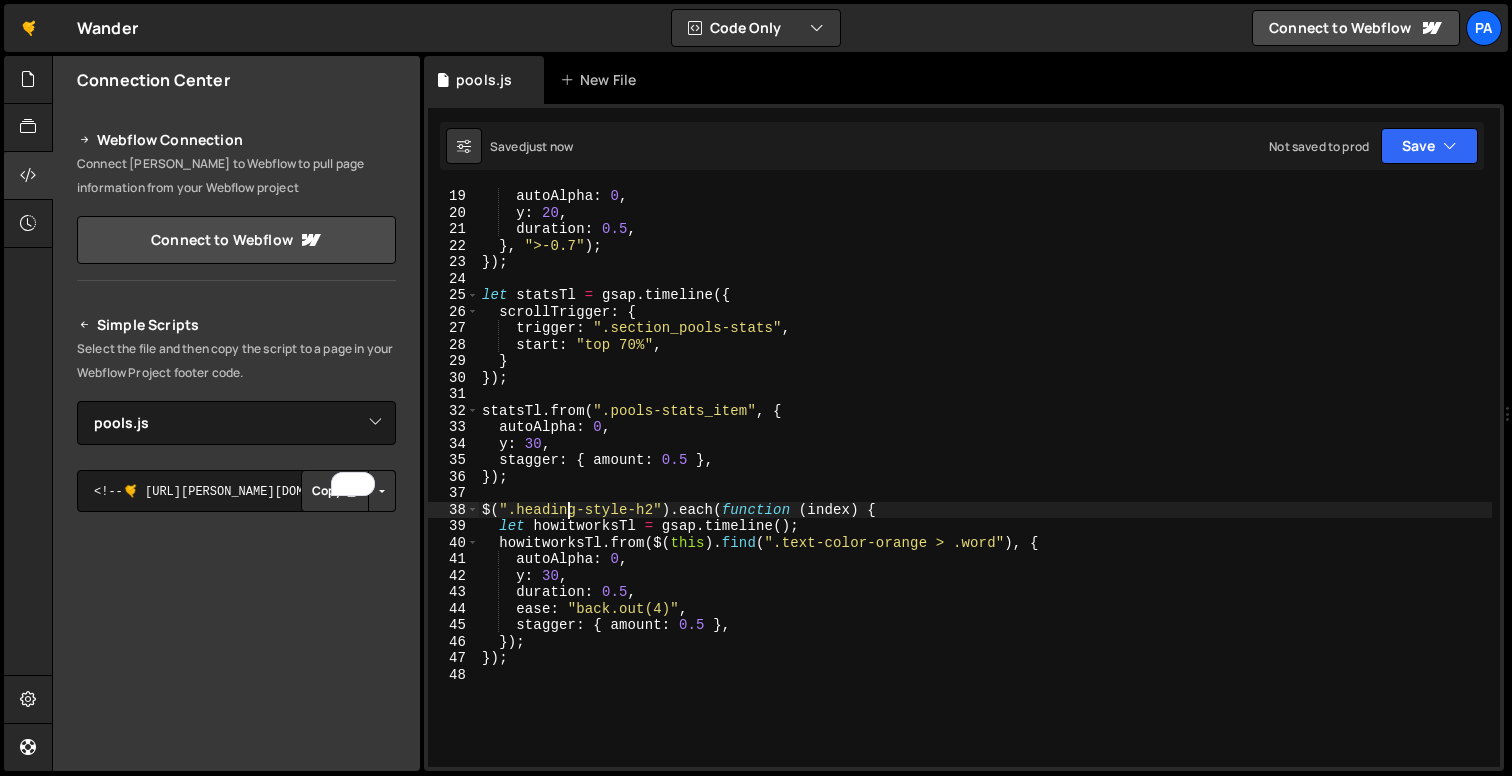 type on "$(".heading-style-h2").each(function (index) {" 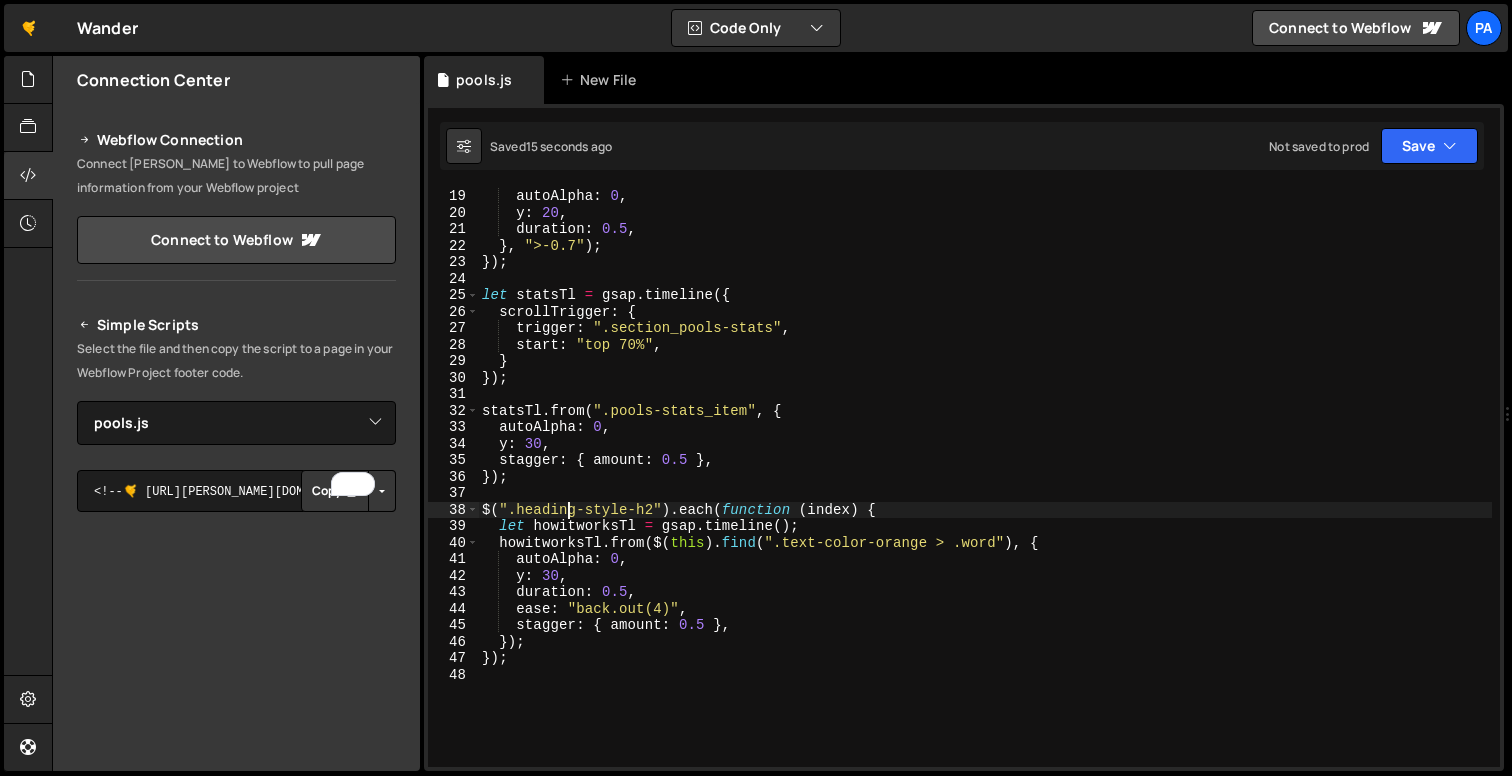 scroll, scrollTop: 278, scrollLeft: 0, axis: vertical 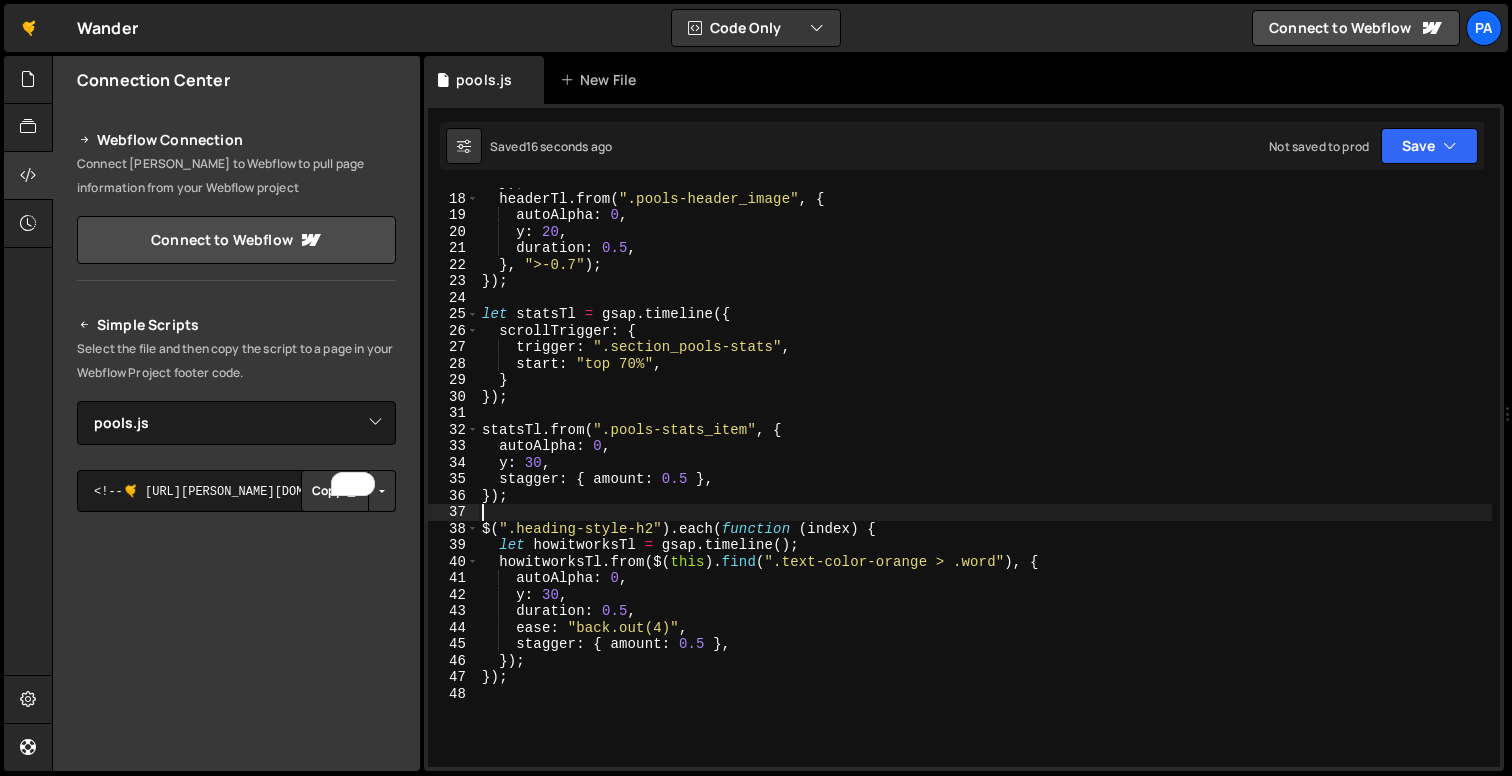 click on "}) ;    headerTl . from ( ".pools-header_image" ,   {       autoAlpha :   0 ,       y :   20 ,       duration :   0.5 ,    } ,   ">-0.7" ) ; }) ; let   statsTl   =   gsap . timeline ({    scrollTrigger :   {       trigger :   ".section_pools-stats" ,       start :   "top 70%" ,    } }) ; statsTl . from ( ".pools-stats_item" ,   {    autoAlpha :   0 ,    y :   30 ,    stagger :   {   amount :   0.5   } , }) ; $ ( ".heading-style-h2" ) . each ( function   ( index )   {    let   howitworksTl   =   gsap . timeline ( ) ;    howitworksTl . from ( $ ( this ) . find ( ".text-color-orange > .word" ) ,   {       autoAlpha :   0 ,       y :   30 ,       duration :   0.5 ,       ease :   "back.out(4)" ,       stagger :   {   amount :   0.5   } ,    }) ; }) ;" at bounding box center (985, 480) 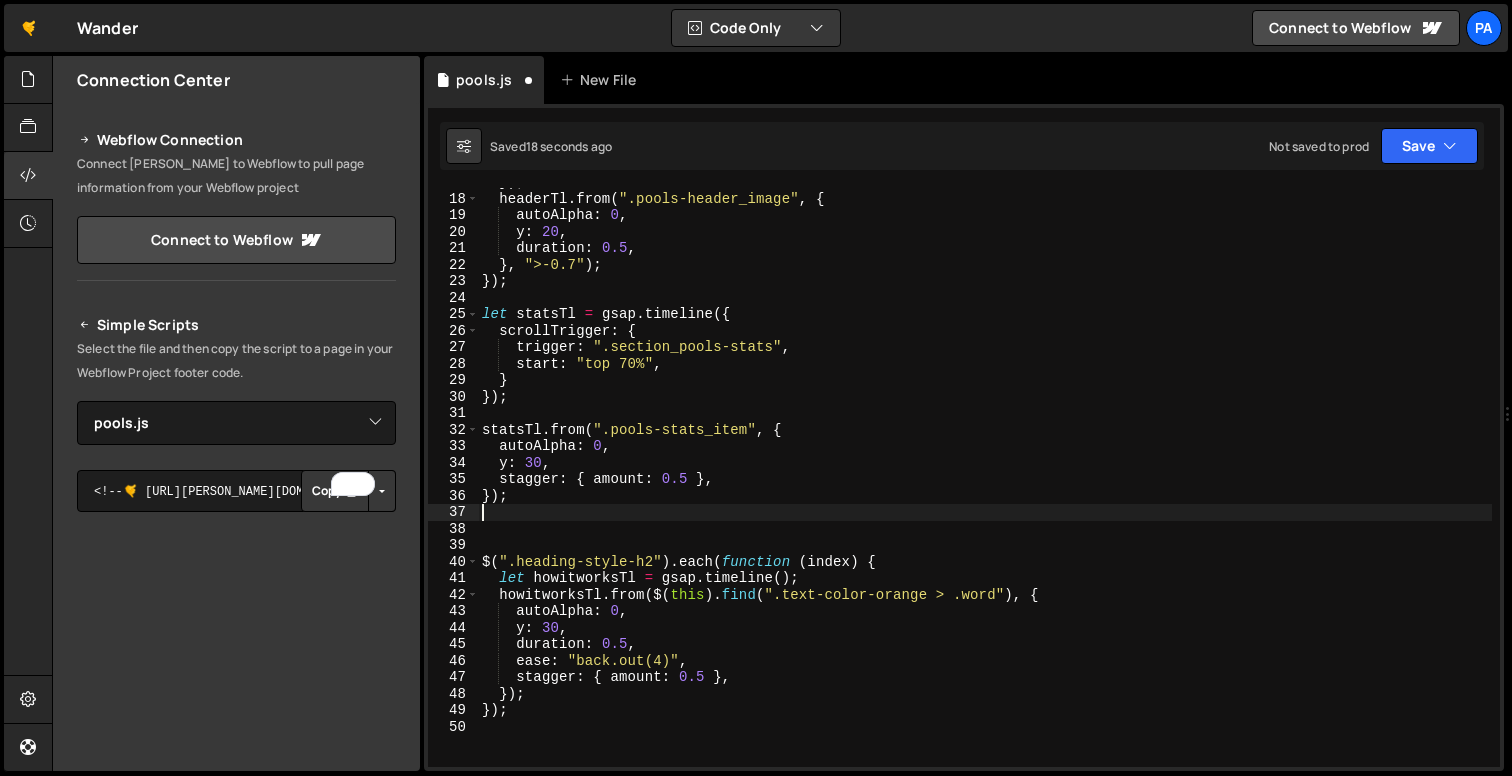 click on "}) ;    headerTl . from ( ".pools-header_image" ,   {       autoAlpha :   0 ,       y :   20 ,       duration :   0.5 ,    } ,   ">-0.7" ) ; }) ; let   statsTl   =   gsap . timeline ({    scrollTrigger :   {       trigger :   ".section_pools-stats" ,       start :   "top 70%" ,    } }) ; statsTl . from ( ".pools-stats_item" ,   {    autoAlpha :   0 ,    y :   30 ,    stagger :   {   amount :   0.5   } , }) ; $ ( ".heading-style-h2" ) . each ( function   ( index )   {    let   howitworksTl   =   gsap . timeline ( ) ;    howitworksTl . from ( $ ( this ) . find ( ".text-color-orange > .word" ) ,   {       autoAlpha :   0 ,       y :   30 ,       duration :   0.5 ,       ease :   "back.out(4)" ,       stagger :   {   amount :   0.5   } ,    }) ; }) ;" at bounding box center [985, 480] 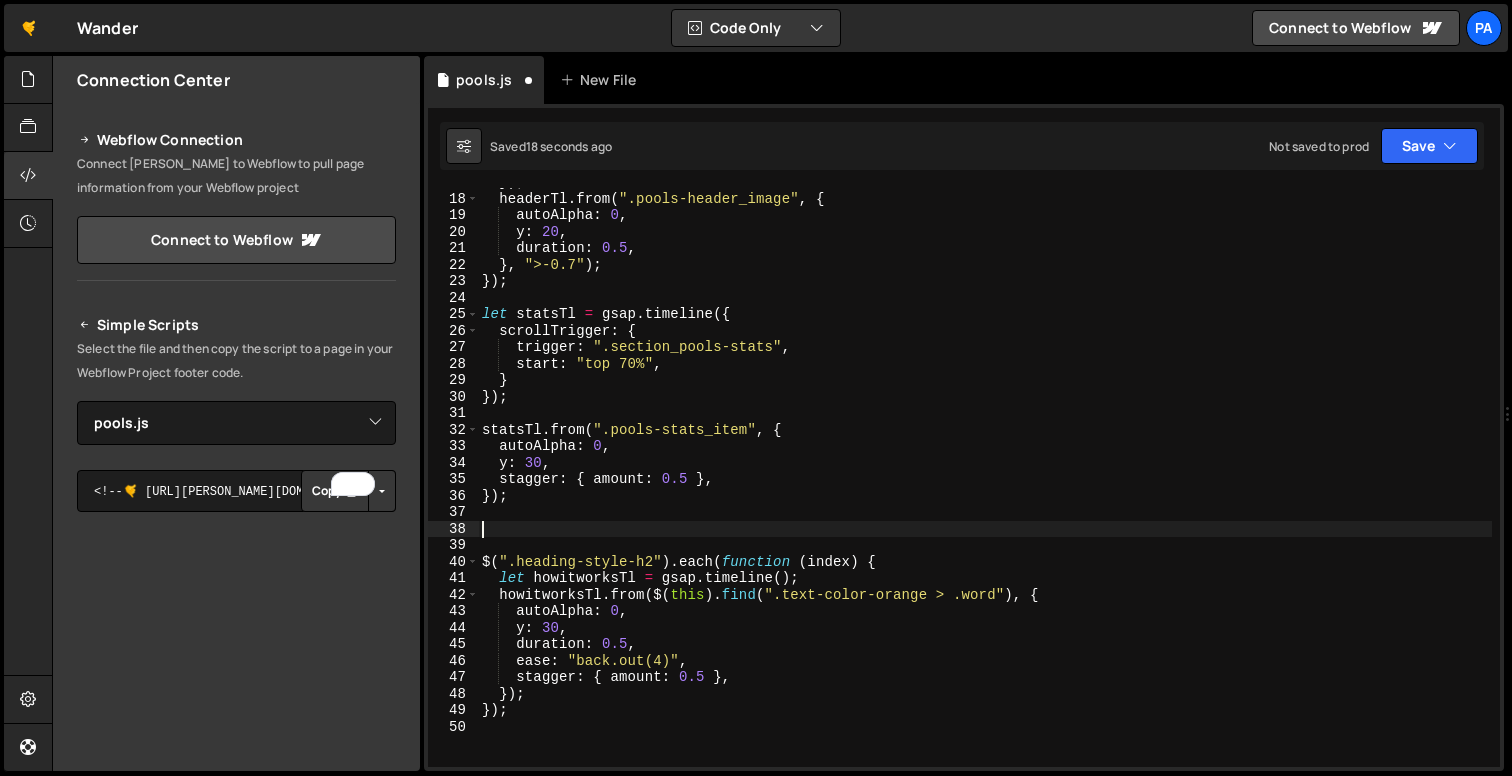 click on "}) ;    headerTl . from ( ".pools-header_image" ,   {       autoAlpha :   0 ,       y :   20 ,       duration :   0.5 ,    } ,   ">-0.7" ) ; }) ; let   statsTl   =   gsap . timeline ({    scrollTrigger :   {       trigger :   ".section_pools-stats" ,       start :   "top 70%" ,    } }) ; statsTl . from ( ".pools-stats_item" ,   {    autoAlpha :   0 ,    y :   30 ,    stagger :   {   amount :   0.5   } , }) ; $ ( ".heading-style-h2" ) . each ( function   ( index )   {    let   howitworksTl   =   gsap . timeline ( ) ;    howitworksTl . from ( $ ( this ) . find ( ".text-color-orange > .word" ) ,   {       autoAlpha :   0 ,       y :   30 ,       duration :   0.5 ,       ease :   "back.out(4)" ,       stagger :   {   amount :   0.5   } ,    }) ; }) ;" at bounding box center (985, 480) 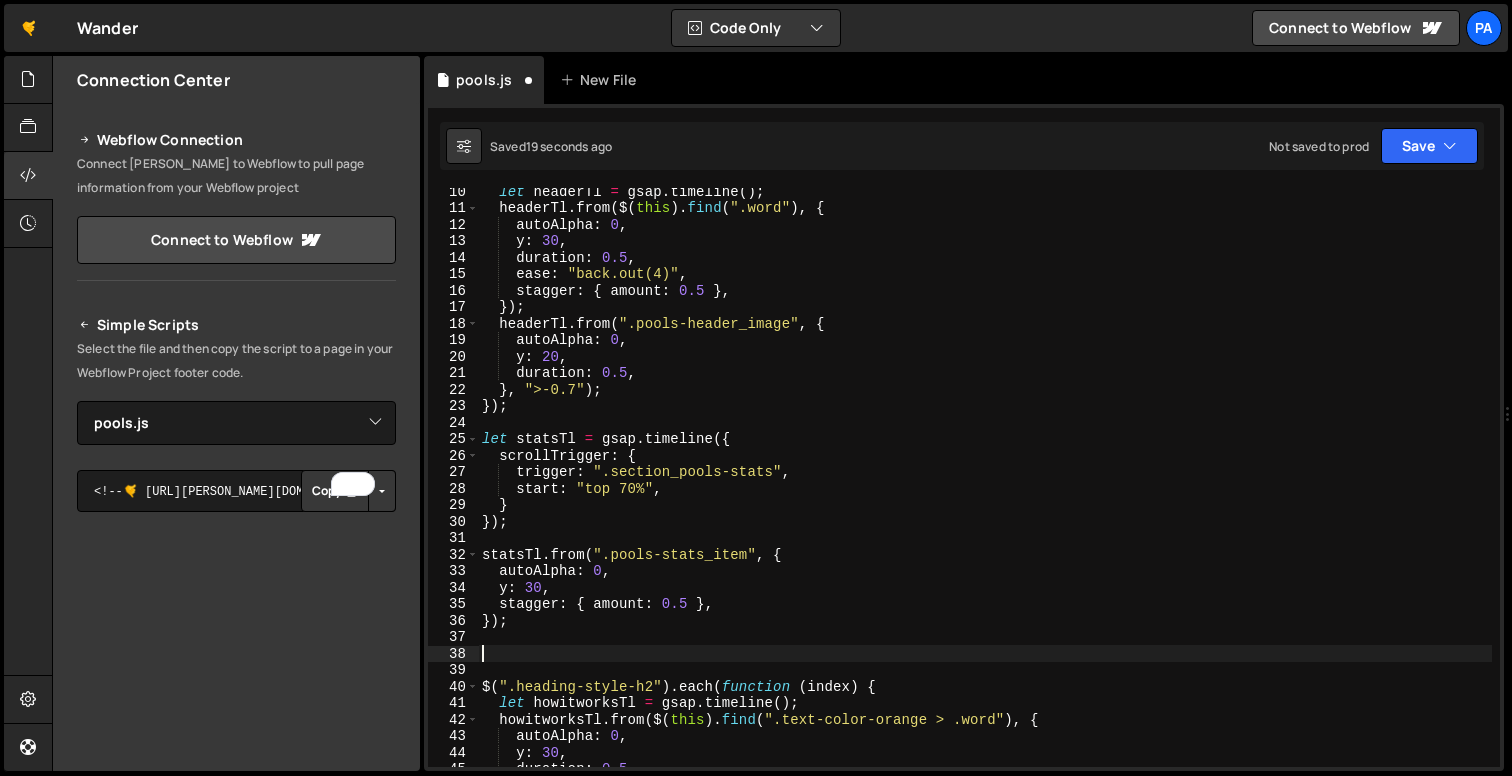 scroll, scrollTop: 0, scrollLeft: 0, axis: both 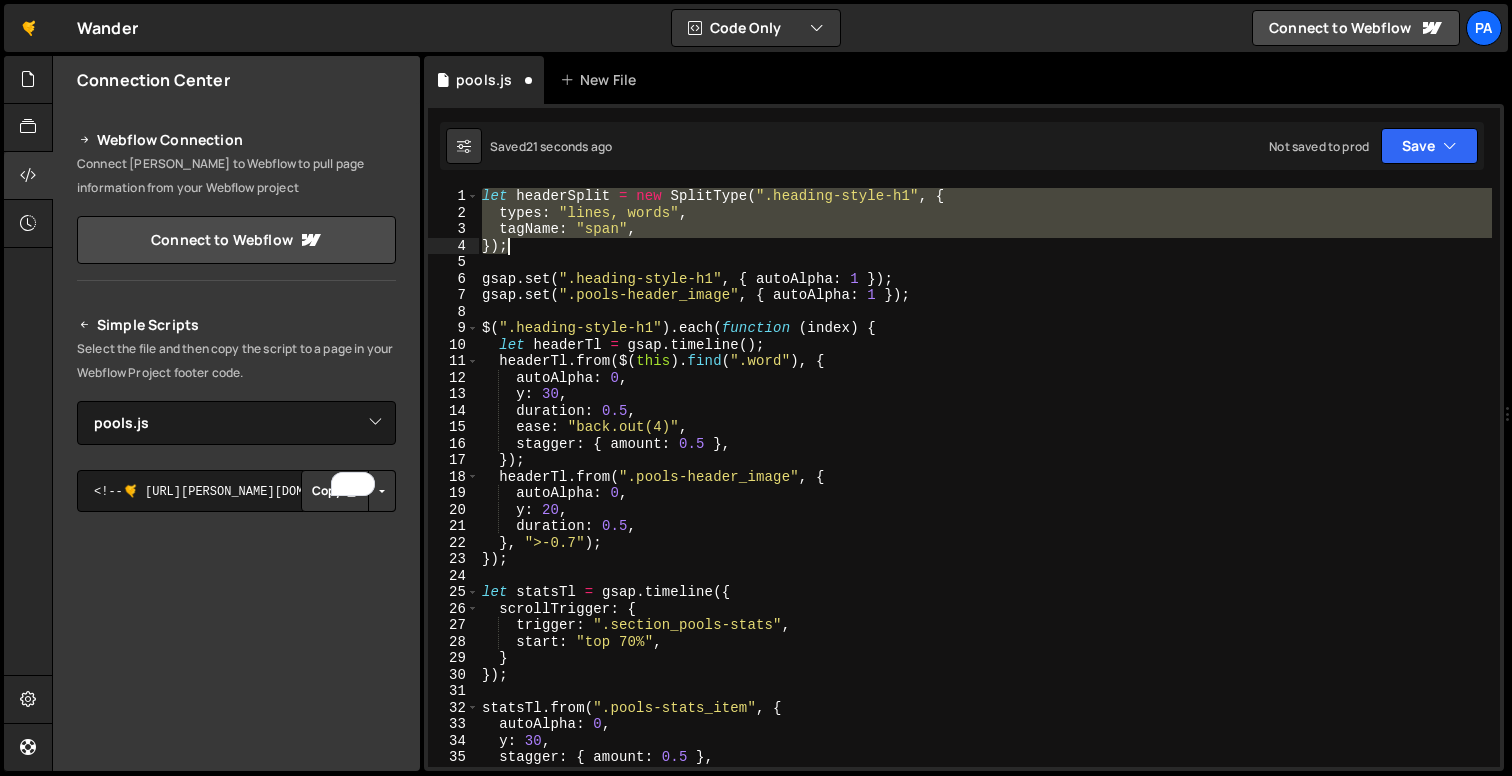 drag, startPoint x: 486, startPoint y: 195, endPoint x: 543, endPoint y: 243, distance: 74.518456 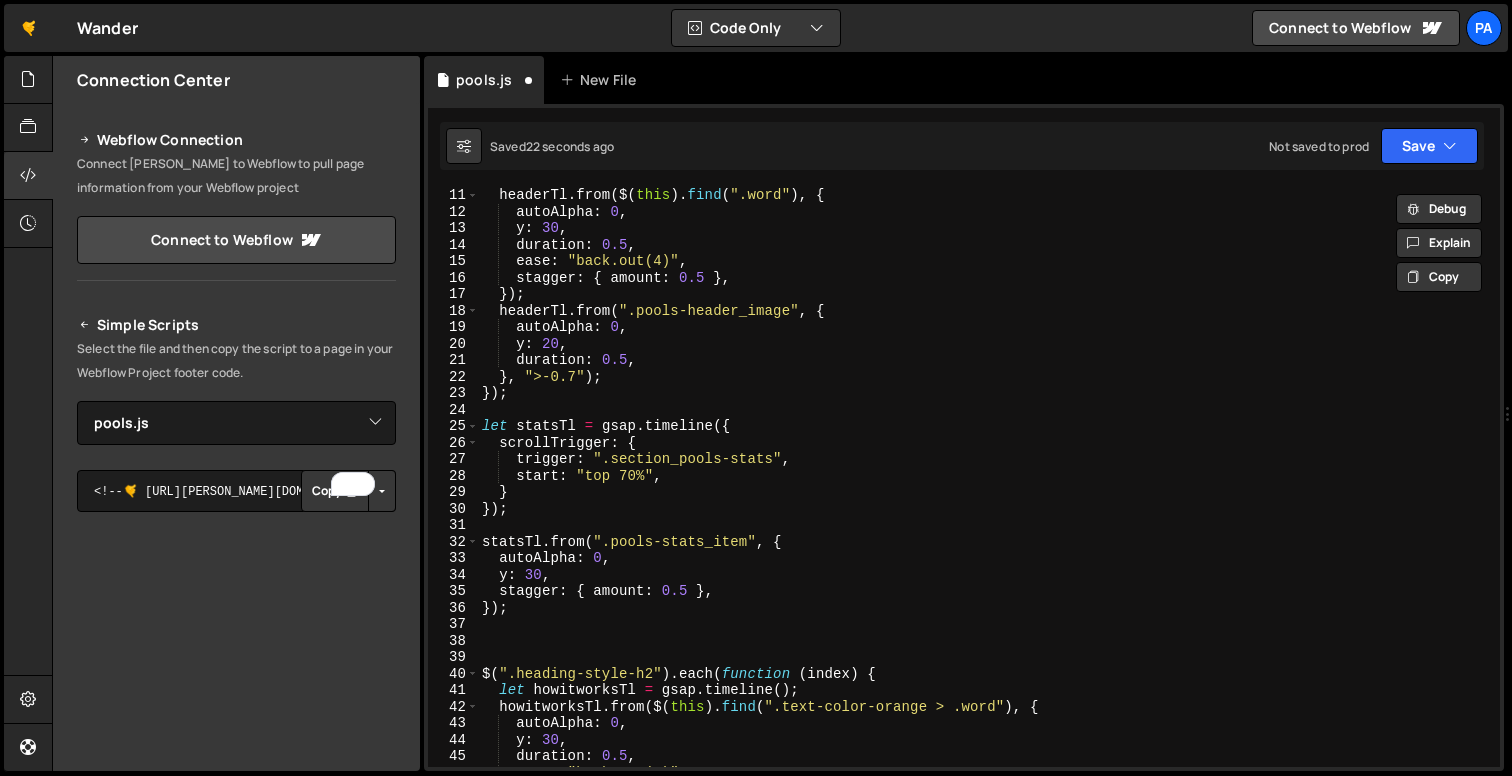 scroll, scrollTop: 198, scrollLeft: 0, axis: vertical 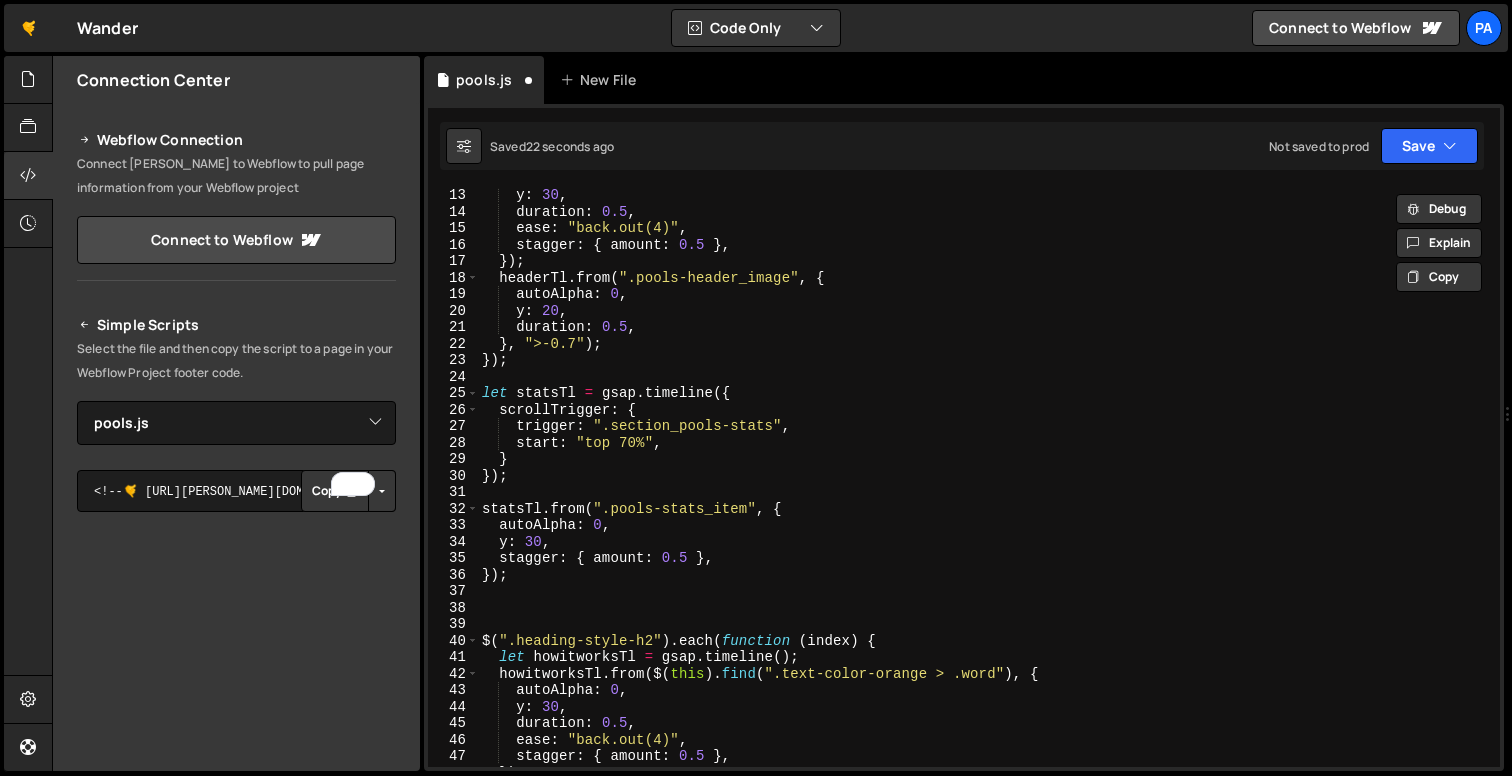 click on "y :   30 ,       duration :   0.5 ,       ease :   "back.out(4)" ,       stagger :   {   amount :   0.5   } ,    }) ;    headerTl . from ( ".pools-header_image" ,   {       autoAlpha :   0 ,       y :   20 ,       duration :   0.5 ,    } ,   ">-0.7" ) ; }) ; let   statsTl   =   gsap . timeline ({    scrollTrigger :   {       trigger :   ".section_pools-stats" ,       start :   "top 70%" ,    } }) ; statsTl . from ( ".pools-stats_item" ,   {    autoAlpha :   0 ,    y :   30 ,    stagger :   {   amount :   0.5   } , }) ; $ ( ".heading-style-h2" ) . each ( function   ( index )   {    let   howitworksTl   =   gsap . timeline ( ) ;    howitworksTl . from ( $ ( this ) . find ( ".text-color-orange > .word" ) ,   {       autoAlpha :   0 ,       y :   30 ,       duration :   0.5 ,       ease :   "back.out(4)" ,       stagger :   {   amount :   0.5   } ,    }) ; }) ;" at bounding box center (985, 493) 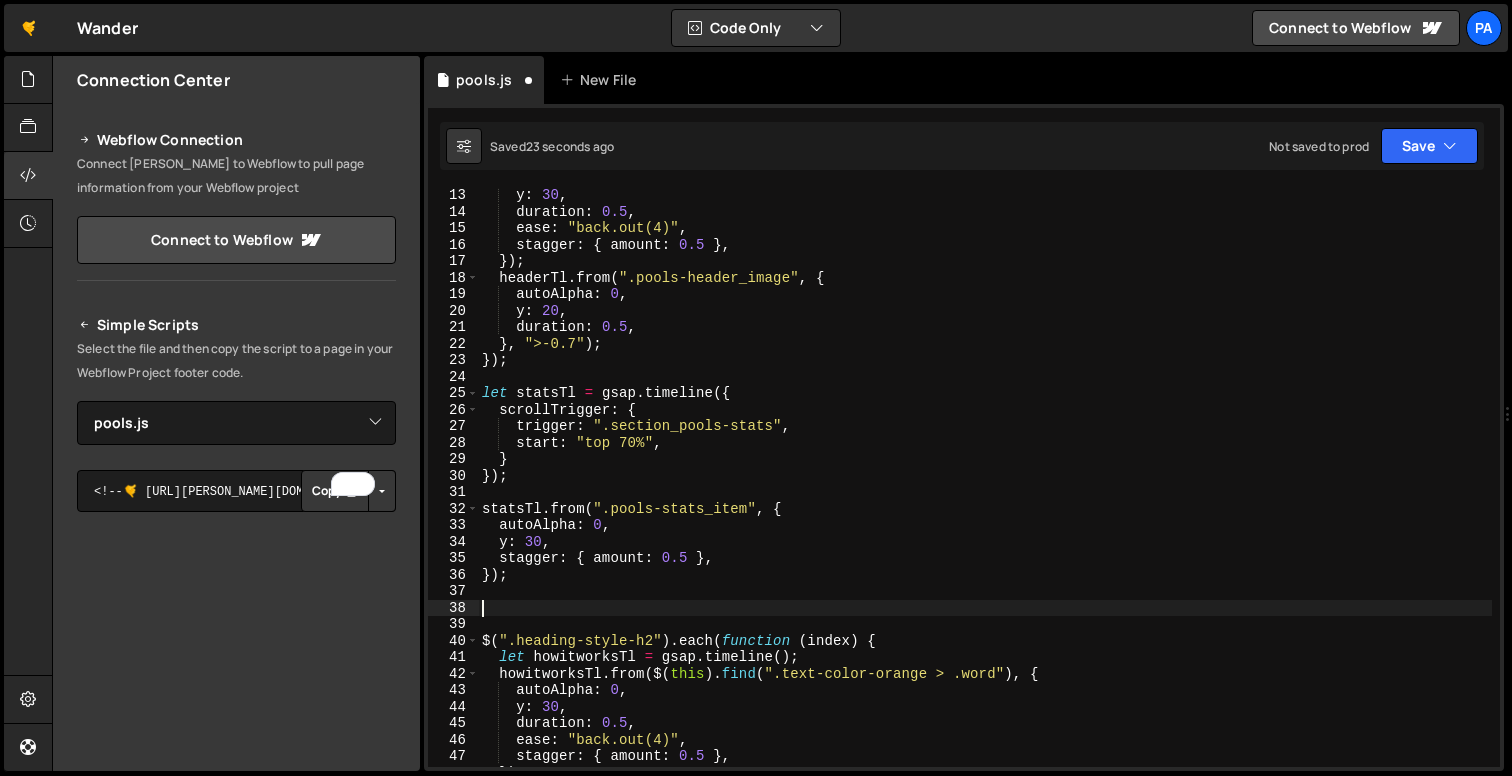 paste on "});" 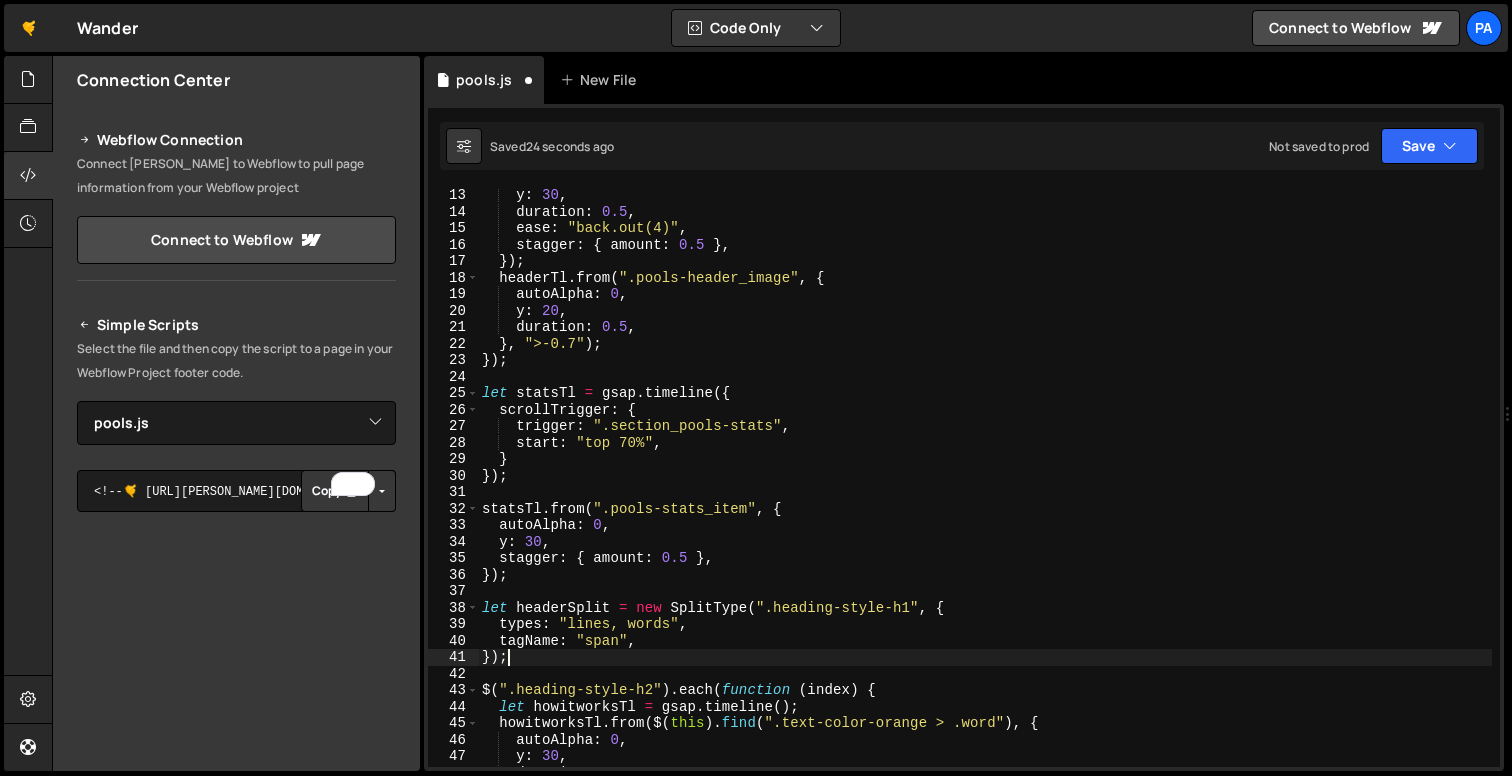 click on "y :   30 ,       duration :   0.5 ,       ease :   "back.out(4)" ,       stagger :   {   amount :   0.5   } ,    }) ;    headerTl . from ( ".pools-header_image" ,   {       autoAlpha :   0 ,       y :   20 ,       duration :   0.5 ,    } ,   ">-0.7" ) ; }) ; let   statsTl   =   gsap . timeline ({    scrollTrigger :   {       trigger :   ".section_pools-stats" ,       start :   "top 70%" ,    } }) ; statsTl . from ( ".pools-stats_item" ,   {    autoAlpha :   0 ,    y :   30 ,    stagger :   {   amount :   0.5   } , }) ; let   headerSplit   =   new   SplitType ( ".heading-style-h1" ,   {    types :   "lines, words" ,    tagName :   "span" , }) ; $ ( ".heading-style-h2" ) . each ( function   ( index )   {    let   howitworksTl   =   gsap . timeline ( ) ;    howitworksTl . from ( $ ( this ) . find ( ".text-color-orange > .word" ) ,   {       autoAlpha :   0 ,       y :   30 ,       duration :   0.5 ,       ease :   "back.out(4)" ," at bounding box center (985, 493) 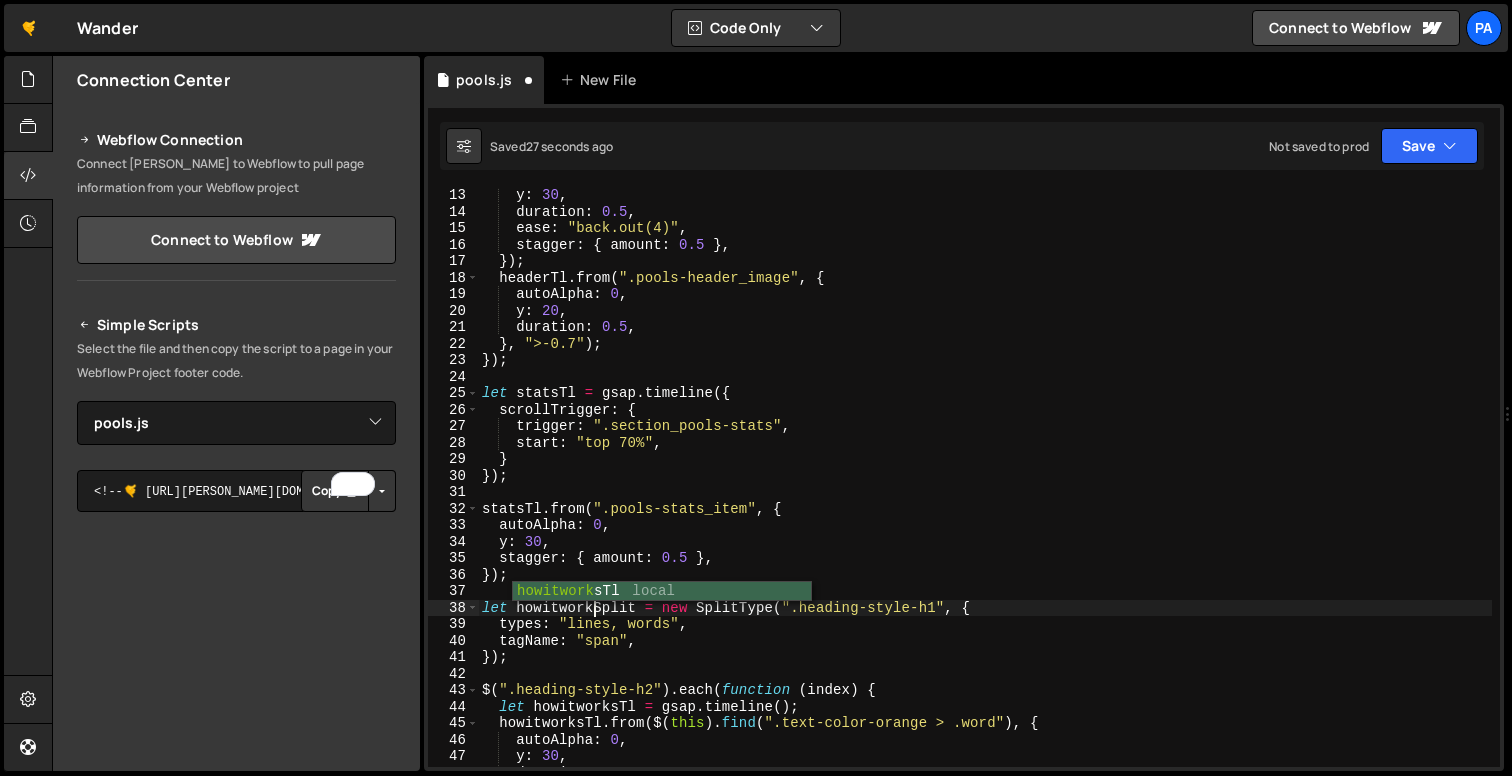 scroll, scrollTop: 0, scrollLeft: 8, axis: horizontal 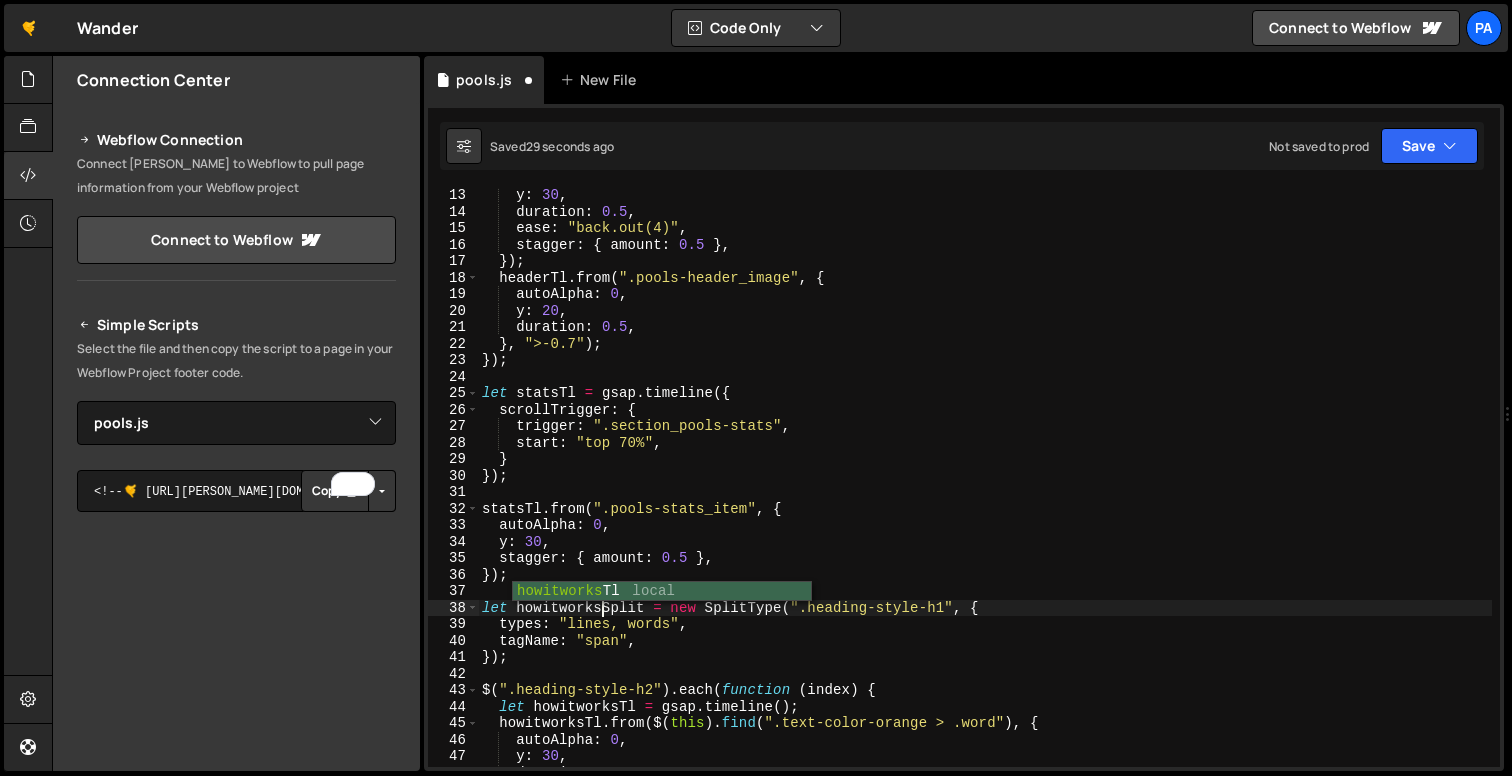 click on "y :   30 ,       duration :   0.5 ,       ease :   "back.out(4)" ,       stagger :   {   amount :   0.5   } ,    }) ;    headerTl . from ( ".pools-header_image" ,   {       autoAlpha :   0 ,       y :   20 ,       duration :   0.5 ,    } ,   ">-0.7" ) ; }) ; let   statsTl   =   gsap . timeline ({    scrollTrigger :   {       trigger :   ".section_pools-stats" ,       start :   "top 70%" ,    } }) ; statsTl . from ( ".pools-stats_item" ,   {    autoAlpha :   0 ,    y :   30 ,    stagger :   {   amount :   0.5   } , }) ; let   howitworksSplit   =   new   SplitType ( ".heading-style-h1" ,   {    types :   "lines, words" ,    tagName :   "span" , }) ; $ ( ".heading-style-h2" ) . each ( function   ( index )   {    let   howitworksTl   =   gsap . timeline ( ) ;    howitworksTl . from ( $ ( this ) . find ( ".text-color-orange > .word" ) ,   {       autoAlpha :   0 ,       y :   30 ,       duration :   0.5 ,       ease :   "back.out(4)" ," at bounding box center (985, 493) 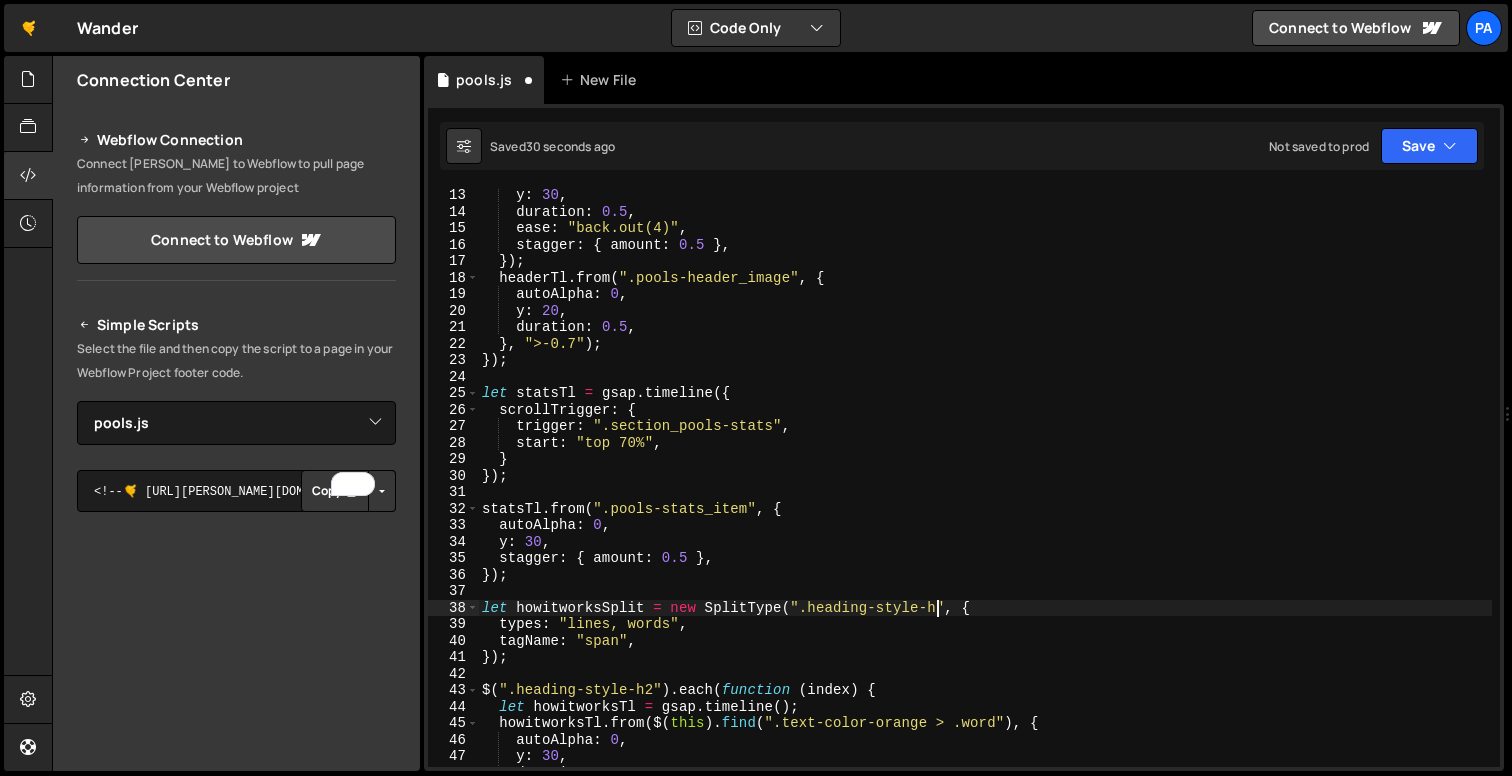 scroll, scrollTop: 0, scrollLeft: 32, axis: horizontal 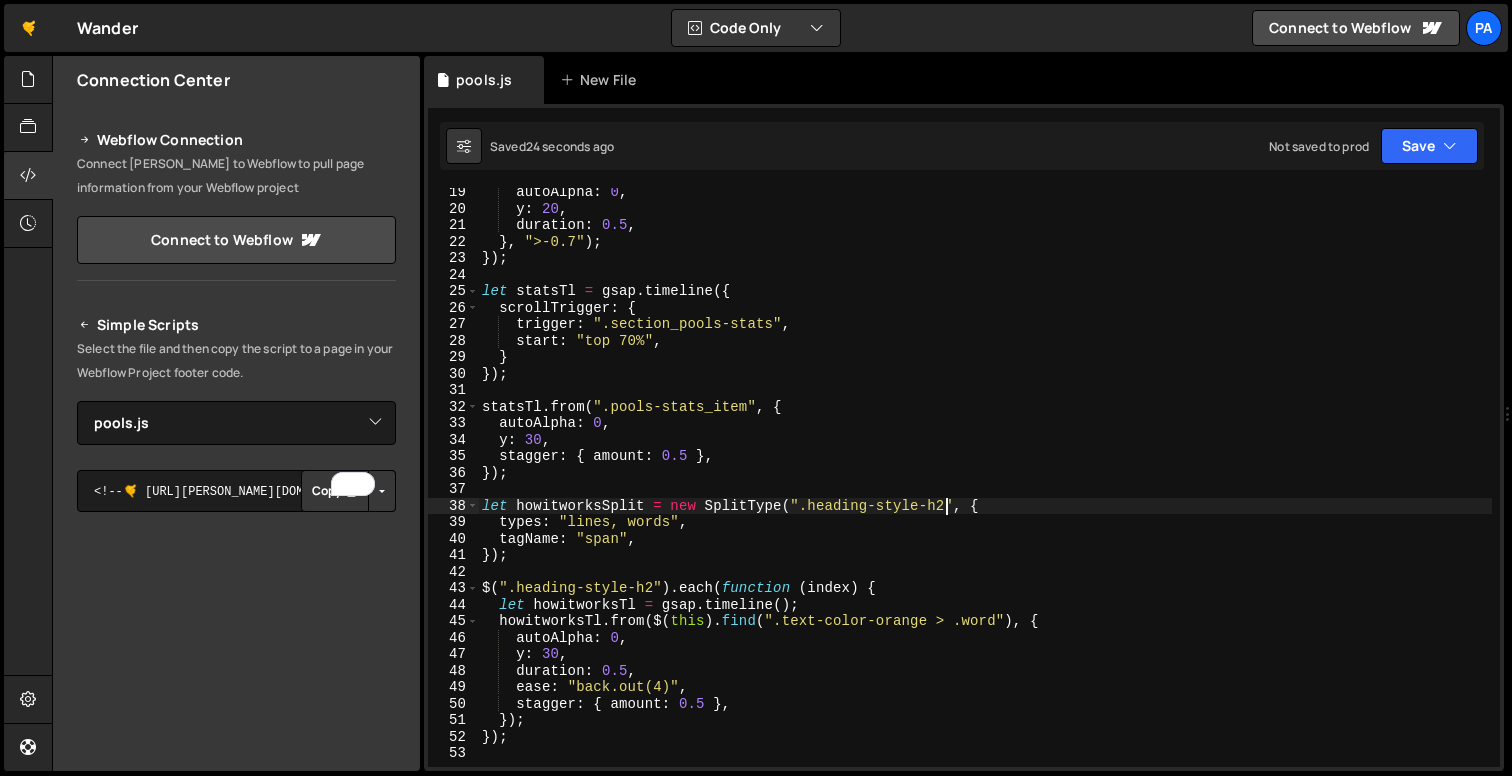 click on "autoAlpha :   0 ,       y :   20 ,       duration :   0.5 ,    } ,   ">-0.7" ) ; }) ; let   statsTl   =   gsap . timeline ({    scrollTrigger :   {       trigger :   ".section_pools-stats" ,       start :   "top 70%" ,    } }) ; statsTl . from ( ".pools-stats_item" ,   {    autoAlpha :   0 ,    y :   30 ,    stagger :   {   amount :   0.5   } , }) ; let   howitworksSplit   =   new   SplitType ( ".heading-style-h2" ,   {    types :   "lines, words" ,    tagName :   "span" , }) ; $ ( ".heading-style-h2" ) . each ( function   ( index )   {    let   howitworksTl   =   gsap . timeline ( ) ;    howitworksTl . from ( $ ( this ) . find ( ".text-color-orange > .word" ) ,   {       autoAlpha :   0 ,       y :   30 ,       duration :   0.5 ,       ease :   "back.out(4)" ,       stagger :   {   amount :   0.5   } ,    }) ; }) ;" at bounding box center (985, 490) 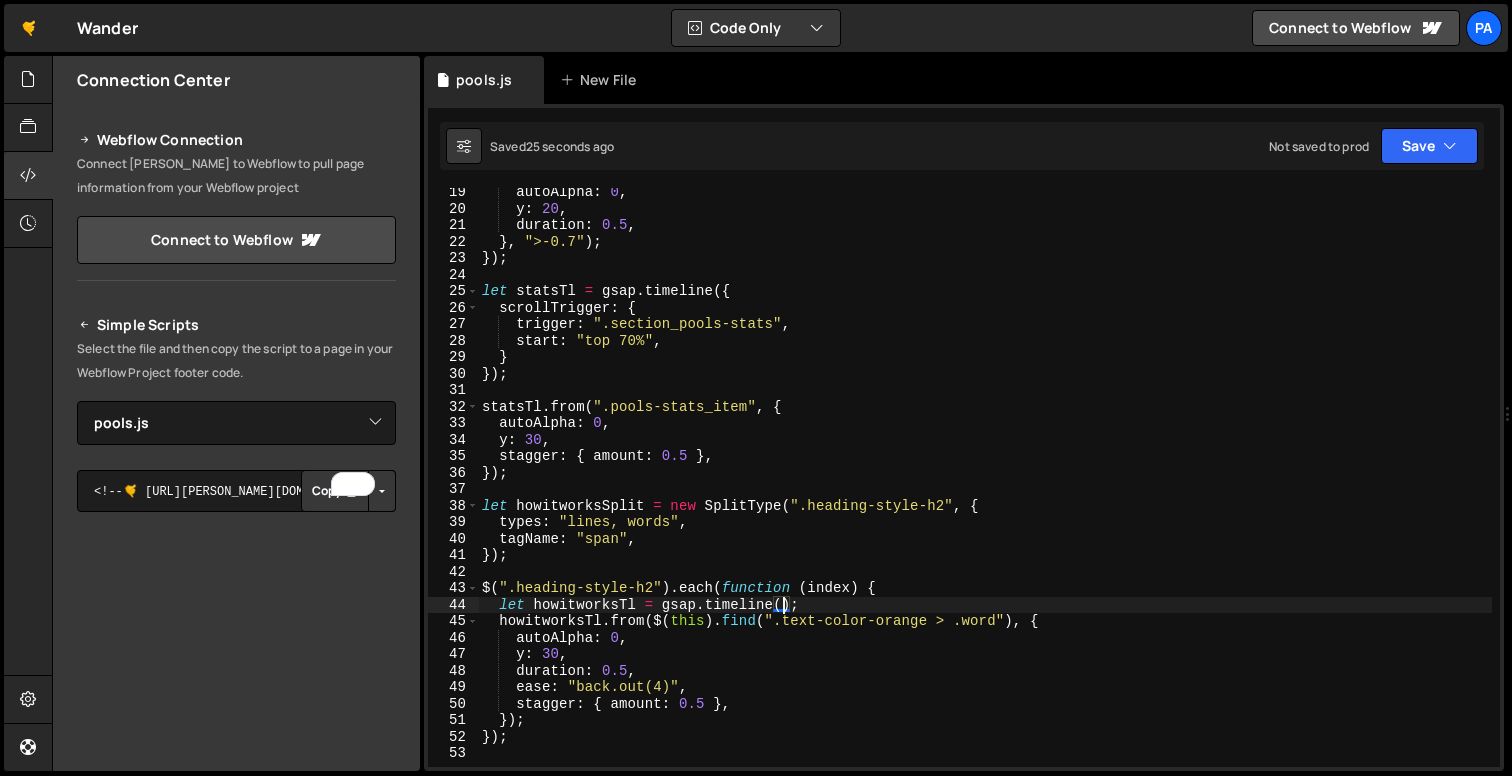 type on "let howitworksTl = gsap.timeline({);" 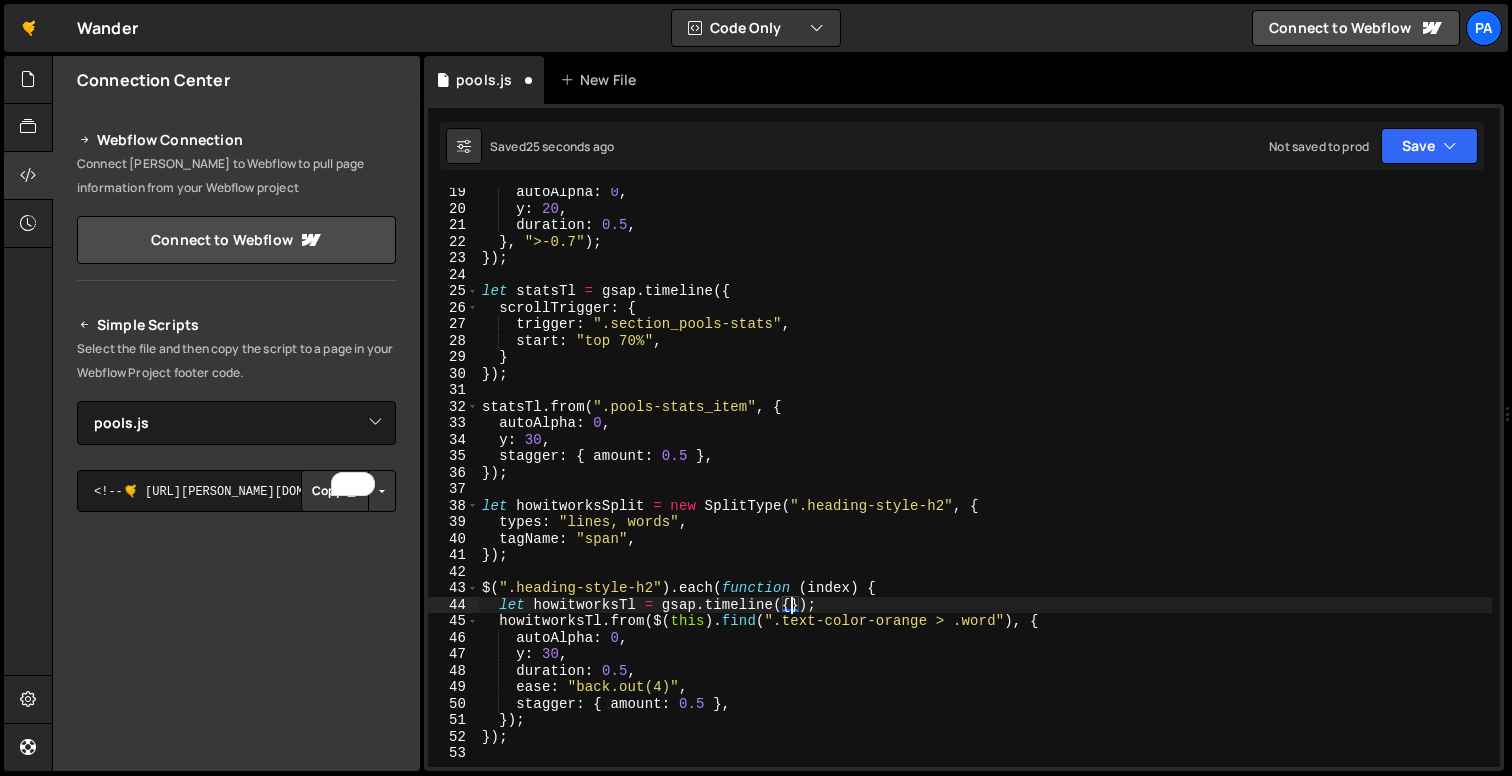 scroll, scrollTop: 0, scrollLeft: 1, axis: horizontal 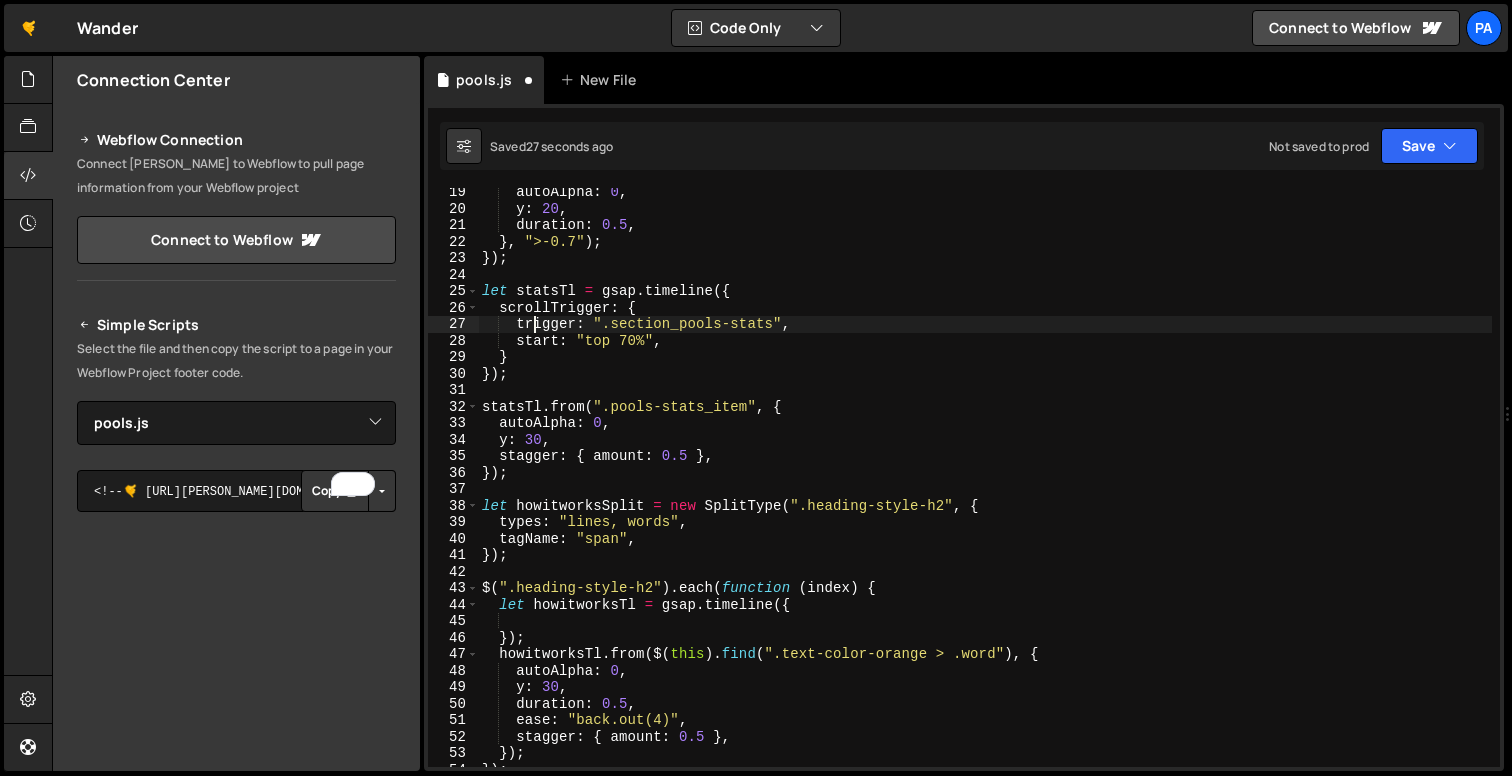 click on "autoAlpha :   0 ,       y :   20 ,       duration :   0.5 ,    } ,   ">-0.7" ) ; }) ; let   statsTl   =   gsap . timeline ({    scrollTrigger :   {       trigger :   ".section_pools-stats" ,       start :   "top 70%" ,    } }) ; statsTl . from ( ".pools-stats_item" ,   {    autoAlpha :   0 ,    y :   30 ,    stagger :   {   amount :   0.5   } , }) ; let   howitworksSplit   =   new   SplitType ( ".heading-style-h2" ,   {    types :   "lines, words" ,    tagName :   "span" , }) ; $ ( ".heading-style-h2" ) . each ( function   ( index )   {    let   howitworksTl   =   gsap . timeline ({          }) ;    howitworksTl . from ( $ ( this ) . find ( ".text-color-orange > .word" ) ,   {       autoAlpha :   0 ,       y :   30 ,       duration :   0.5 ,       ease :   "back.out(4)" ,       stagger :   {   amount :   0.5   } ,    }) ; }) ;" at bounding box center [985, 490] 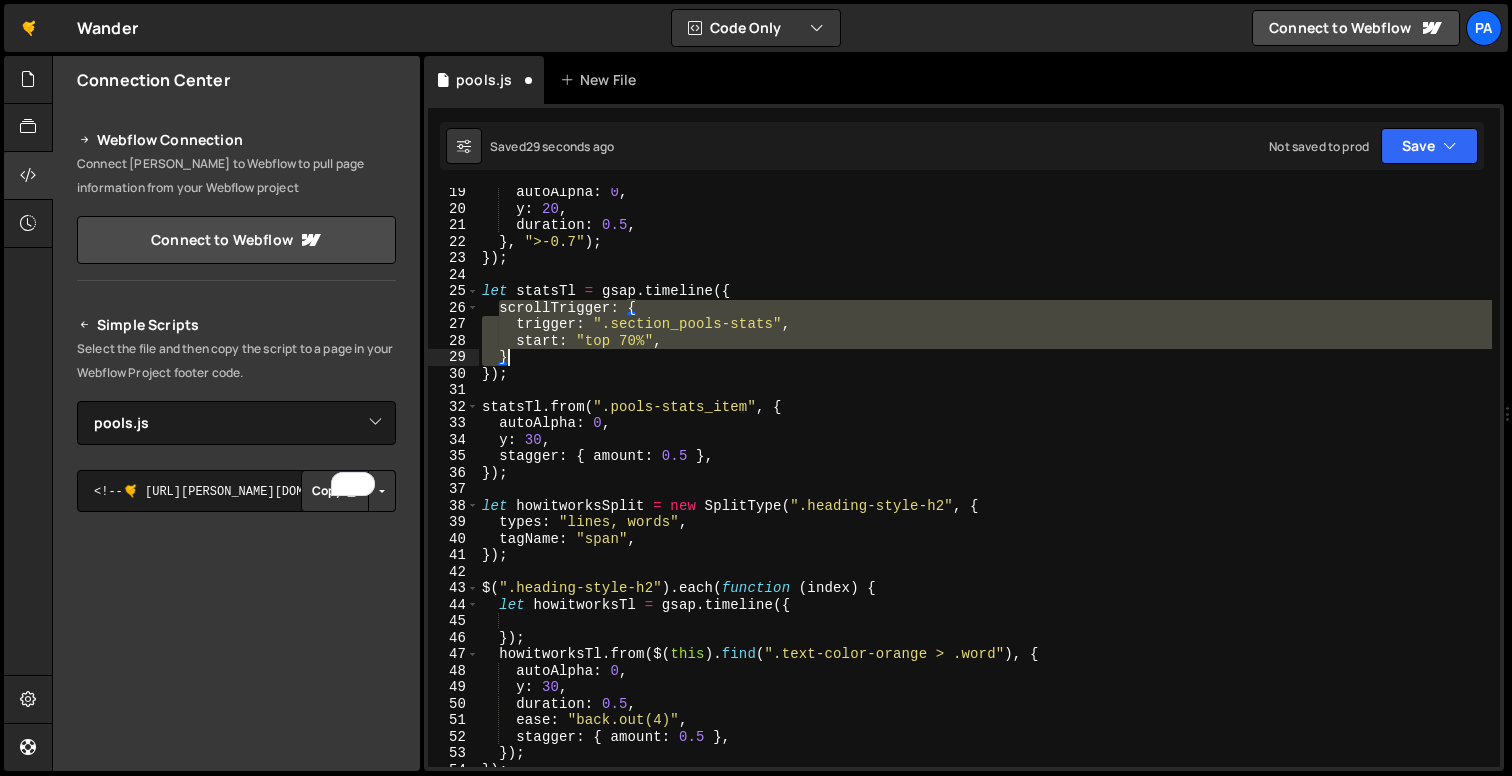 drag, startPoint x: 500, startPoint y: 308, endPoint x: 564, endPoint y: 352, distance: 77.665955 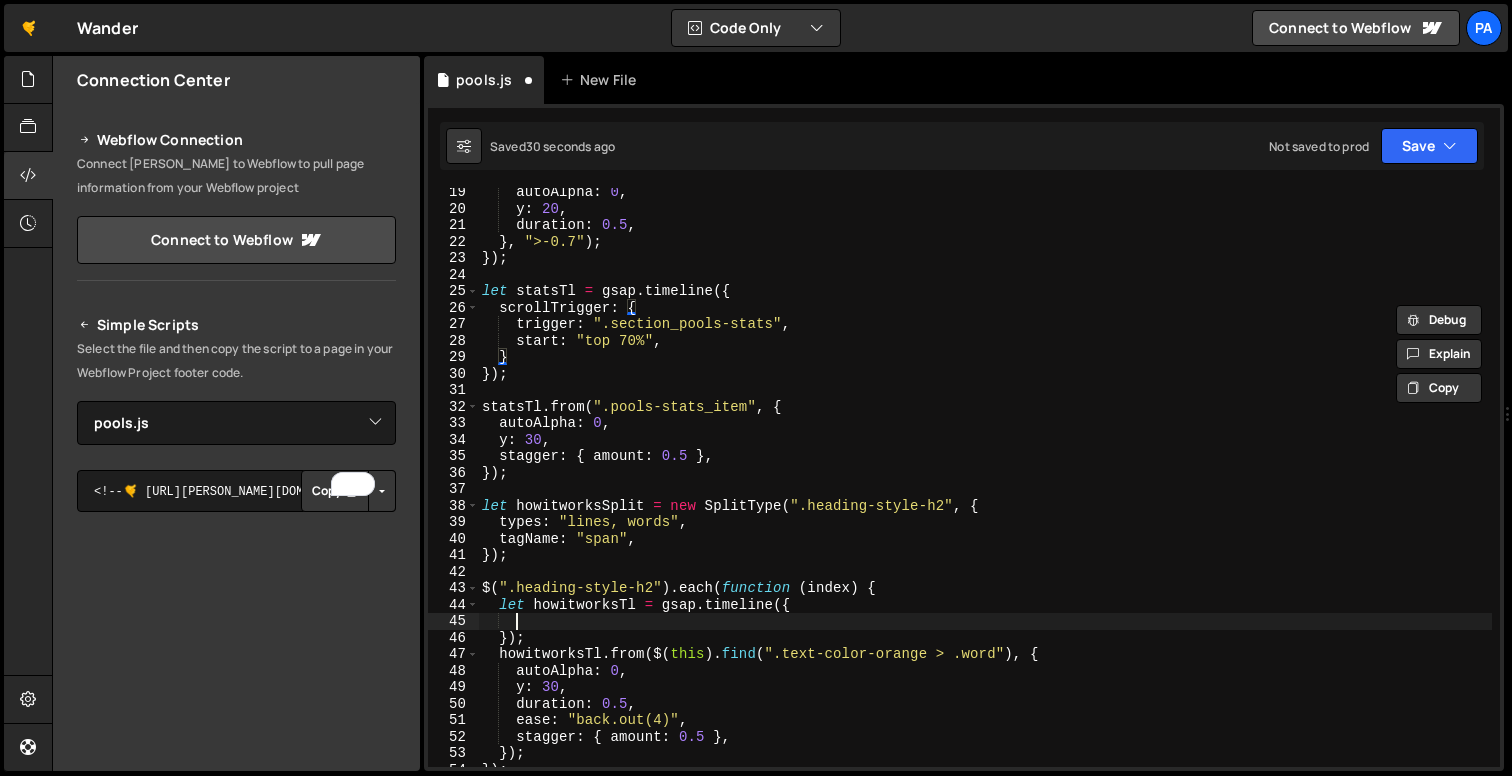click on "autoAlpha :   0 ,       y :   20 ,       duration :   0.5 ,    } ,   ">-0.7" ) ; }) ; let   statsTl   =   gsap . timeline ({    scrollTrigger :   {       trigger :   ".section_pools-stats" ,       start :   "top 70%" ,    } }) ; statsTl . from ( ".pools-stats_item" ,   {    autoAlpha :   0 ,    y :   30 ,    stagger :   {   amount :   0.5   } , }) ; let   howitworksSplit   =   new   SplitType ( ".heading-style-h2" ,   {    types :   "lines, words" ,    tagName :   "span" , }) ; $ ( ".heading-style-h2" ) . each ( function   ( index )   {    let   howitworksTl   =   gsap . timeline ({          }) ;    howitworksTl . from ( $ ( this ) . find ( ".text-color-orange > .word" ) ,   {       autoAlpha :   0 ,       y :   30 ,       duration :   0.5 ,       ease :   "back.out(4)" ,       stagger :   {   amount :   0.5   } ,    }) ; }) ;" at bounding box center [985, 490] 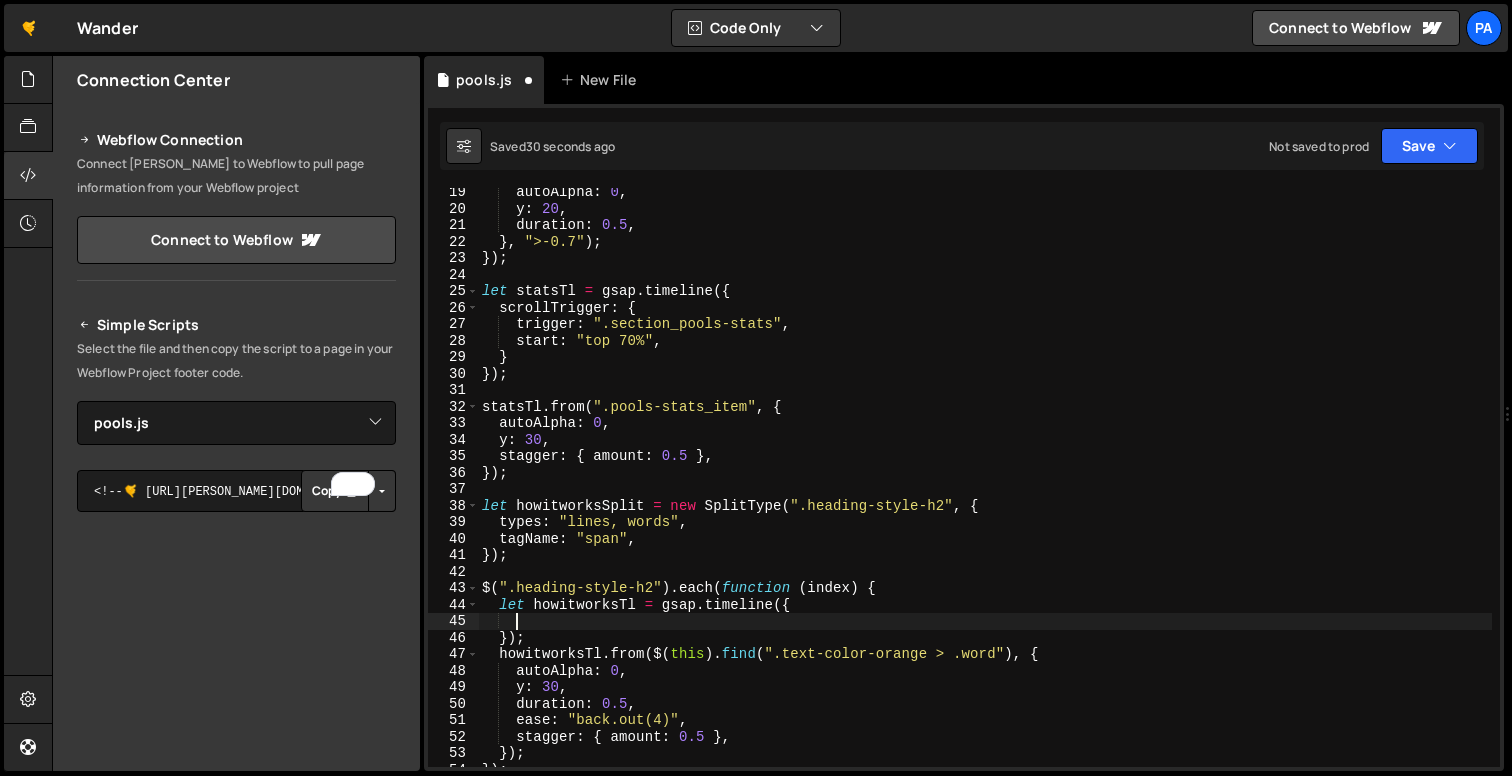paste on "}" 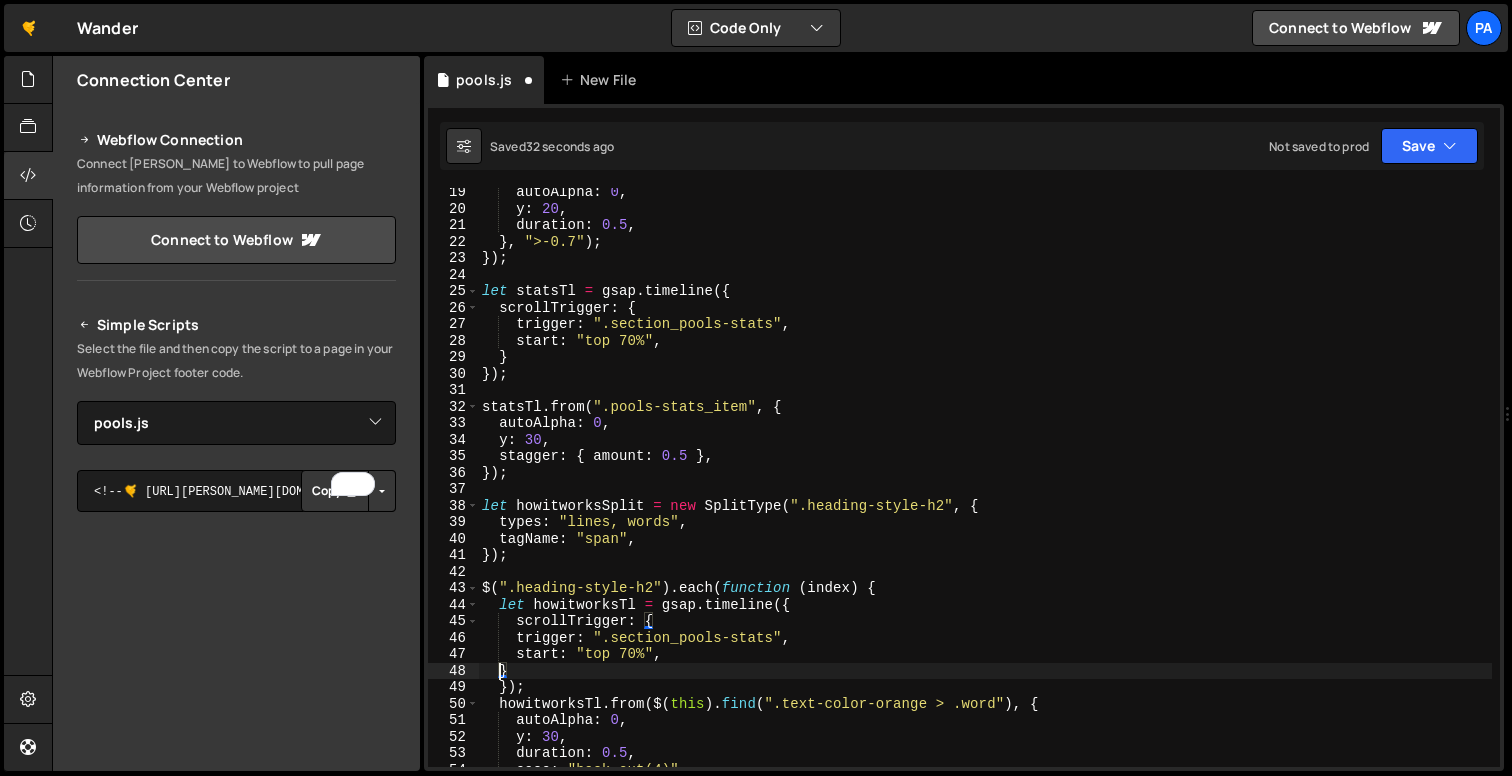 click on "autoAlpha :   0 ,       y :   20 ,       duration :   0.5 ,    } ,   ">-0.7" ) ; }) ; let   statsTl   =   gsap . timeline ({    scrollTrigger :   {       trigger :   ".section_pools-stats" ,       start :   "top 70%" ,    } }) ; statsTl . from ( ".pools-stats_item" ,   {    autoAlpha :   0 ,    y :   30 ,    stagger :   {   amount :   0.5   } , }) ; let   howitworksSplit   =   new   SplitType ( ".heading-style-h2" ,   {    types :   "lines, words" ,    tagName :   "span" , }) ; $ ( ".heading-style-h2" ) . each ( function   ( index )   {    let   howitworksTl   =   gsap . timeline ({       scrollTrigger :   {       trigger :   ".section_pools-stats" ,       start :   "top 70%" ,    }    }) ;    howitworksTl . from ( $ ( this ) . find ( ".text-color-orange > .word" ) ,   {       autoAlpha :   0 ,       y :   30 ,       duration :   0.5 ,       ease :   "back.out(4)" ,       stagger :   {   amount :   0.5   } ," at bounding box center (985, 490) 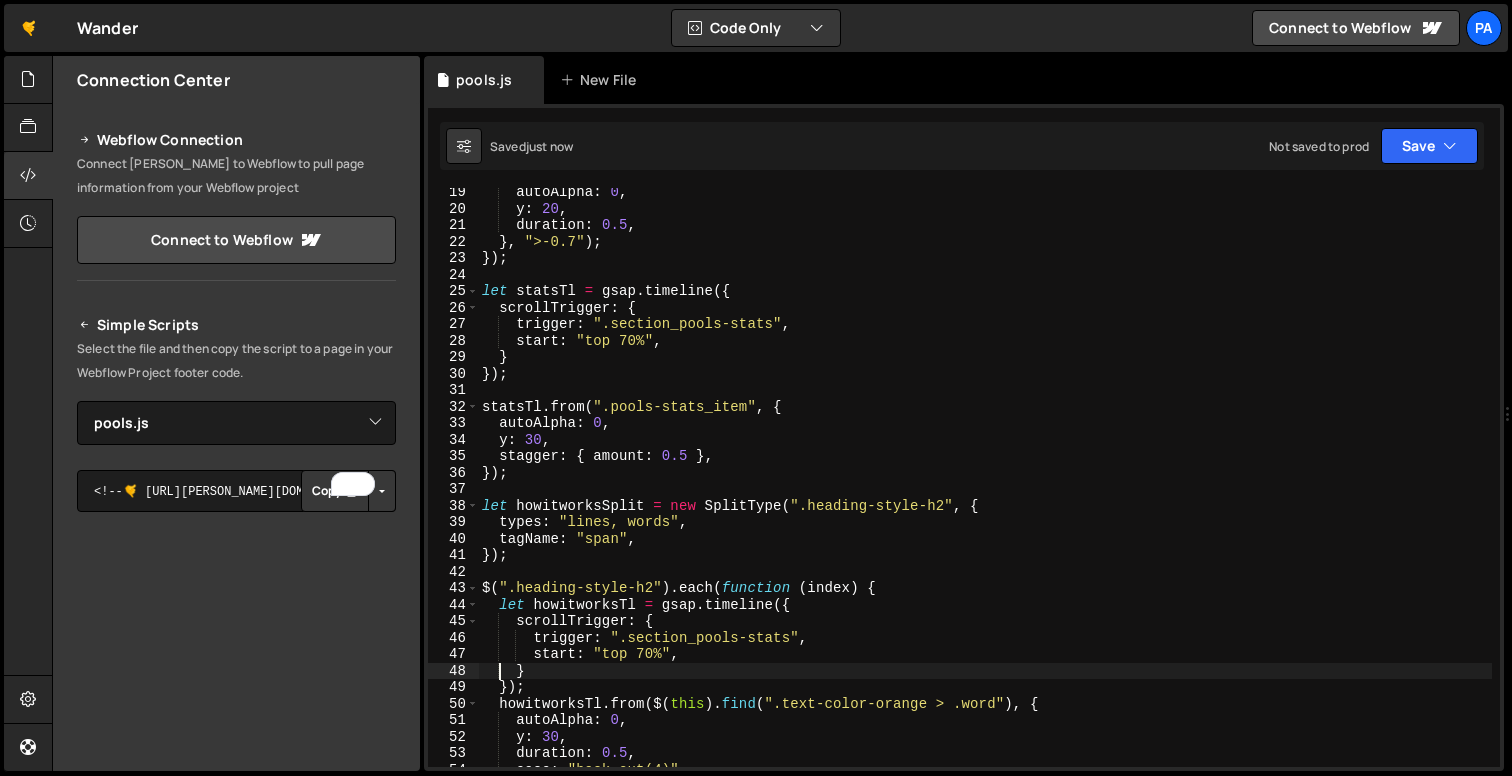 click on "autoAlpha :   0 ,       y :   20 ,       duration :   0.5 ,    } ,   ">-0.7" ) ; }) ; let   statsTl   =   gsap . timeline ({    scrollTrigger :   {       trigger :   ".section_pools-stats" ,       start :   "top 70%" ,    } }) ; statsTl . from ( ".pools-stats_item" ,   {    autoAlpha :   0 ,    y :   30 ,    stagger :   {   amount :   0.5   } , }) ; let   howitworksSplit   =   new   SplitType ( ".heading-style-h2" ,   {    types :   "lines, words" ,    tagName :   "span" , }) ; $ ( ".heading-style-h2" ) . each ( function   ( index )   {    let   howitworksTl   =   gsap . timeline ({       scrollTrigger :   {          trigger :   ".section_pools-stats" ,          start :   "top 70%" ,       }    }) ;    howitworksTl . from ( $ ( this ) . find ( ".text-color-orange > .word" ) ,   {       autoAlpha :   0 ,       y :   30 ,       duration :   0.5 ,       ease :   "back.out(4)" ,       stagger :   {   amount :   0.5   } ," at bounding box center [985, 490] 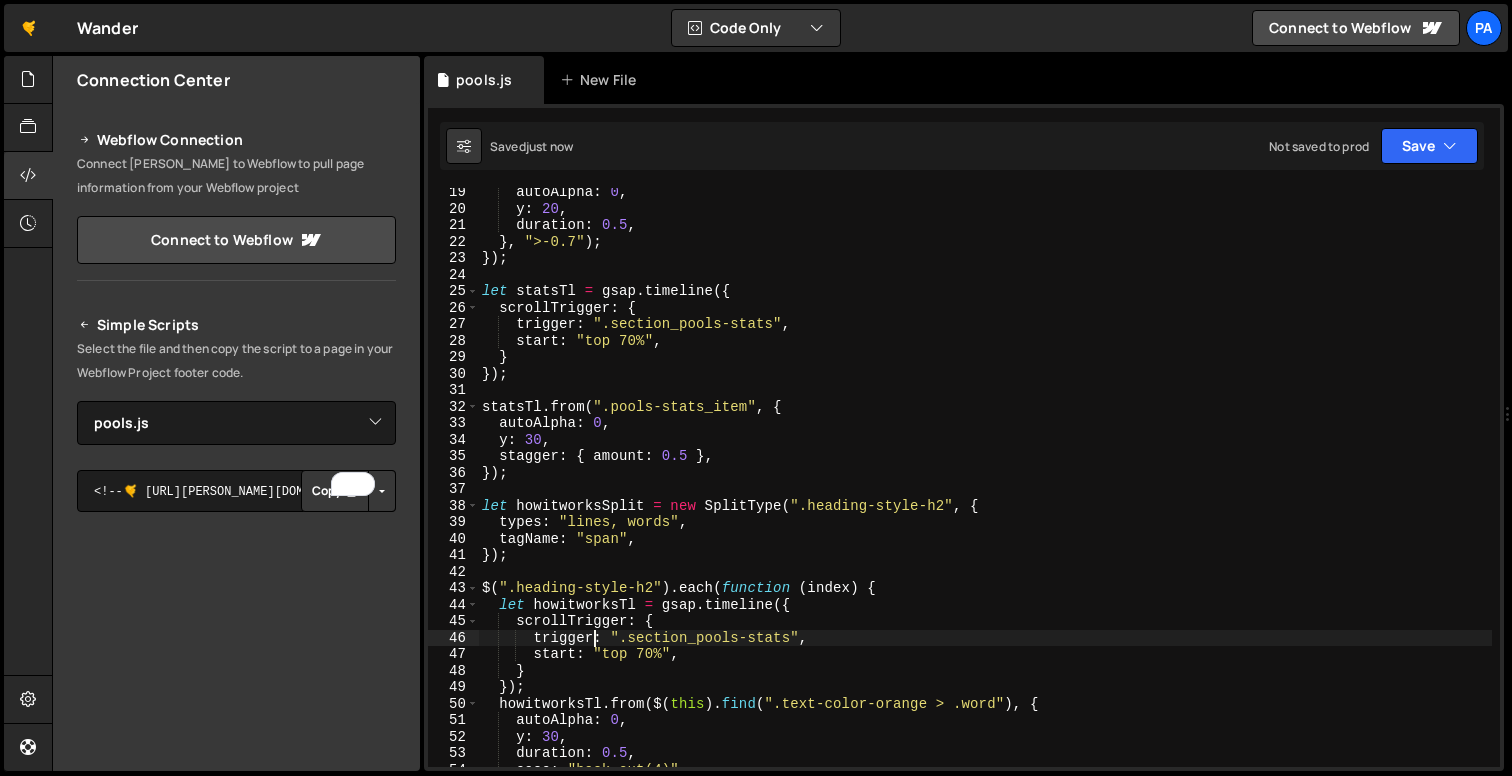 click on "autoAlpha :   0 ,       y :   20 ,       duration :   0.5 ,    } ,   ">-0.7" ) ; }) ; let   statsTl   =   gsap . timeline ({    scrollTrigger :   {       trigger :   ".section_pools-stats" ,       start :   "top 70%" ,    } }) ; statsTl . from ( ".pools-stats_item" ,   {    autoAlpha :   0 ,    y :   30 ,    stagger :   {   amount :   0.5   } , }) ; let   howitworksSplit   =   new   SplitType ( ".heading-style-h2" ,   {    types :   "lines, words" ,    tagName :   "span" , }) ; $ ( ".heading-style-h2" ) . each ( function   ( index )   {    let   howitworksTl   =   gsap . timeline ({       scrollTrigger :   {          trigger :   ".section_pools-stats" ,          start :   "top 70%" ,       }    }) ;    howitworksTl . from ( $ ( this ) . find ( ".text-color-orange > .word" ) ,   {       autoAlpha :   0 ,       y :   30 ,       duration :   0.5 ,       ease :   "back.out(4)" ,       stagger :   {   amount :   0.5   } ," at bounding box center [985, 490] 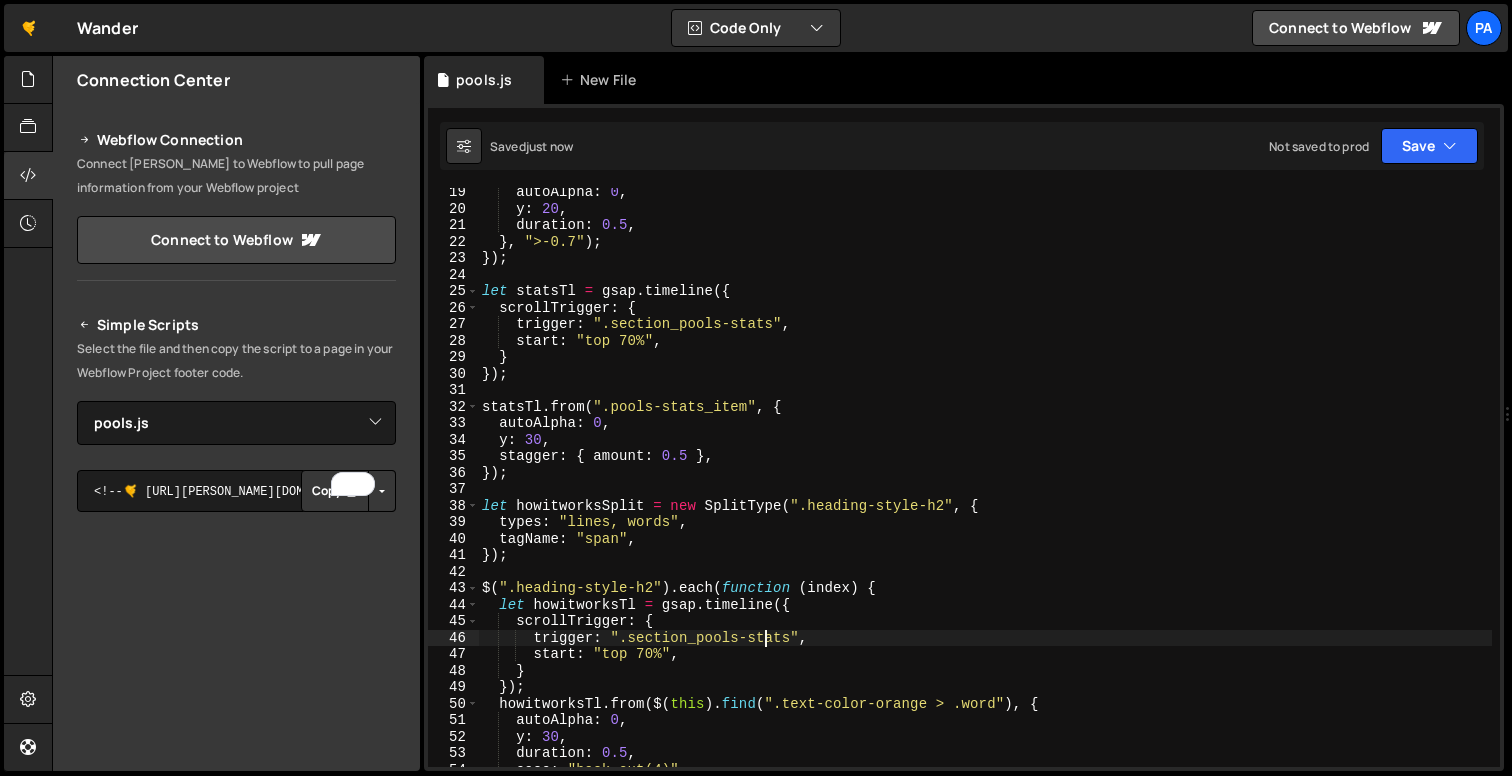 click on "autoAlpha :   0 ,       y :   20 ,       duration :   0.5 ,    } ,   ">-0.7" ) ; }) ; let   statsTl   =   gsap . timeline ({    scrollTrigger :   {       trigger :   ".section_pools-stats" ,       start :   "top 70%" ,    } }) ; statsTl . from ( ".pools-stats_item" ,   {    autoAlpha :   0 ,    y :   30 ,    stagger :   {   amount :   0.5   } , }) ; let   howitworksSplit   =   new   SplitType ( ".heading-style-h2" ,   {    types :   "lines, words" ,    tagName :   "span" , }) ; $ ( ".heading-style-h2" ) . each ( function   ( index )   {    let   howitworksTl   =   gsap . timeline ({       scrollTrigger :   {          trigger :   ".section_pools-stats" ,          start :   "top 70%" ,       }    }) ;    howitworksTl . from ( $ ( this ) . find ( ".text-color-orange > .word" ) ,   {       autoAlpha :   0 ,       y :   30 ,       duration :   0.5 ,       ease :   "back.out(4)" ,       stagger :   {   amount :   0.5   } ," at bounding box center [985, 490] 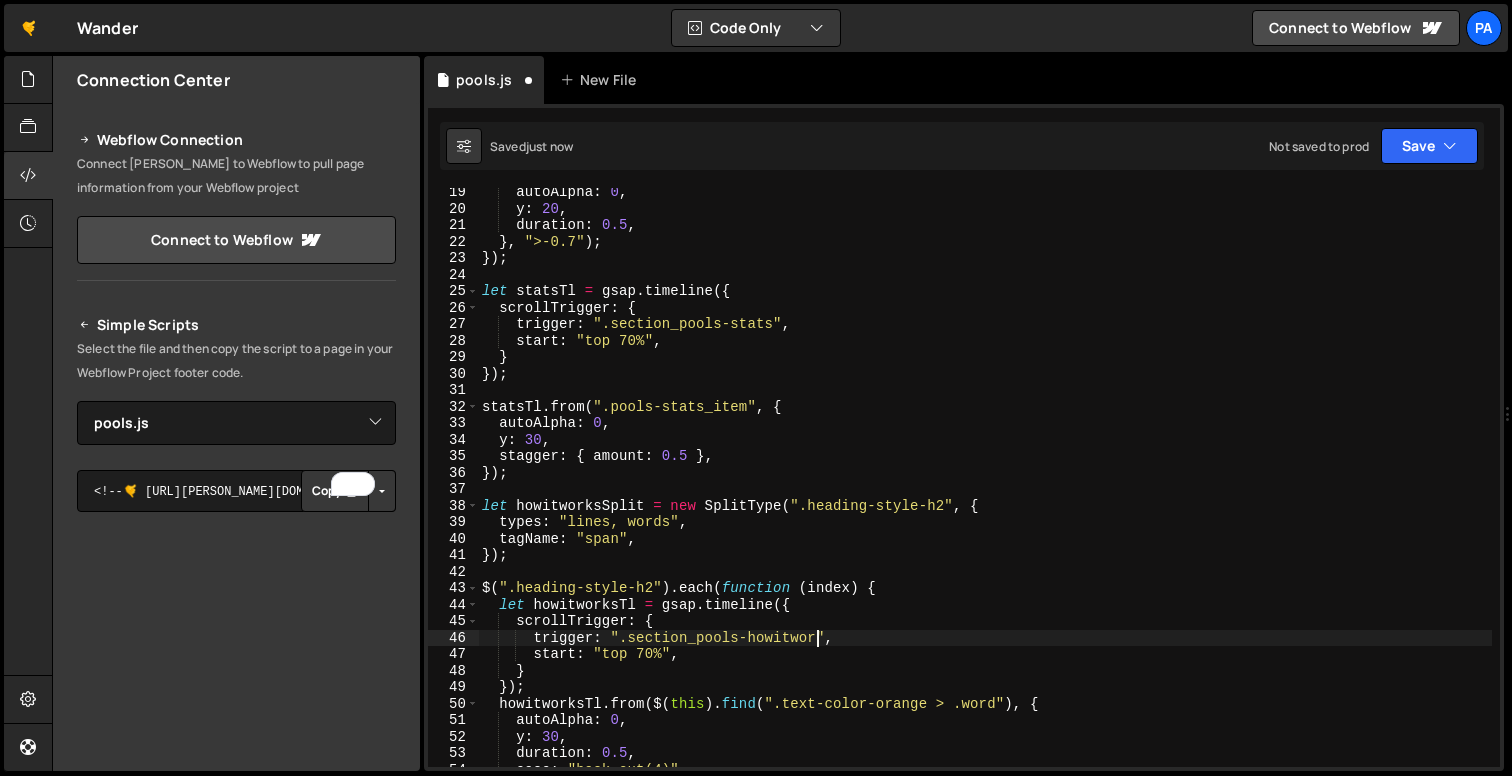 scroll, scrollTop: 0, scrollLeft: 24, axis: horizontal 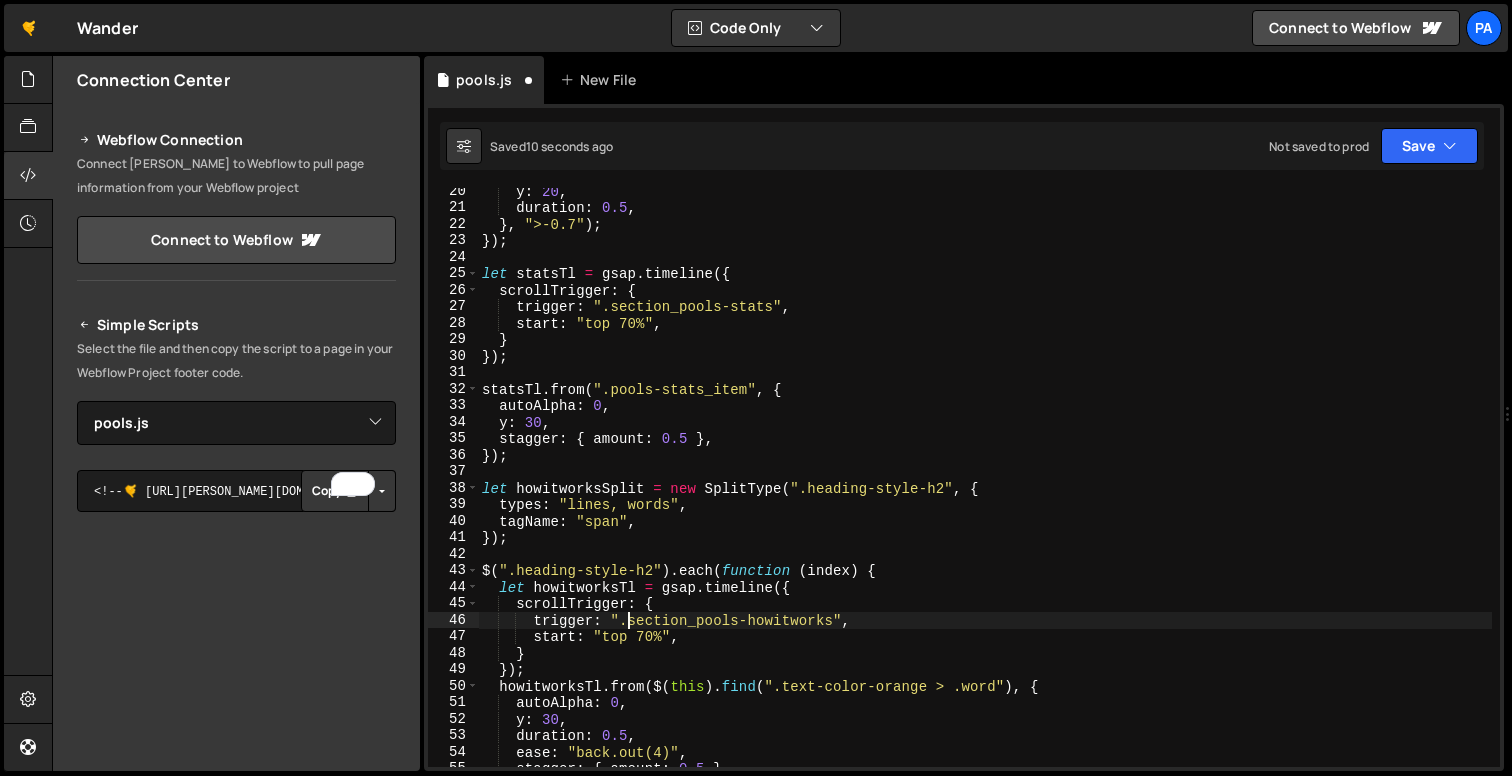 click on "y :   20 ,       duration :   0.5 ,    } ,   ">-0.7" ) ; }) ; let   statsTl   =   gsap . timeline ({    scrollTrigger :   {       trigger :   ".section_pools-stats" ,       start :   "top 70%" ,    } }) ; statsTl . from ( ".pools-stats_item" ,   {    autoAlpha :   0 ,    y :   30 ,    stagger :   {   amount :   0.5   } , }) ; let   howitworksSplit   =   new   SplitType ( ".heading-style-h2" ,   {    types :   "lines, words" ,    tagName :   "span" , }) ; $ ( ".heading-style-h2" ) . each ( function   ( index )   {    let   howitworksTl   =   gsap . timeline ({       scrollTrigger :   {          trigger :   ".section_pools-howitworks" ,          start :   "top 70%" ,       }    }) ;    howitworksTl . from ( $ ( this ) . find ( ".text-color-orange > .word" ) ,   {       autoAlpha :   0 ,       y :   30 ,       duration :   0.5 ,       ease :   "back.out(4)" ,       stagger :   {   amount :   0.5   } ,    }) ;" at bounding box center (985, 489) 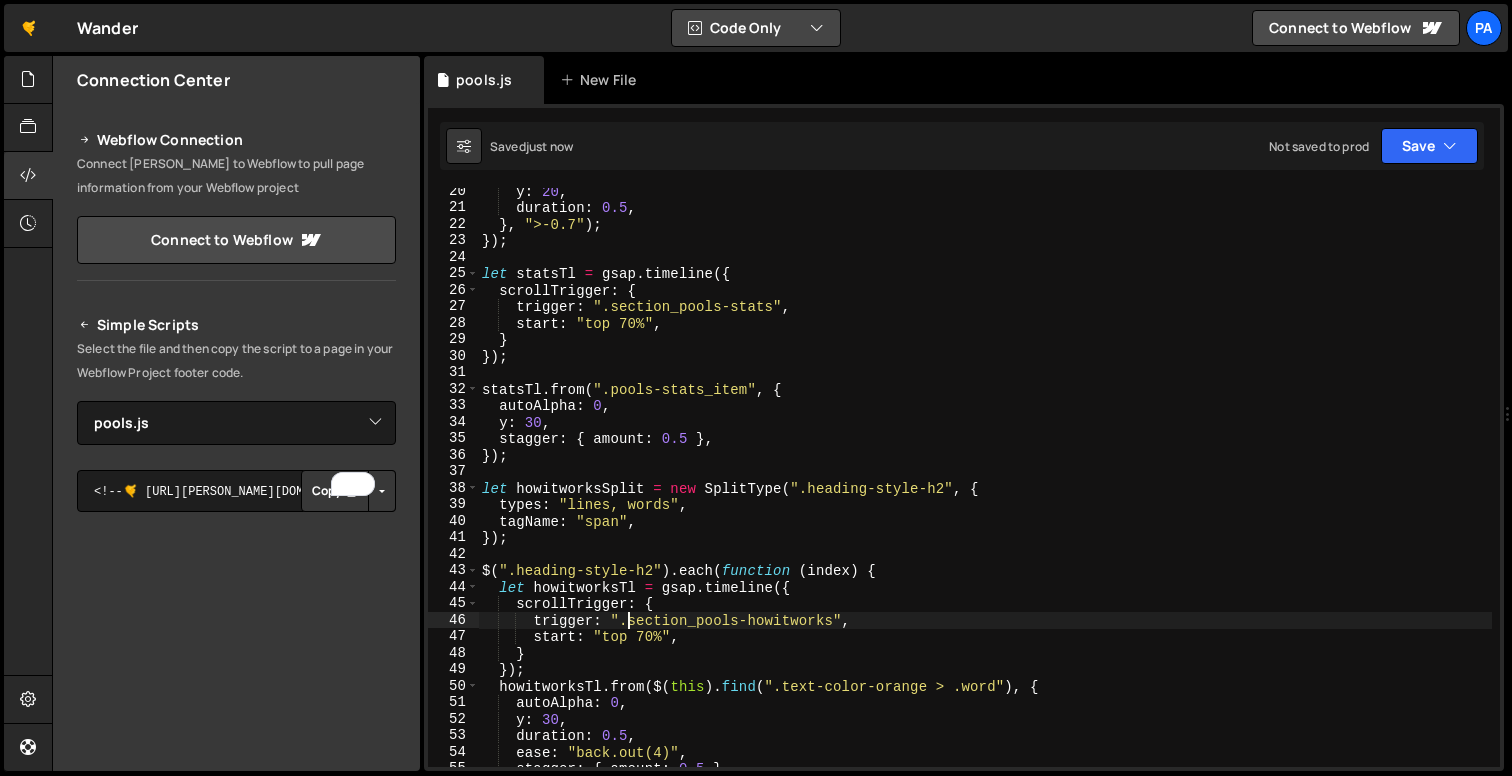 type on "trigger: ".section_pools-howitworks"," 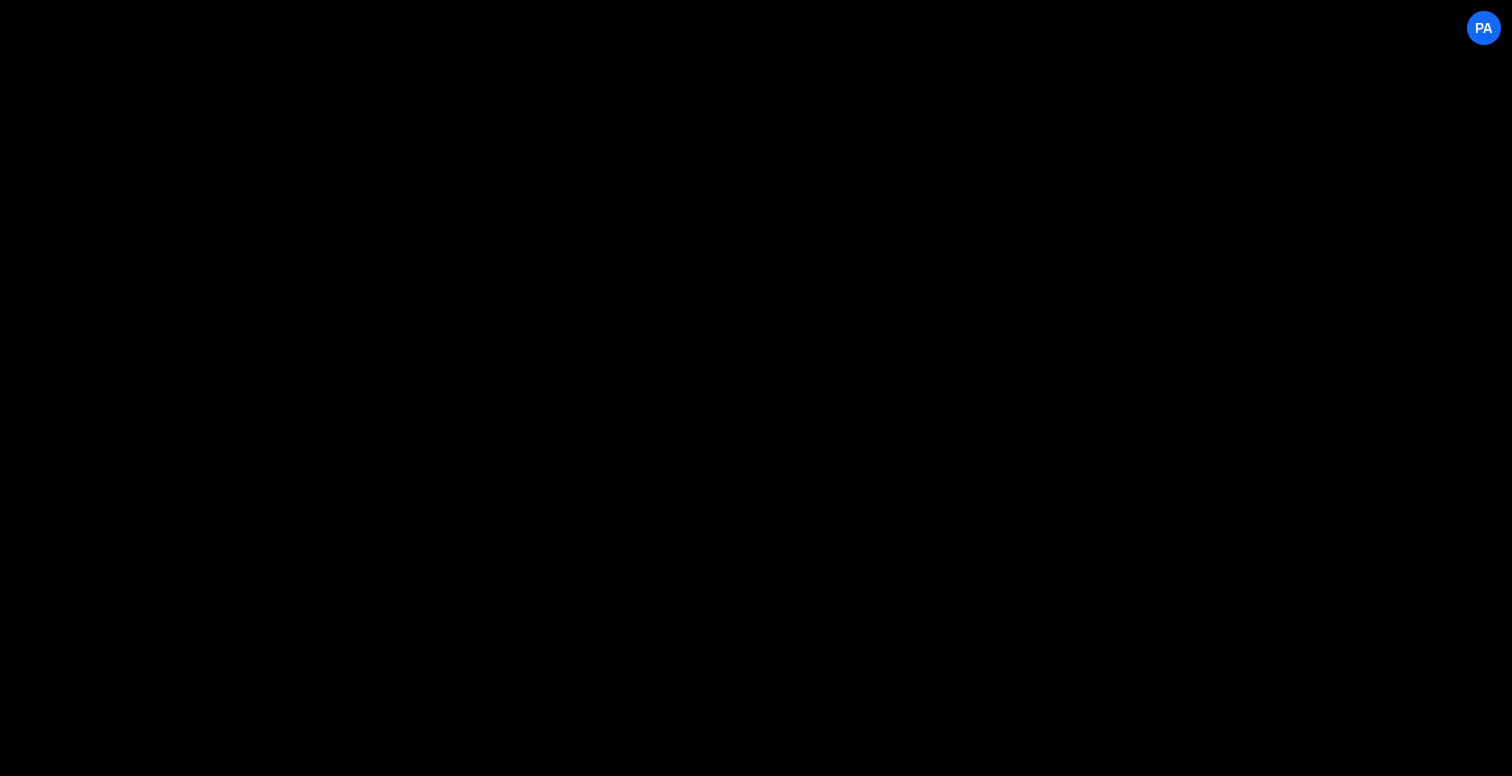 scroll, scrollTop: 0, scrollLeft: 0, axis: both 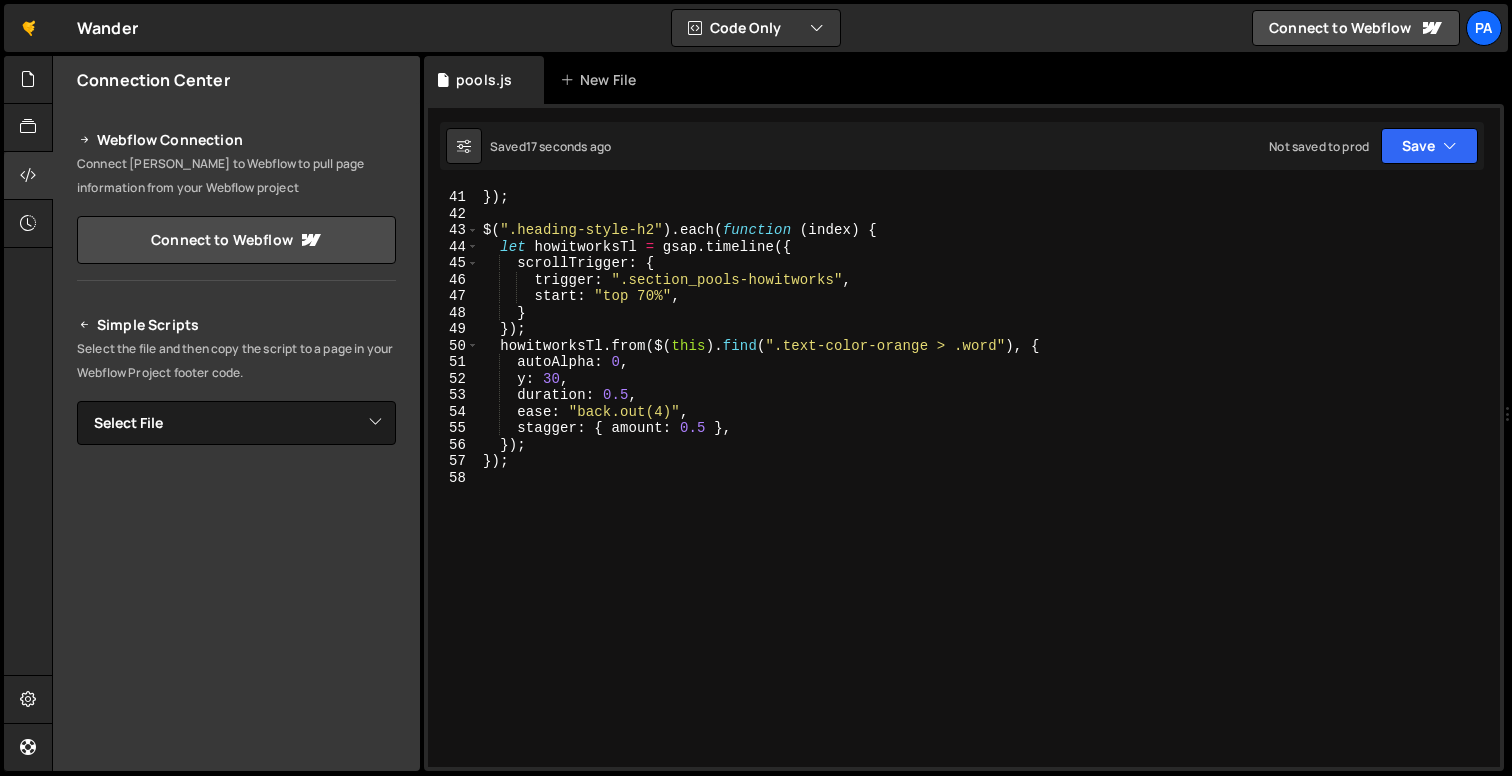 click on "tagName :   "span" , }) ; $ ( ".heading-style-h2" ) . each ( function   ( index )   {    let   howitworksTl   =   gsap . timeline ({       scrollTrigger :   {          trigger :   ".section_pools-howitworks" ,          start :   "top 70%" ,       }    }) ;    howitworksTl . from ( $ ( this ) . find ( ".text-color-orange > .word" ) ,   {       autoAlpha :   0 ,       y :   30 ,       duration :   0.5 ,       ease :   "back.out(4)" ,       stagger :   {   amount :   0.5   } ,    }) ; }) ;" at bounding box center [985, 478] 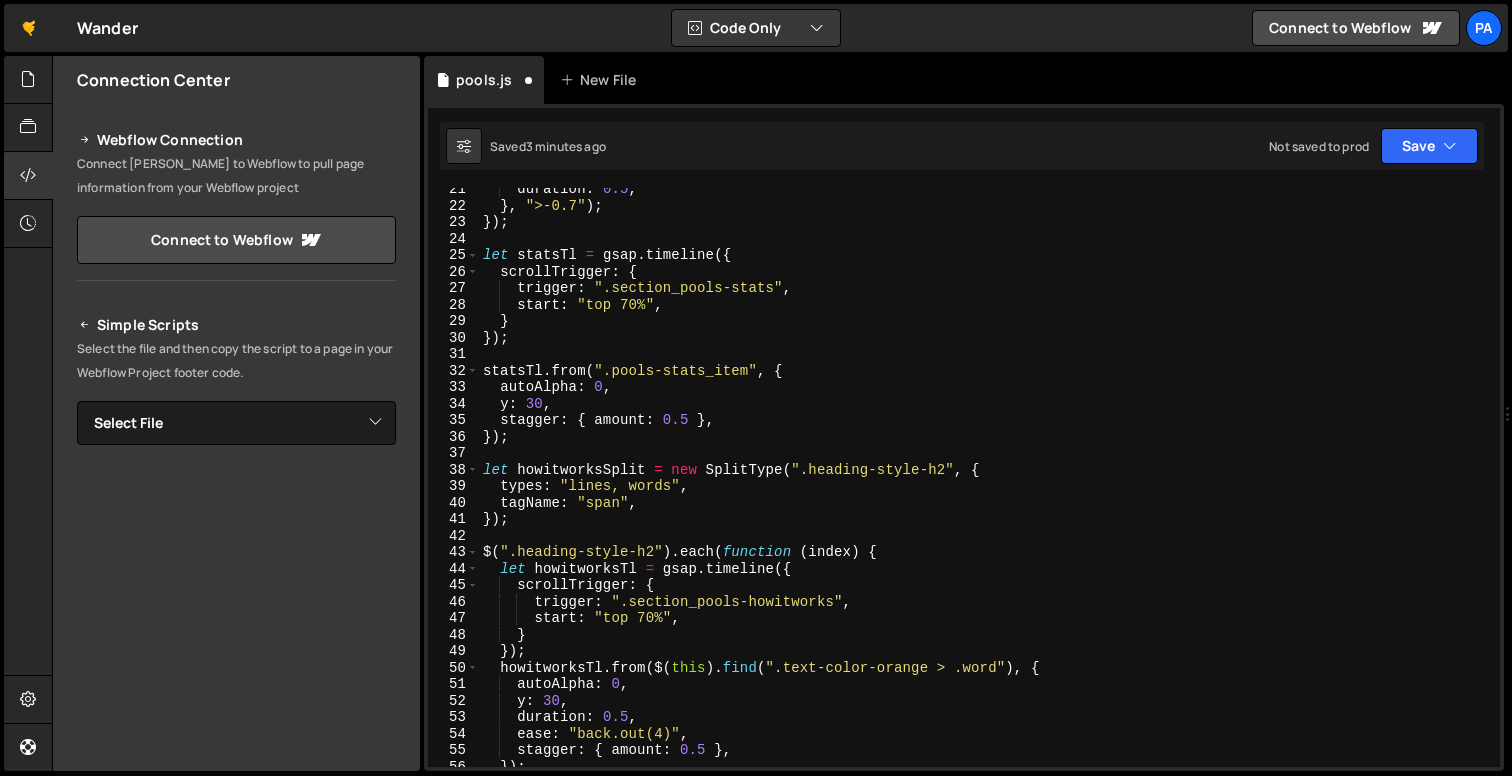 scroll, scrollTop: 318, scrollLeft: 0, axis: vertical 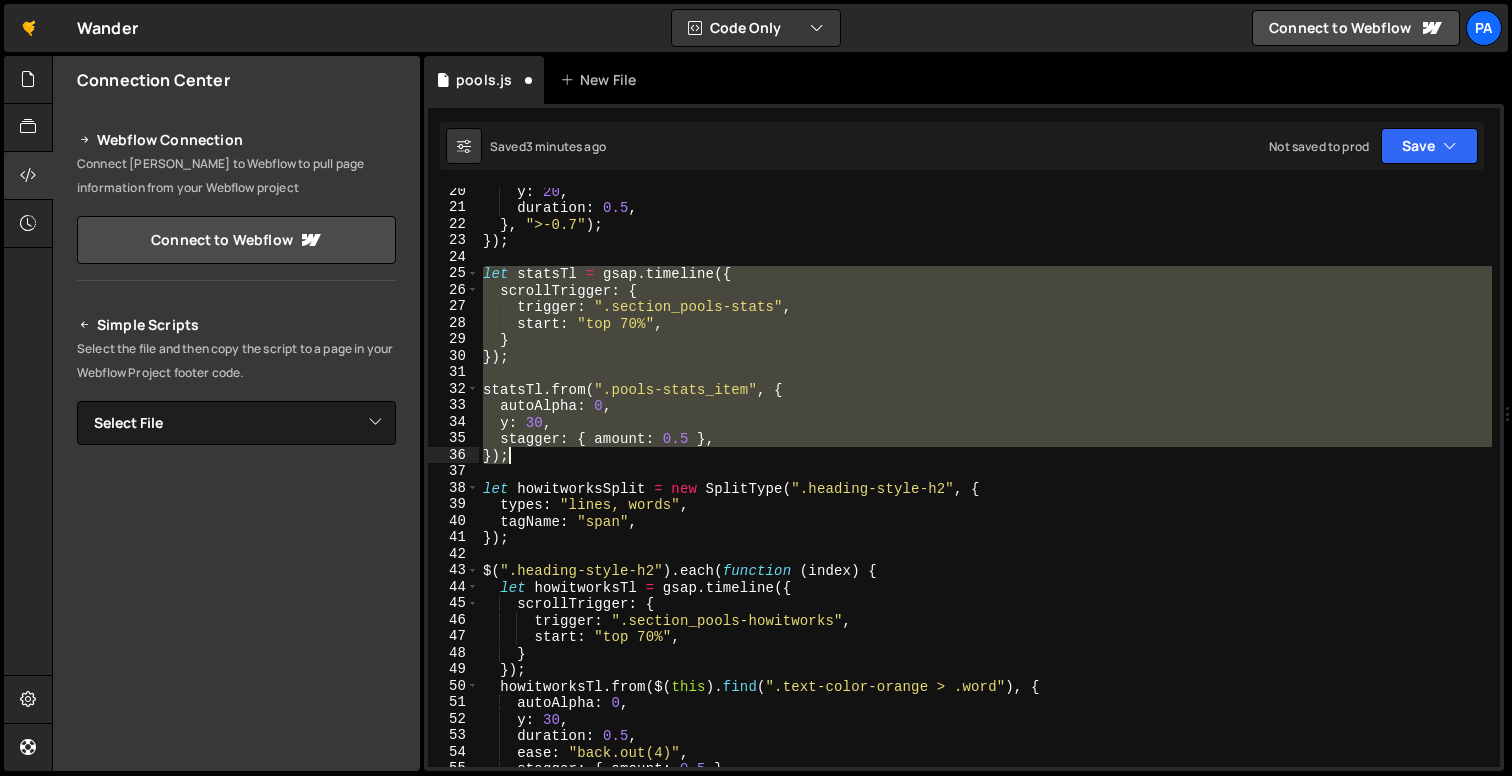 drag, startPoint x: 483, startPoint y: 274, endPoint x: 561, endPoint y: 456, distance: 198.0101 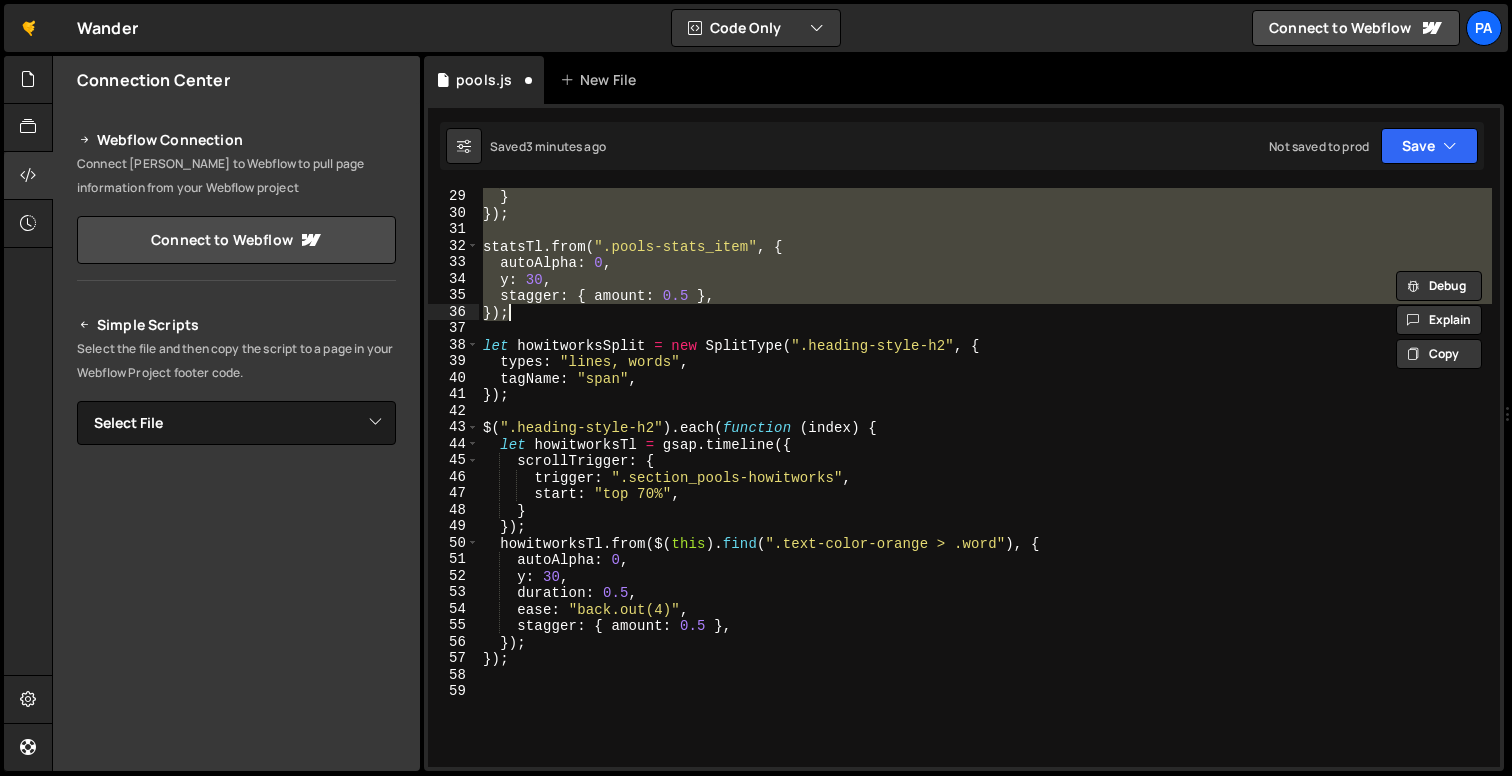 scroll, scrollTop: 676, scrollLeft: 0, axis: vertical 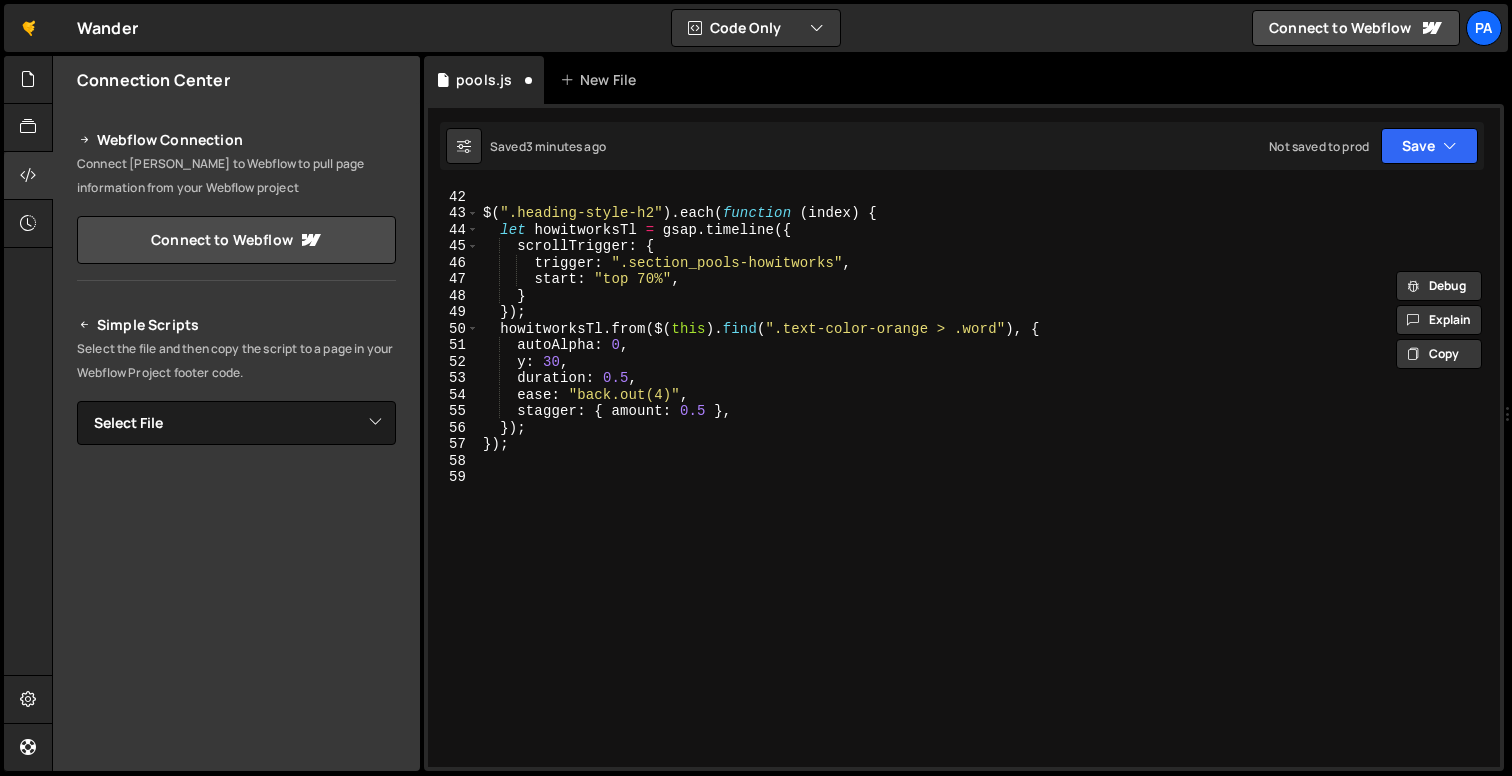 click on "}) ; $ ( ".heading-style-h2" ) . each ( function   ( index )   {    let   howitworksTl   =   gsap . timeline ({       scrollTrigger :   {          trigger :   ".section_pools-howitworks" ,          start :   "top 70%" ,       }    }) ;    howitworksTl . from ( $ ( this ) . find ( ".text-color-orange > .word" ) ,   {       autoAlpha :   0 ,       y :   30 ,       duration :   0.5 ,       ease :   "back.out(4)" ,       stagger :   {   amount :   0.5   } ,    }) ; }) ;" at bounding box center [985, 478] 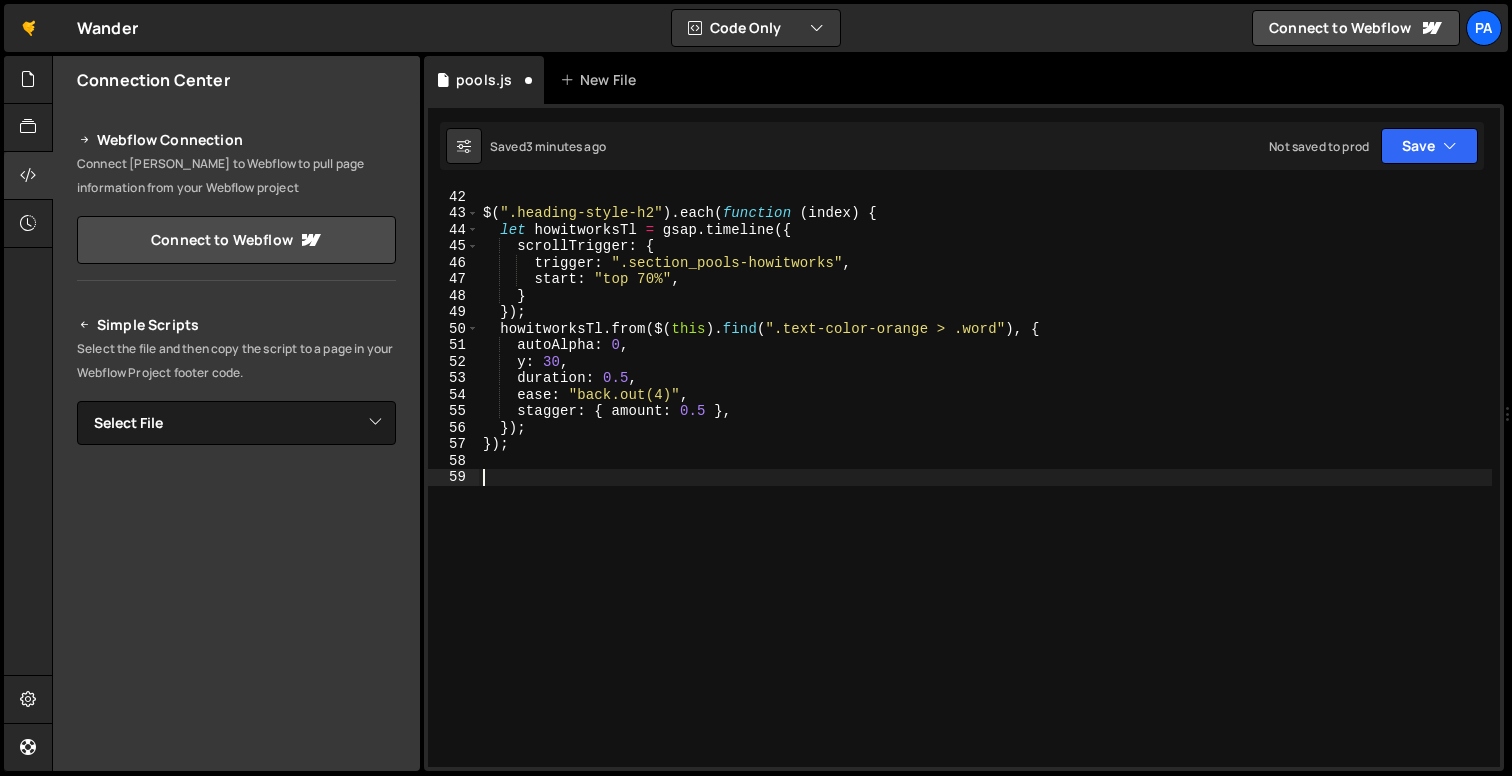 paste on "});" 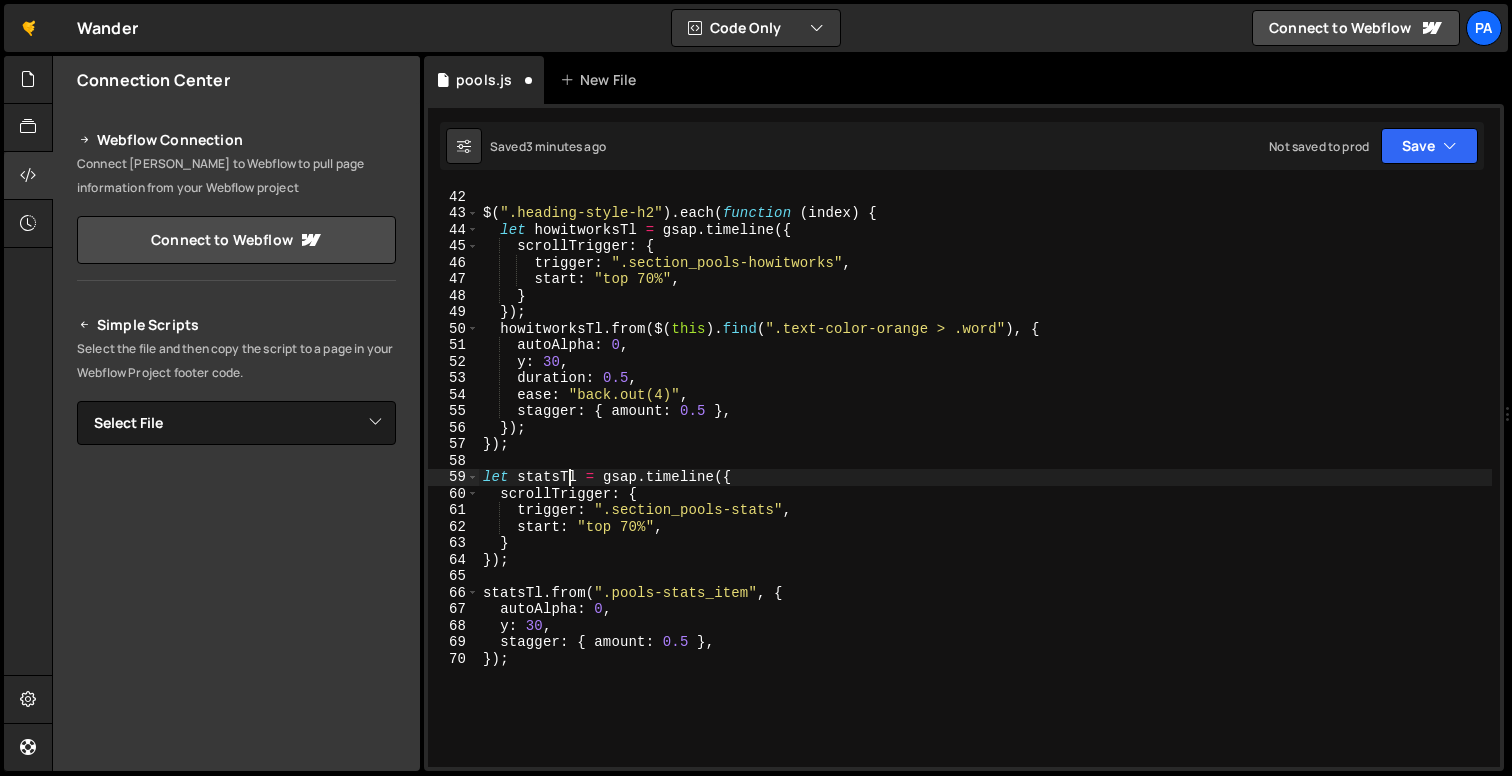 click on "}) ; $ ( ".heading-style-h2" ) . each ( function   ( index )   {    let   howitworksTl   =   gsap . timeline ({       scrollTrigger :   {          trigger :   ".section_pools-howitworks" ,          start :   "top 70%" ,       }    }) ;    howitworksTl . from ( $ ( this ) . find ( ".text-color-orange > .word" ) ,   {       autoAlpha :   0 ,       y :   30 ,       duration :   0.5 ,       ease :   "back.out(4)" ,       stagger :   {   amount :   0.5   } ,    }) ; }) ; let   statsTl   =   gsap . timeline ({    scrollTrigger :   {       trigger :   ".section_pools-stats" ,       start :   "top 70%" ,    } }) ; statsTl . from ( ".pools-stats_item" ,   {    autoAlpha :   0 ,    y :   30 ,    stagger :   {   amount :   0.5   } , }) ;" at bounding box center [985, 478] 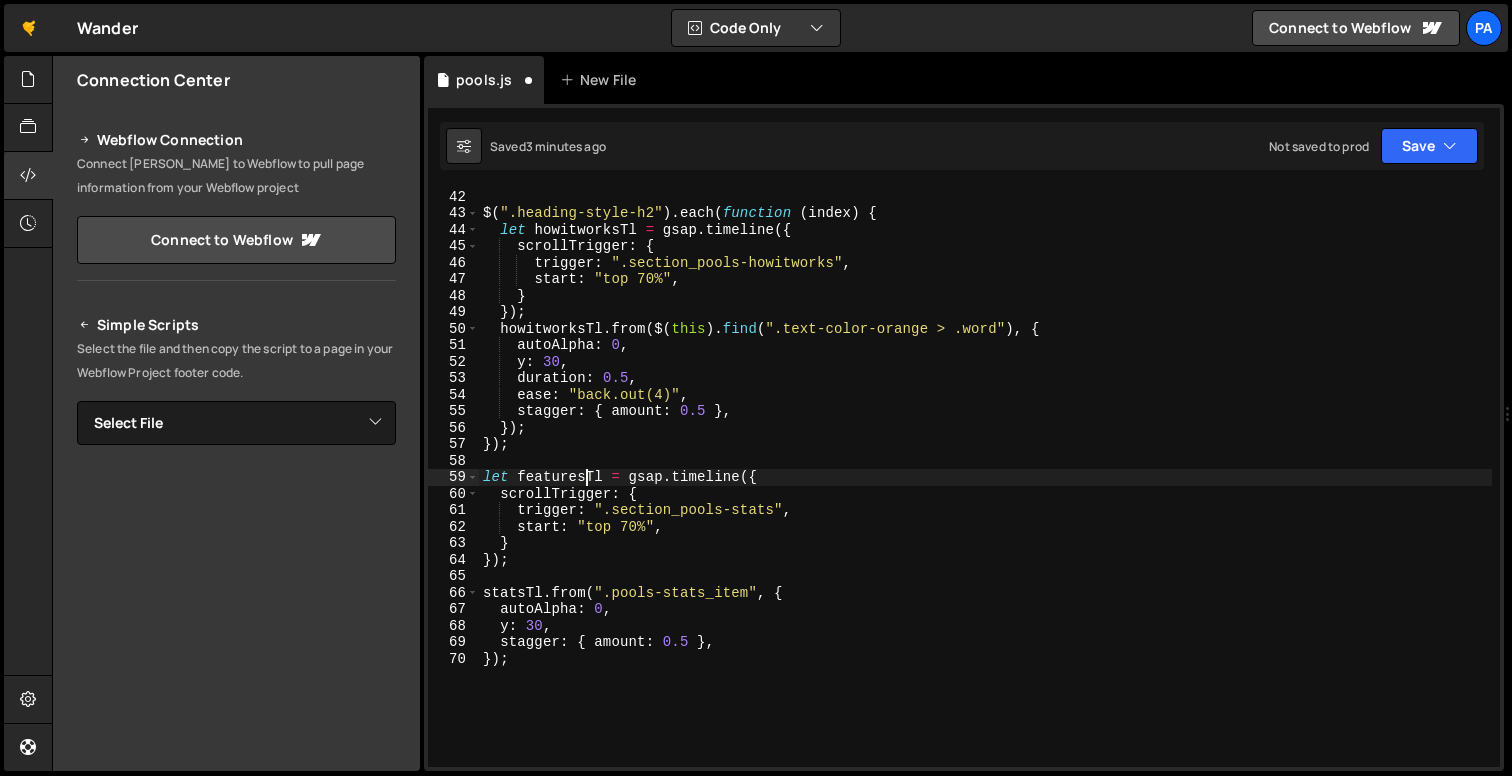 scroll, scrollTop: 0, scrollLeft: 6, axis: horizontal 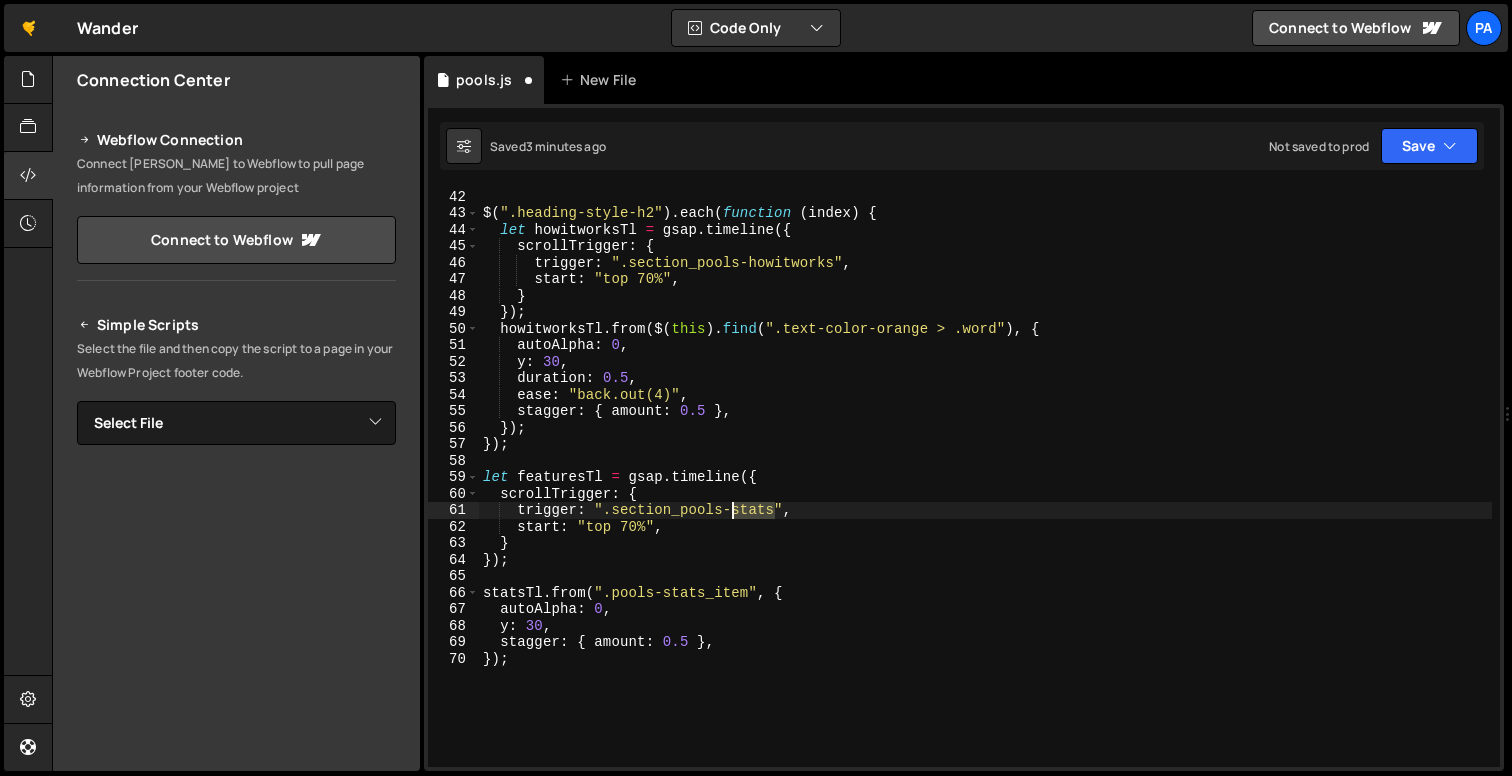 drag, startPoint x: 775, startPoint y: 511, endPoint x: 732, endPoint y: 507, distance: 43.185646 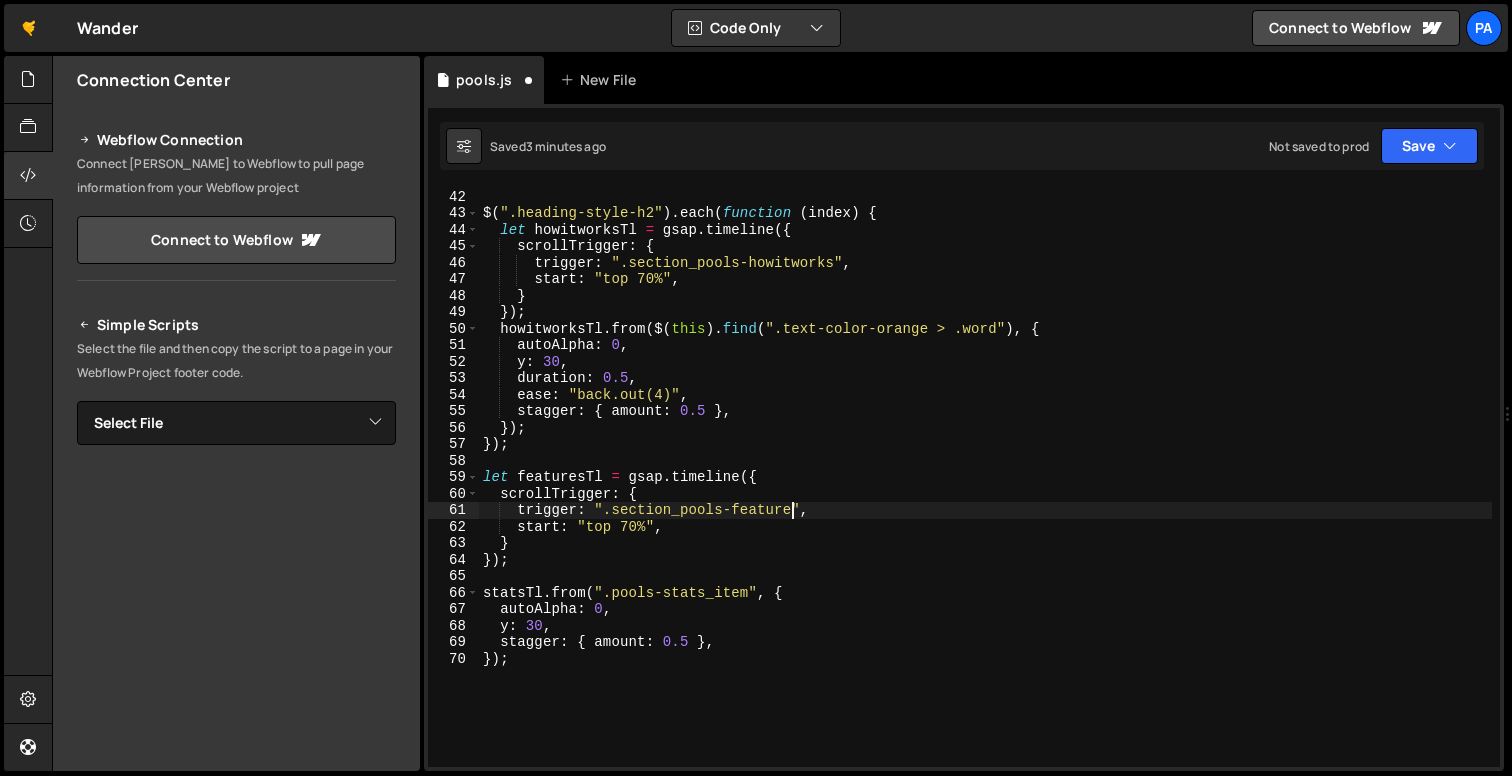 scroll, scrollTop: 0, scrollLeft: 22, axis: horizontal 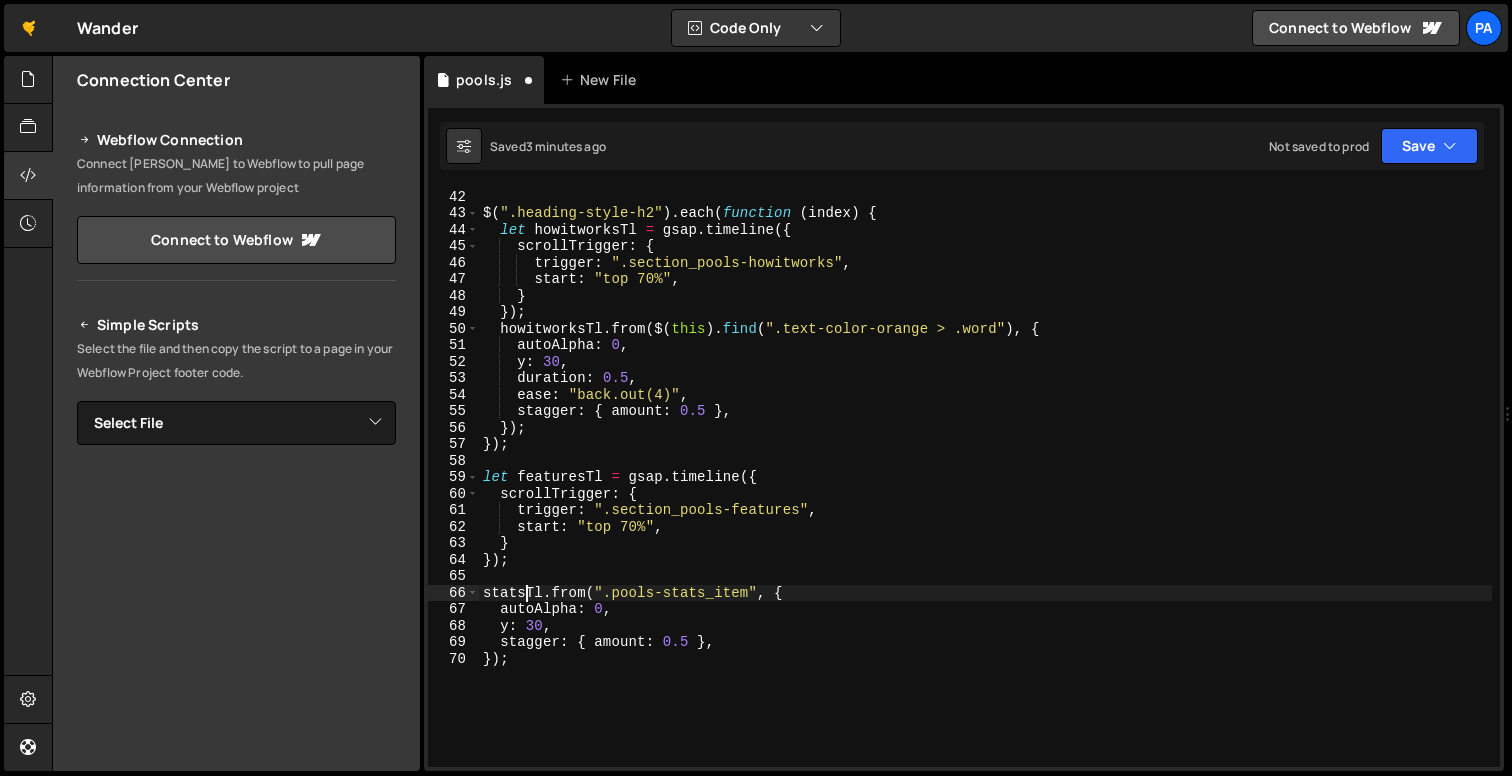 drag, startPoint x: 527, startPoint y: 592, endPoint x: 488, endPoint y: 592, distance: 39 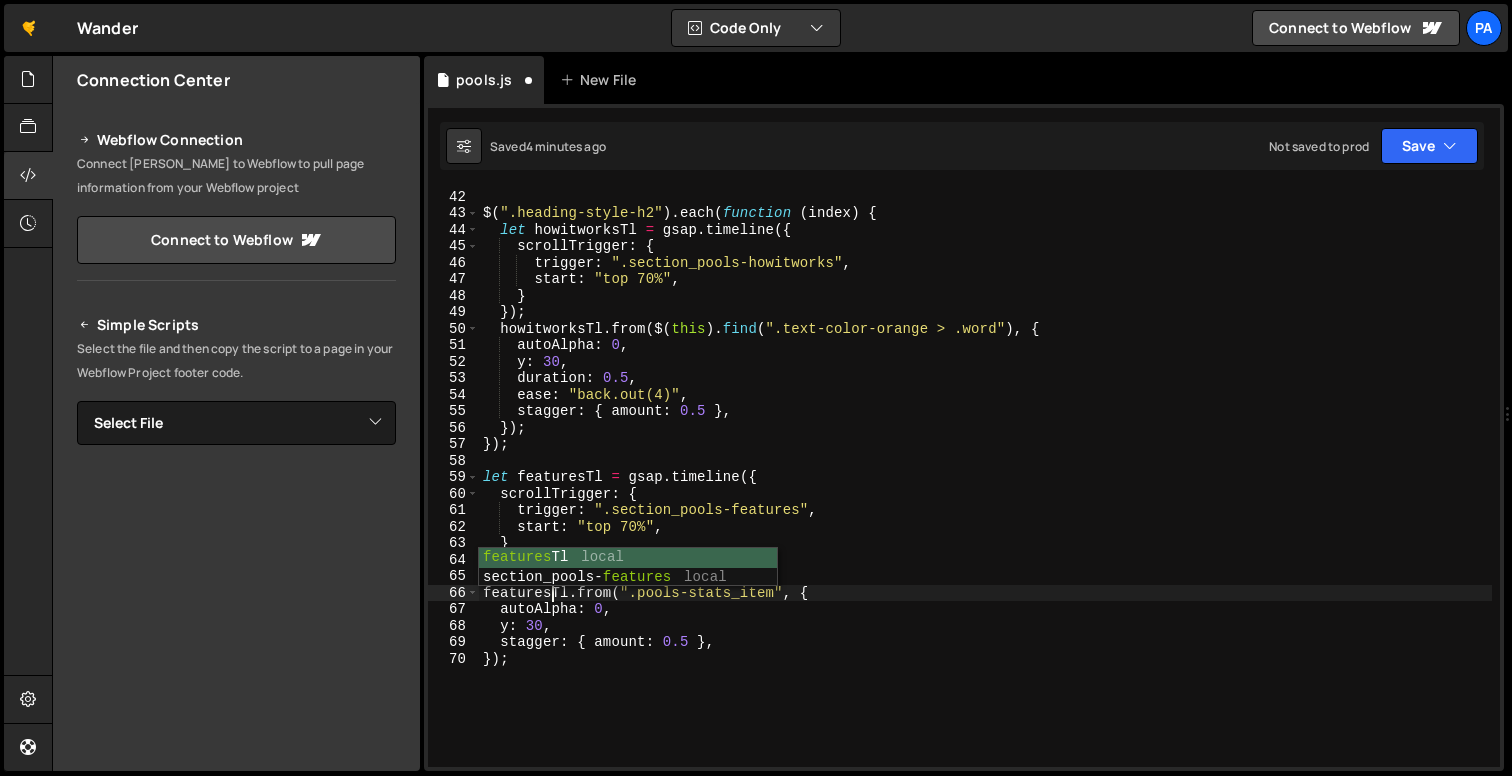 scroll, scrollTop: 0, scrollLeft: 4, axis: horizontal 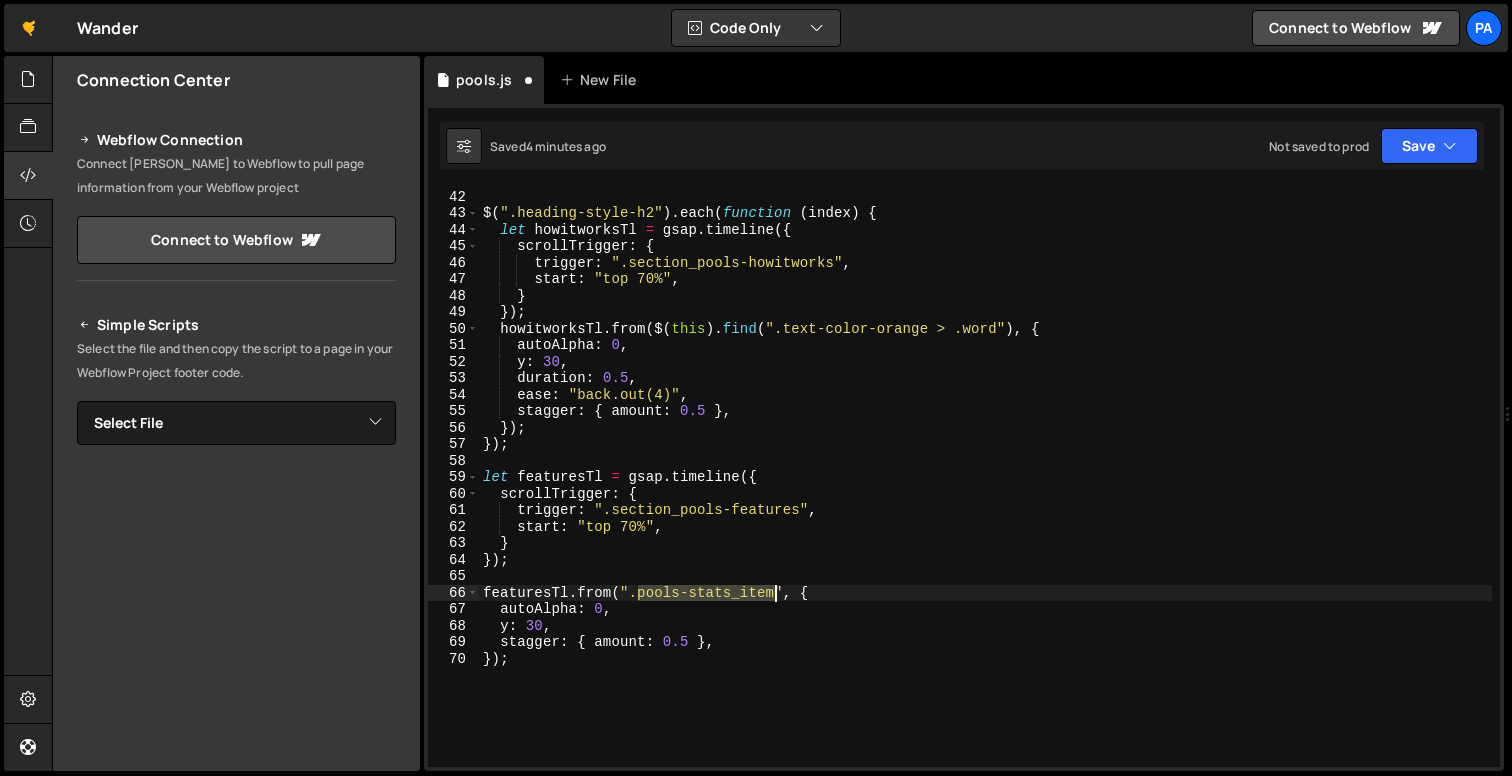 drag, startPoint x: 639, startPoint y: 591, endPoint x: 772, endPoint y: 585, distance: 133.13527 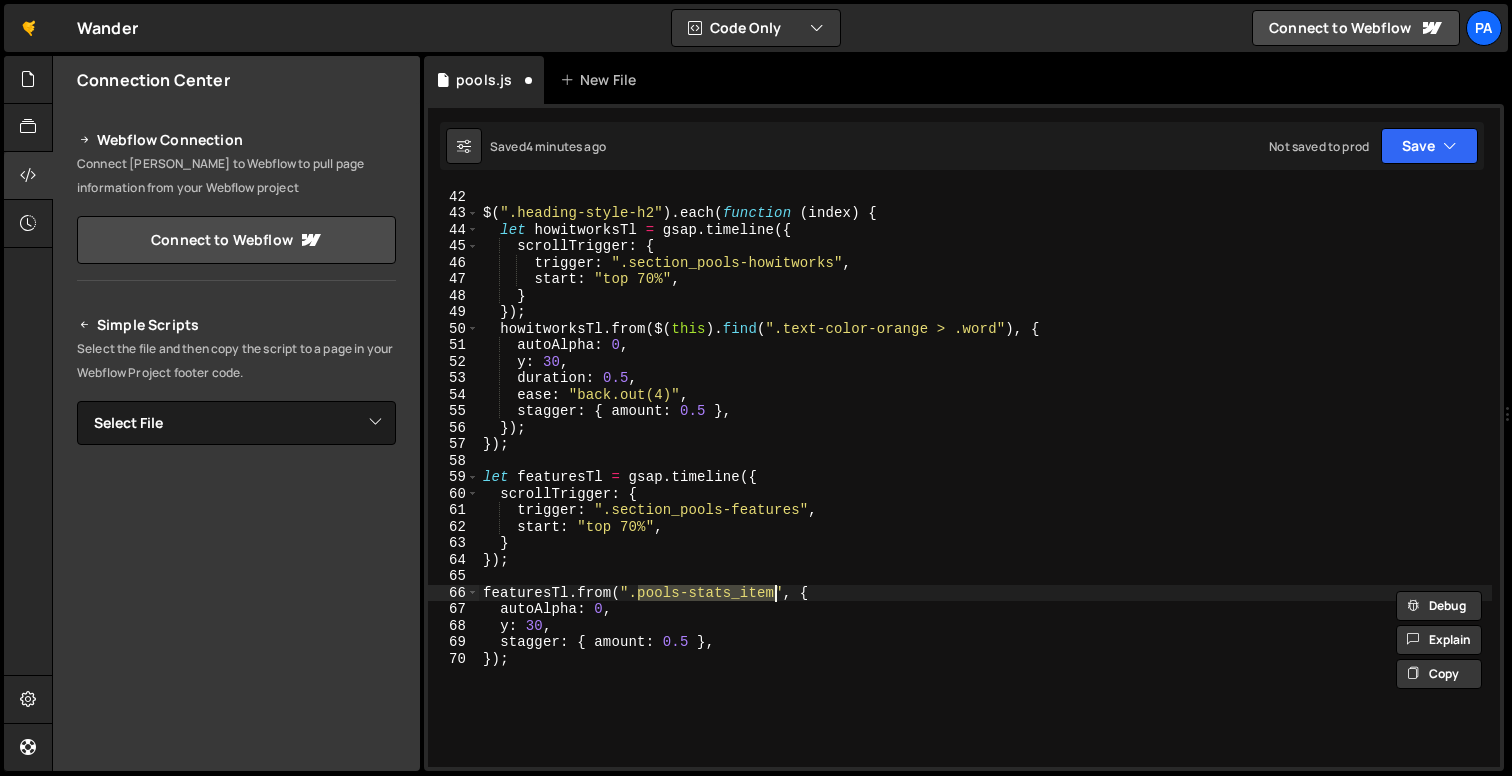 paste on "features_image-wrapper" 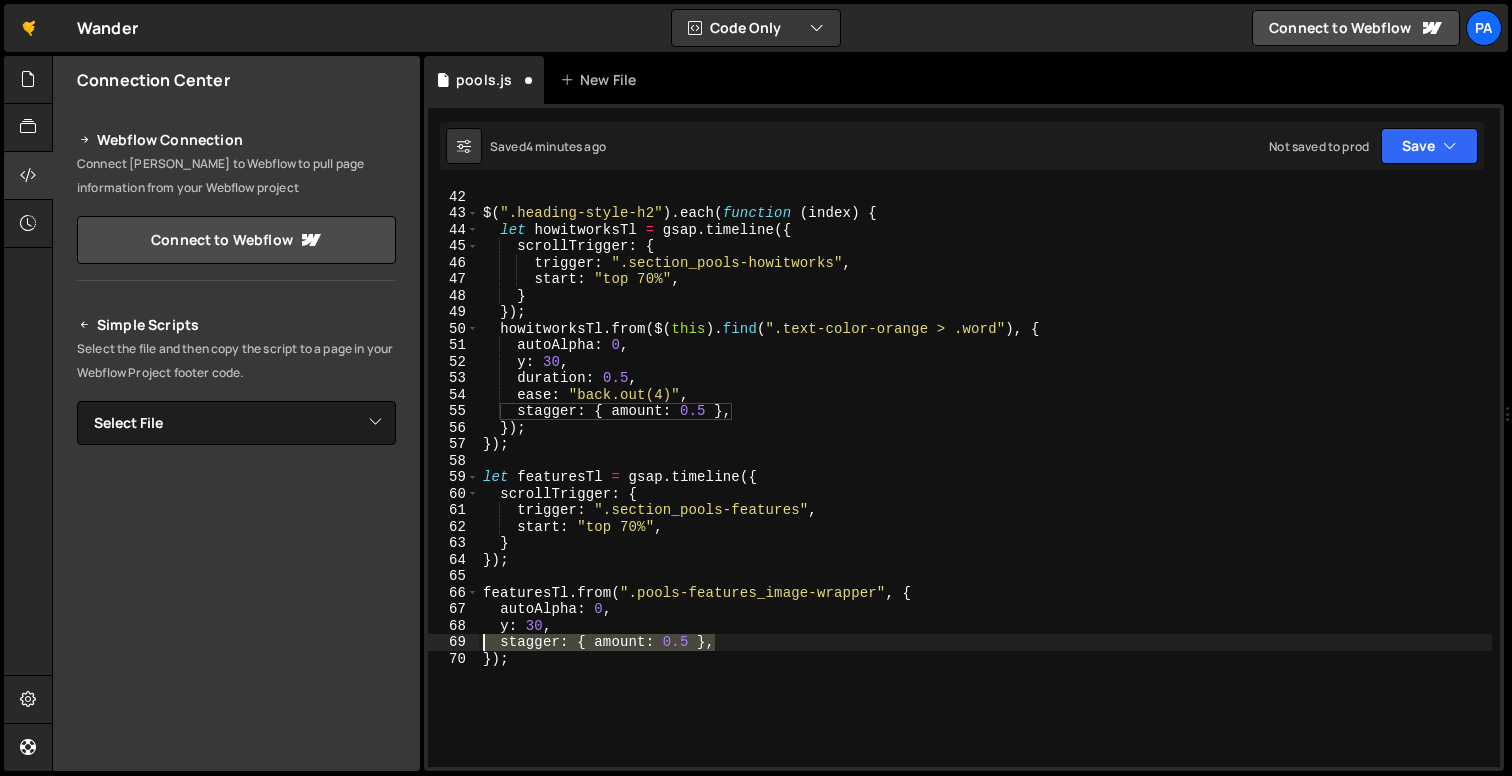 scroll, scrollTop: 0, scrollLeft: 0, axis: both 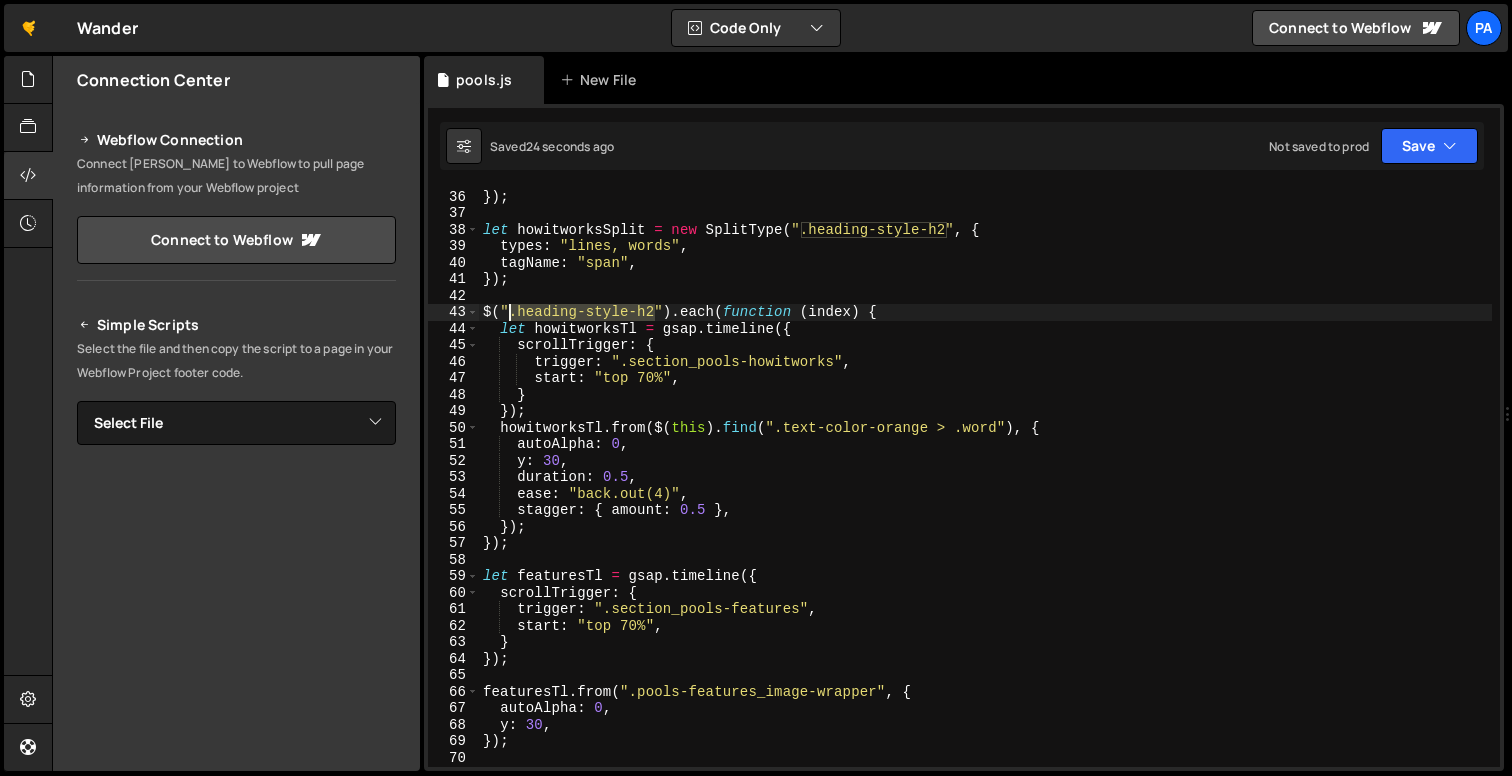 drag, startPoint x: 655, startPoint y: 309, endPoint x: 509, endPoint y: 305, distance: 146.05478 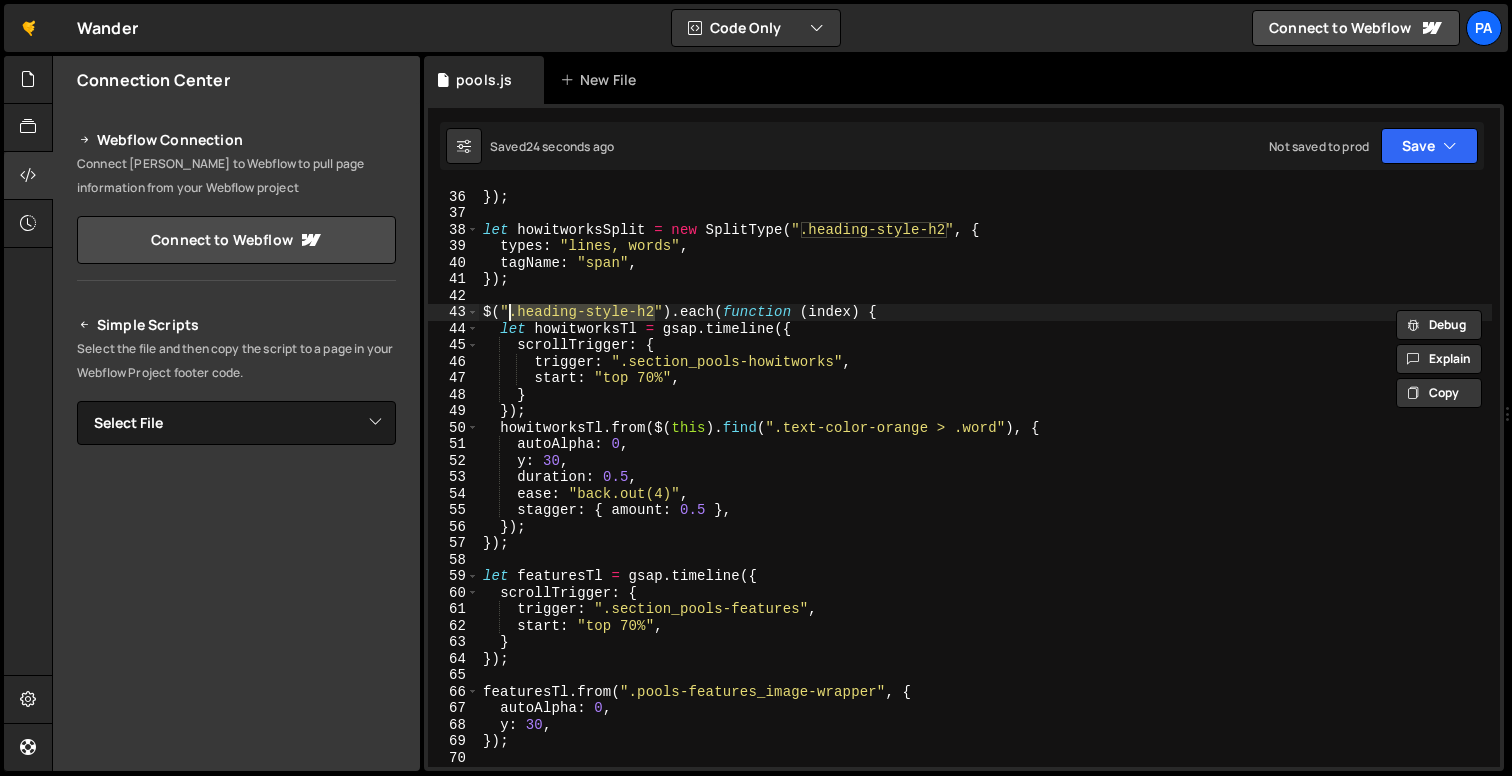 scroll, scrollTop: 0, scrollLeft: 2, axis: horizontal 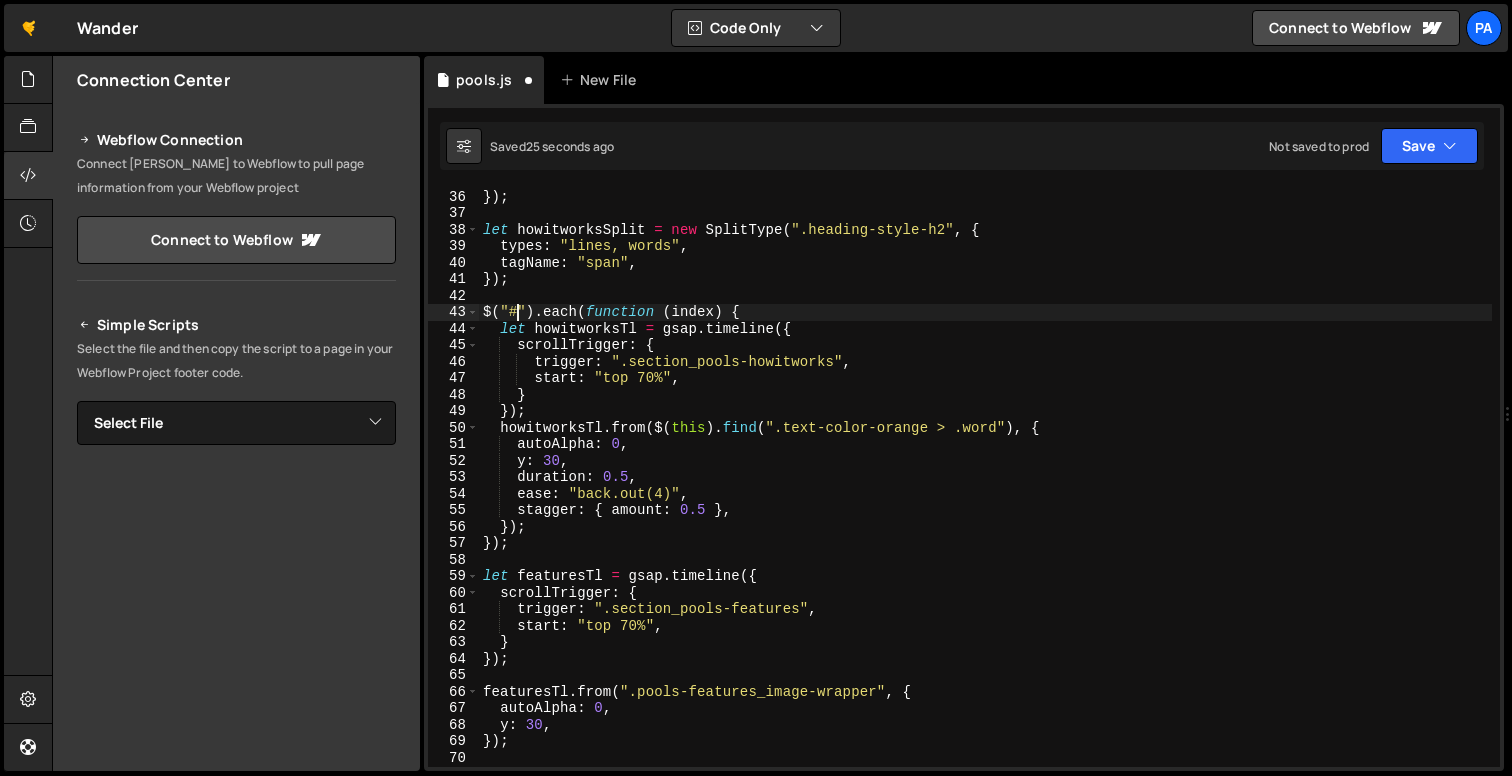 paste on "how-it-works-heading" 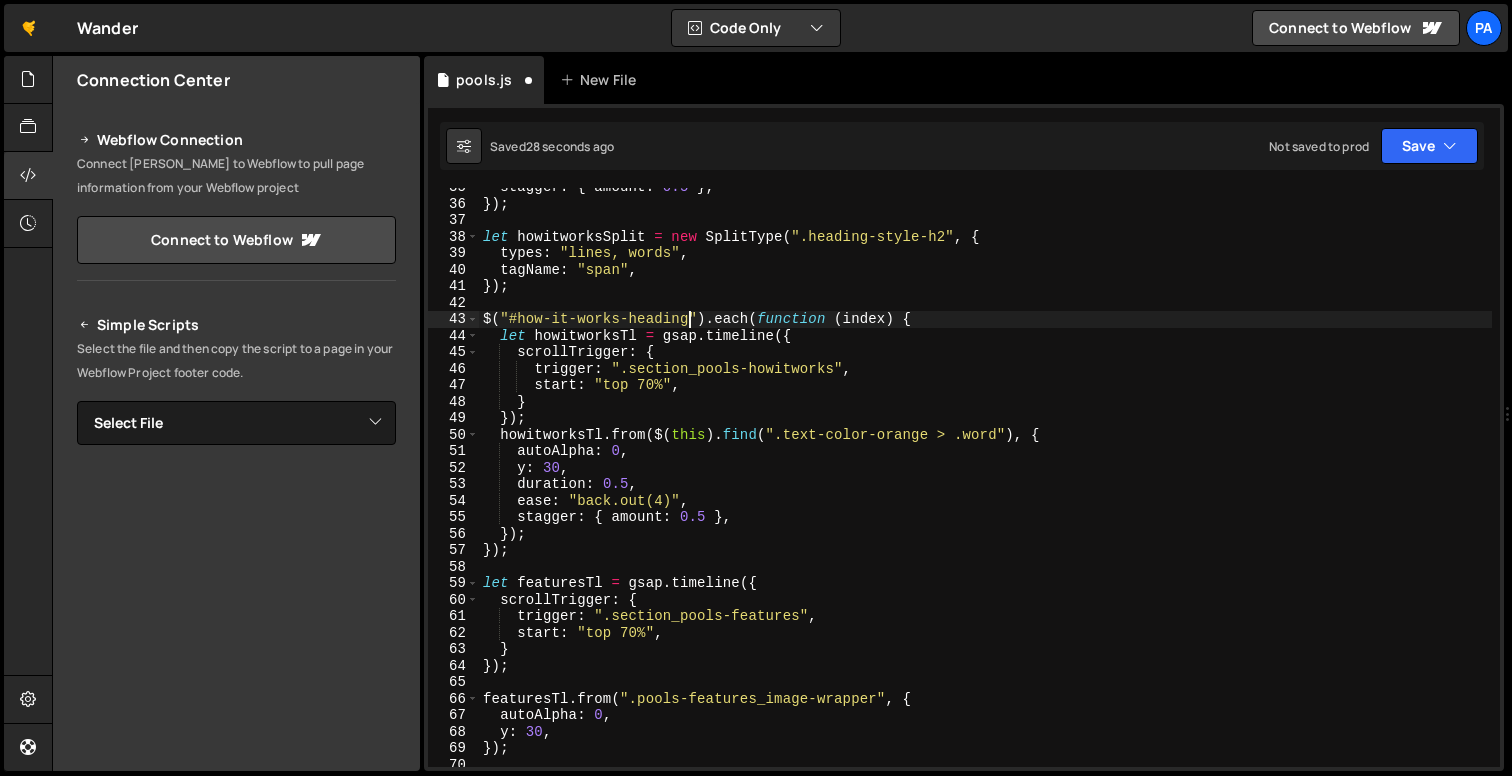 scroll, scrollTop: 558, scrollLeft: 0, axis: vertical 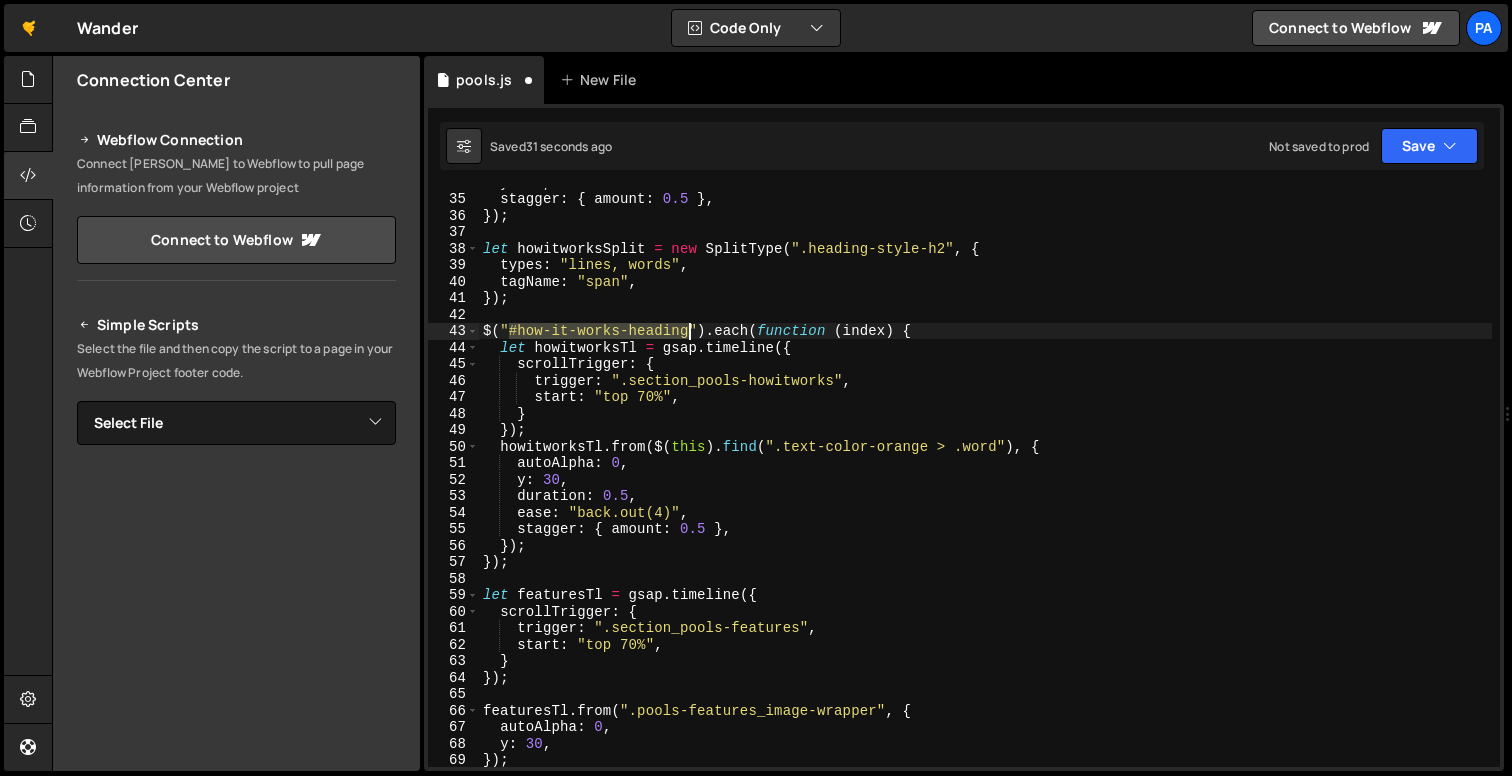 drag, startPoint x: 508, startPoint y: 328, endPoint x: 691, endPoint y: 327, distance: 183.00273 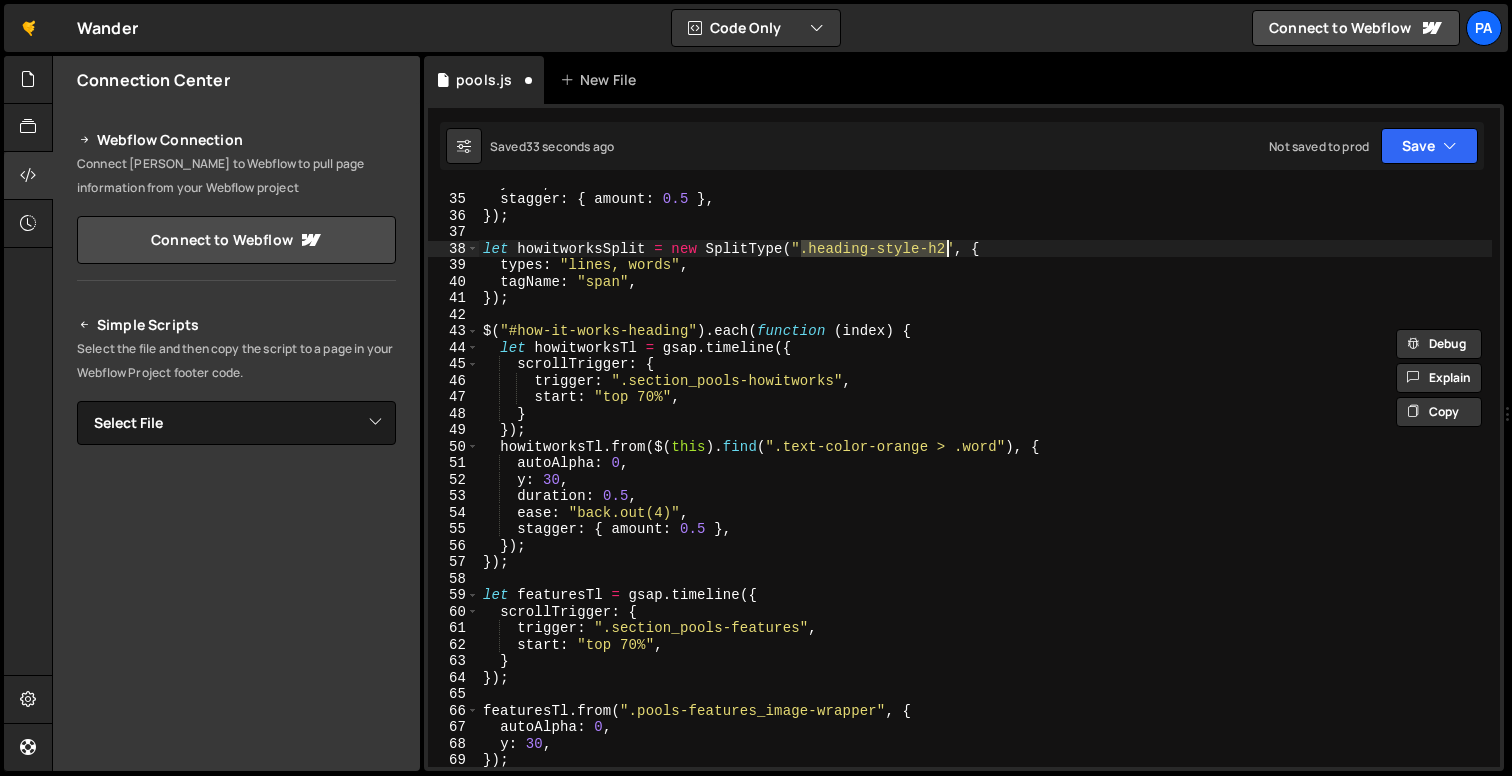 drag, startPoint x: 803, startPoint y: 248, endPoint x: 948, endPoint y: 242, distance: 145.12408 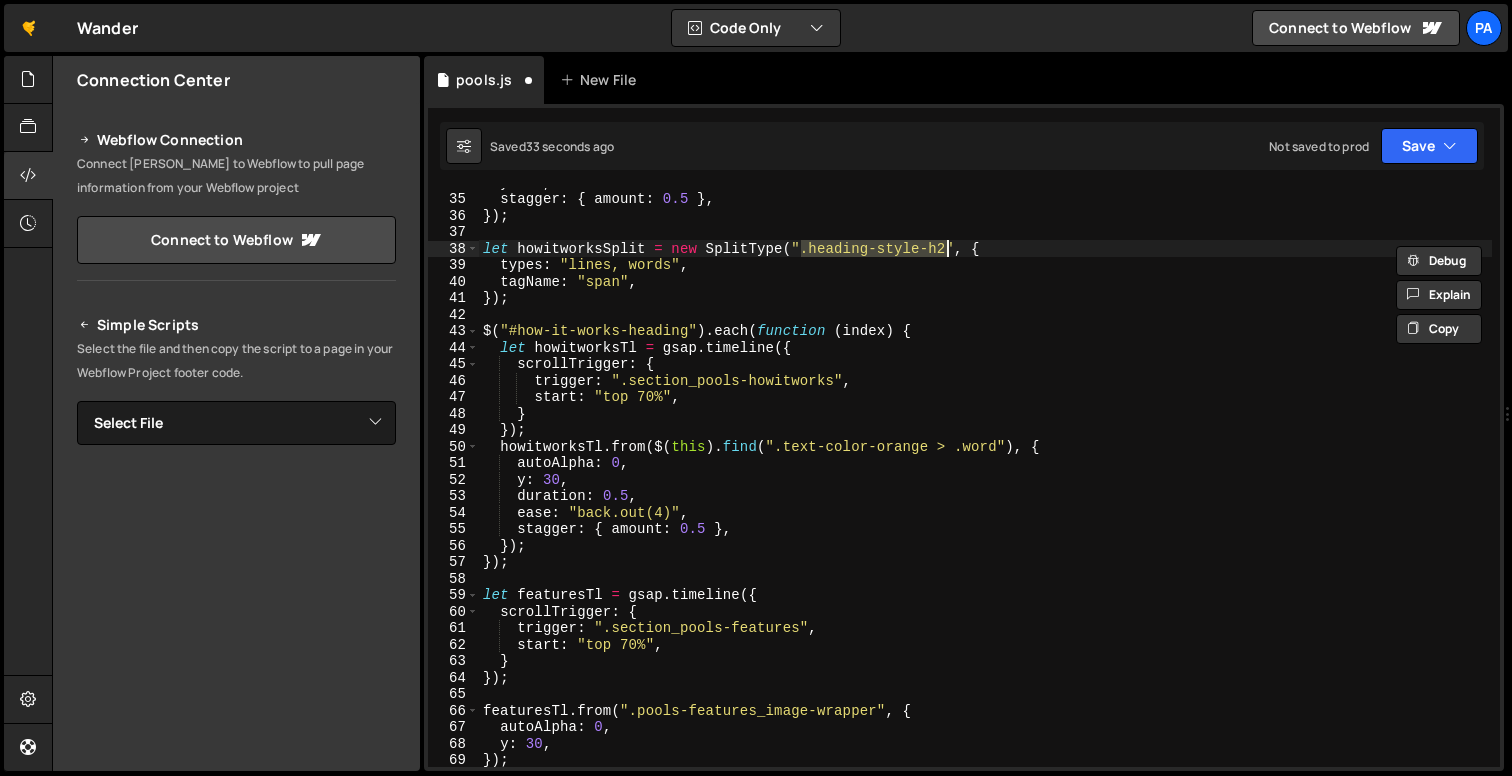 paste on "#how-it-works-heading" 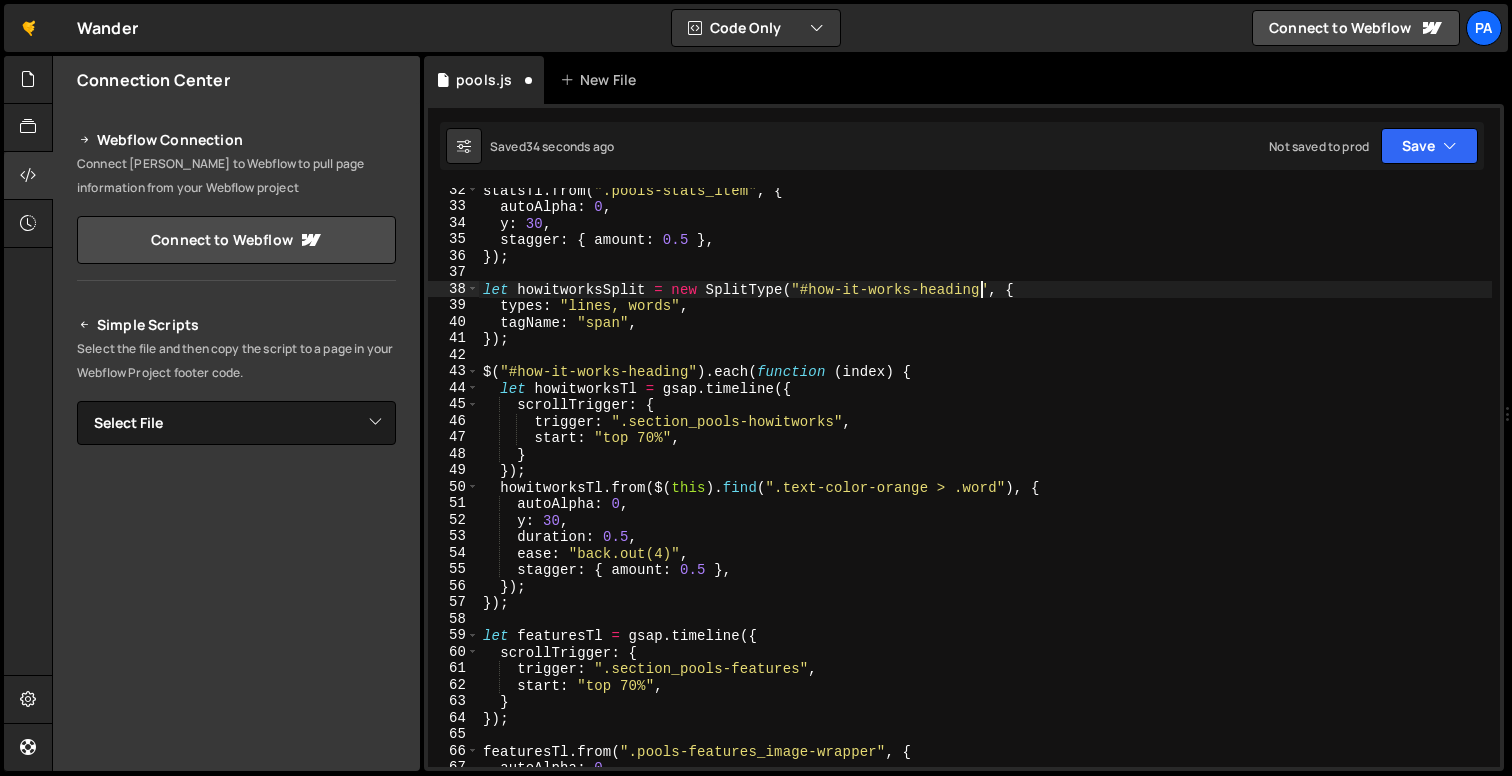 scroll, scrollTop: 517, scrollLeft: 0, axis: vertical 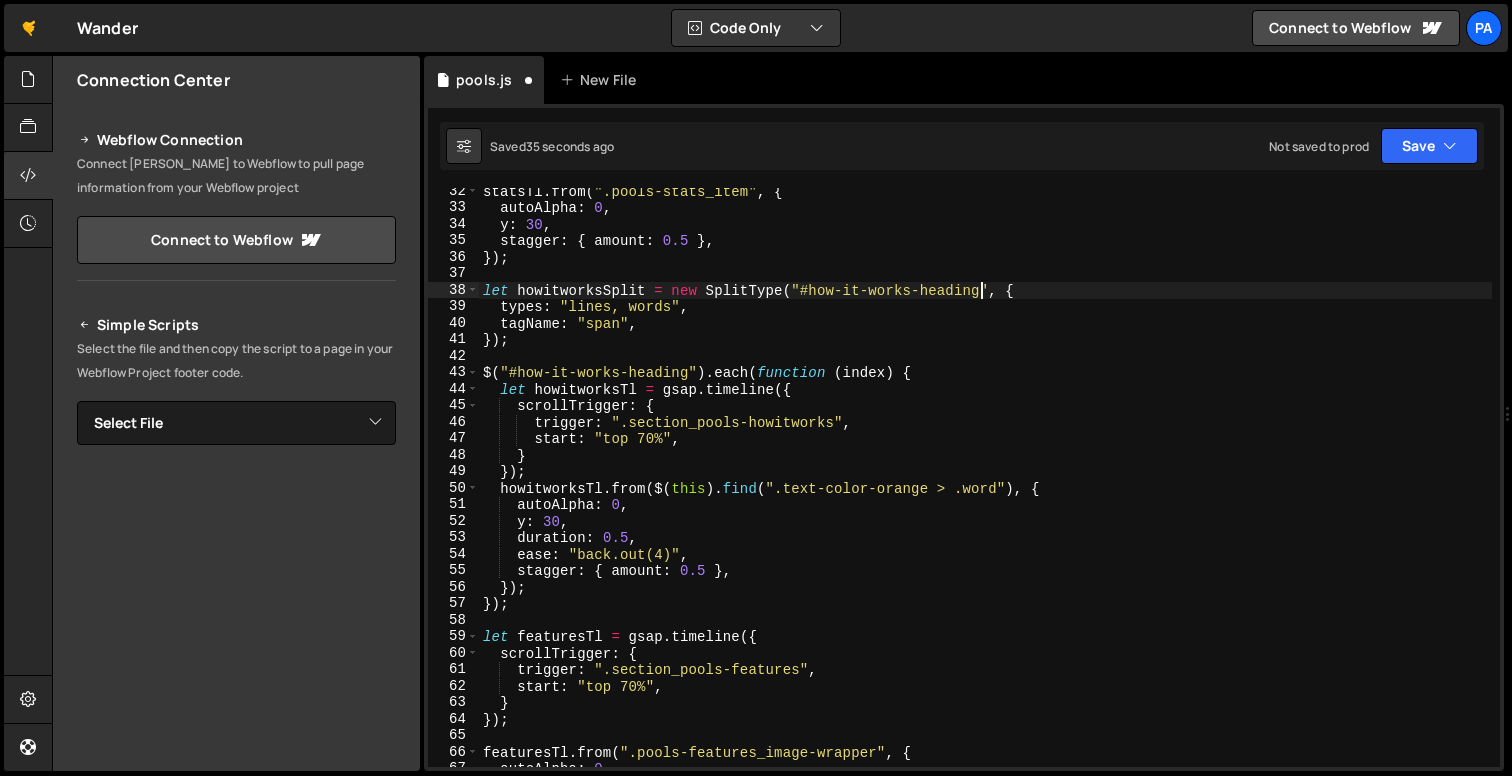 click on "statsTl . from ( ".pools-stats_item" ,   {    autoAlpha :   0 ,    y :   30 ,    stagger :   {   amount :   0.5   } , }) ; let   howitworksSplit   =   new   SplitType ( "#how-it-works-heading" ,   {    types :   "lines, words" ,    tagName :   "span" , }) ; $ ( "#how-it-works-heading" ) . each ( function   ( index )   {    let   howitworksTl   =   gsap . timeline ({       scrollTrigger :   {          trigger :   ".section_pools-howitworks" ,          start :   "top 70%" ,       }    }) ;    howitworksTl . from ( $ ( this ) . find ( ".text-color-orange > .word" ) ,   {       autoAlpha :   0 ,       y :   30 ,       duration :   0.5 ,       ease :   "back.out(4)" ,       stagger :   {   amount :   0.5   } ,    }) ; }) ; let   featuresTl   =   gsap . timeline ({    scrollTrigger :   {       trigger :   ".section_pools-features" ,       start :   "top 70%" ,    } }) ; featuresTl . from ( ".pools-features_image-wrapper" ,   {    autoAlpha :   0 ,    y :   30 ," at bounding box center (985, 489) 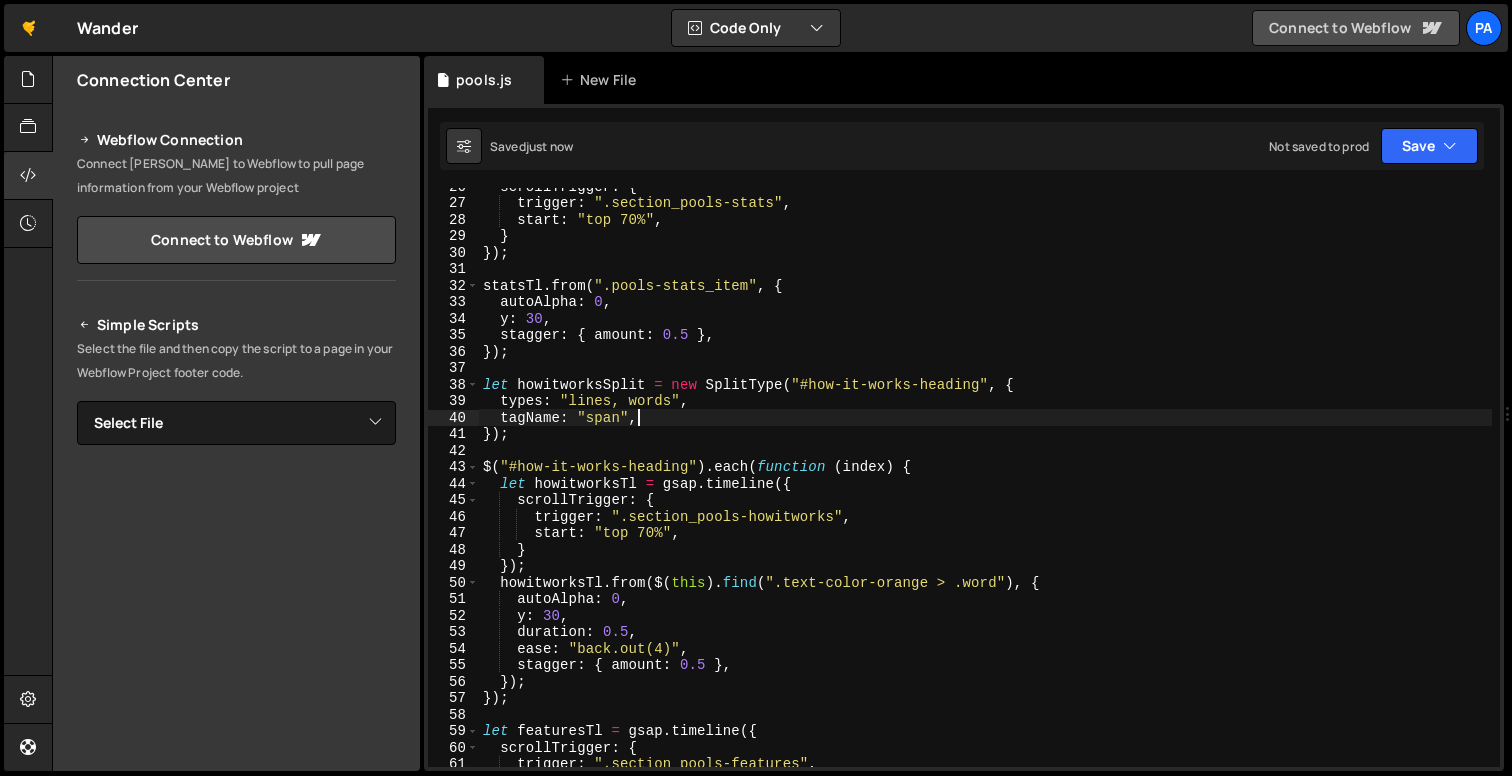 scroll, scrollTop: 446, scrollLeft: 0, axis: vertical 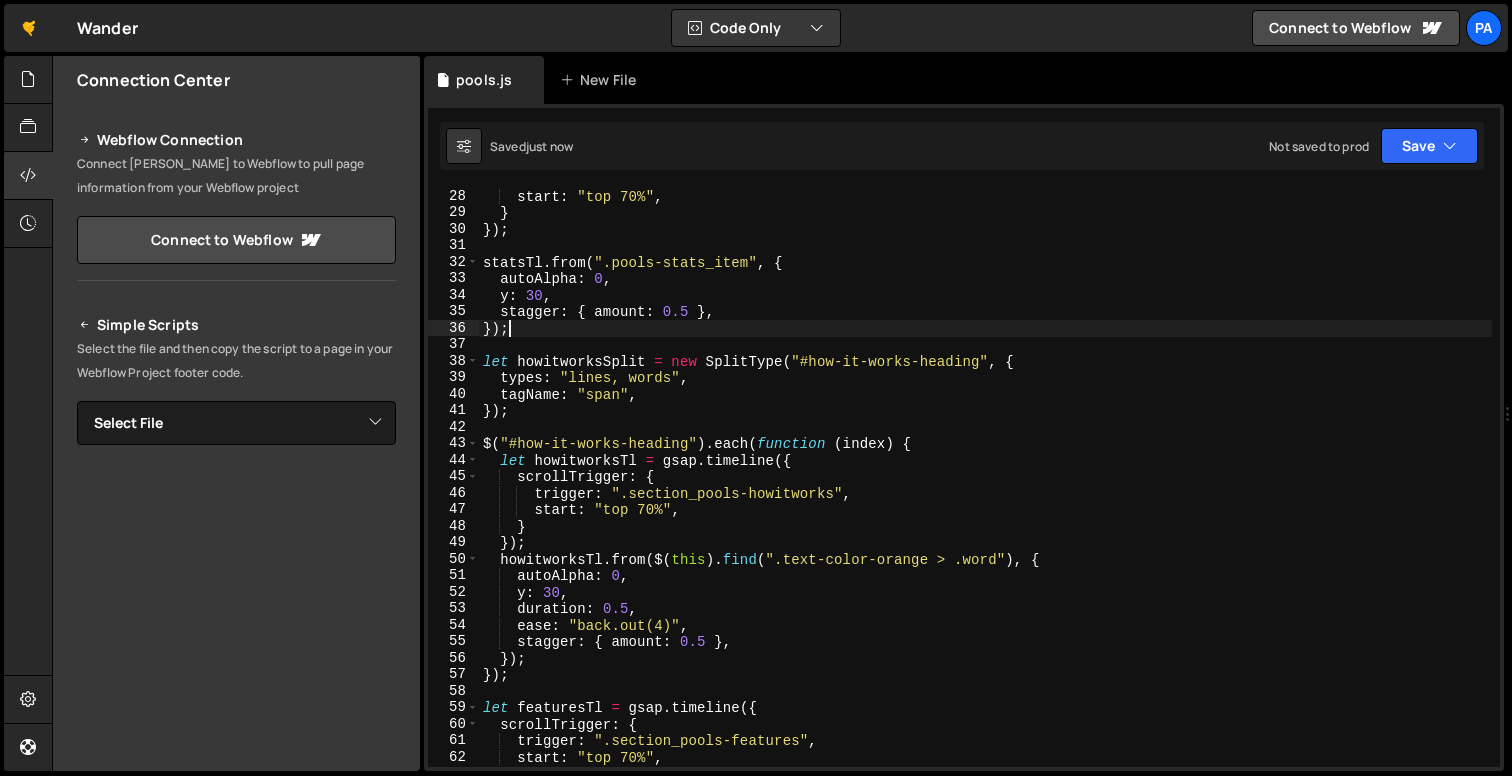 click on "start :   "top 70%" ,    } }) ; statsTl . from ( ".pools-stats_item" ,   {    autoAlpha :   0 ,    y :   30 ,    stagger :   {   amount :   0.5   } , }) ; let   howitworksSplit   =   new   SplitType ( "#how-it-works-heading" ,   {    types :   "lines, words" ,    tagName :   "span" , }) ; $ ( "#how-it-works-heading" ) . each ( function   ( index )   {    let   howitworksTl   =   gsap . timeline ({       scrollTrigger :   {          trigger :   ".section_pools-howitworks" ,          start :   "top 70%" ,       }    }) ;    howitworksTl . from ( $ ( this ) . find ( ".text-color-orange > .word" ) ,   {       autoAlpha :   0 ,       y :   30 ,       duration :   0.5 ,       ease :   "back.out(4)" ,       stagger :   {   amount :   0.5   } ,    }) ; }) ; let   featuresTl   =   gsap . timeline ({    scrollTrigger :   {       trigger :   ".section_pools-features" ,       start :   "top 70%" ,    } }) ;" at bounding box center [985, 494] 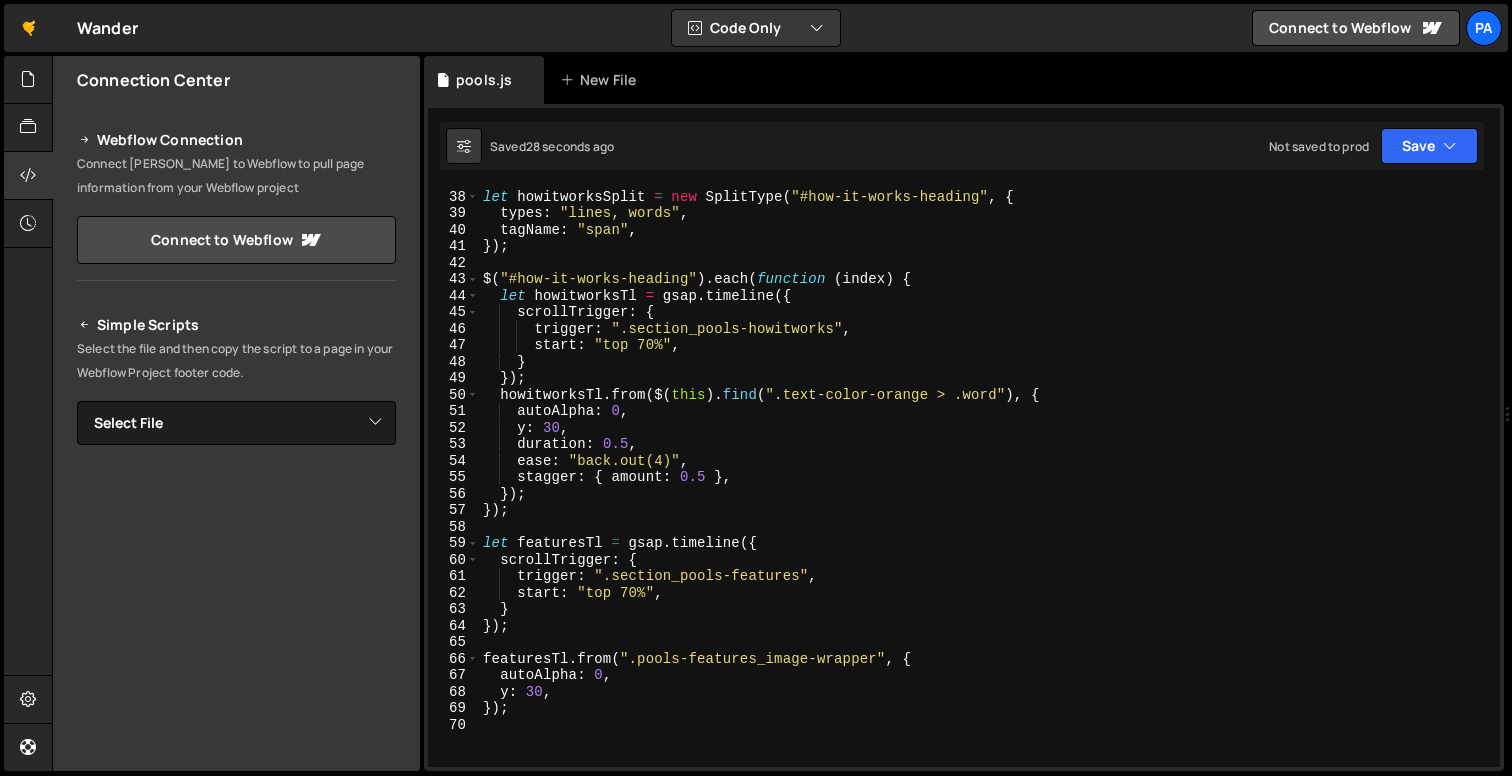 scroll, scrollTop: 690, scrollLeft: 0, axis: vertical 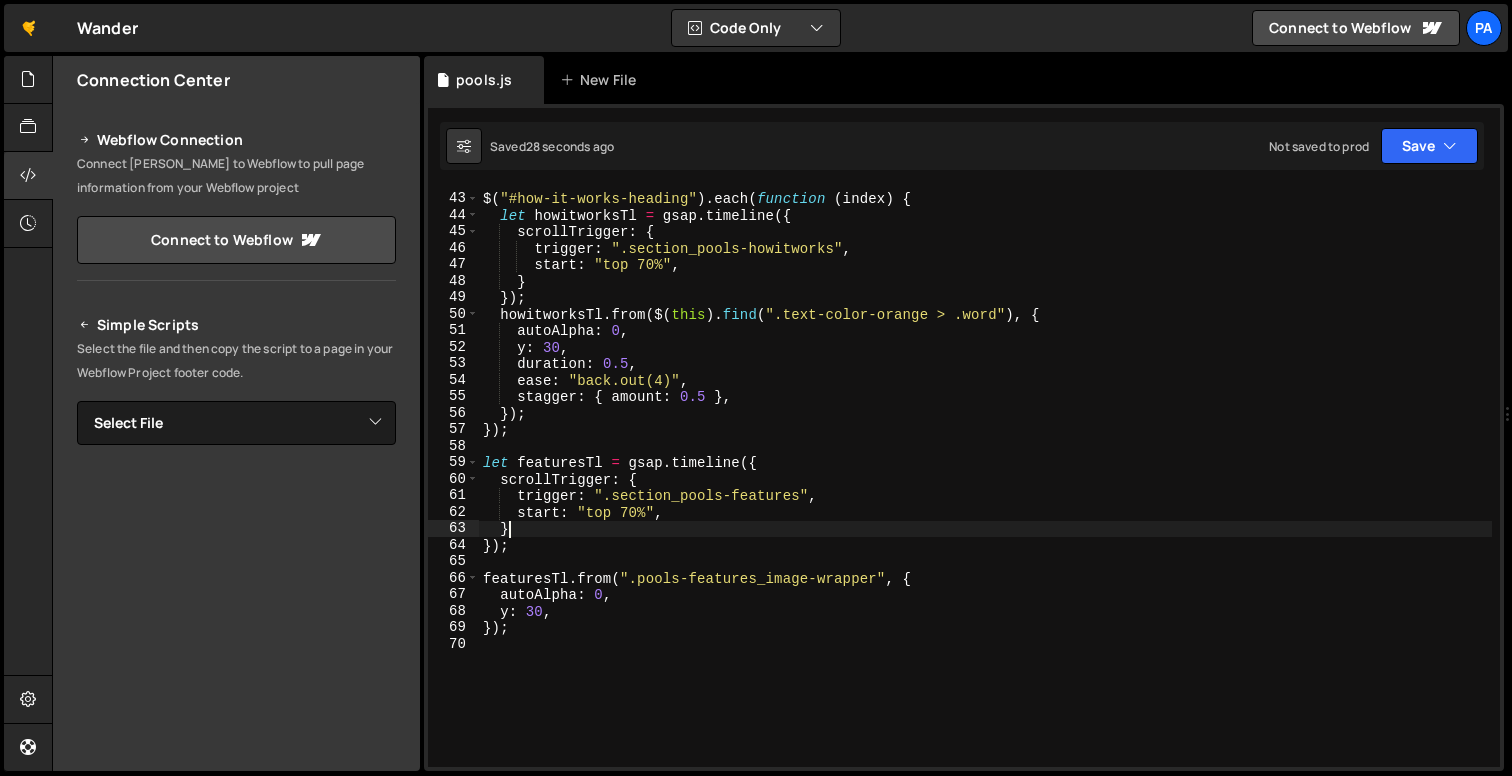 click on "$ ( "#how-it-works-heading" ) . each ( function   ( index )   {    let   howitworksTl   =   gsap . timeline ({       scrollTrigger :   {          trigger :   ".section_pools-howitworks" ,          start :   "top 70%" ,       }    }) ;    howitworksTl . from ( $ ( this ) . find ( ".text-color-orange > .word" ) ,   {       autoAlpha :   0 ,       y :   30 ,       duration :   0.5 ,       ease :   "back.out(4)" ,       stagger :   {   amount :   0.5   } ,    }) ; }) ; let   featuresTl   =   gsap . timeline ({    scrollTrigger :   {       trigger :   ".section_pools-features" ,       start :   "top 70%" ,    } }) ; featuresTl . from ( ".pools-features_image-wrapper" ,   {    autoAlpha :   0 ,    y :   30 , }) ;" at bounding box center (985, 480) 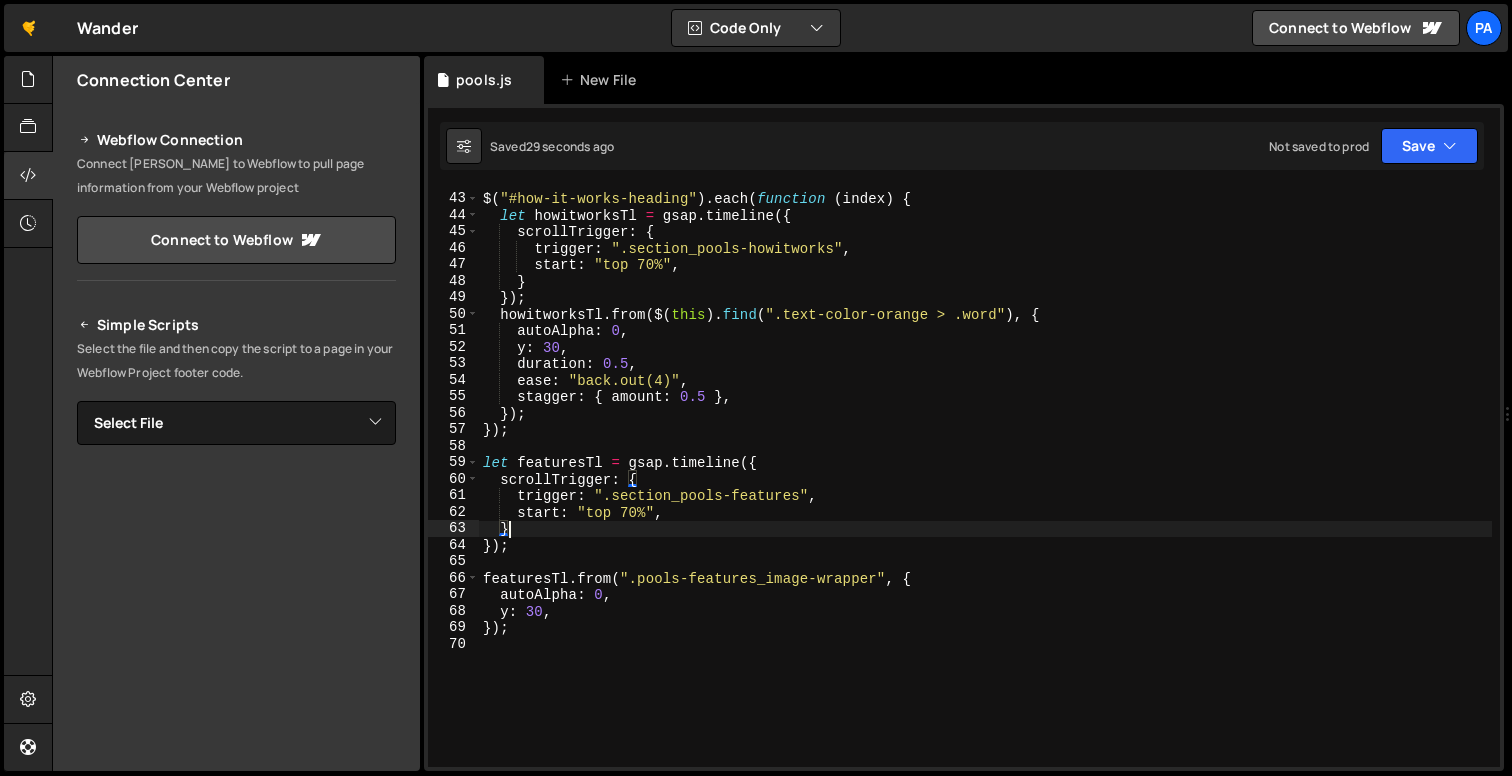 click on "$ ( "#how-it-works-heading" ) . each ( function   ( index )   {    let   howitworksTl   =   gsap . timeline ({       scrollTrigger :   {          trigger :   ".section_pools-howitworks" ,          start :   "top 70%" ,       }    }) ;    howitworksTl . from ( $ ( this ) . find ( ".text-color-orange > .word" ) ,   {       autoAlpha :   0 ,       y :   30 ,       duration :   0.5 ,       ease :   "back.out(4)" ,       stagger :   {   amount :   0.5   } ,    }) ; }) ; let   featuresTl   =   gsap . timeline ({    scrollTrigger :   {       trigger :   ".section_pools-features" ,       start :   "top 70%" ,    } }) ; featuresTl . from ( ".pools-features_image-wrapper" ,   {    autoAlpha :   0 ,    y :   30 , }) ;" at bounding box center (985, 480) 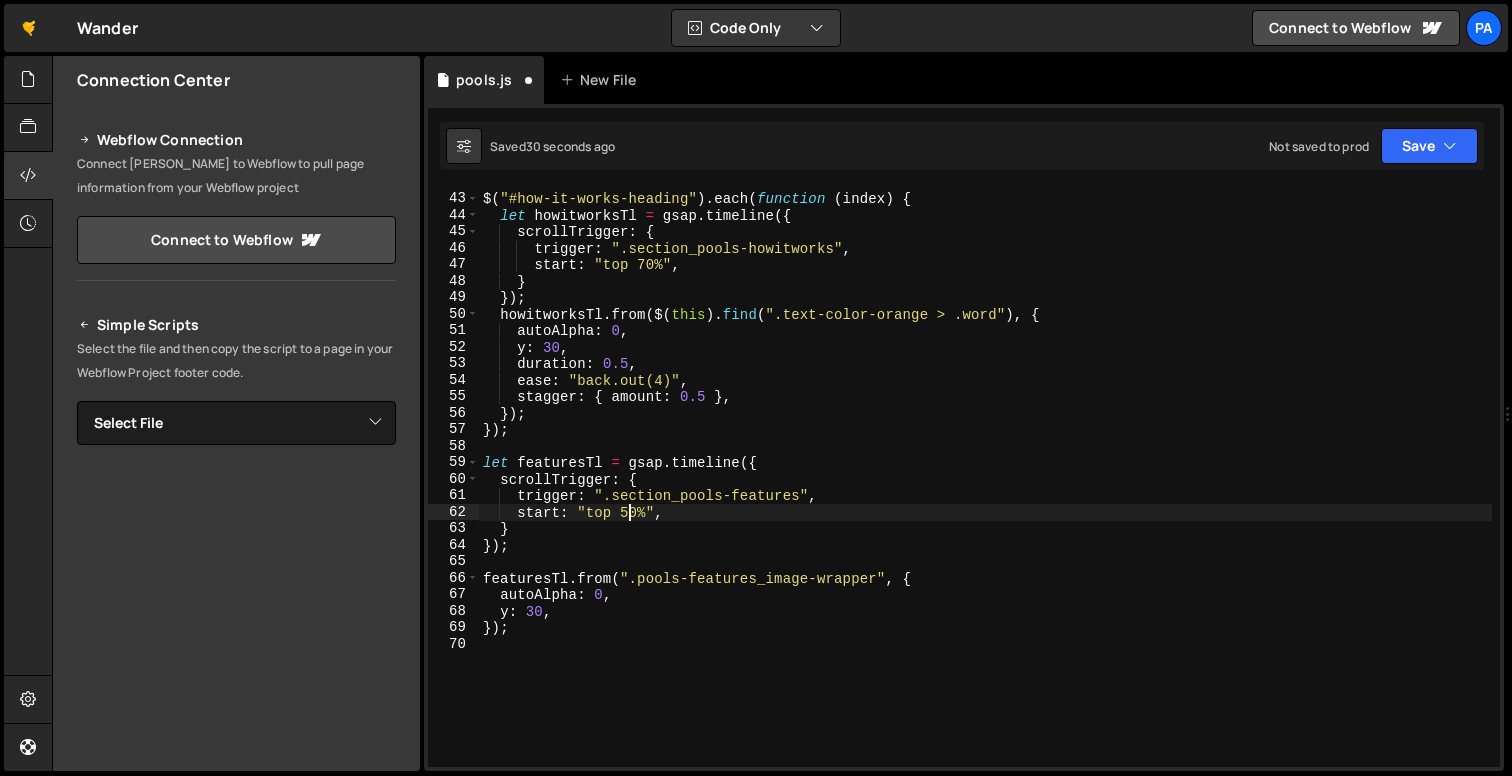 scroll, scrollTop: 0, scrollLeft: 9, axis: horizontal 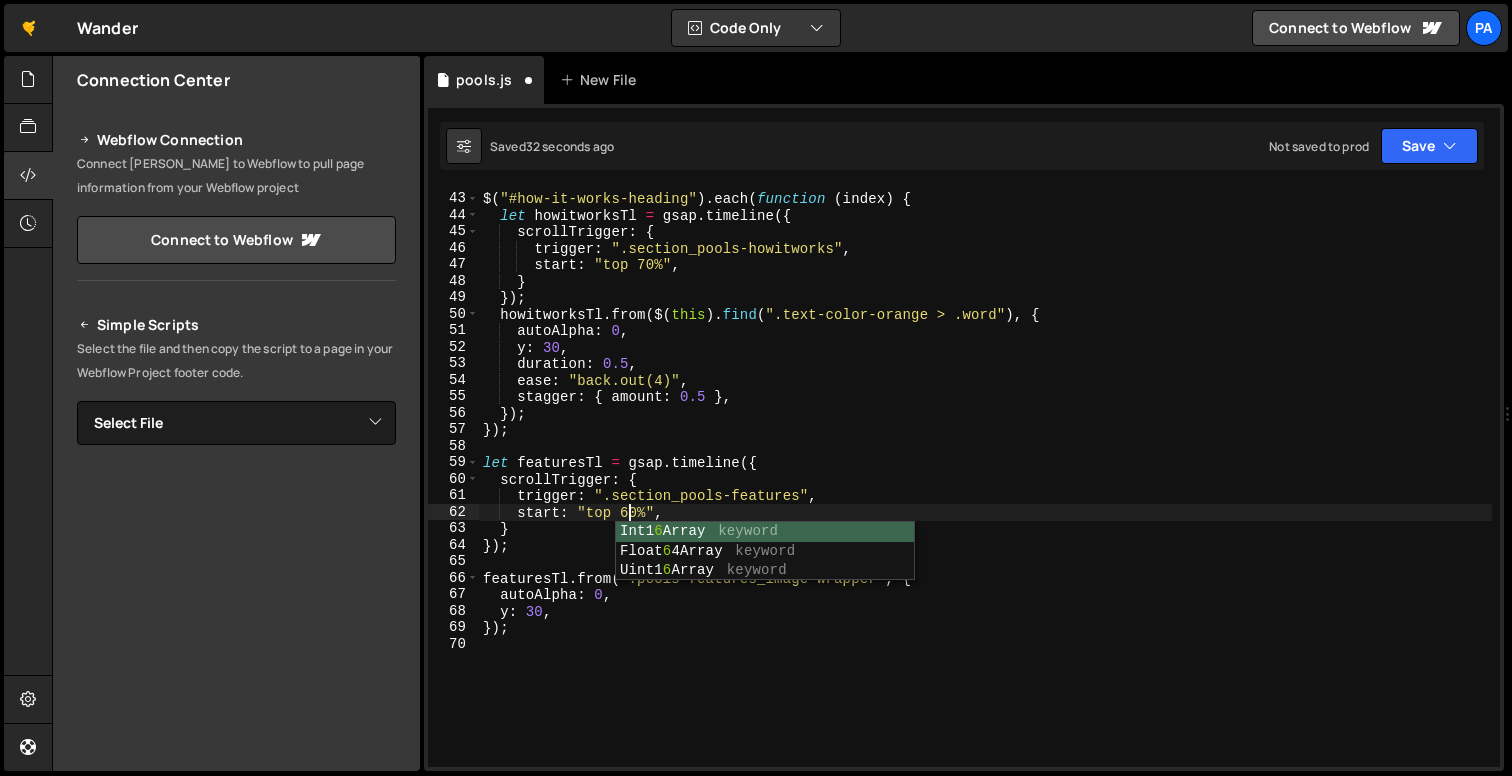 click on "$ ( "#how-it-works-heading" ) . each ( function   ( index )   {    let   howitworksTl   =   gsap . timeline ({       scrollTrigger :   {          trigger :   ".section_pools-howitworks" ,          start :   "top 70%" ,       }    }) ;    howitworksTl . from ( $ ( this ) . find ( ".text-color-orange > .word" ) ,   {       autoAlpha :   0 ,       y :   30 ,       duration :   0.5 ,       ease :   "back.out(4)" ,       stagger :   {   amount :   0.5   } ,    }) ; }) ; let   featuresTl   =   gsap . timeline ({    scrollTrigger :   {       trigger :   ".section_pools-features" ,       start :   "top 60%" ,    } }) ; featuresTl . from ( ".pools-features_image-wrapper" ,   {    autoAlpha :   0 ,    y :   30 , }) ;" at bounding box center (985, 480) 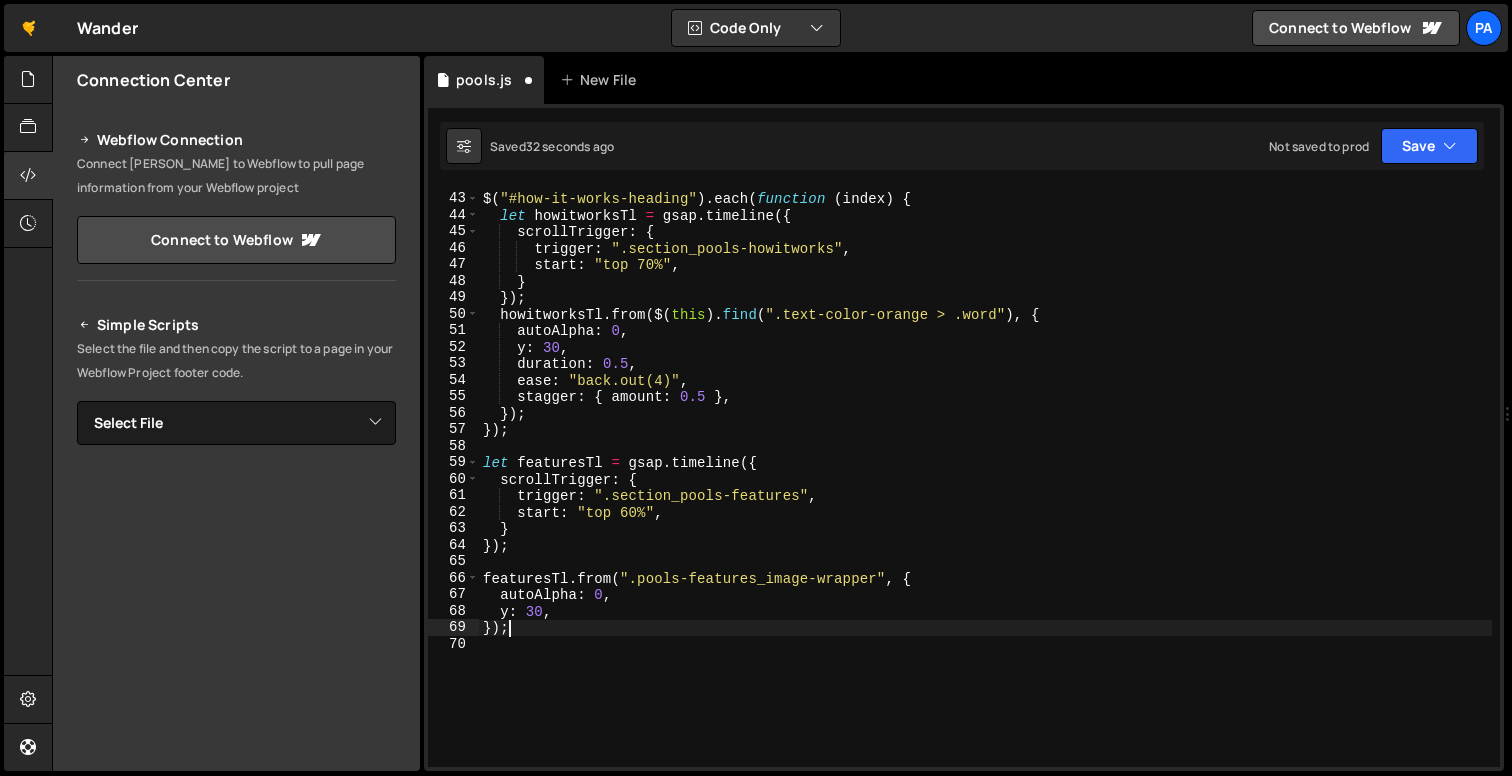 scroll, scrollTop: 0, scrollLeft: 1, axis: horizontal 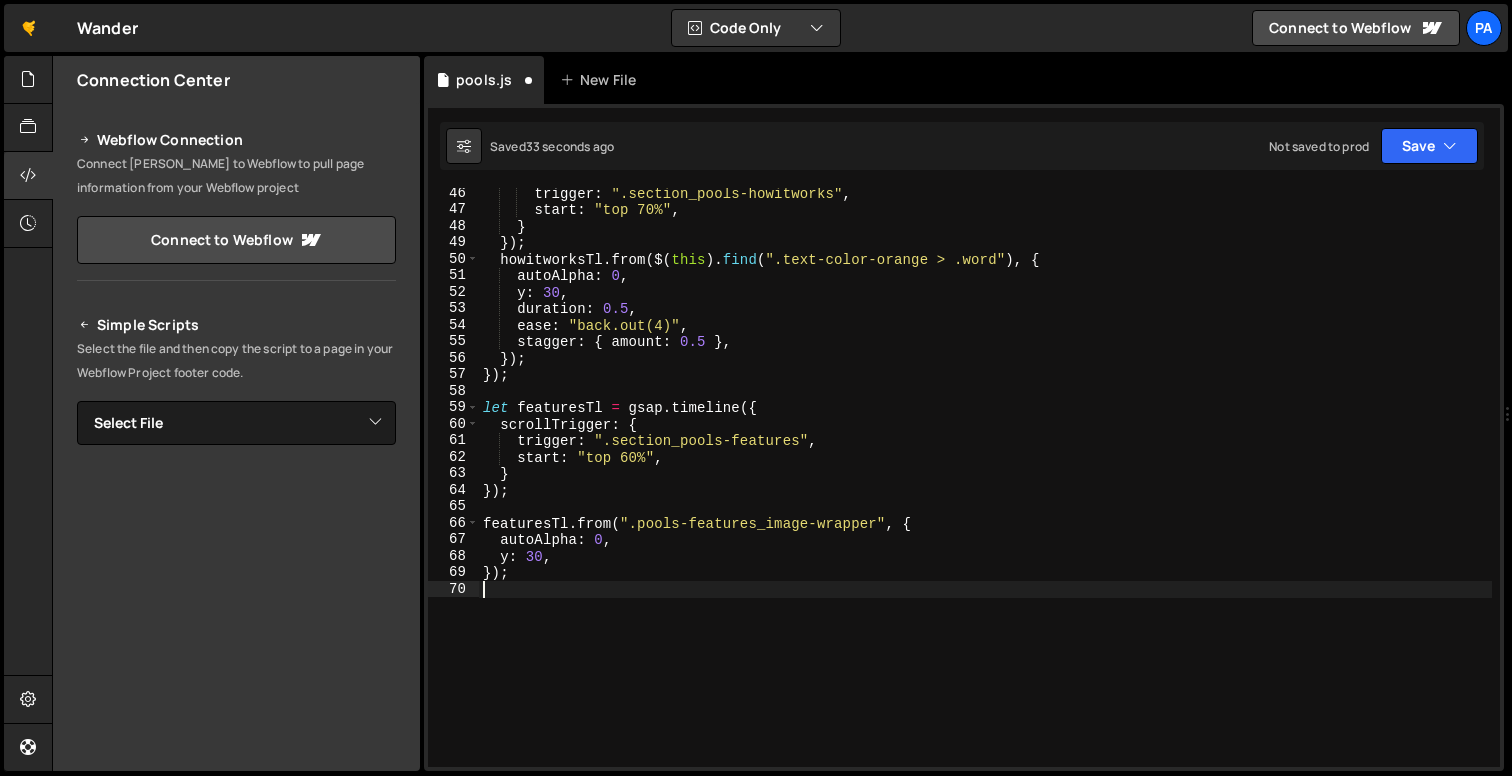 click on "trigger :   ".section_pools-howitworks" ,          start :   "top 70%" ,       }    }) ;    howitworksTl . from ( $ ( this ) . find ( ".text-color-orange > .word" ) ,   {       autoAlpha :   0 ,       y :   30 ,       duration :   0.5 ,       ease :   "back.out(4)" ,       stagger :   {   amount :   0.5   } ,    }) ; }) ; let   featuresTl   =   gsap . timeline ({    scrollTrigger :   {       trigger :   ".section_pools-features" ,       start :   "top 60%" ,    } }) ; featuresTl . from ( ".pools-features_image-wrapper" ,   {    autoAlpha :   0 ,    y :   30 , }) ;" at bounding box center (985, 491) 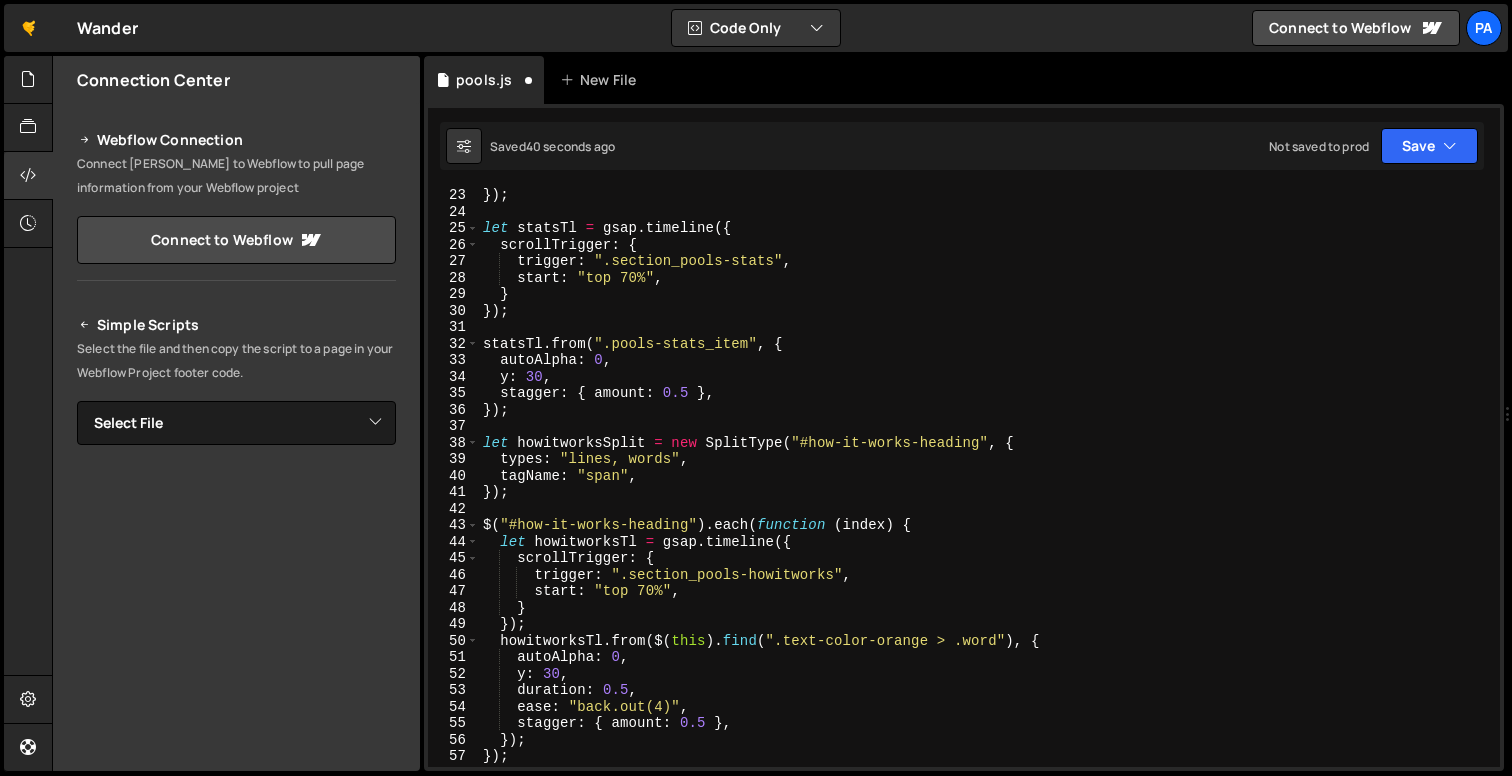 scroll, scrollTop: 364, scrollLeft: 0, axis: vertical 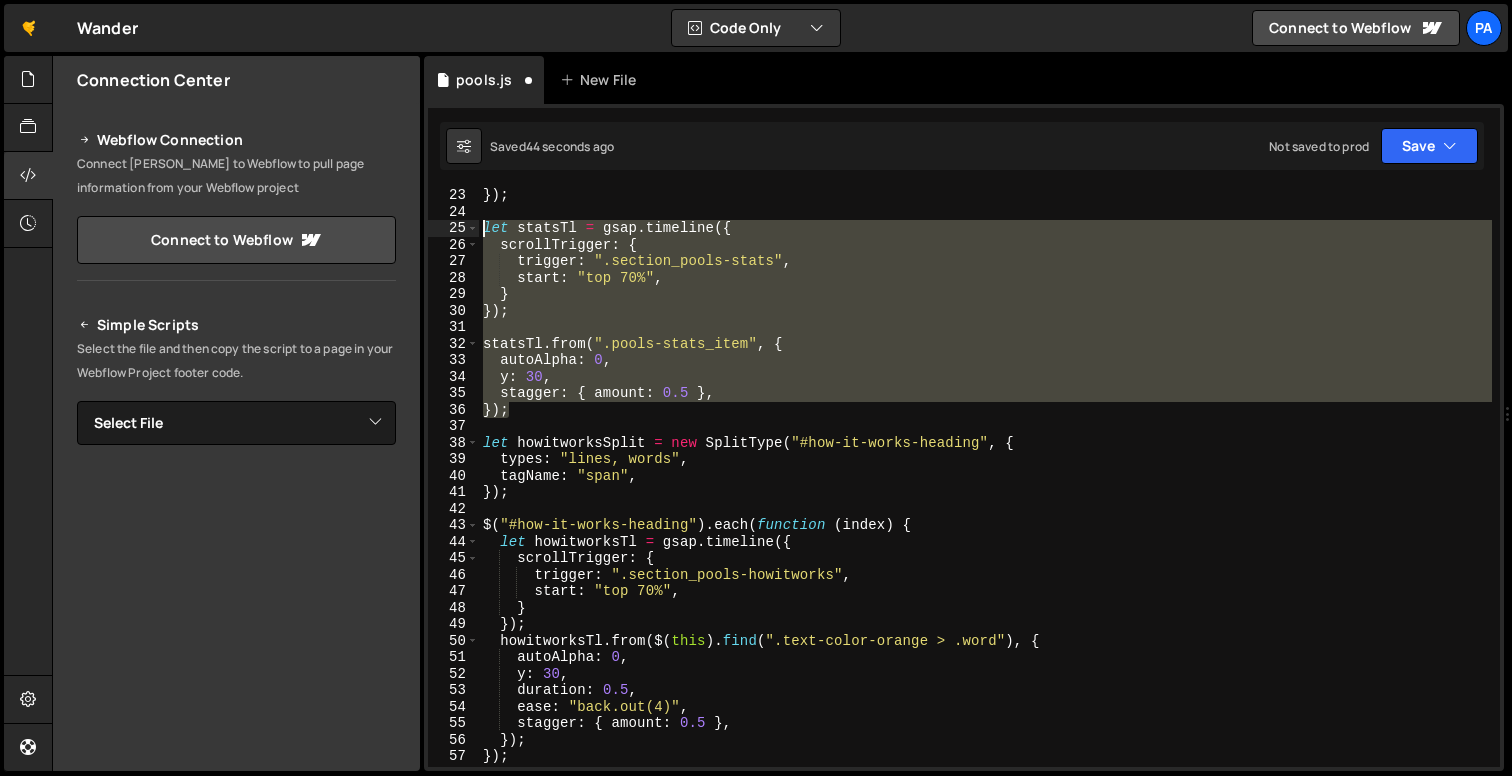drag, startPoint x: 517, startPoint y: 411, endPoint x: 460, endPoint y: 224, distance: 195.49425 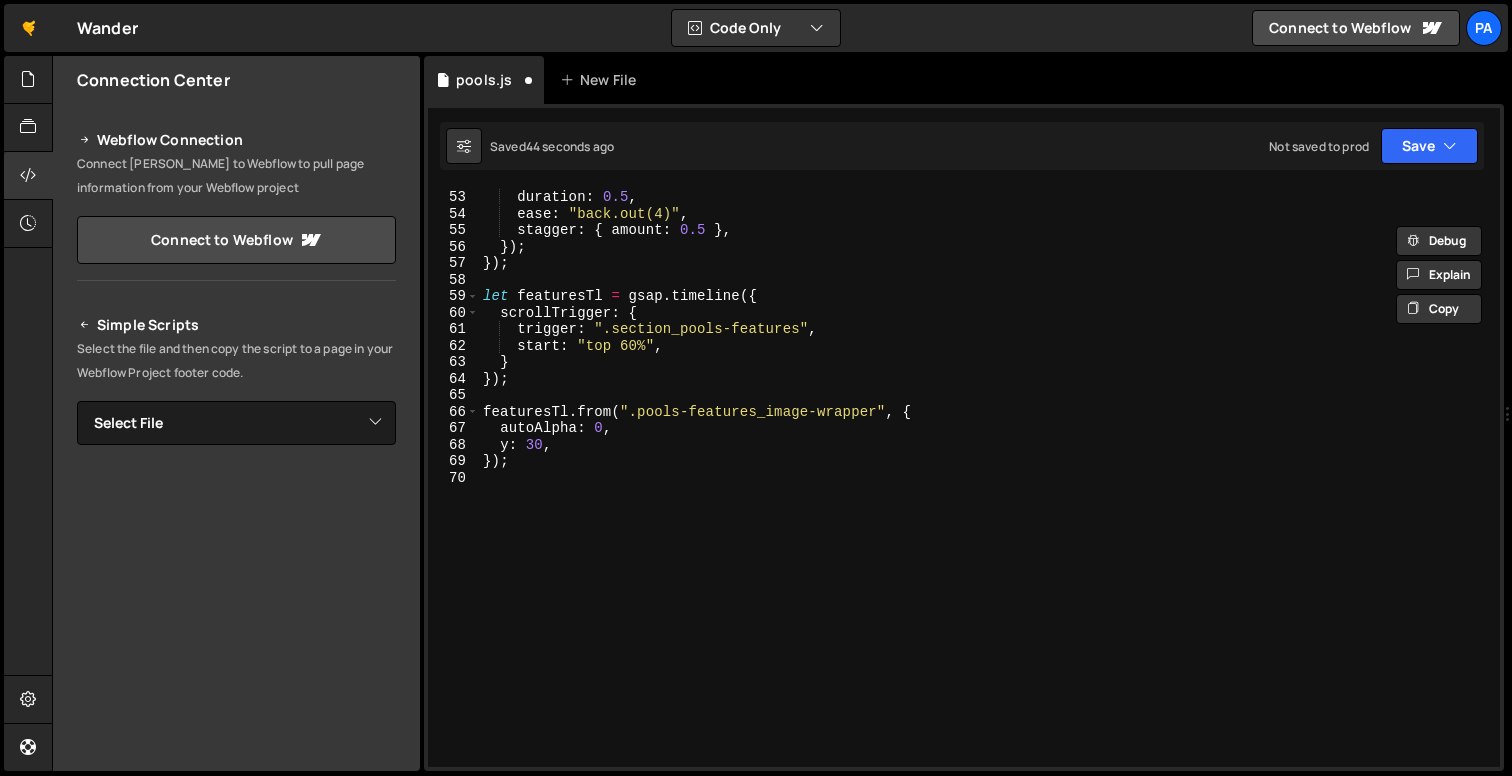 scroll, scrollTop: 857, scrollLeft: 0, axis: vertical 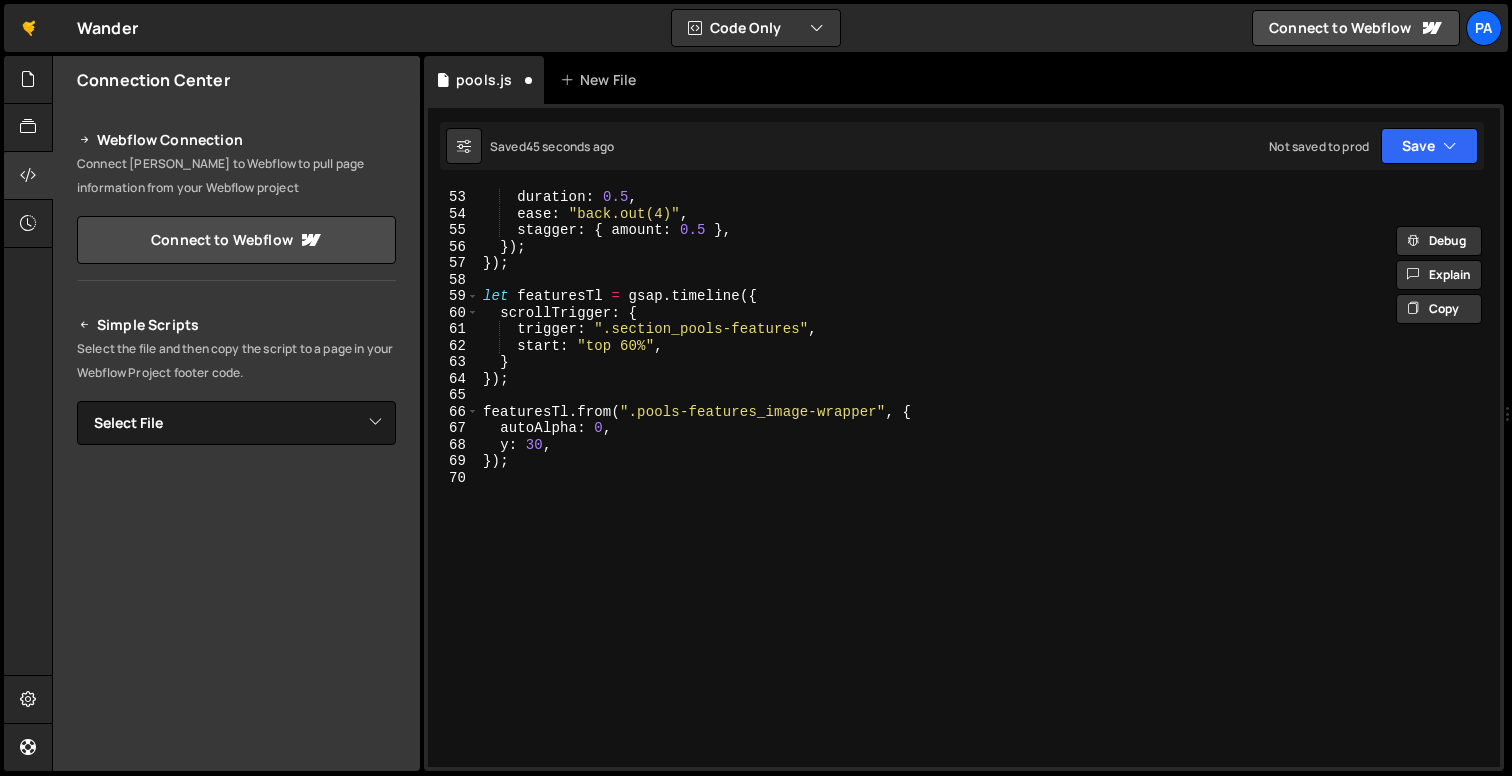click on "y :   30 ,       duration :   0.5 ,       ease :   "back.out(4)" ,       stagger :   {   amount :   0.5   } ,    }) ; }) ; let   featuresTl   =   gsap . timeline ({    scrollTrigger :   {       trigger :   ".section_pools-features" ,       start :   "top 60%" ,    } }) ; featuresTl . from ( ".pools-features_image-wrapper" ,   {    autoAlpha :   0 ,    y :   30 , }) ;" at bounding box center [985, 478] 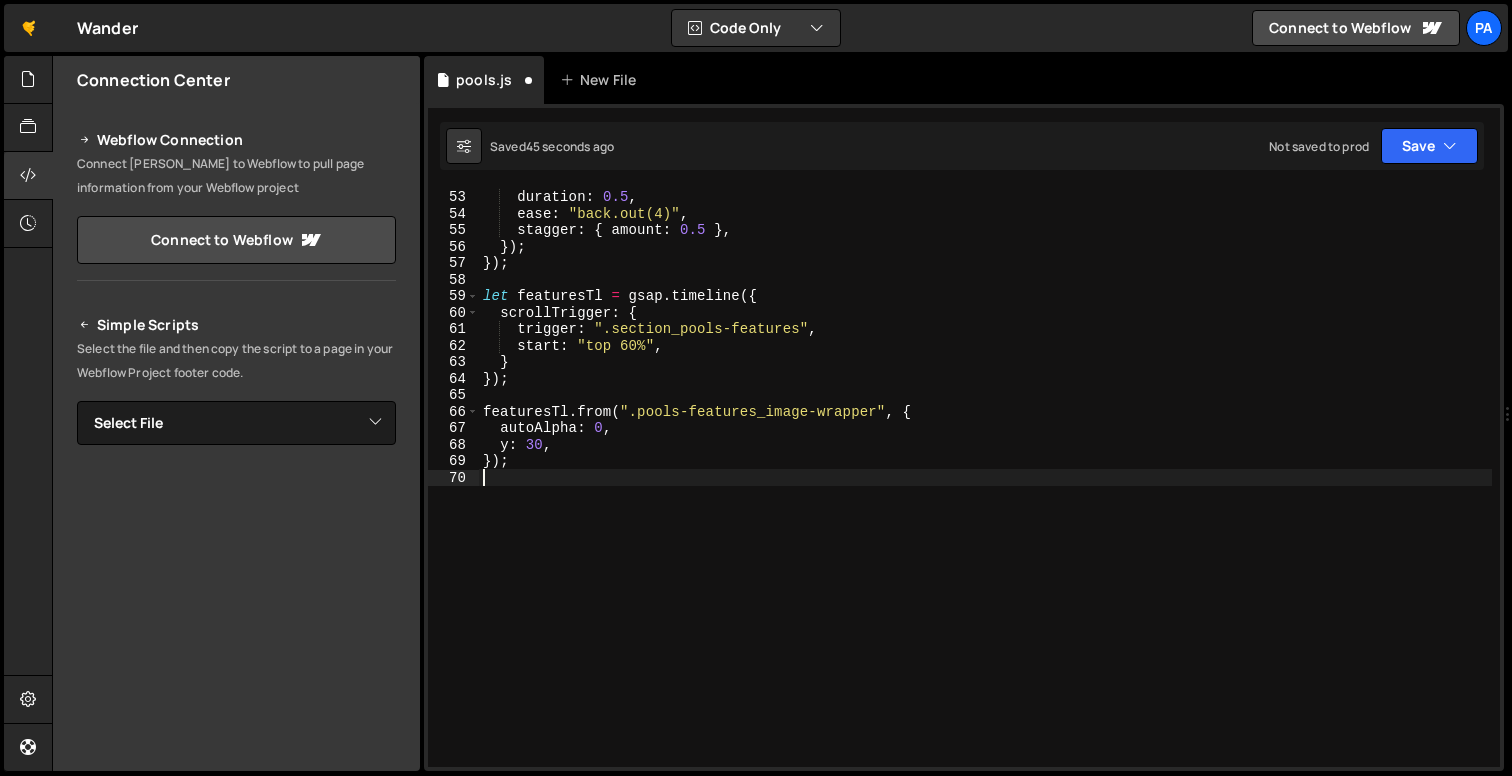 paste on "});" 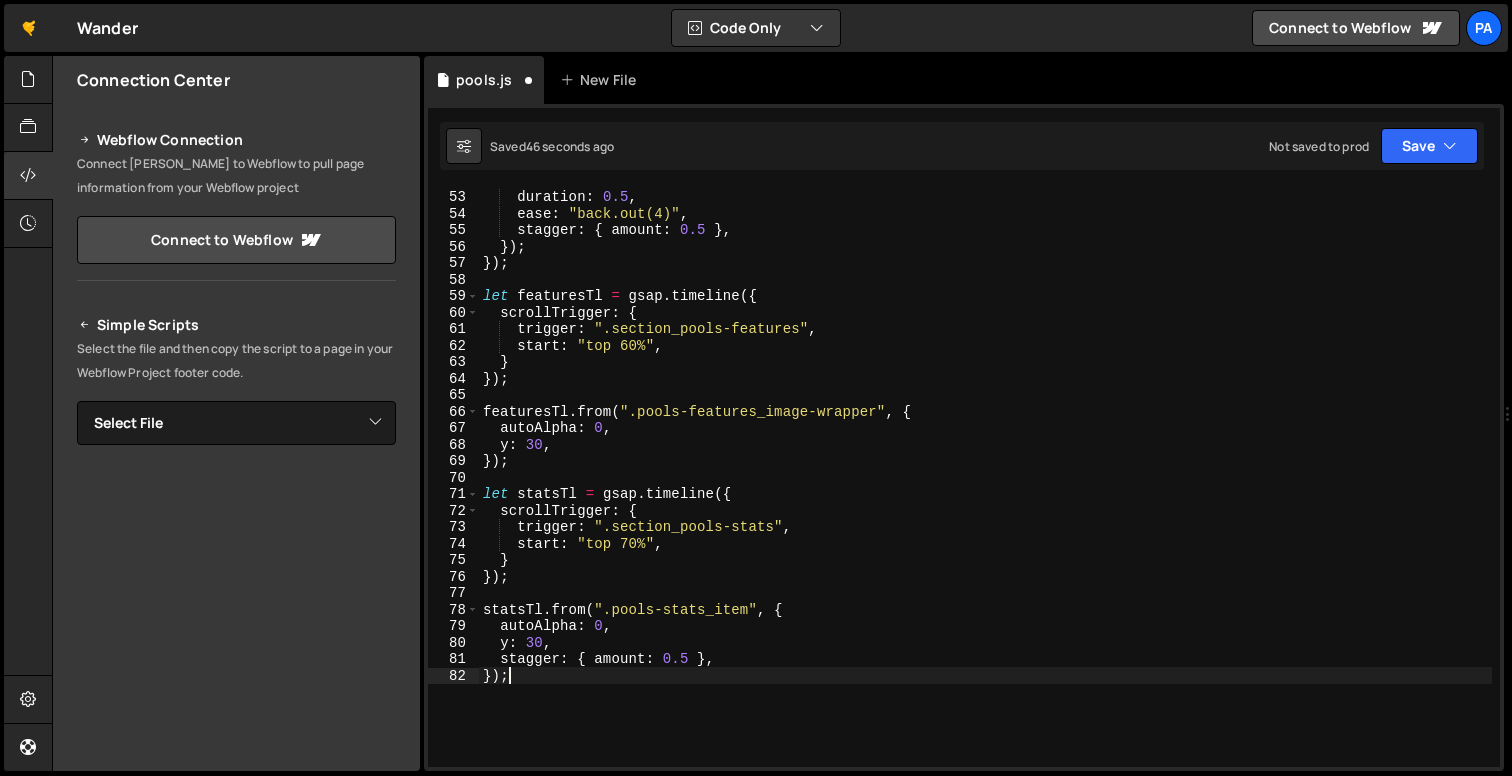 click on "y :   30 ,       duration :   0.5 ,       ease :   "back.out(4)" ,       stagger :   {   amount :   0.5   } ,    }) ; }) ; let   featuresTl   =   gsap . timeline ({    scrollTrigger :   {       trigger :   ".section_pools-features" ,       start :   "top 60%" ,    } }) ; featuresTl . from ( ".pools-features_image-wrapper" ,   {    autoAlpha :   0 ,    y :   30 , }) ; let   statsTl   =   gsap . timeline ({    scrollTrigger :   {       trigger :   ".section_pools-stats" ,       start :   "top 70%" ,    } }) ; statsTl . from ( ".pools-stats_item" ,   {    autoAlpha :   0 ,    y :   30 ,    stagger :   {   amount :   0.5   } , }) ;" at bounding box center [985, 478] 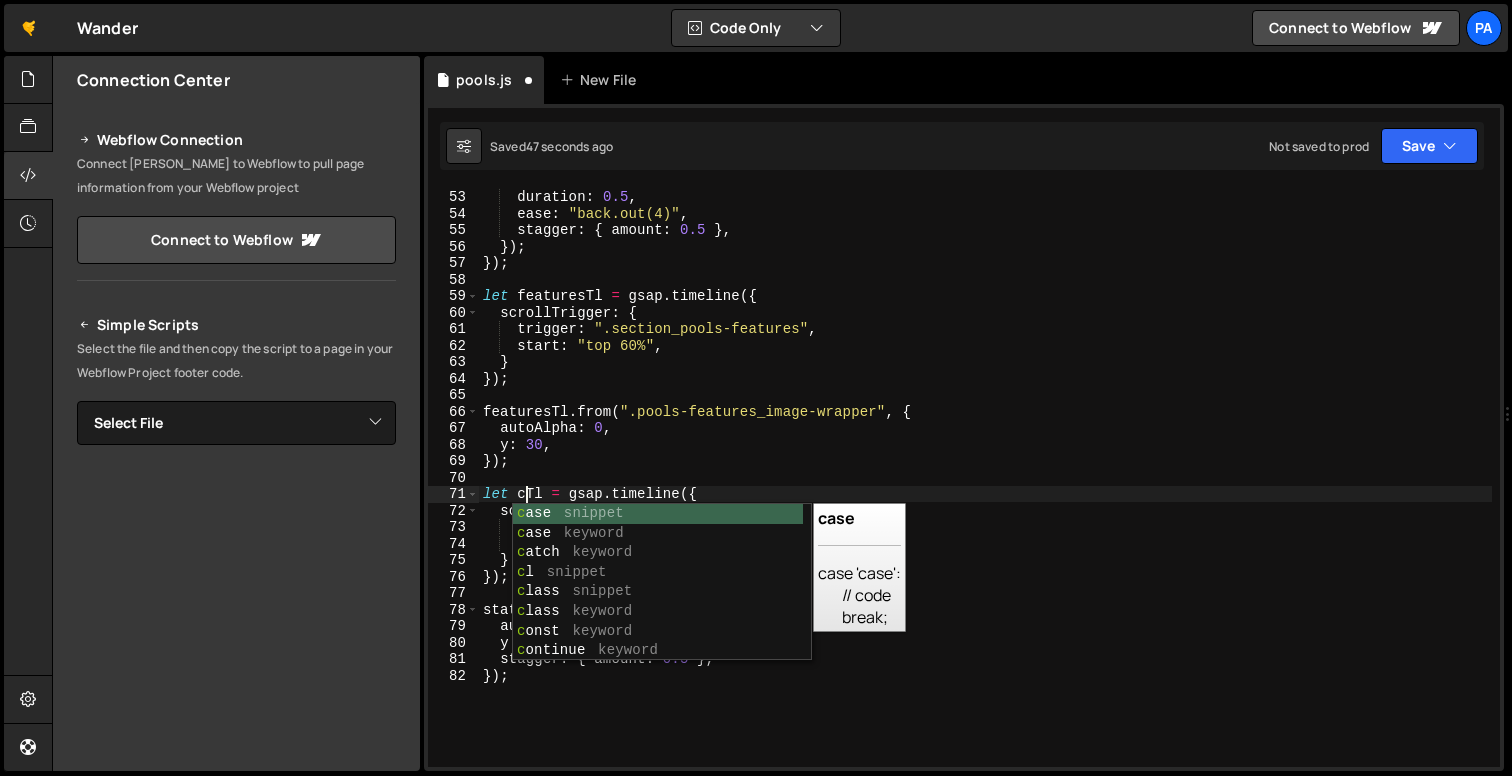 type on "let ctaTl = gsap.timeline({" 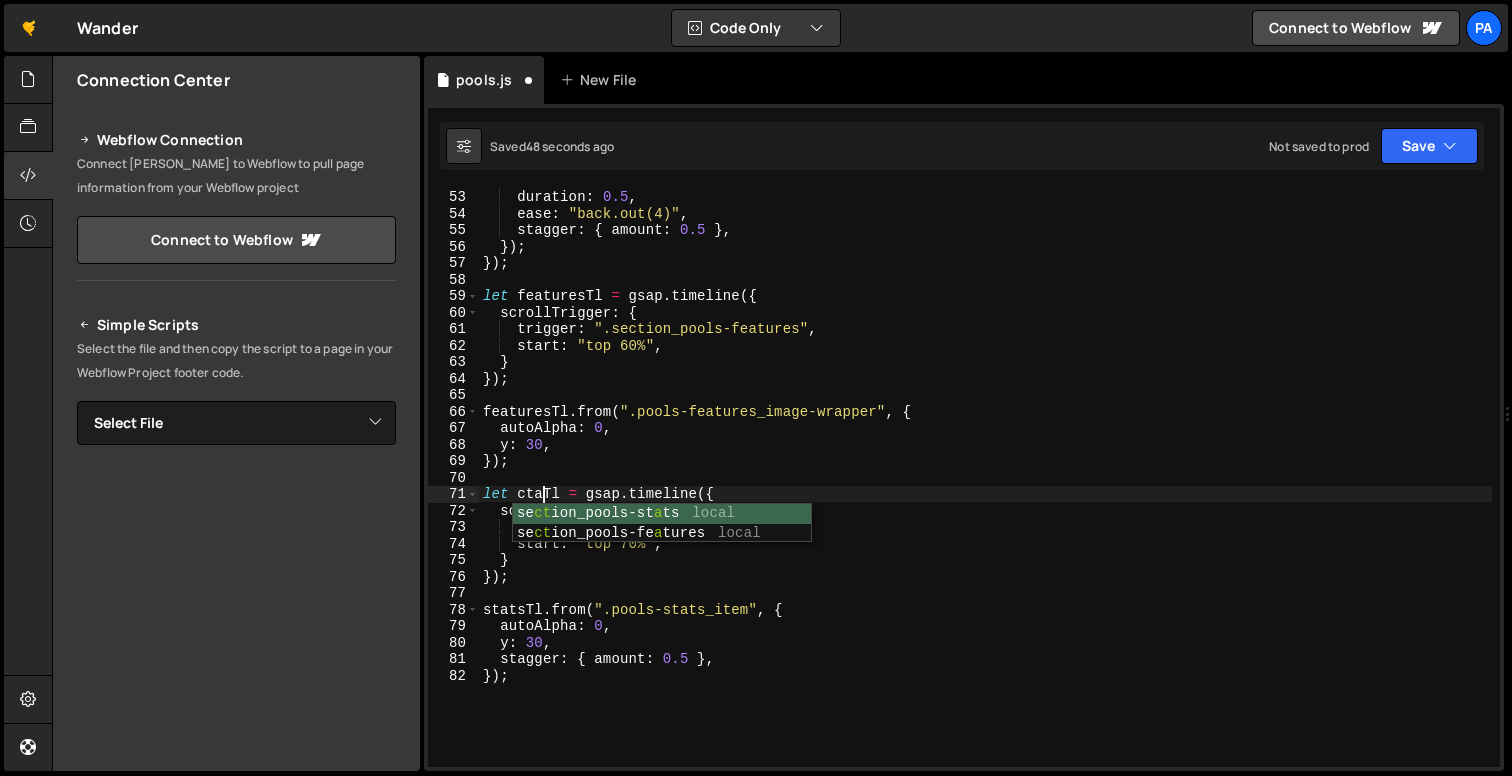 scroll, scrollTop: 0, scrollLeft: 3, axis: horizontal 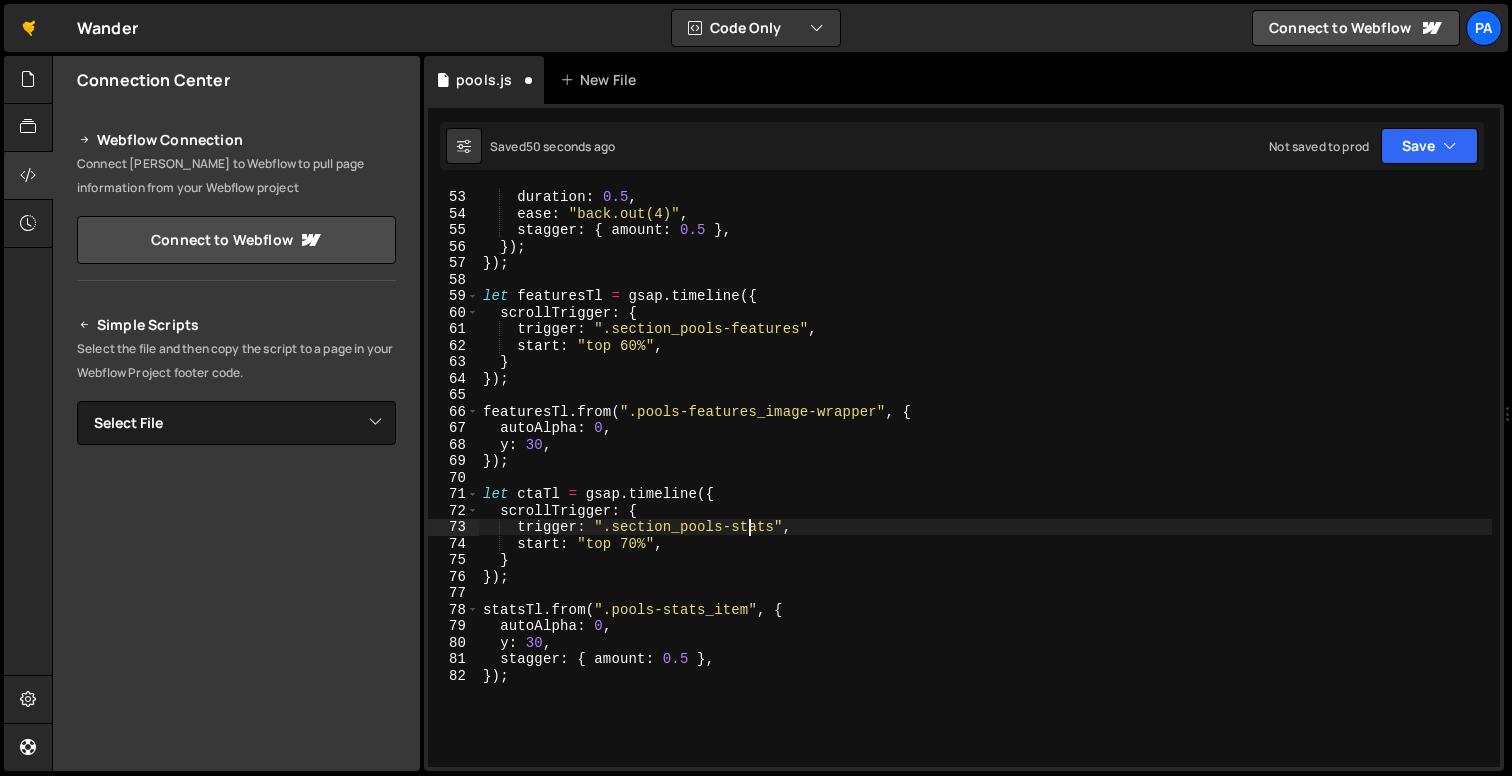 click on "y :   30 ,       duration :   0.5 ,       ease :   "back.out(4)" ,       stagger :   {   amount :   0.5   } ,    }) ; }) ; let   featuresTl   =   gsap . timeline ({    scrollTrigger :   {       trigger :   ".section_pools-features" ,       start :   "top 60%" ,    } }) ; featuresTl . from ( ".pools-features_image-wrapper" ,   {    autoAlpha :   0 ,    y :   30 , }) ; let   ctaTl   =   gsap . timeline ({    scrollTrigger :   {       trigger :   ".section_pools-stats" ,       start :   "top 70%" ,    } }) ; statsTl . from ( ".pools-stats_item" ,   {    autoAlpha :   0 ,    y :   30 ,    stagger :   {   amount :   0.5   } , }) ;" at bounding box center (985, 478) 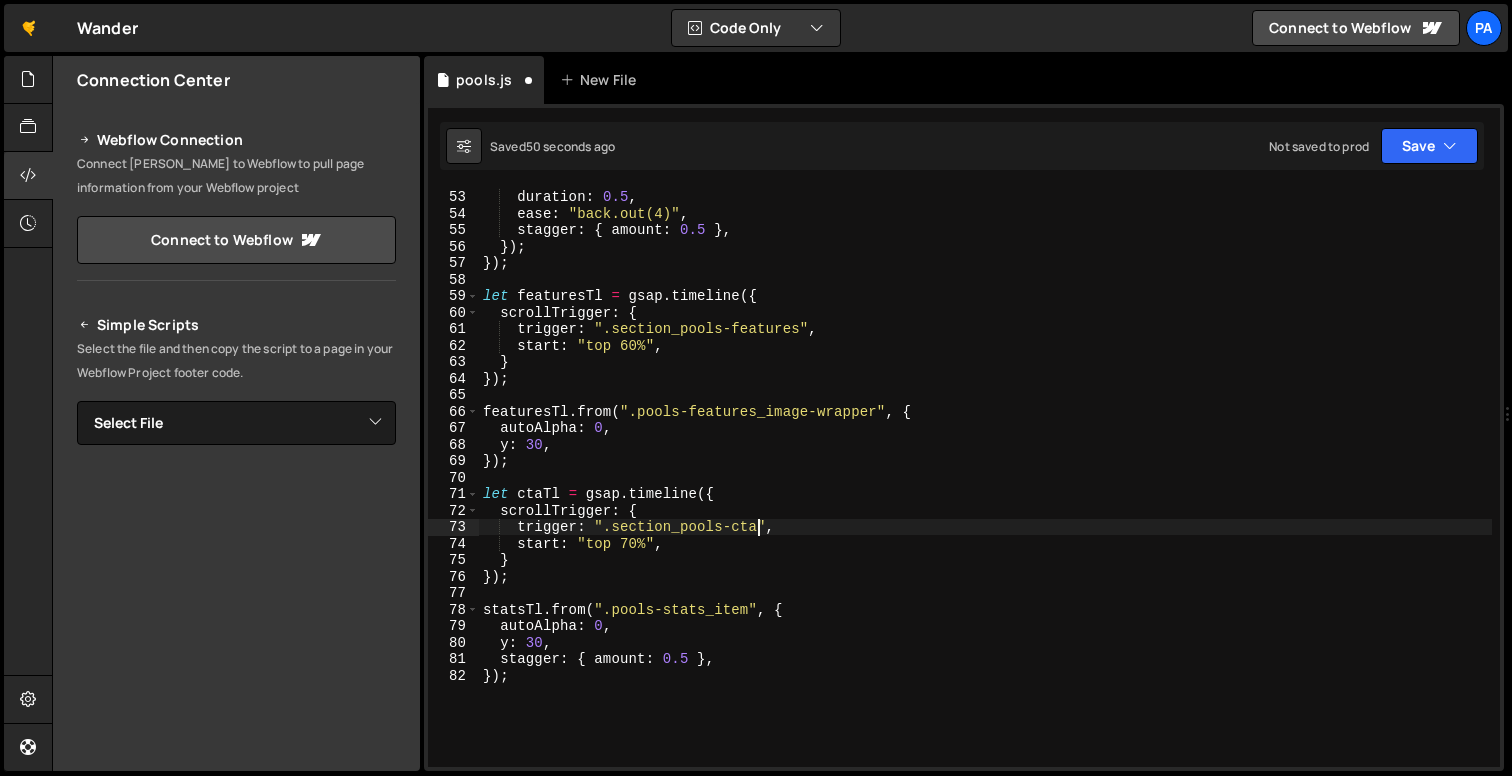 scroll, scrollTop: 0, scrollLeft: 19, axis: horizontal 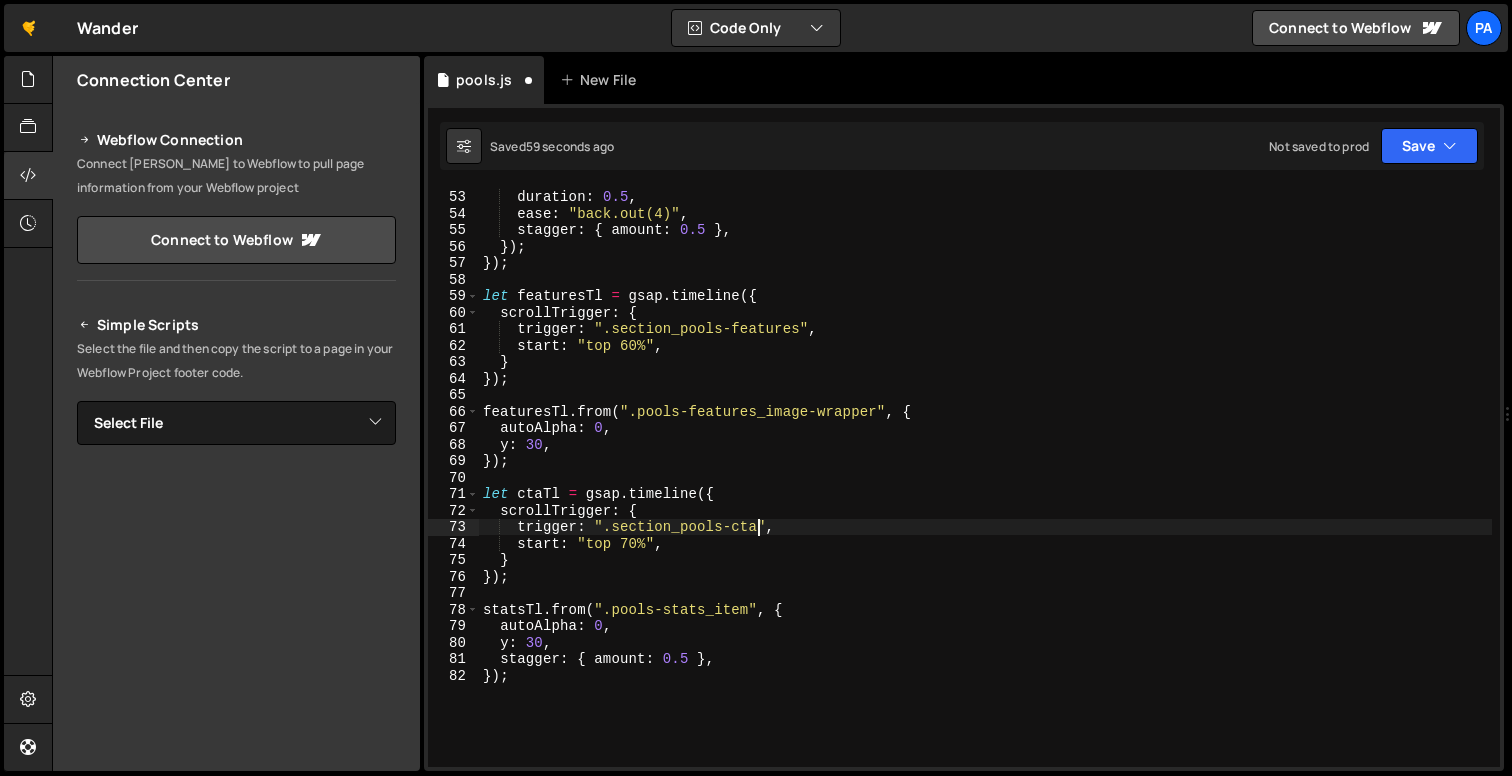 click on "y :   30 ,       duration :   0.5 ,       ease :   "back.out(4)" ,       stagger :   {   amount :   0.5   } ,    }) ; }) ; let   featuresTl   =   gsap . timeline ({    scrollTrigger :   {       trigger :   ".section_pools-features" ,       start :   "top 60%" ,    } }) ; featuresTl . from ( ".pools-features_image-wrapper" ,   {    autoAlpha :   0 ,    y :   30 , }) ; let   ctaTl   =   gsap . timeline ({    scrollTrigger :   {       trigger :   ".section_pools-cta" ,       start :   "top 70%" ,    } }) ; statsTl . from ( ".pools-stats_item" ,   {    autoAlpha :   0 ,    y :   30 ,    stagger :   {   amount :   0.5   } , }) ;" at bounding box center (985, 478) 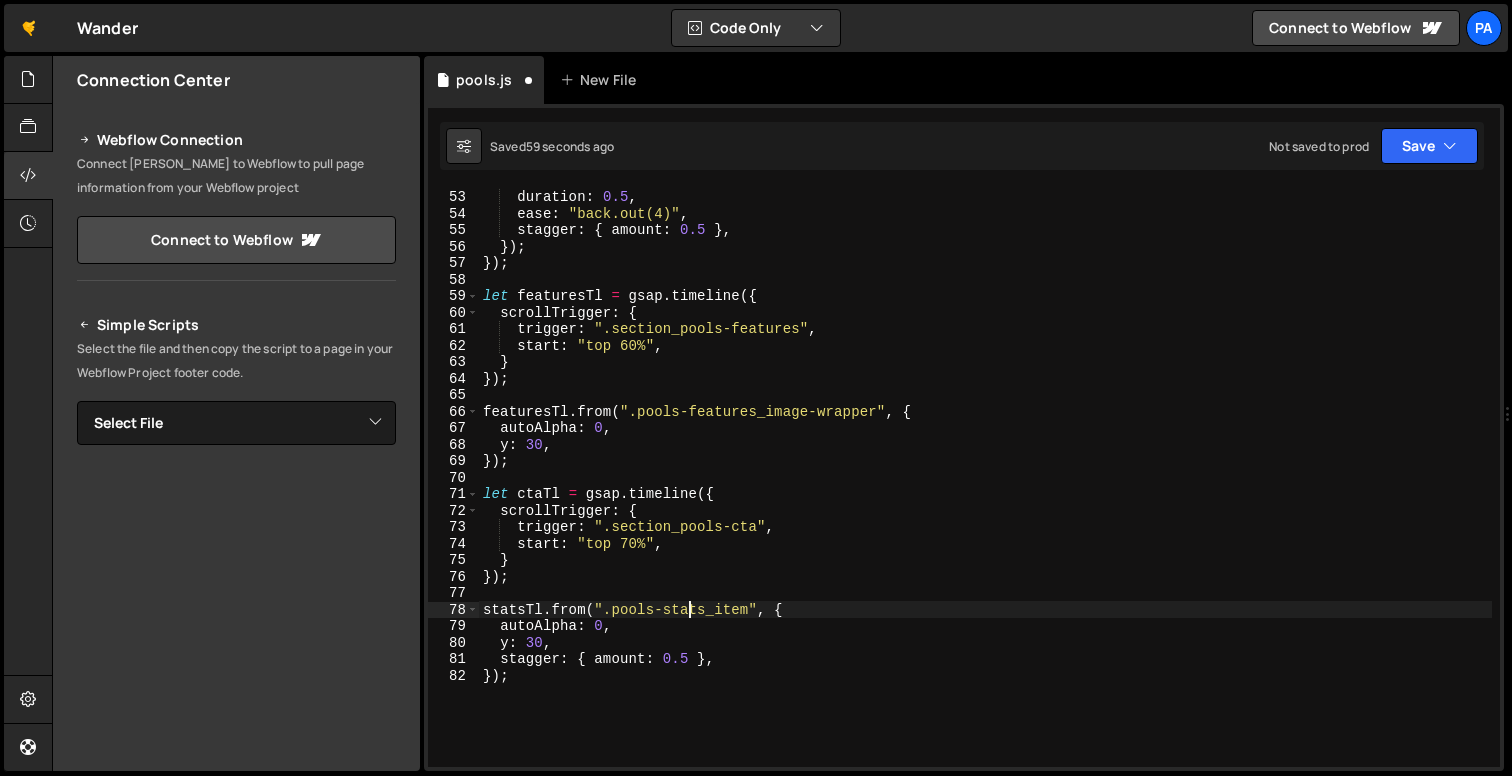 click on "y :   30 ,       duration :   0.5 ,       ease :   "back.out(4)" ,       stagger :   {   amount :   0.5   } ,    }) ; }) ; let   featuresTl   =   gsap . timeline ({    scrollTrigger :   {       trigger :   ".section_pools-features" ,       start :   "top 60%" ,    } }) ; featuresTl . from ( ".pools-features_image-wrapper" ,   {    autoAlpha :   0 ,    y :   30 , }) ; let   ctaTl   =   gsap . timeline ({    scrollTrigger :   {       trigger :   ".section_pools-cta" ,       start :   "top 70%" ,    } }) ; statsTl . from ( ".pools-stats_item" ,   {    autoAlpha :   0 ,    y :   30 ,    stagger :   {   amount :   0.5   } , }) ;" at bounding box center [985, 478] 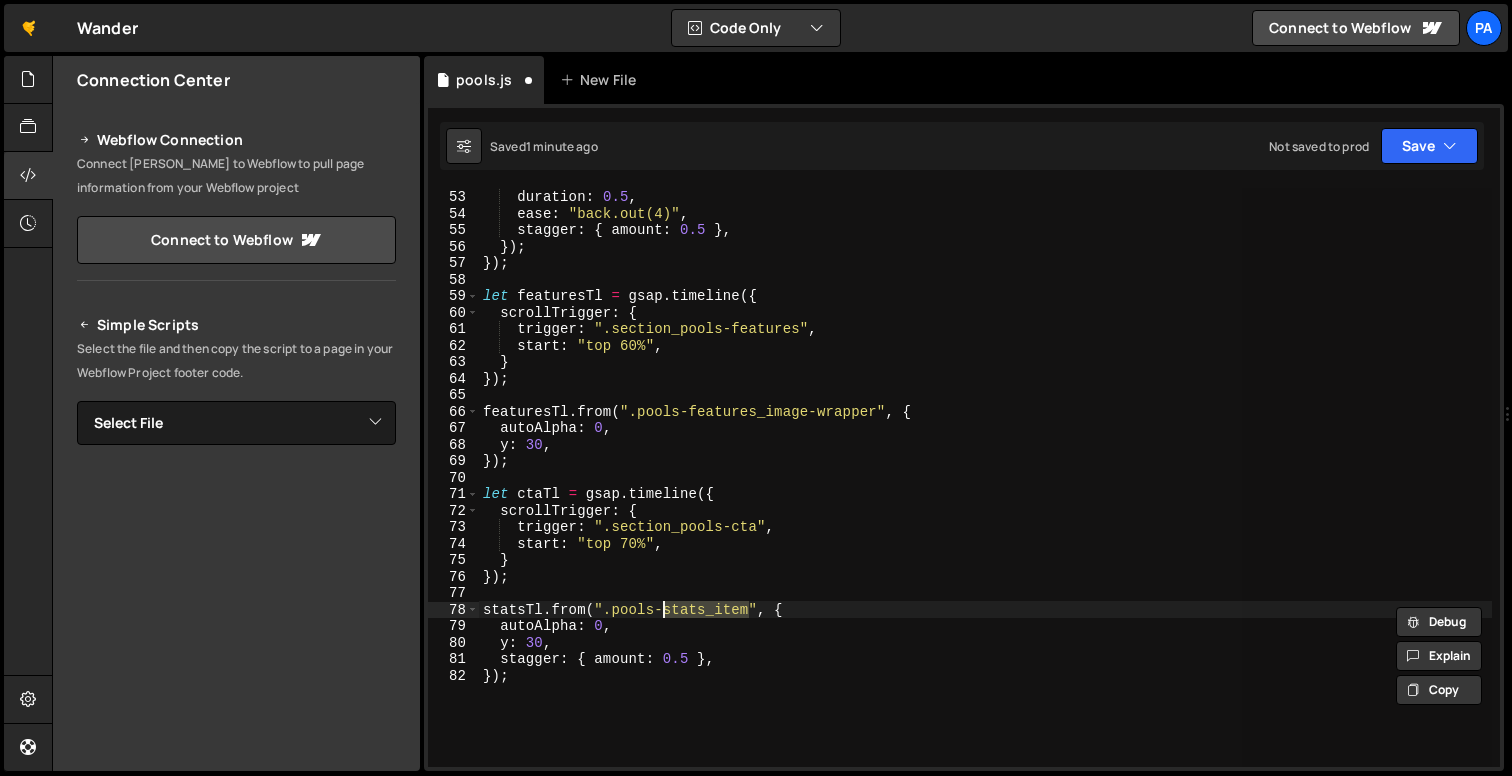 click on "y :   30 ,       duration :   0.5 ,       ease :   "back.out(4)" ,       stagger :   {   amount :   0.5   } ,    }) ; }) ; let   featuresTl   =   gsap . timeline ({    scrollTrigger :   {       trigger :   ".section_pools-features" ,       start :   "top 60%" ,    } }) ; featuresTl . from ( ".pools-features_image-wrapper" ,   {    autoAlpha :   0 ,    y :   30 , }) ; let   ctaTl   =   gsap . timeline ({    scrollTrigger :   {       trigger :   ".section_pools-cta" ,       start :   "top 70%" ,    } }) ; statsTl . from ( ".pools-stats_item" ,   {    autoAlpha :   0 ,    y :   30 ,    stagger :   {   amount :   0.5   } , }) ;" at bounding box center [985, 477] 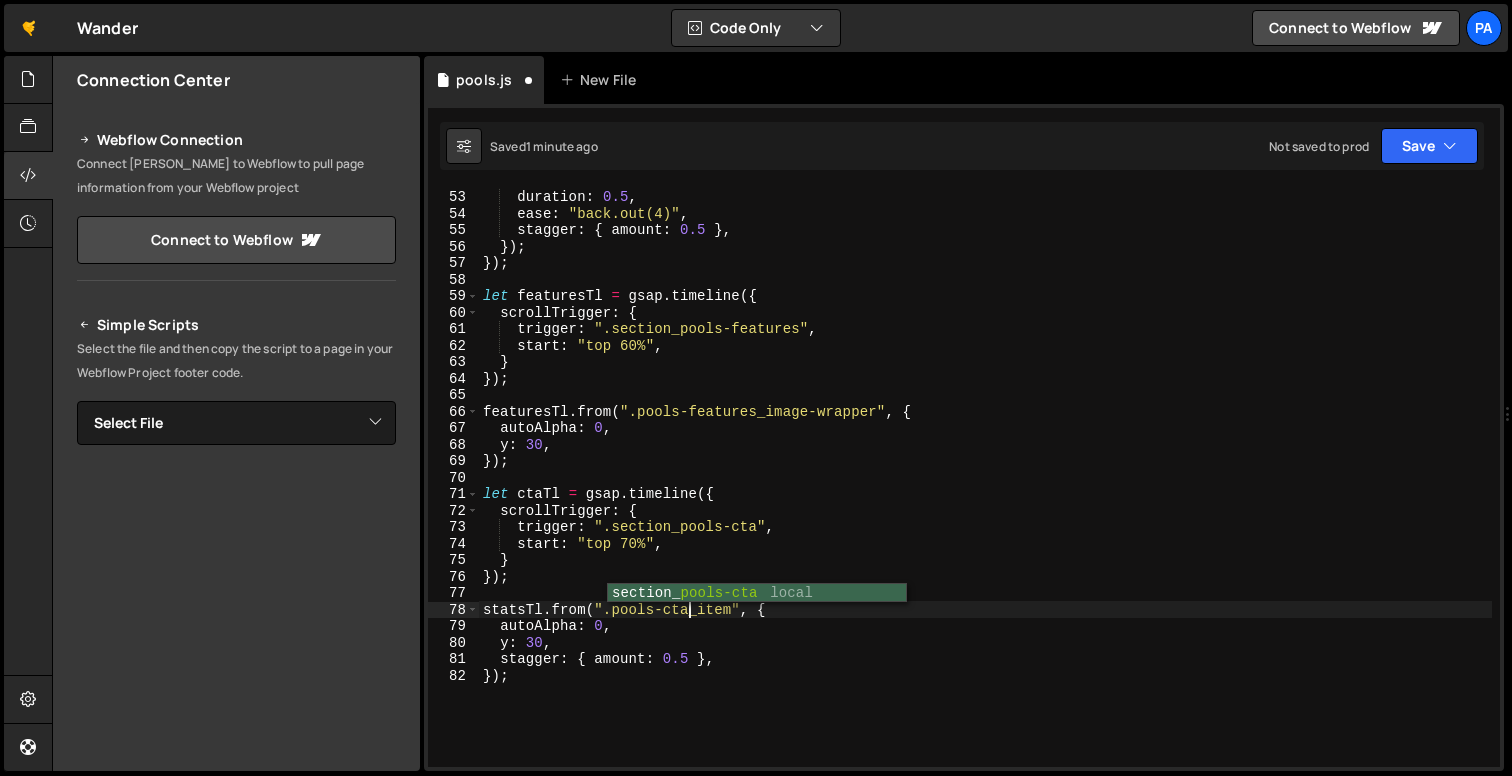 click on "y :   30 ,       duration :   0.5 ,       ease :   "back.out(4)" ,       stagger :   {   amount :   0.5   } ,    }) ; }) ; let   featuresTl   =   gsap . timeline ({    scrollTrigger :   {       trigger :   ".section_pools-features" ,       start :   "top 60%" ,    } }) ; featuresTl . from ( ".pools-features_image-wrapper" ,   {    autoAlpha :   0 ,    y :   30 , }) ; let   ctaTl   =   gsap . timeline ({    scrollTrigger :   {       trigger :   ".section_pools-cta" ,       start :   "top 70%" ,    } }) ; statsTl . from ( ".pools-cta_item" ,   {    autoAlpha :   0 ,    y :   30 ,    stagger :   {   amount :   0.5   } , }) ;" at bounding box center (985, 478) 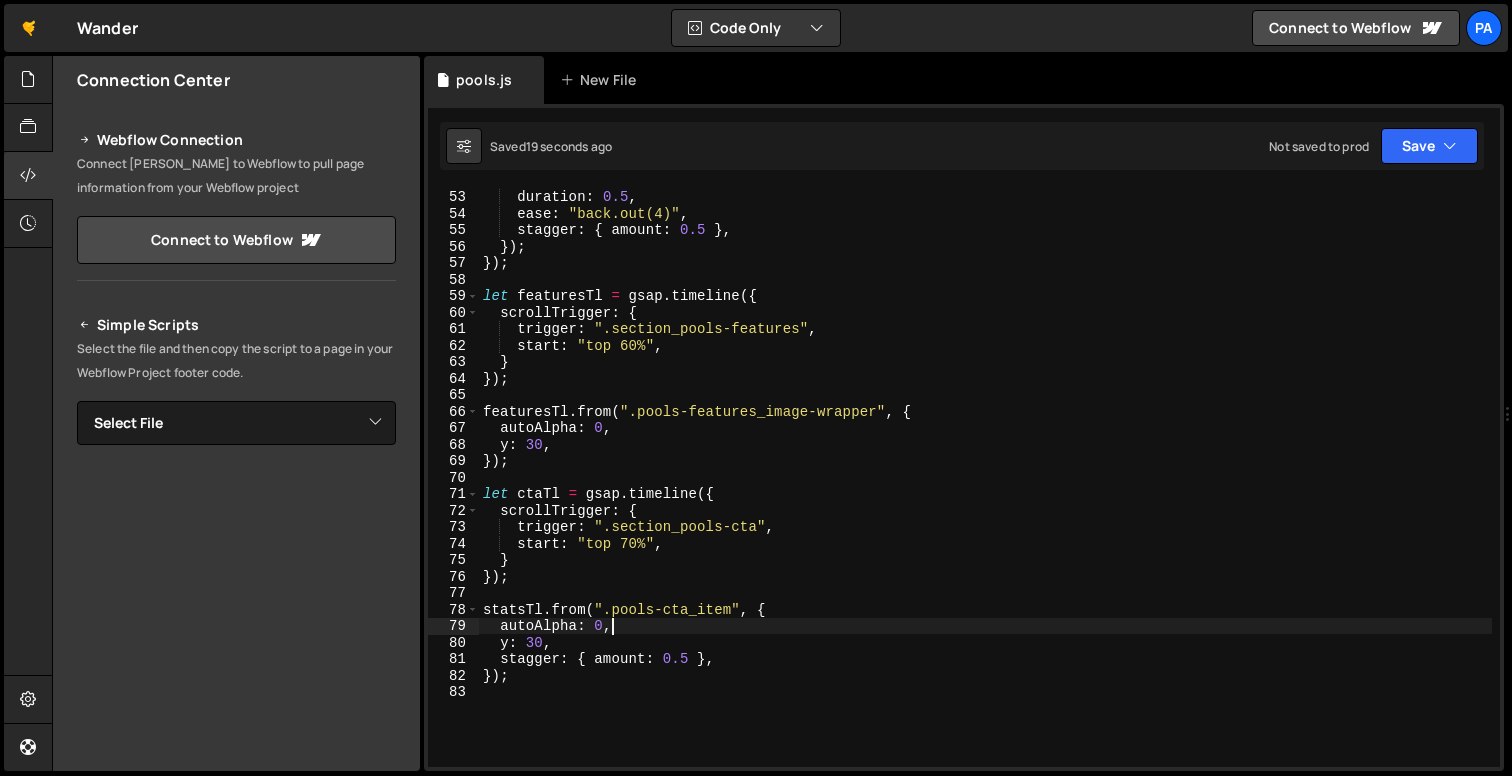 click on "y :   30 ,       duration :   0.5 ,       ease :   "back.out(4)" ,       stagger :   {   amount :   0.5   } ,    }) ; }) ; let   featuresTl   =   gsap . timeline ({    scrollTrigger :   {       trigger :   ".section_pools-features" ,       start :   "top 60%" ,    } }) ; featuresTl . from ( ".pools-features_image-wrapper" ,   {    autoAlpha :   0 ,    y :   30 , }) ; let   ctaTl   =   gsap . timeline ({    scrollTrigger :   {       trigger :   ".section_pools-cta" ,       start :   "top 70%" ,    } }) ; statsTl . from ( ".pools-cta_item" ,   {    autoAlpha :   0 ,    y :   30 ,    stagger :   {   amount :   0.5   } , }) ;" at bounding box center (985, 478) 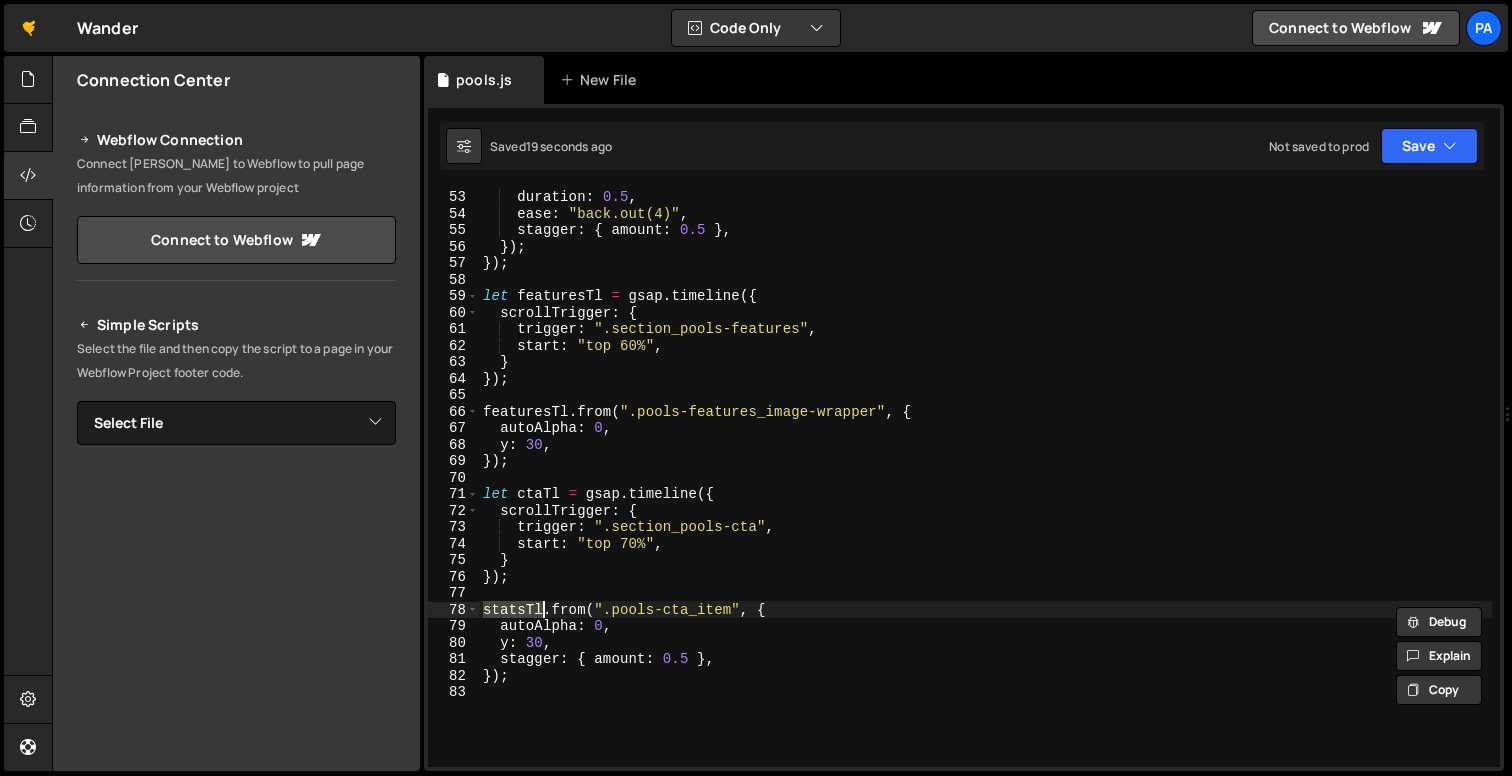 click on "y :   30 ,       duration :   0.5 ,       ease :   "back.out(4)" ,       stagger :   {   amount :   0.5   } ,    }) ; }) ; let   featuresTl   =   gsap . timeline ({    scrollTrigger :   {       trigger :   ".section_pools-features" ,       start :   "top 60%" ,    } }) ; featuresTl . from ( ".pools-features_image-wrapper" ,   {    autoAlpha :   0 ,    y :   30 , }) ; let   ctaTl   =   gsap . timeline ({    scrollTrigger :   {       trigger :   ".section_pools-cta" ,       start :   "top 70%" ,    } }) ; statsTl . from ( ".pools-cta_item" ,   {    autoAlpha :   0 ,    y :   30 ,    stagger :   {   amount :   0.5   } , }) ;" at bounding box center [985, 478] 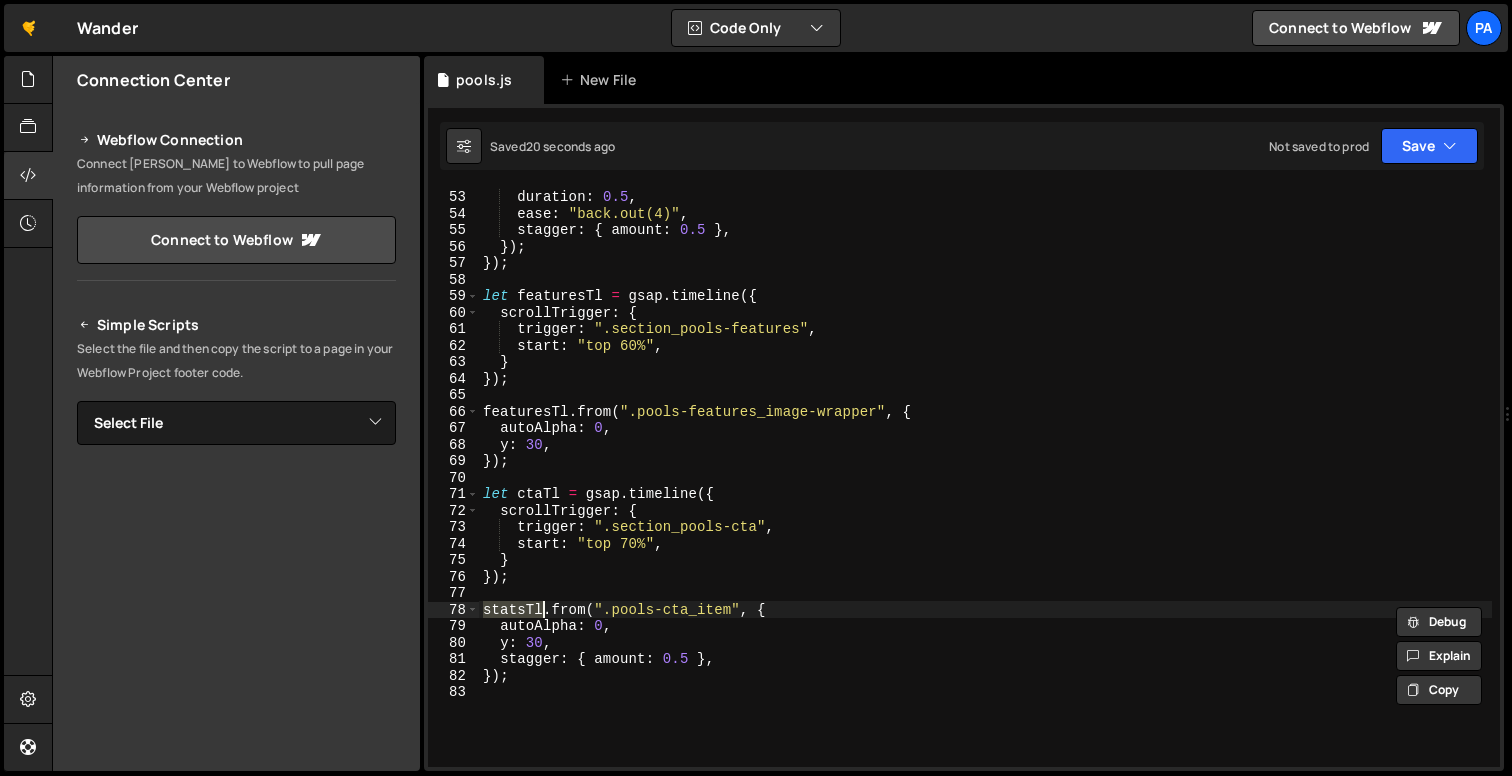click on "y :   30 ,       duration :   0.5 ,       ease :   "back.out(4)" ,       stagger :   {   amount :   0.5   } ,    }) ; }) ; let   featuresTl   =   gsap . timeline ({    scrollTrigger :   {       trigger :   ".section_pools-features" ,       start :   "top 60%" ,    } }) ; featuresTl . from ( ".pools-features_image-wrapper" ,   {    autoAlpha :   0 ,    y :   30 , }) ; let   ctaTl   =   gsap . timeline ({    scrollTrigger :   {       trigger :   ".section_pools-cta" ,       start :   "top 70%" ,    } }) ; statsTl . from ( ".pools-cta_item" ,   {    autoAlpha :   0 ,    y :   30 ,    stagger :   {   amount :   0.5   } , }) ;" at bounding box center [985, 477] 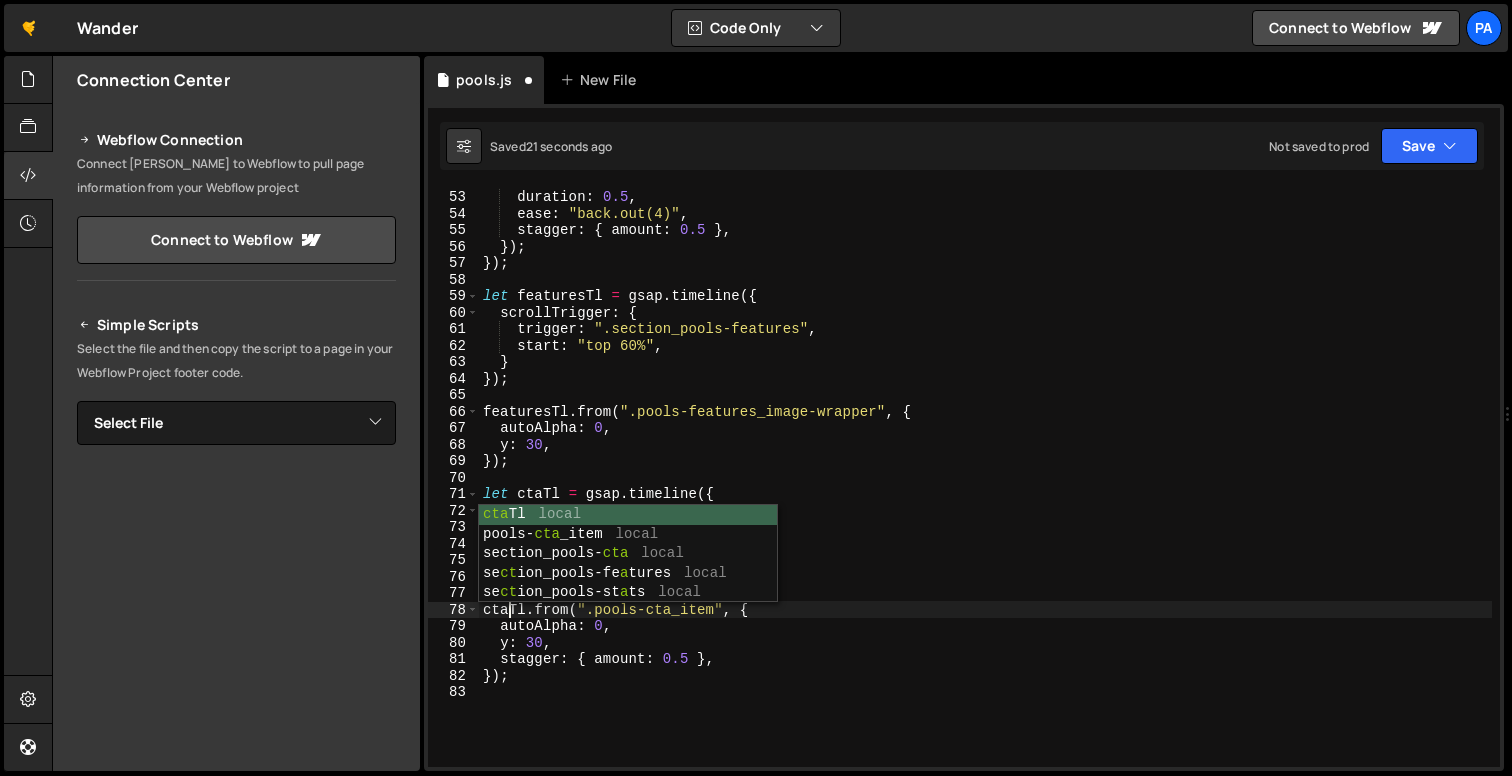 scroll, scrollTop: 0, scrollLeft: 1, axis: horizontal 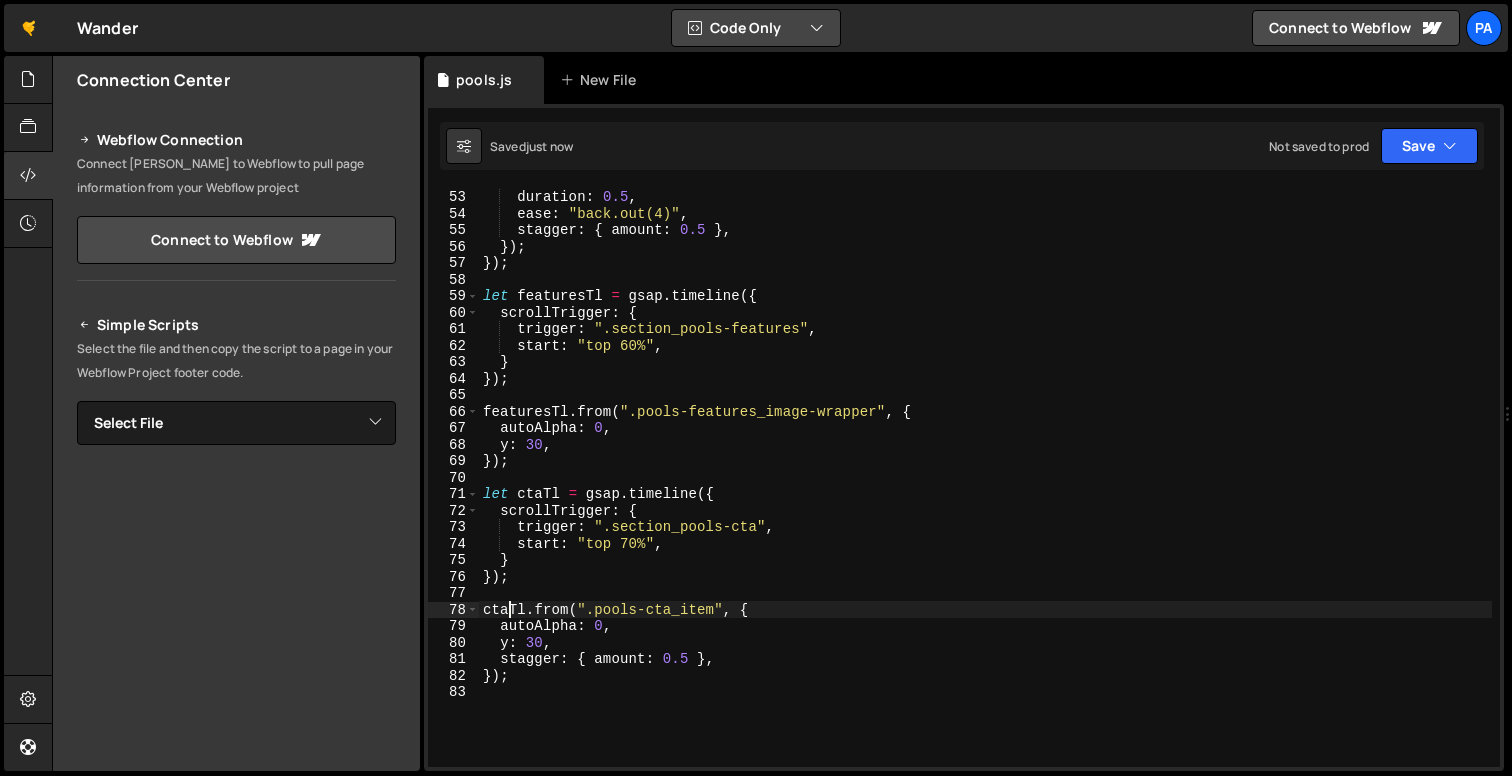 type on "ctaTl.from(".pools-cta_item", {" 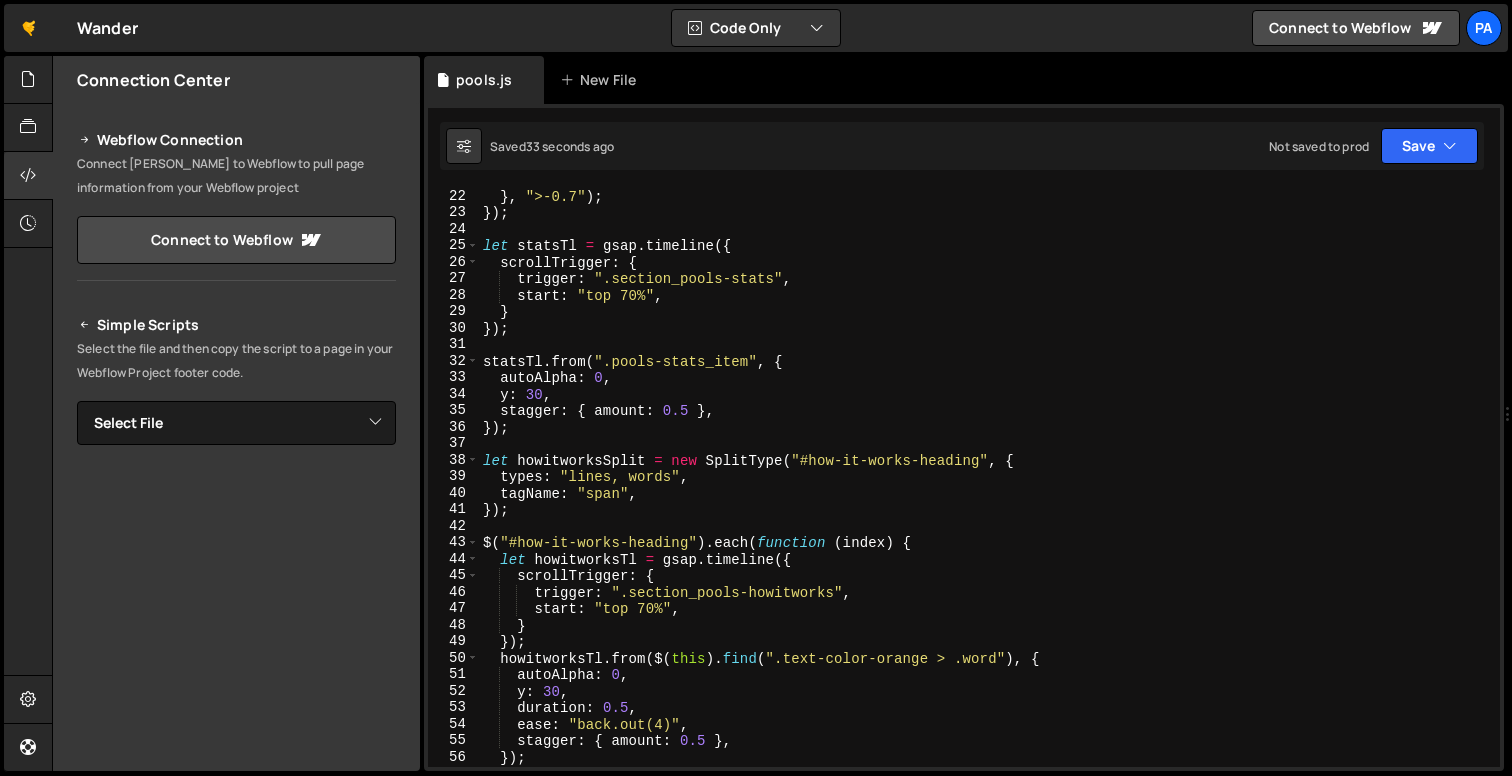 scroll, scrollTop: 0, scrollLeft: 0, axis: both 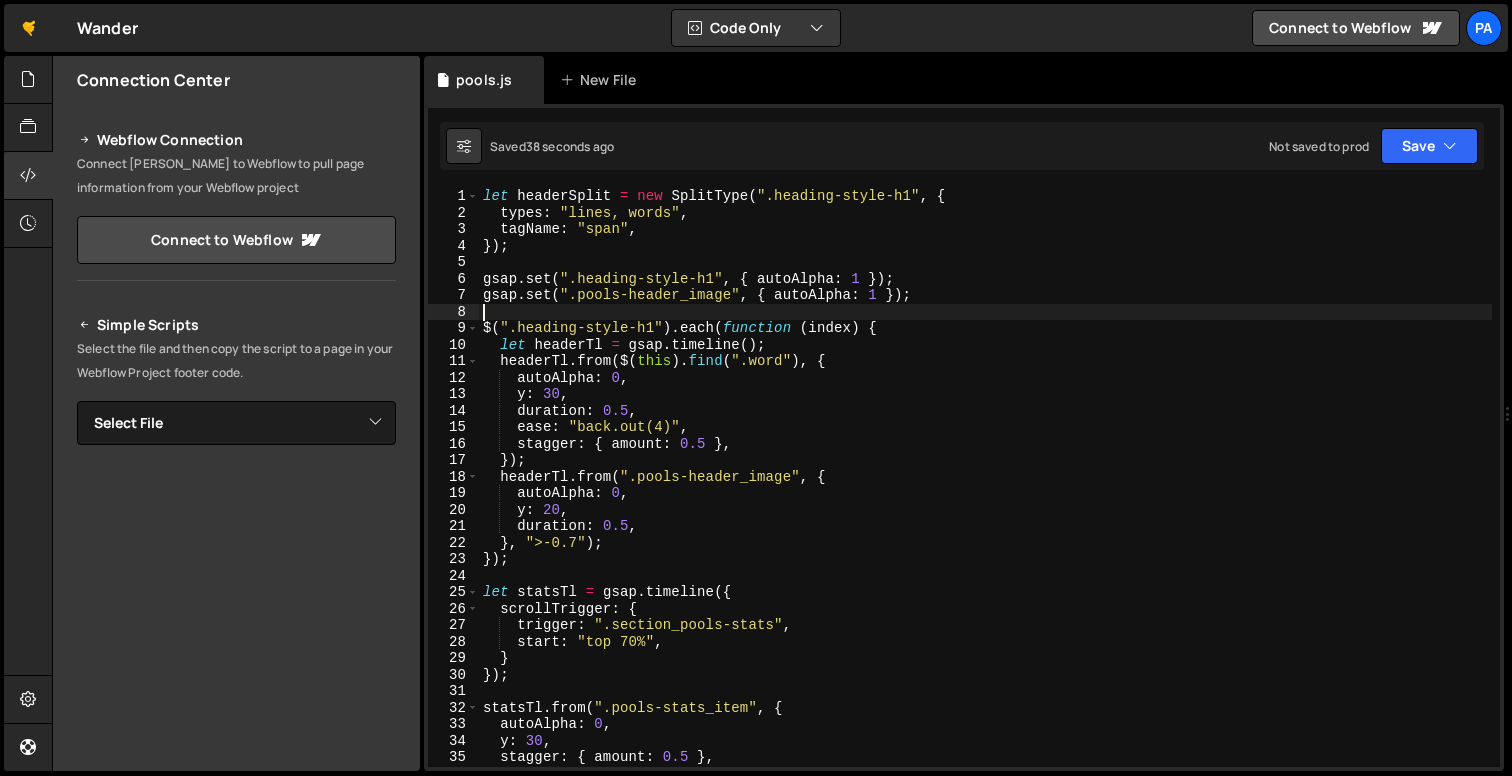 click on "let   headerSplit   =   new   SplitType ( ".heading-style-h1" ,   {    types :   "lines, words" ,    tagName :   "span" , }) ; gsap . set ( ".heading-style-h1" ,   {   autoAlpha :   1   }) ; gsap . set ( ".pools-header_image" ,   {   autoAlpha :   1   }) ; $ ( ".heading-style-h1" ) . each ( function   ( index )   {    let   headerTl   =   gsap . timeline ( ) ;    headerTl . from ( $ ( this ) . find ( ".word" ) ,   {       autoAlpha :   0 ,       y :   30 ,       duration :   0.5 ,       ease :   "back.out(4)" ,       stagger :   {   amount :   0.5   } ,    }) ;    headerTl . from ( ".pools-header_image" ,   {       autoAlpha :   0 ,       y :   20 ,       duration :   0.5 ,    } ,   ">-0.7" ) ; }) ; let   statsTl   =   gsap . timeline ({    scrollTrigger :   {       trigger :   ".section_pools-stats" ,       start :   "top 70%" ,    } }) ; statsTl . from ( ".pools-stats_item" ,   {    autoAlpha :   0 ,    y :   30 ,    stagger :   {   amount :   0.5   } , }) ;" at bounding box center (985, 494) 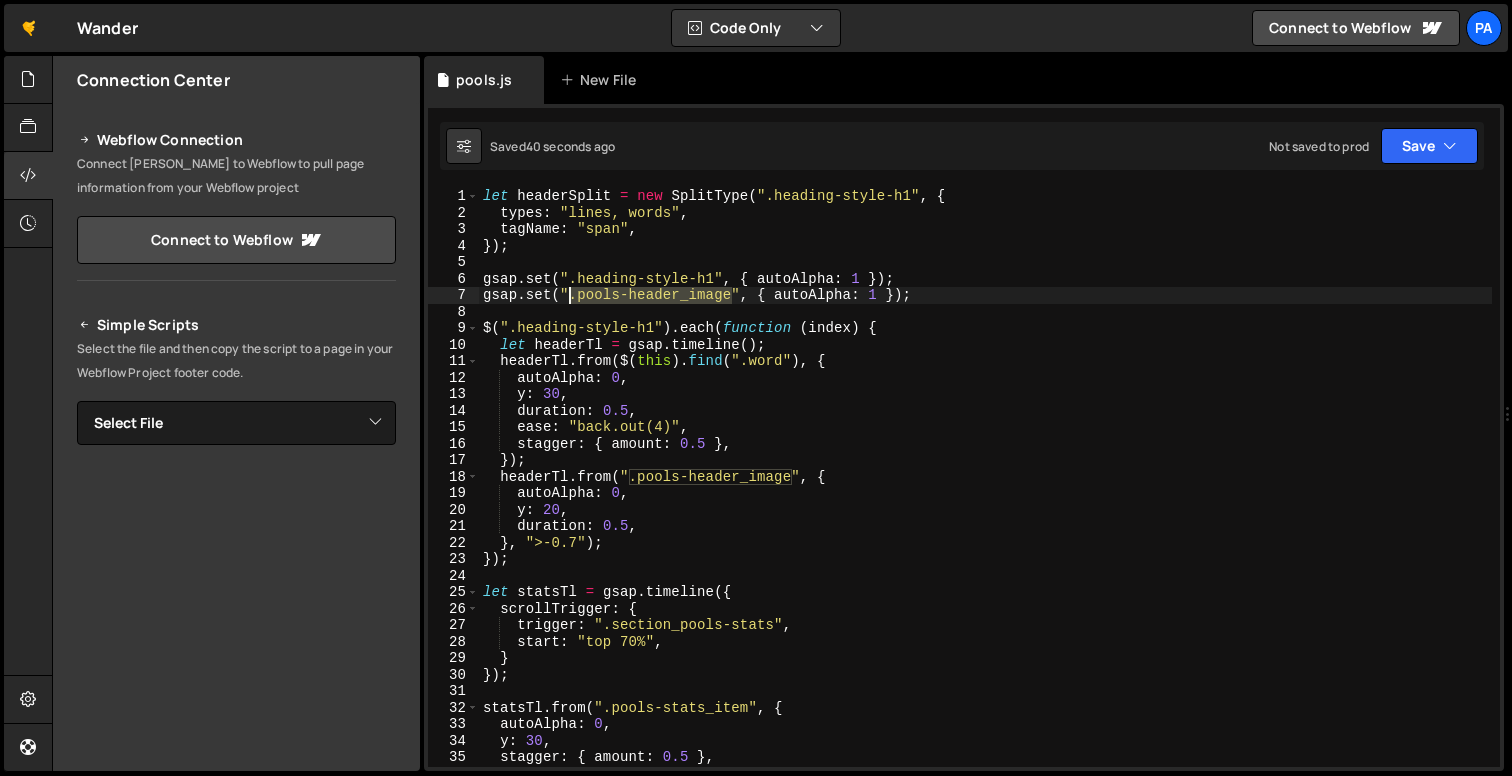 drag, startPoint x: 732, startPoint y: 297, endPoint x: 568, endPoint y: 293, distance: 164.04877 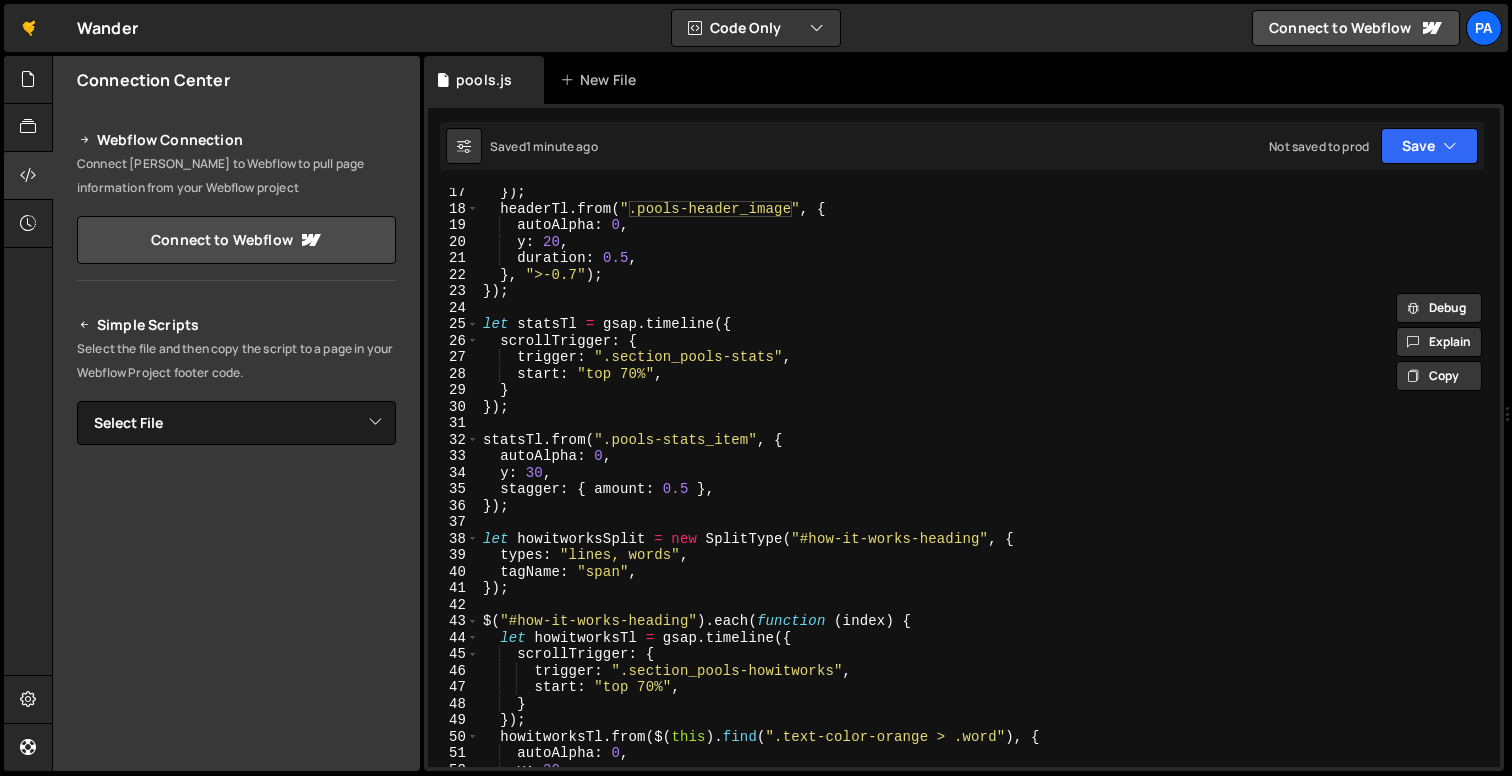 click on "}) ;    headerTl . from ( ".pools-header_image" ,   {       autoAlpha :   0 ,       y :   20 ,       duration :   0.5 ,    } ,   ">-0.7" ) ; }) ; let   statsTl   =   gsap . timeline ({    scrollTrigger :   {       trigger :   ".section_pools-stats" ,       start :   "top 70%" ,    } }) ; statsTl . from ( ".pools-stats_item" ,   {    autoAlpha :   0 ,    y :   30 ,    stagger :   {   amount :   0.5   } , }) ; let   howitworksSplit   =   new   SplitType ( "#how-it-works-heading" ,   {    types :   "lines, words" ,    tagName :   "span" , }) ; $ ( "#how-it-works-heading" ) . each ( function   ( index )   {    let   howitworksTl   =   gsap . timeline ({       scrollTrigger :   {          trigger :   ".section_pools-howitworks" ,          start :   "top 70%" ,       }    }) ;    howitworksTl . from ( $ ( this ) . find ( ".text-color-orange > .word" ) ,   {       autoAlpha :   0 ,       y :   30 ,       duration :   0.5 ," at bounding box center [985, 490] 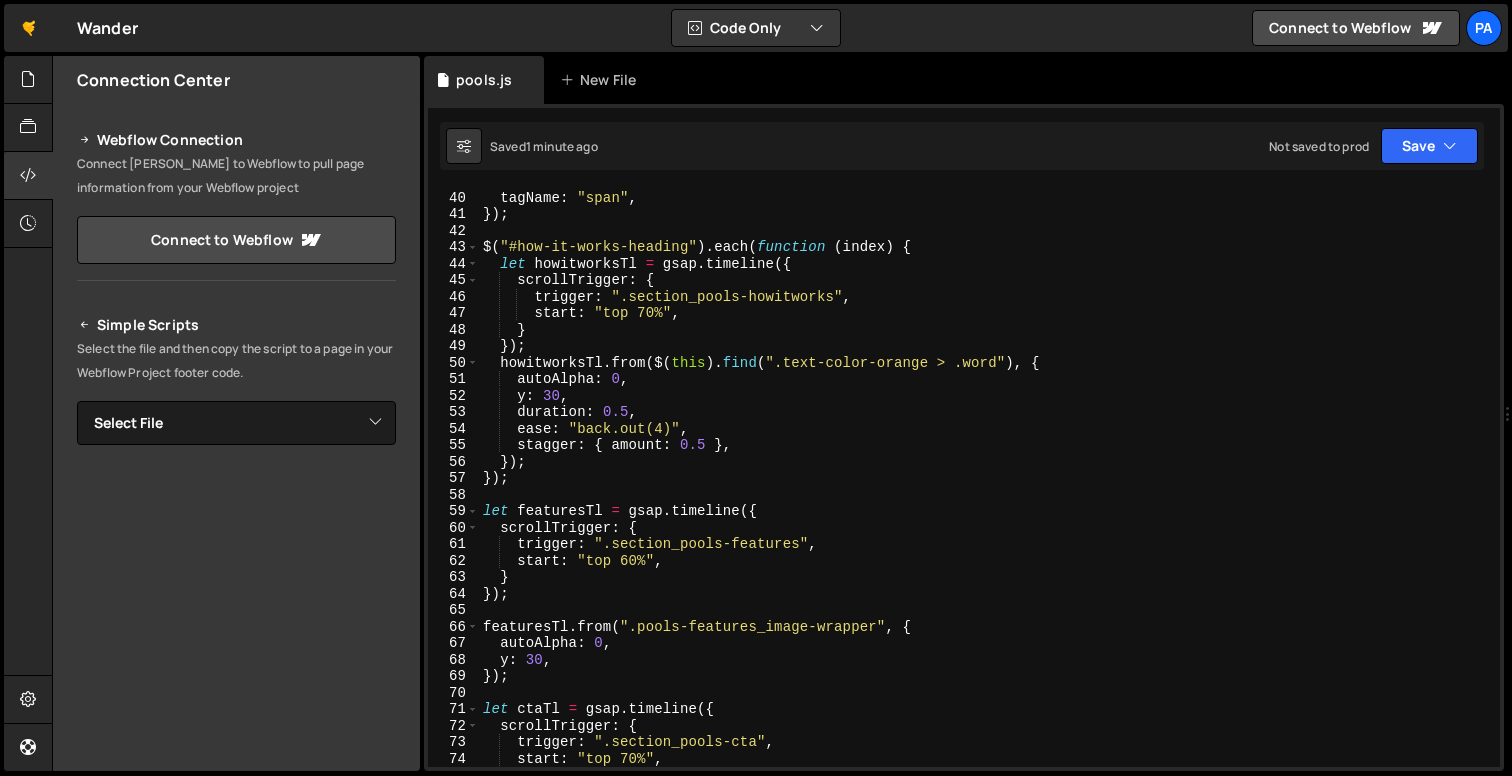 scroll, scrollTop: 638, scrollLeft: 0, axis: vertical 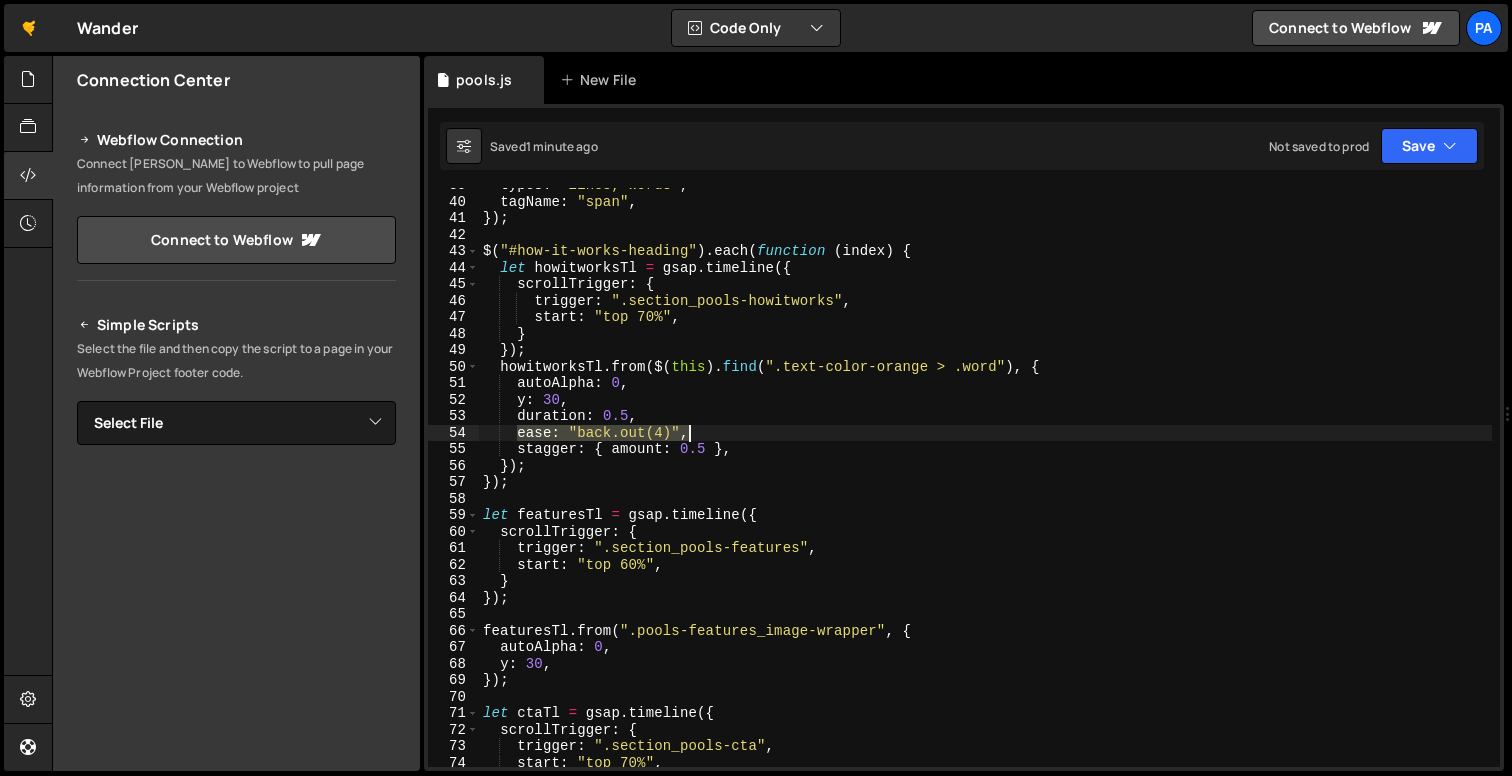 drag, startPoint x: 514, startPoint y: 436, endPoint x: 716, endPoint y: 436, distance: 202 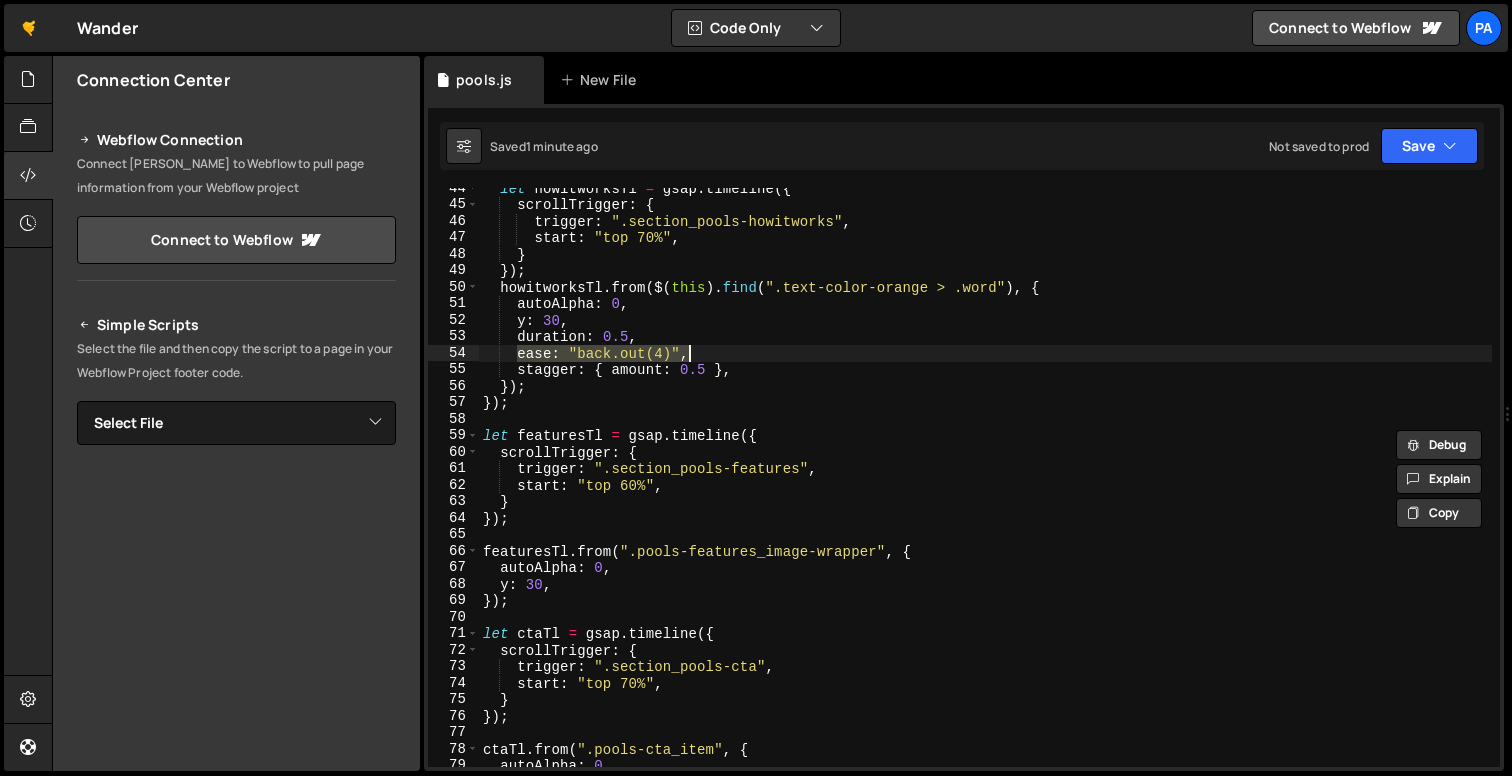 scroll, scrollTop: 940, scrollLeft: 0, axis: vertical 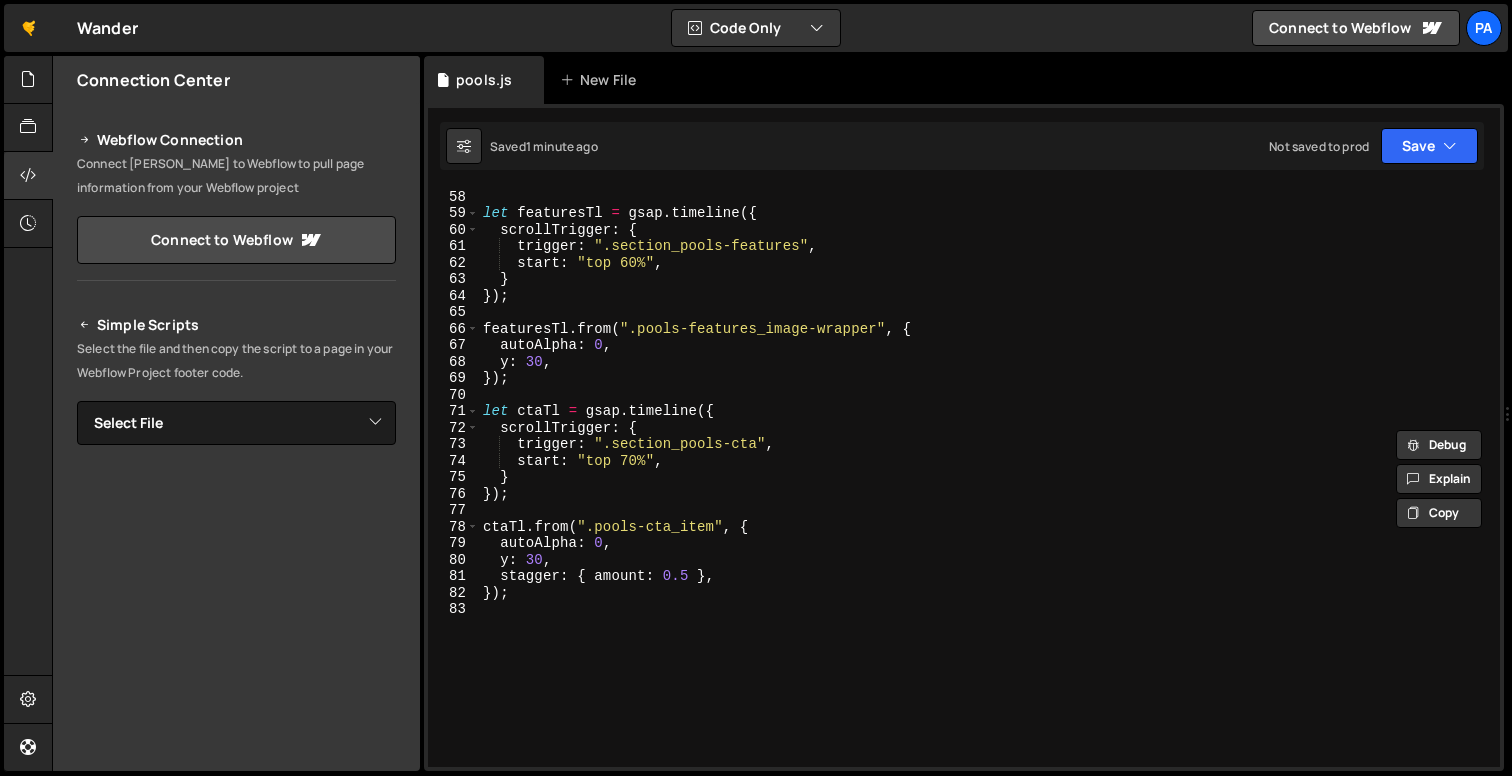 click on "}) ; let   featuresTl   =   gsap . timeline ({    scrollTrigger :   {       trigger :   ".section_pools-features" ,       start :   "top 60%" ,    } }) ; featuresTl . from ( ".pools-features_image-wrapper" ,   {    autoAlpha :   0 ,    y :   30 , }) ; let   ctaTl   =   gsap . timeline ({    scrollTrigger :   {       trigger :   ".section_pools-cta" ,       start :   "top 70%" ,    } }) ; ctaTl . from ( ".pools-cta_item" ,   {    autoAlpha :   0 ,    y :   30 ,    stagger :   {   amount :   0.5   } , }) ;" at bounding box center (985, 478) 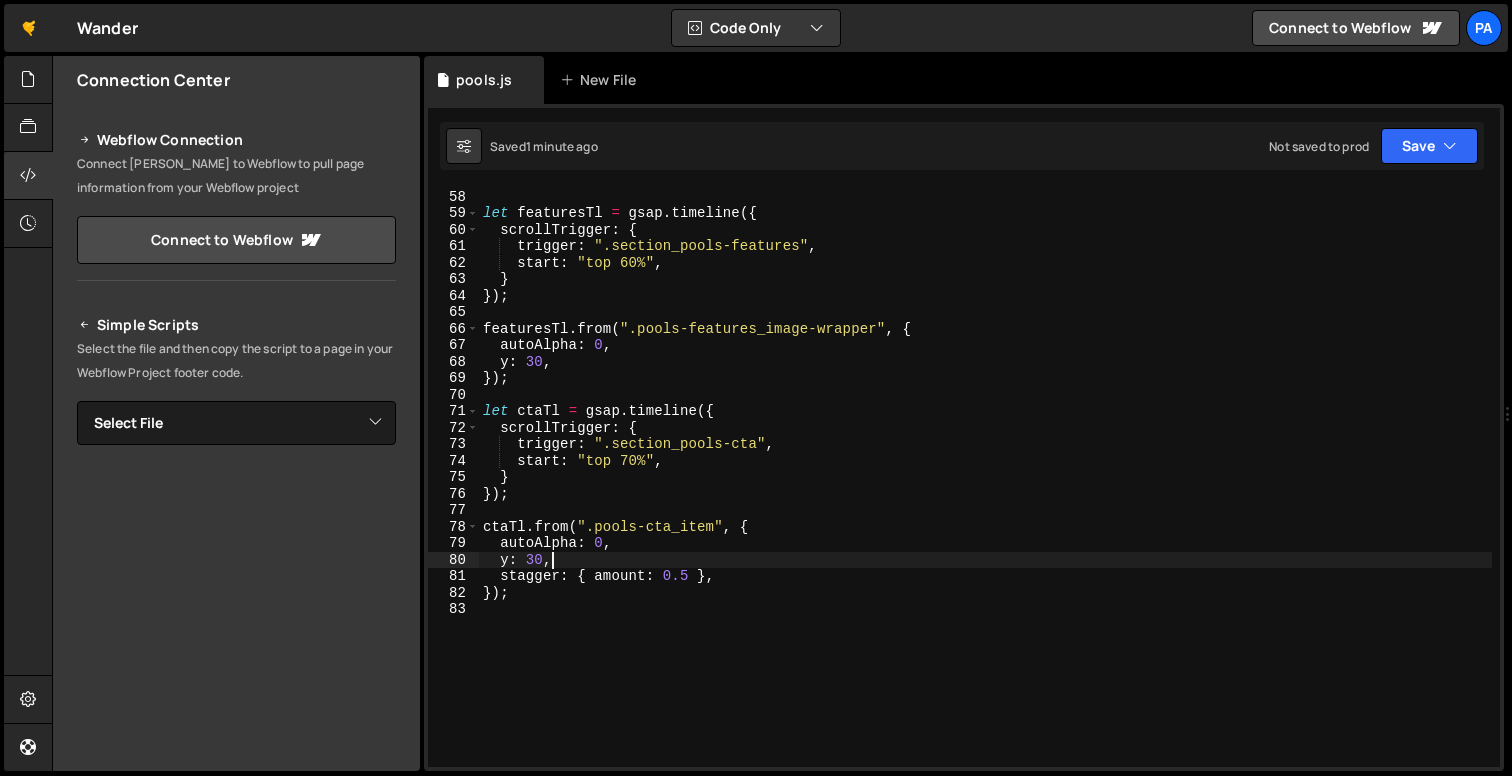 paste on "ease: "back.out(4)"," 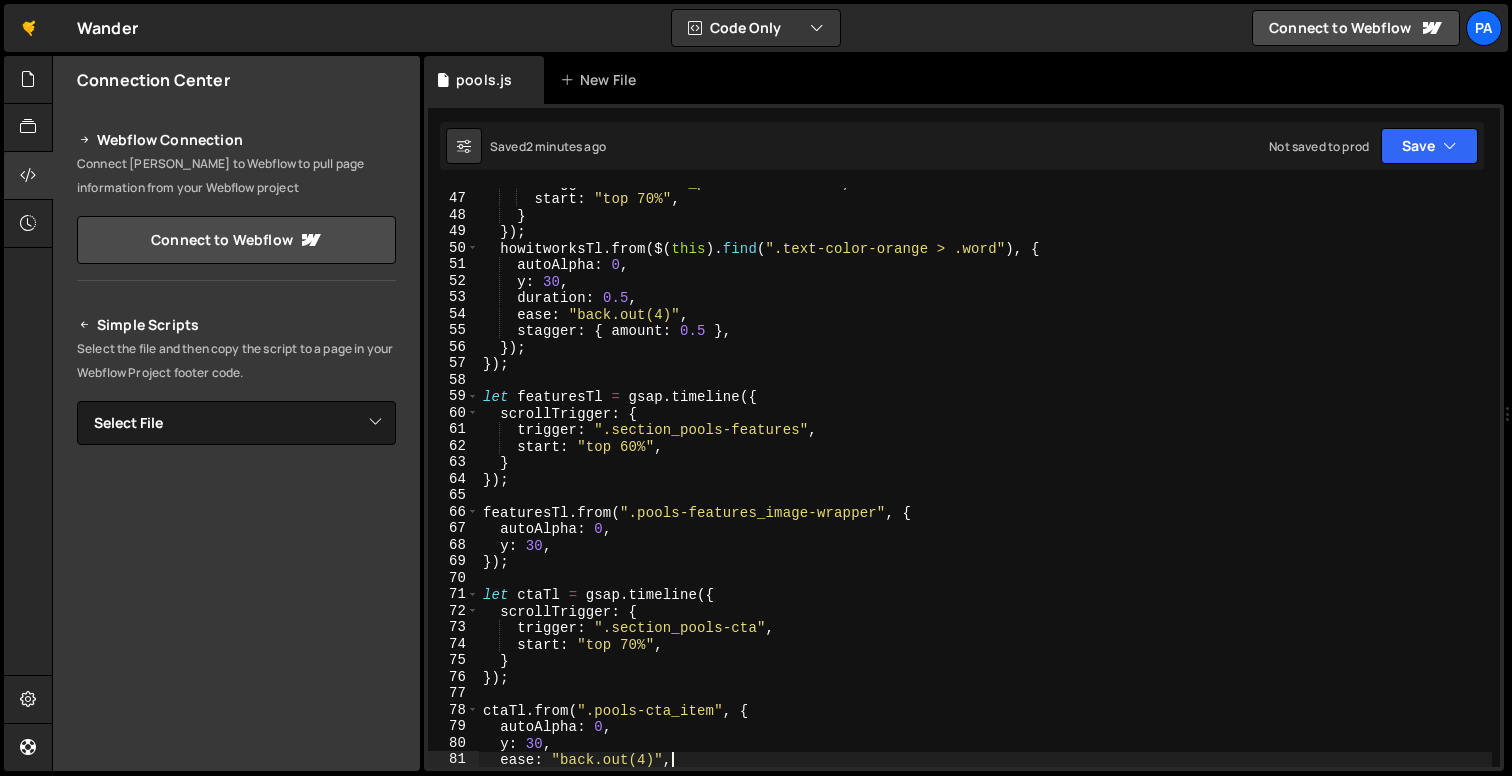 scroll, scrollTop: 0, scrollLeft: 0, axis: both 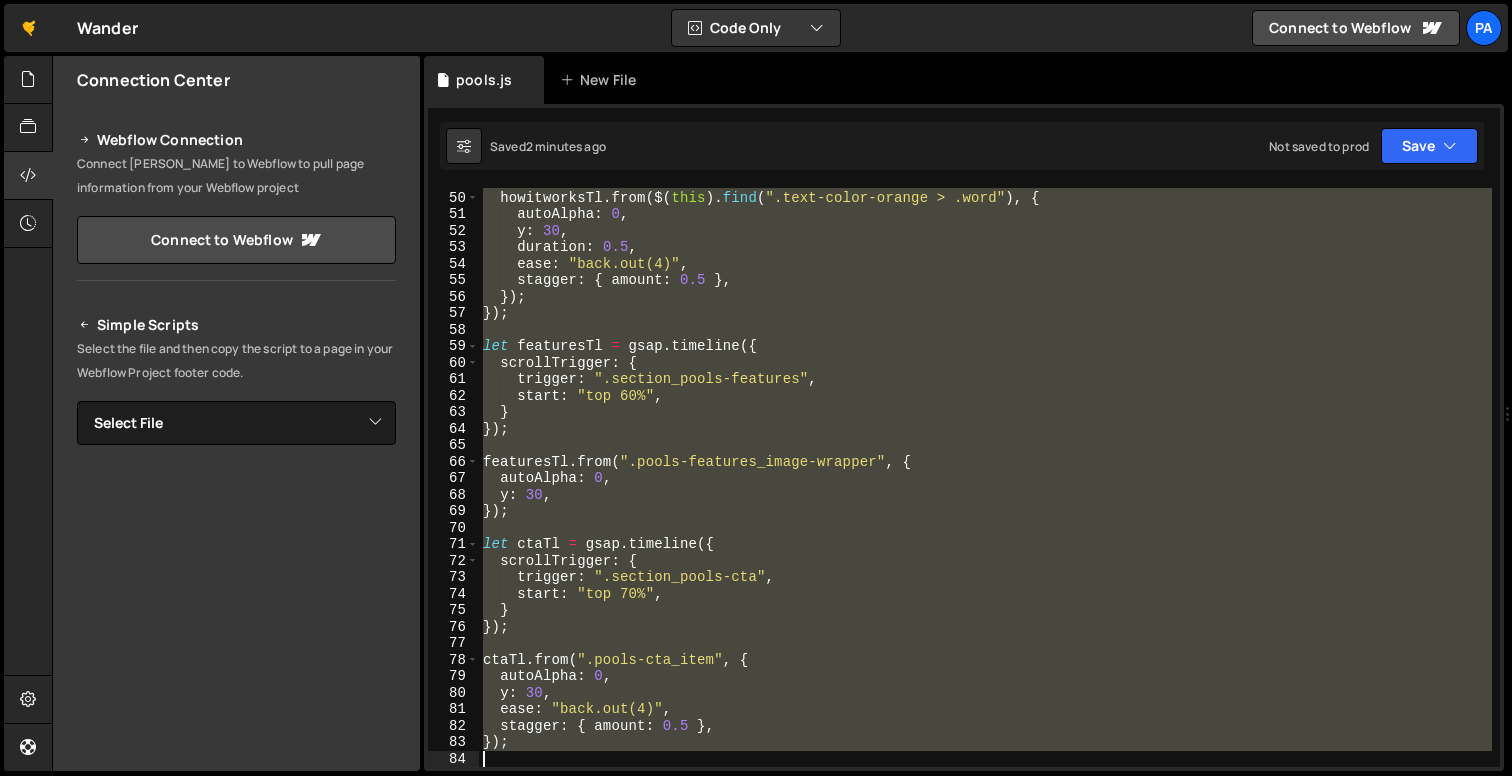 drag, startPoint x: 486, startPoint y: 197, endPoint x: 904, endPoint y: 856, distance: 780.3877 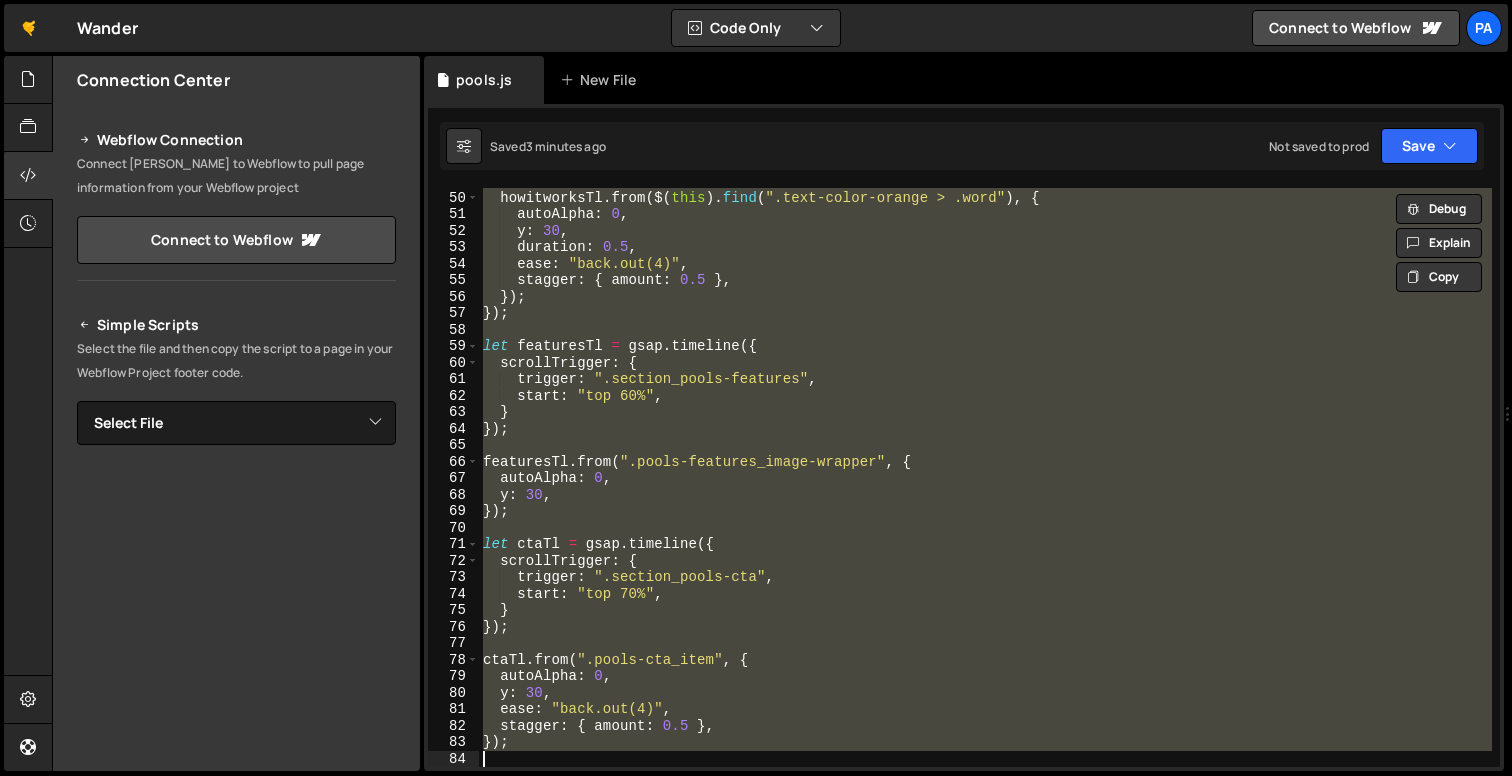 click on "}) ;    howitworksTl . from ( $ ( this ) . find ( ".text-color-orange > .word" ) ,   {       autoAlpha :   0 ,       y :   30 ,       duration :   0.5 ,       ease :   "back.out(4)" ,       stagger :   {   amount :   0.5   } ,    }) ; }) ; let   featuresTl   =   gsap . timeline ({    scrollTrigger :   {       trigger :   ".section_pools-features" ,       start :   "top 60%" ,    } }) ; featuresTl . from ( ".pools-features_image-wrapper" ,   {    autoAlpha :   0 ,    y :   30 , }) ; let   ctaTl   =   gsap . timeline ({    scrollTrigger :   {       trigger :   ".section_pools-cta" ,       start :   "top 70%" ,    } }) ; ctaTl . from ( ".pools-cta_item" ,   {    autoAlpha :   0 ,    y :   30 ,    ease :   "back.out(4)" ,    stagger :   {   amount :   0.5   } , }) ;" at bounding box center (985, 477) 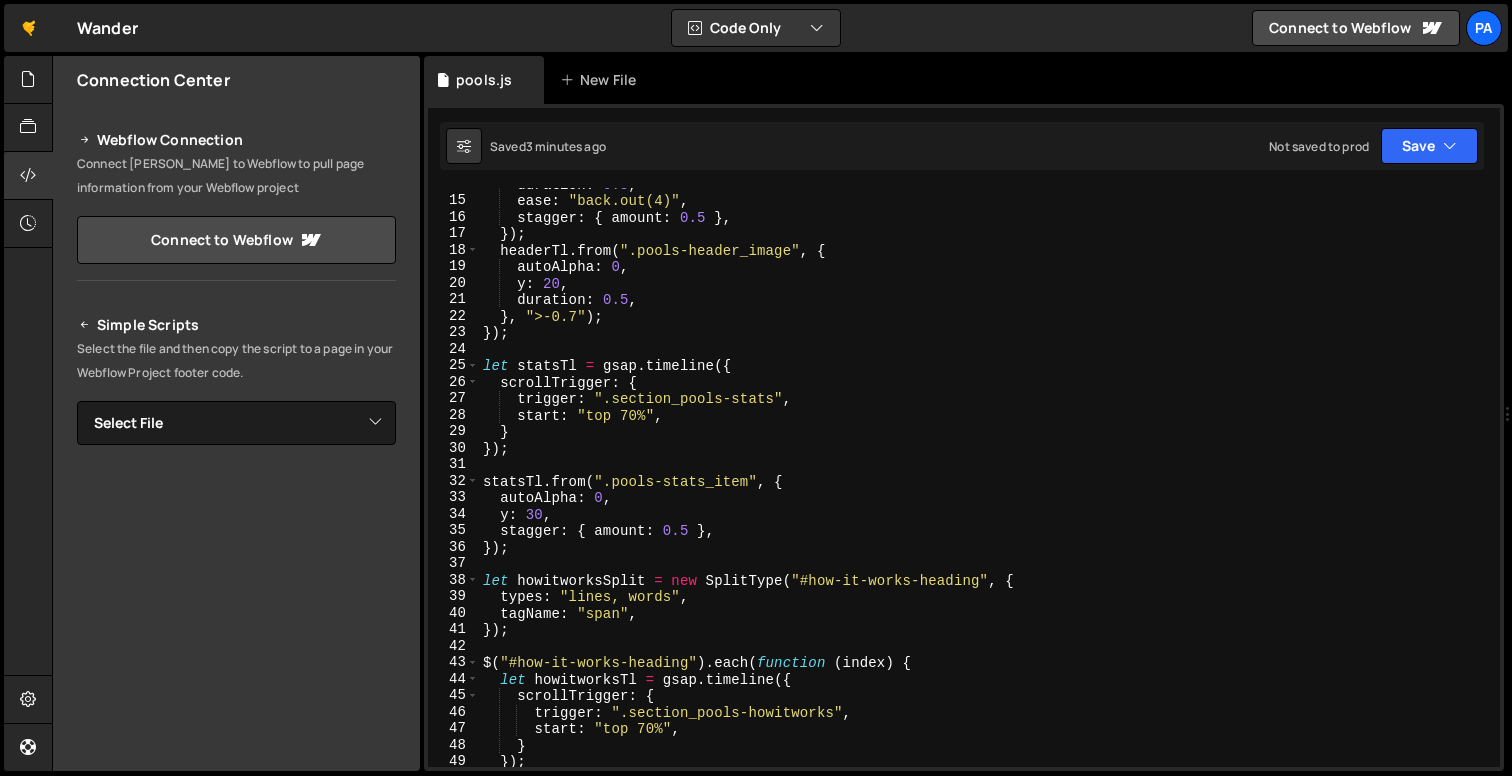 scroll, scrollTop: 0, scrollLeft: 0, axis: both 